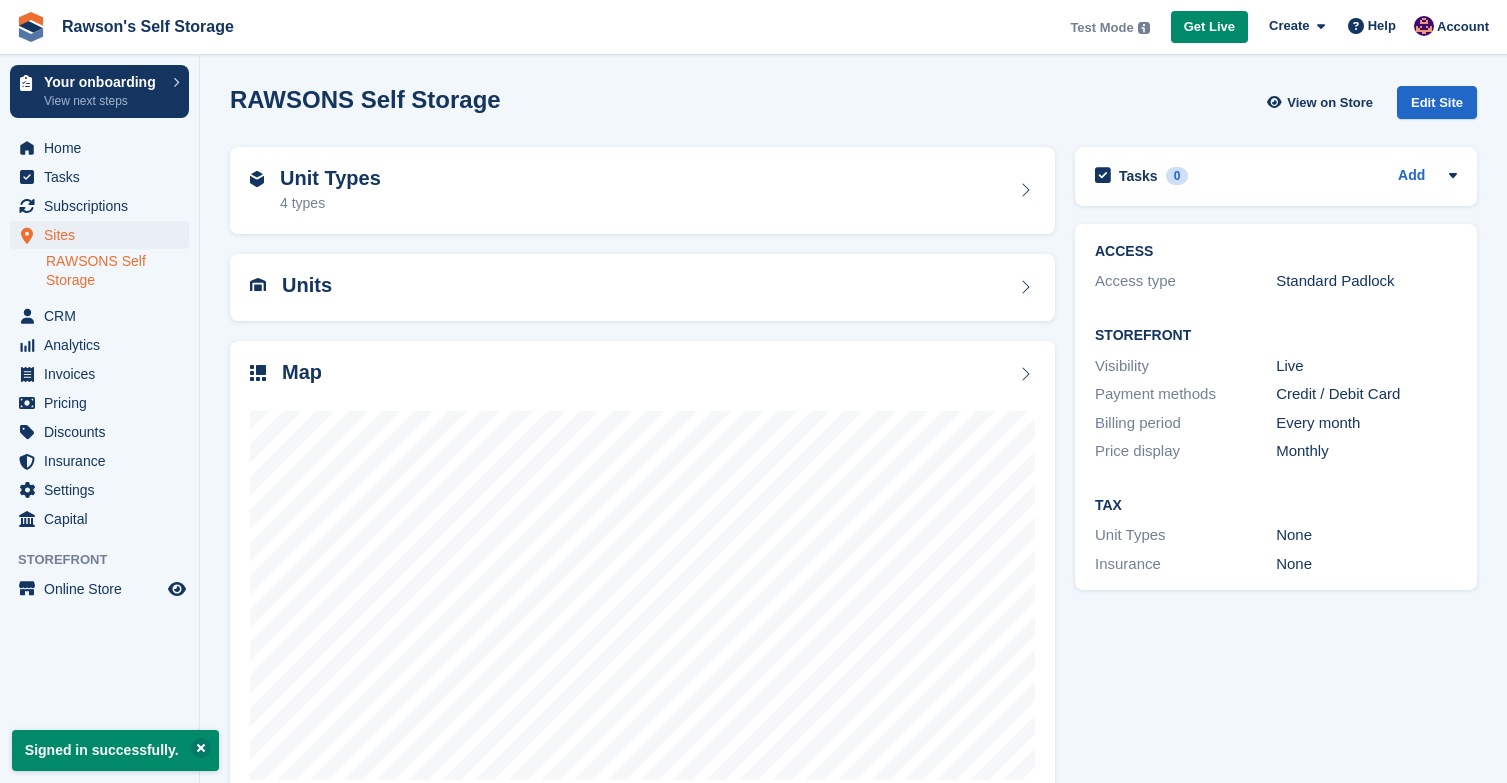 scroll, scrollTop: 0, scrollLeft: 0, axis: both 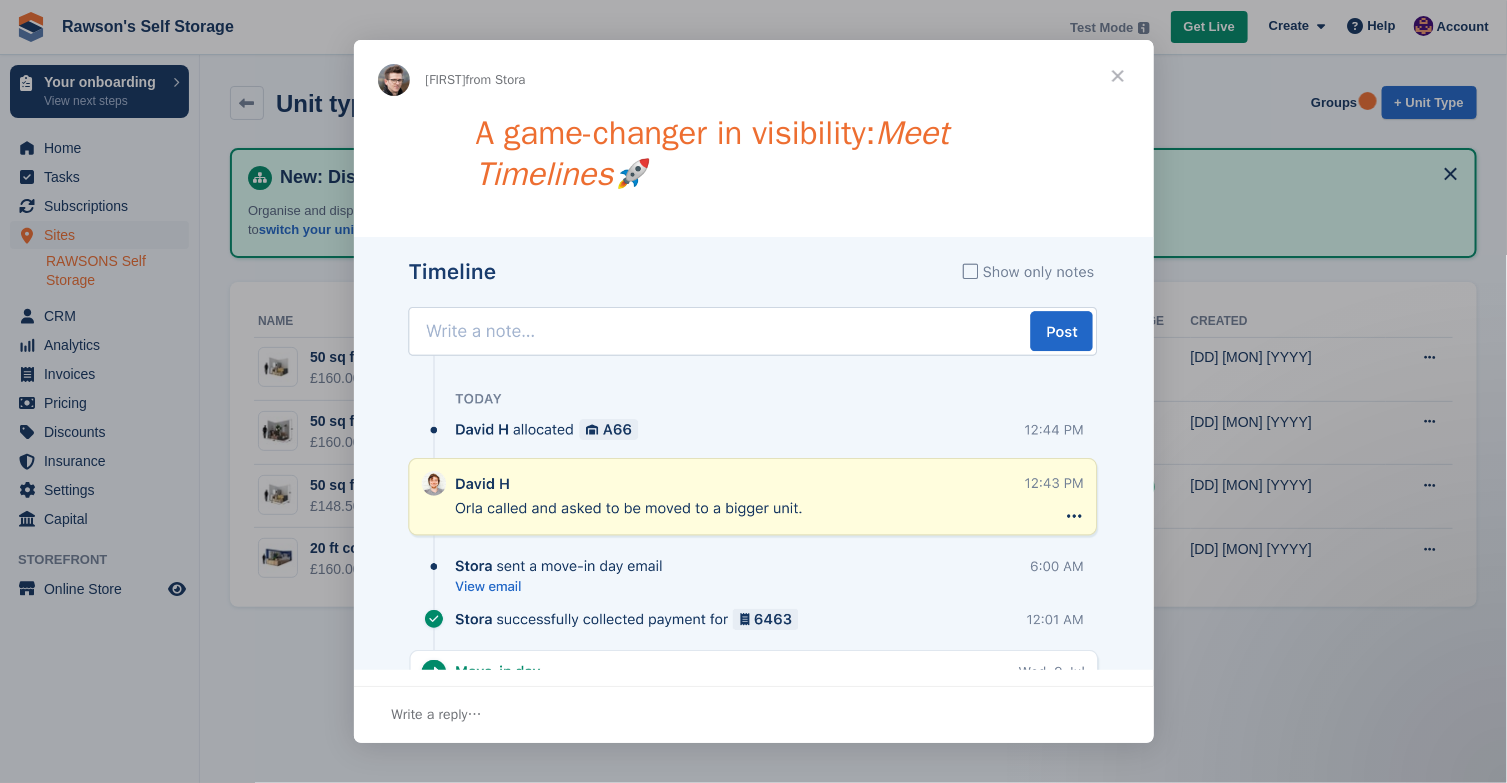 click at bounding box center [1118, 76] 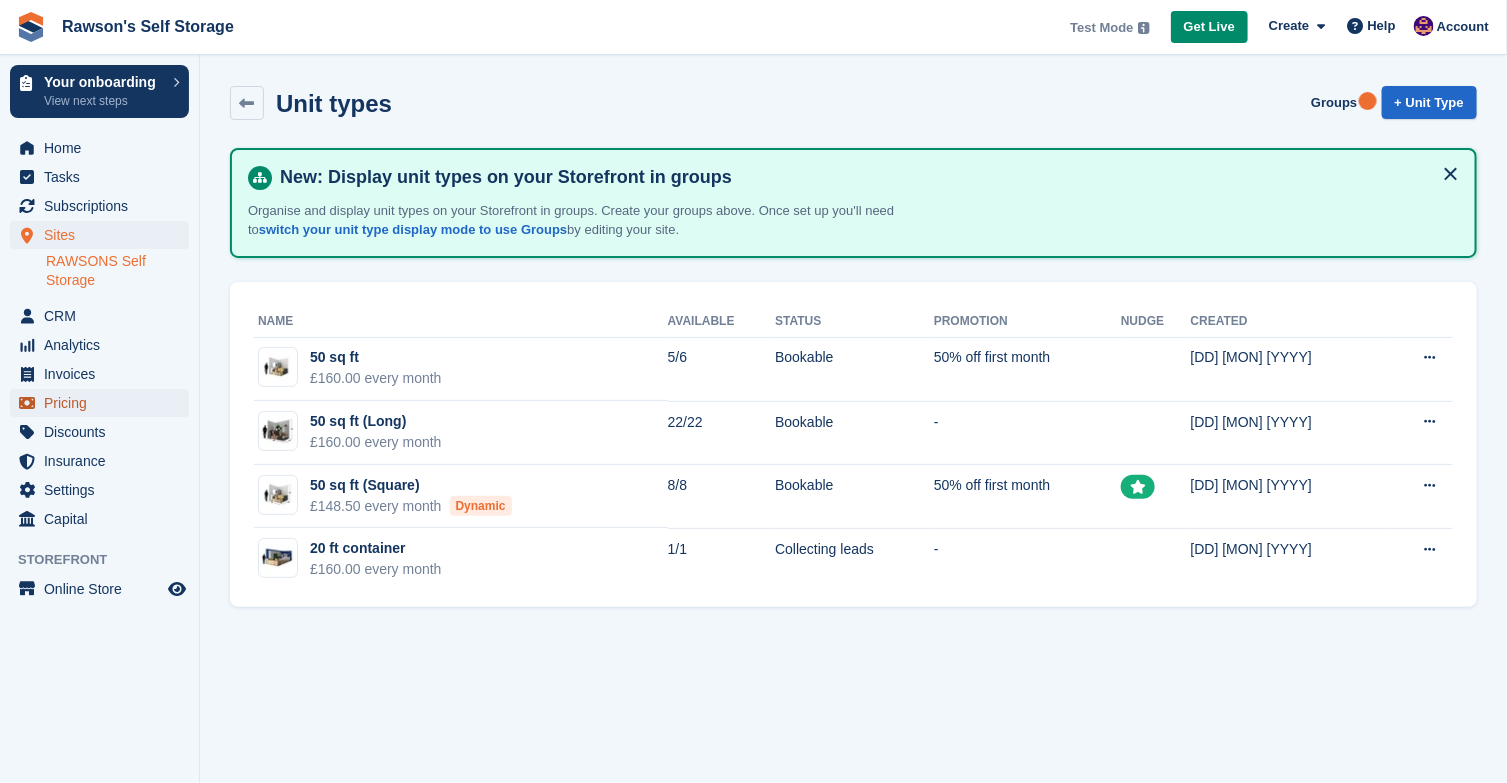 click on "Pricing" at bounding box center [104, 403] 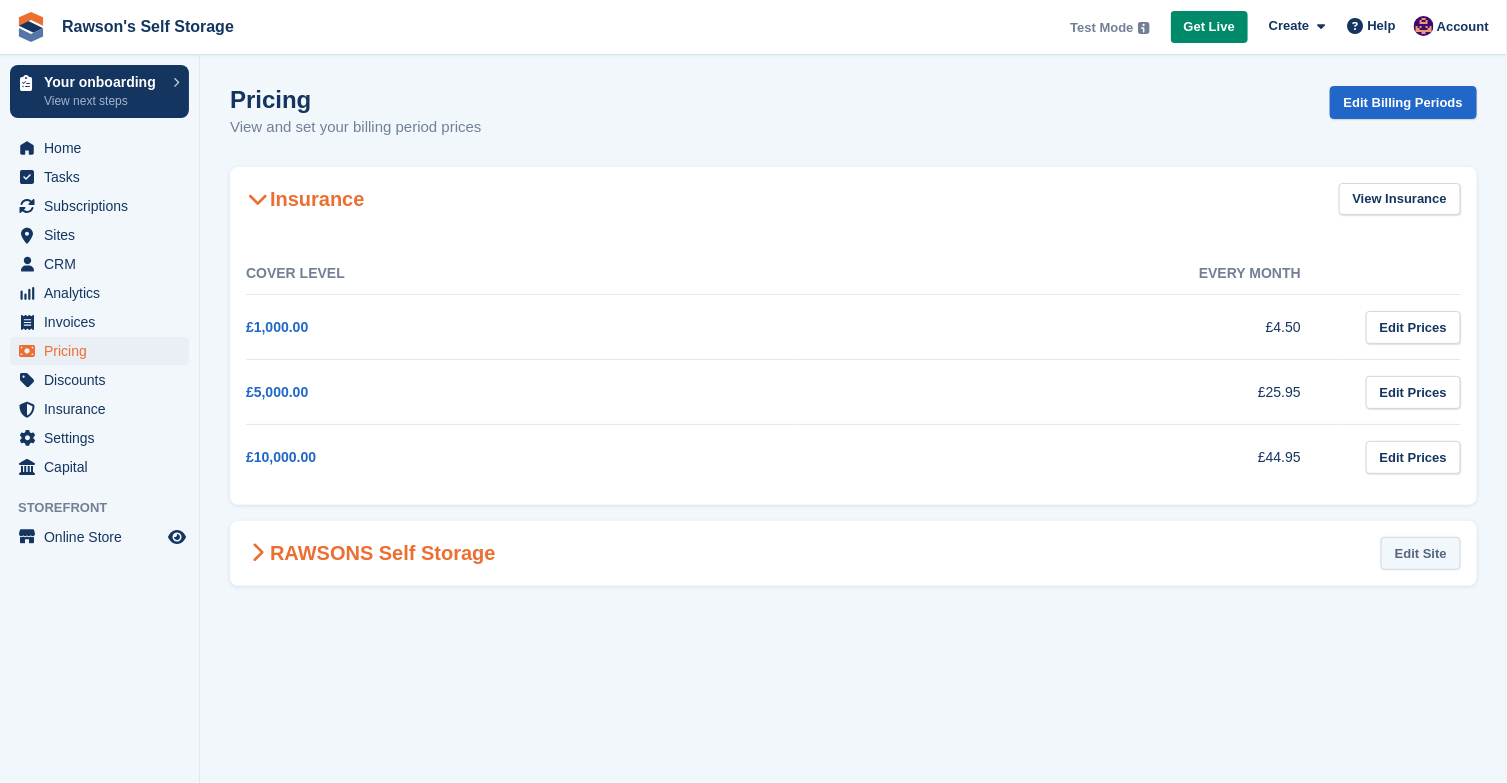 click on "Edit Site" at bounding box center [1421, 553] 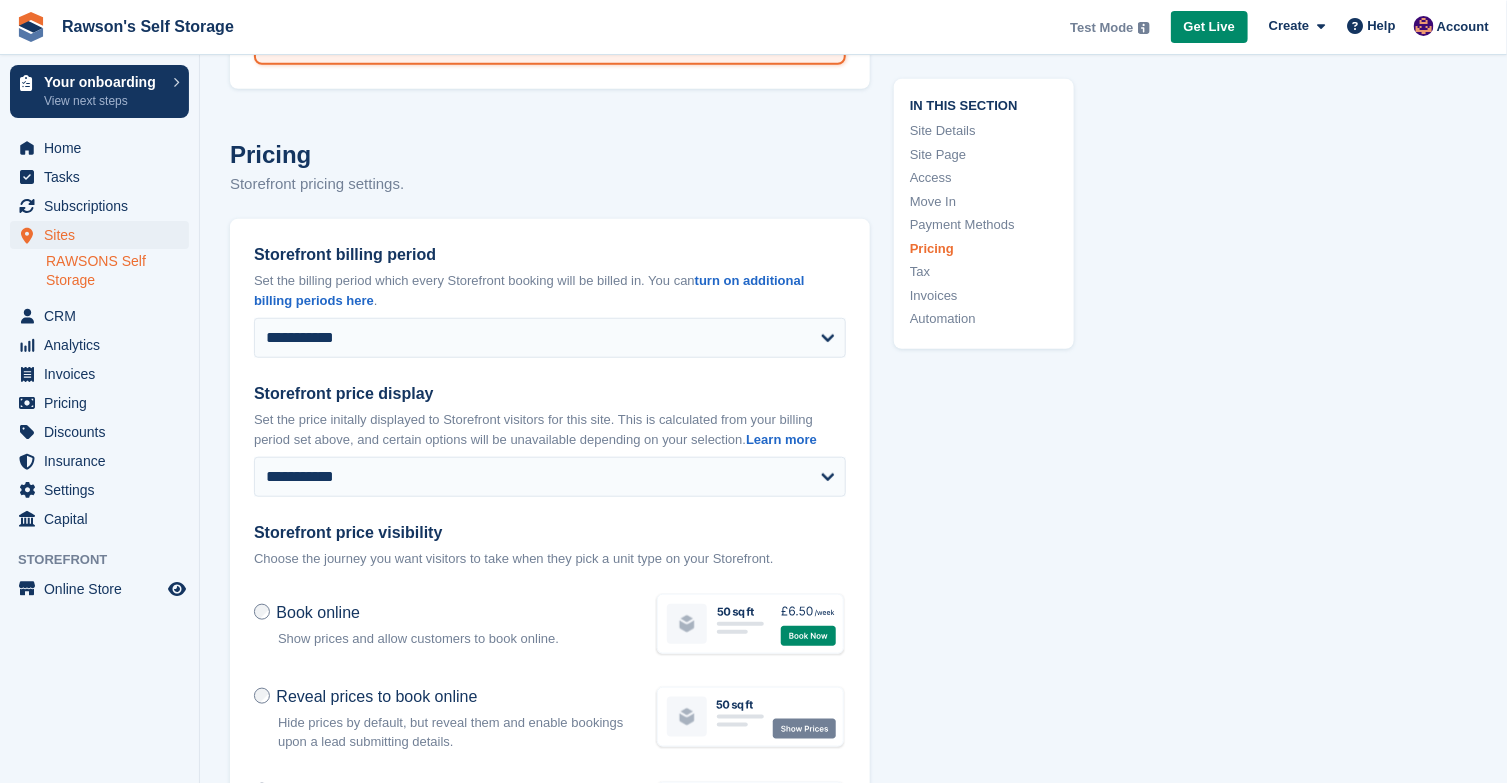 scroll, scrollTop: 6500, scrollLeft: 0, axis: vertical 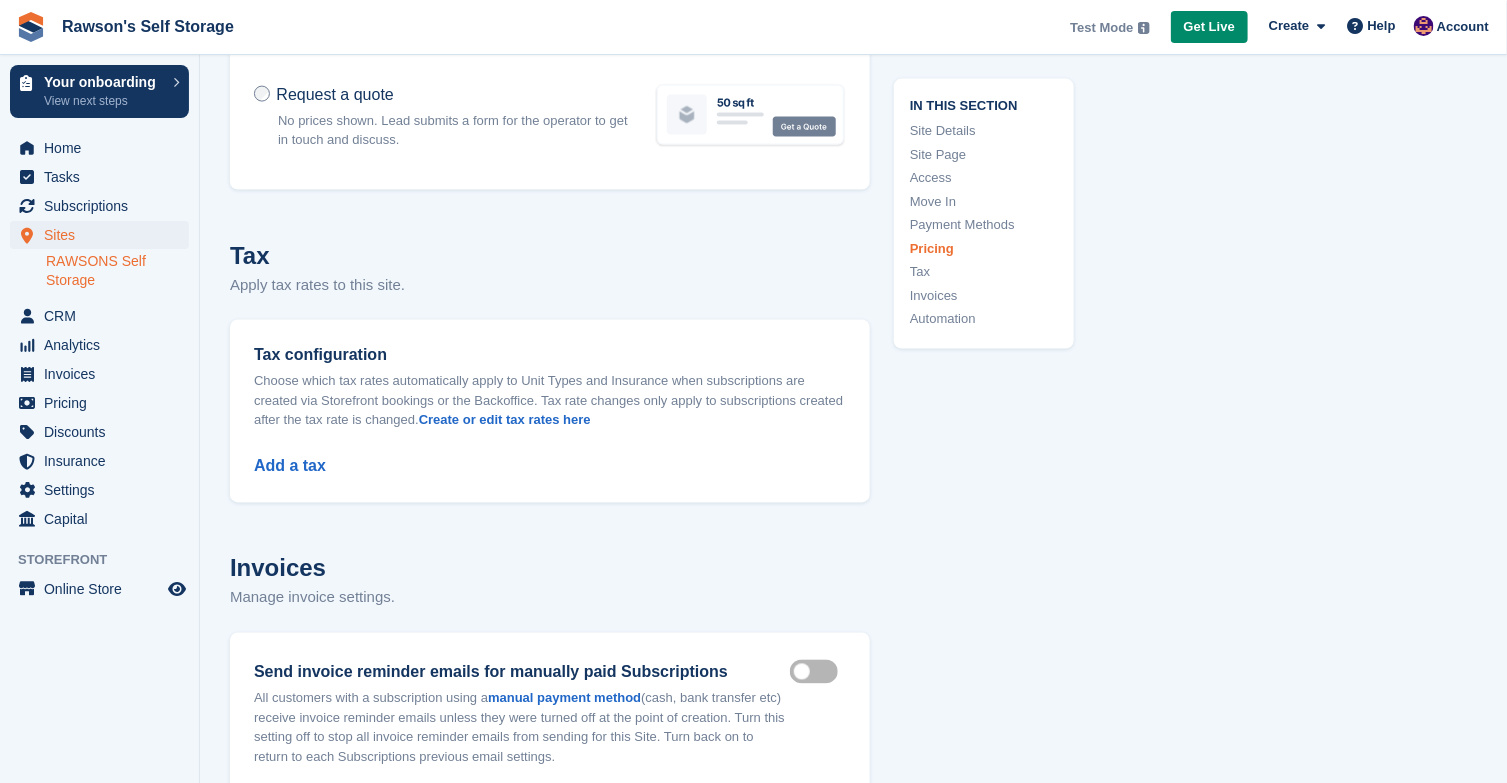 click on "Add a tax" at bounding box center [550, 455] 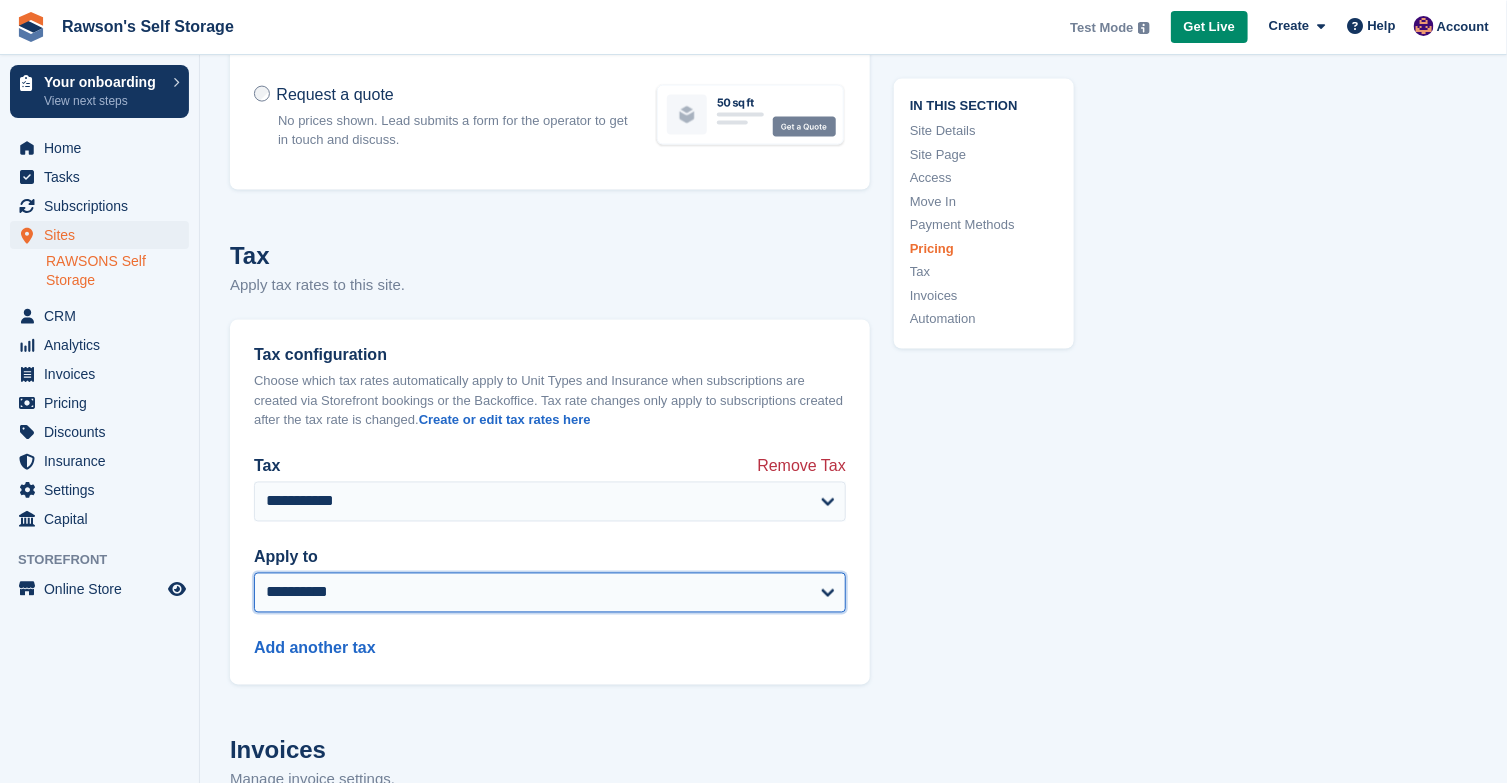 click on "**********" at bounding box center (550, 593) 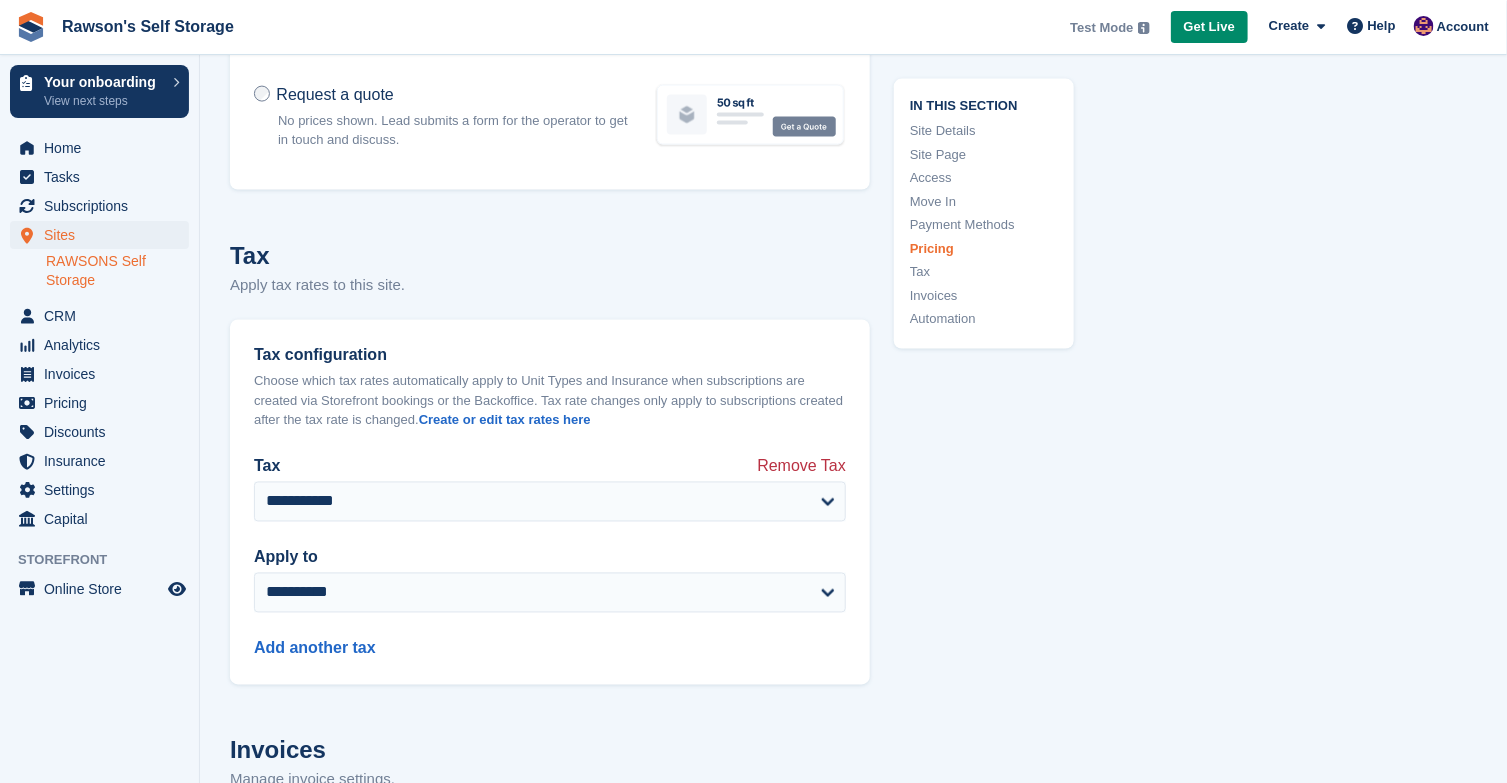 click on "In this section
Site Details
Site Page
Access
Move In
Payment Methods
Pricing
Tax
Invoices
Automation" at bounding box center (972, -2550) 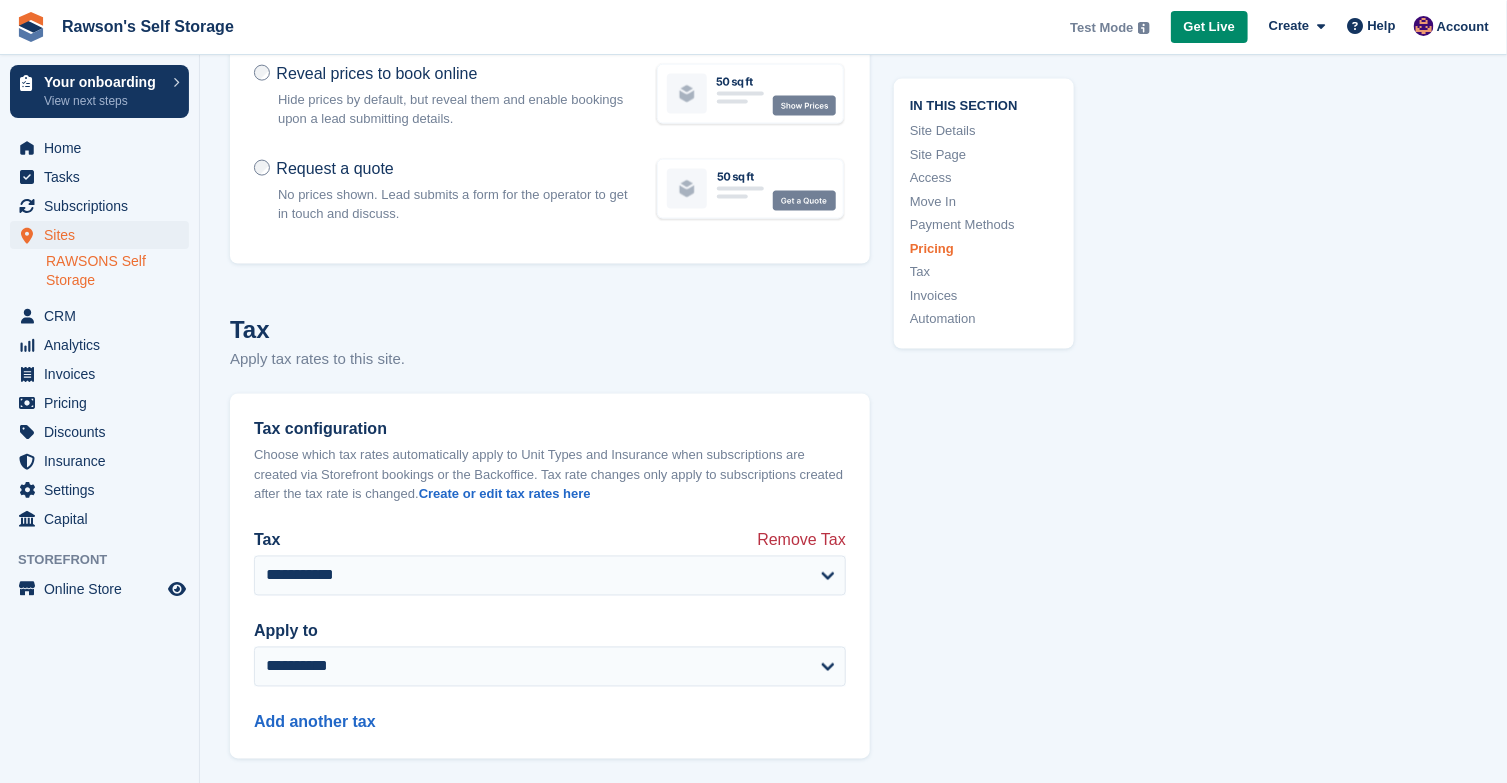 scroll, scrollTop: 7122, scrollLeft: 0, axis: vertical 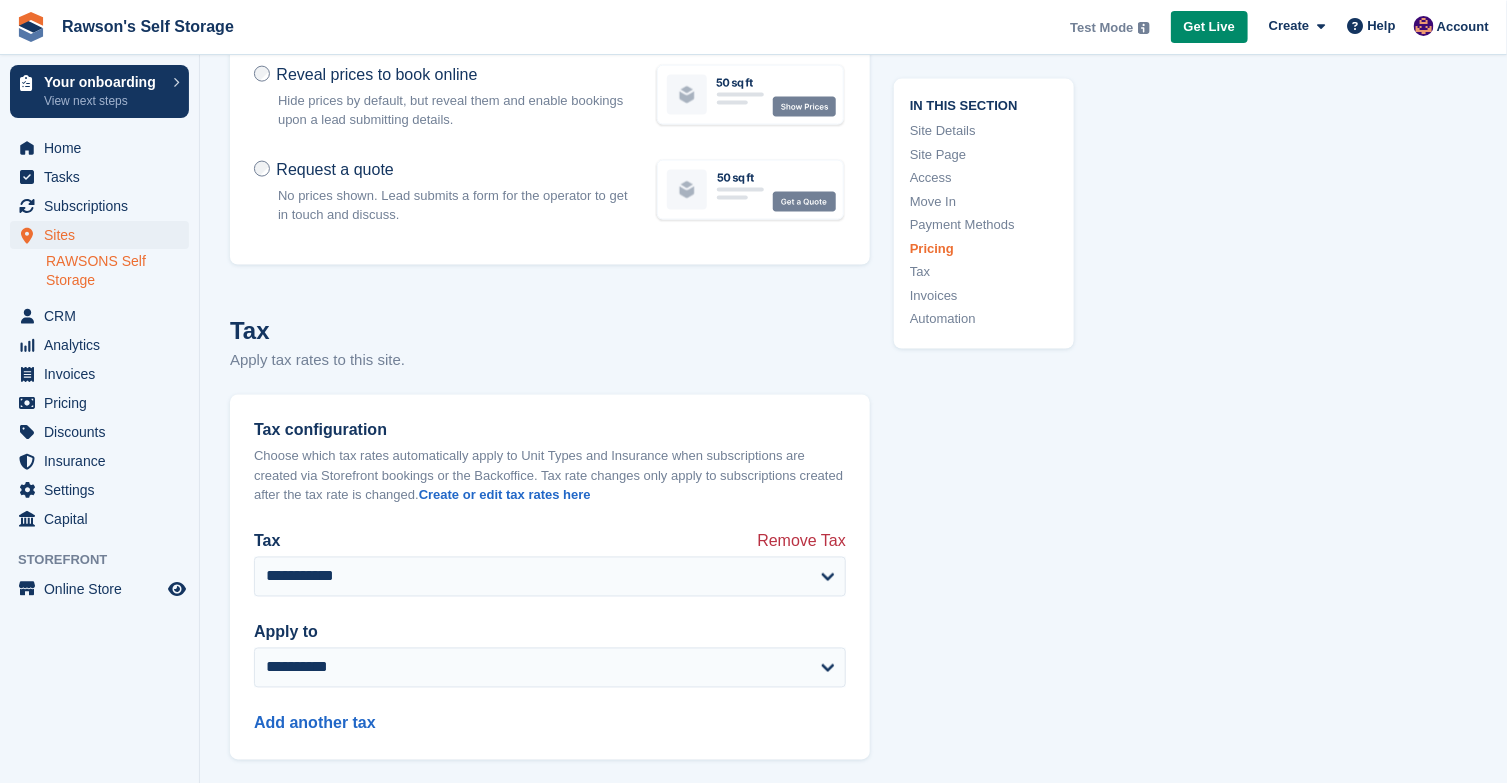 click on "Site Details" at bounding box center [984, 131] 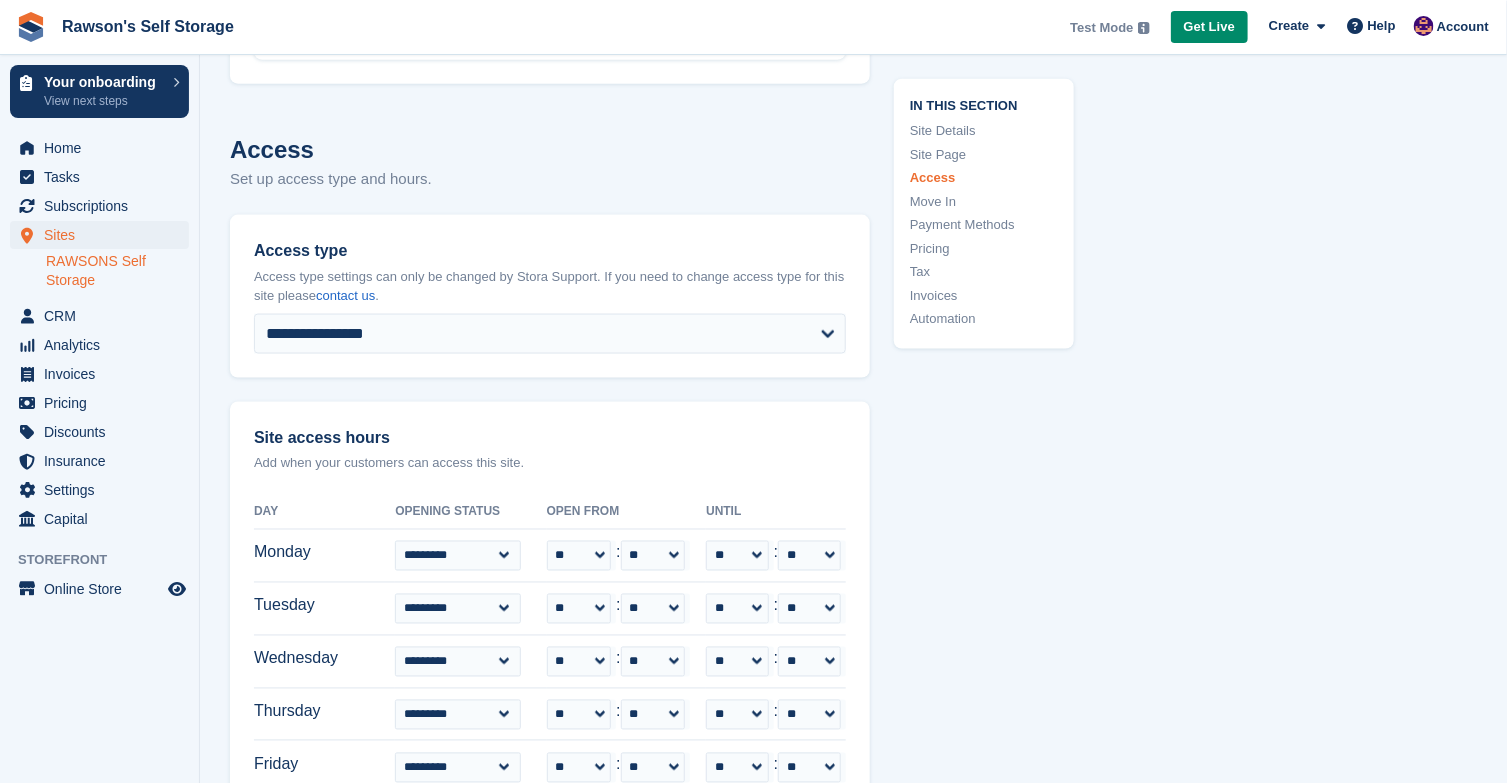 scroll, scrollTop: 4062, scrollLeft: 0, axis: vertical 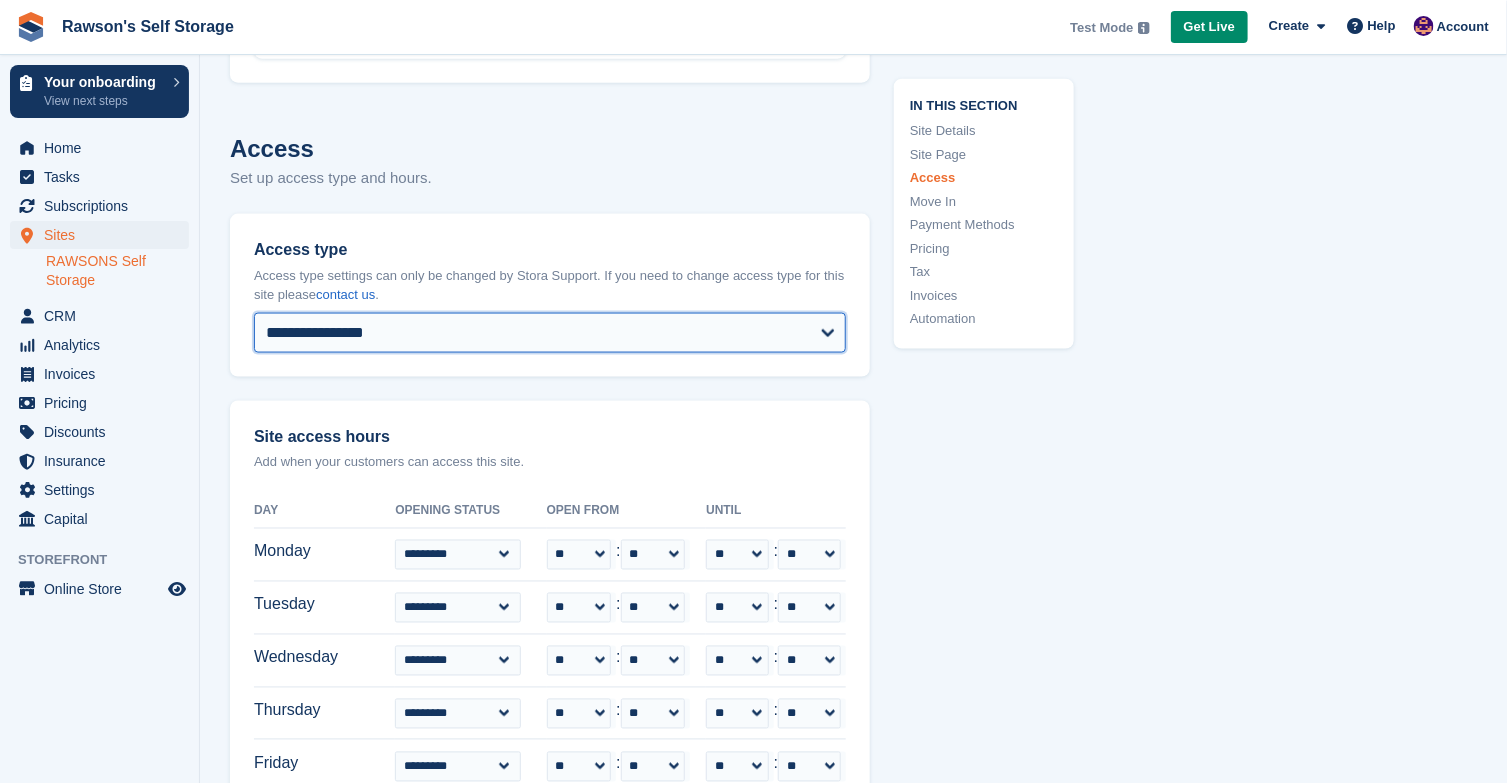 click on "**********" at bounding box center [550, 333] 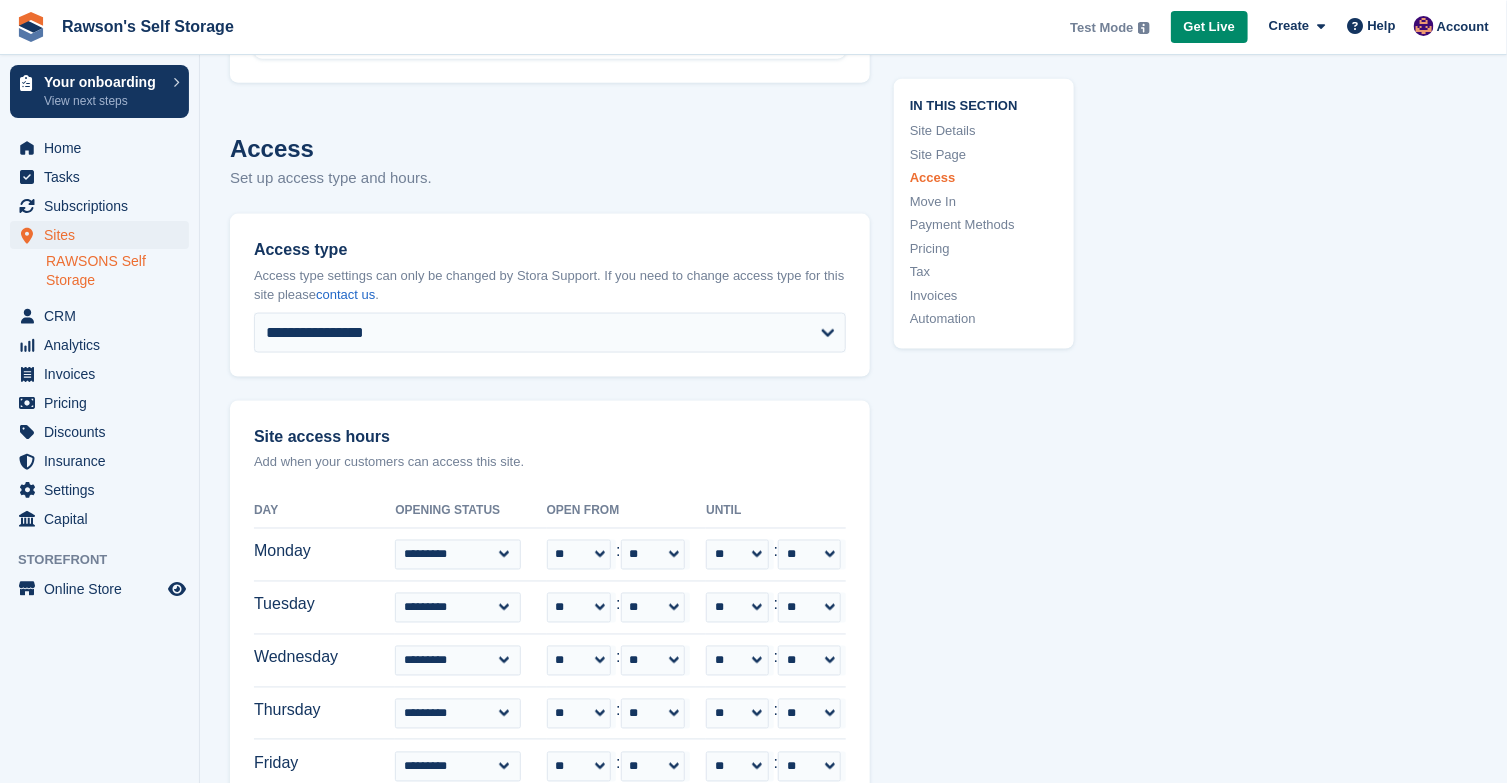 click on "In this section
Site Details
Site Page
Access
Move In
Payment Methods
Pricing
Tax
Invoices
Automation" at bounding box center [972, 585] 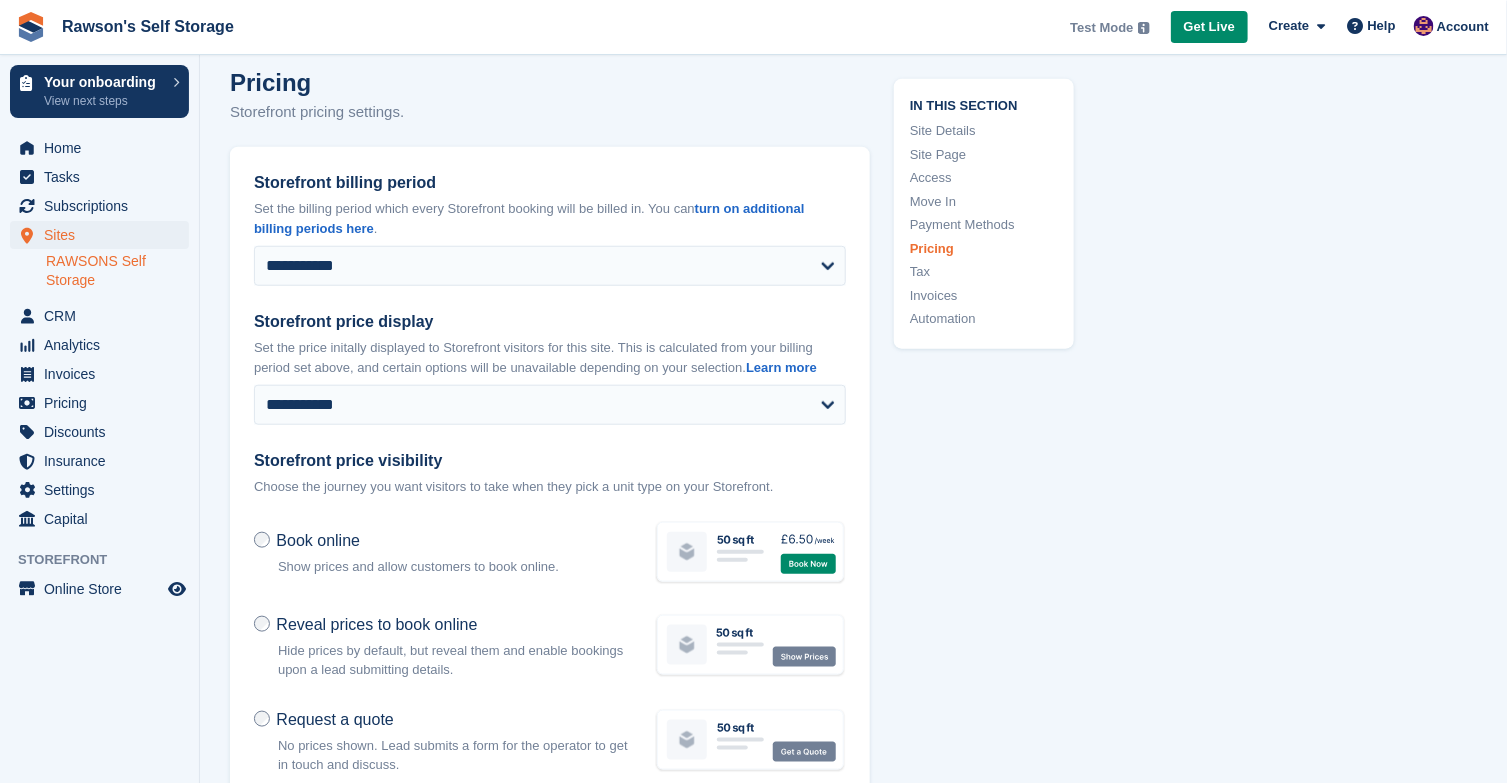 scroll, scrollTop: 6571, scrollLeft: 0, axis: vertical 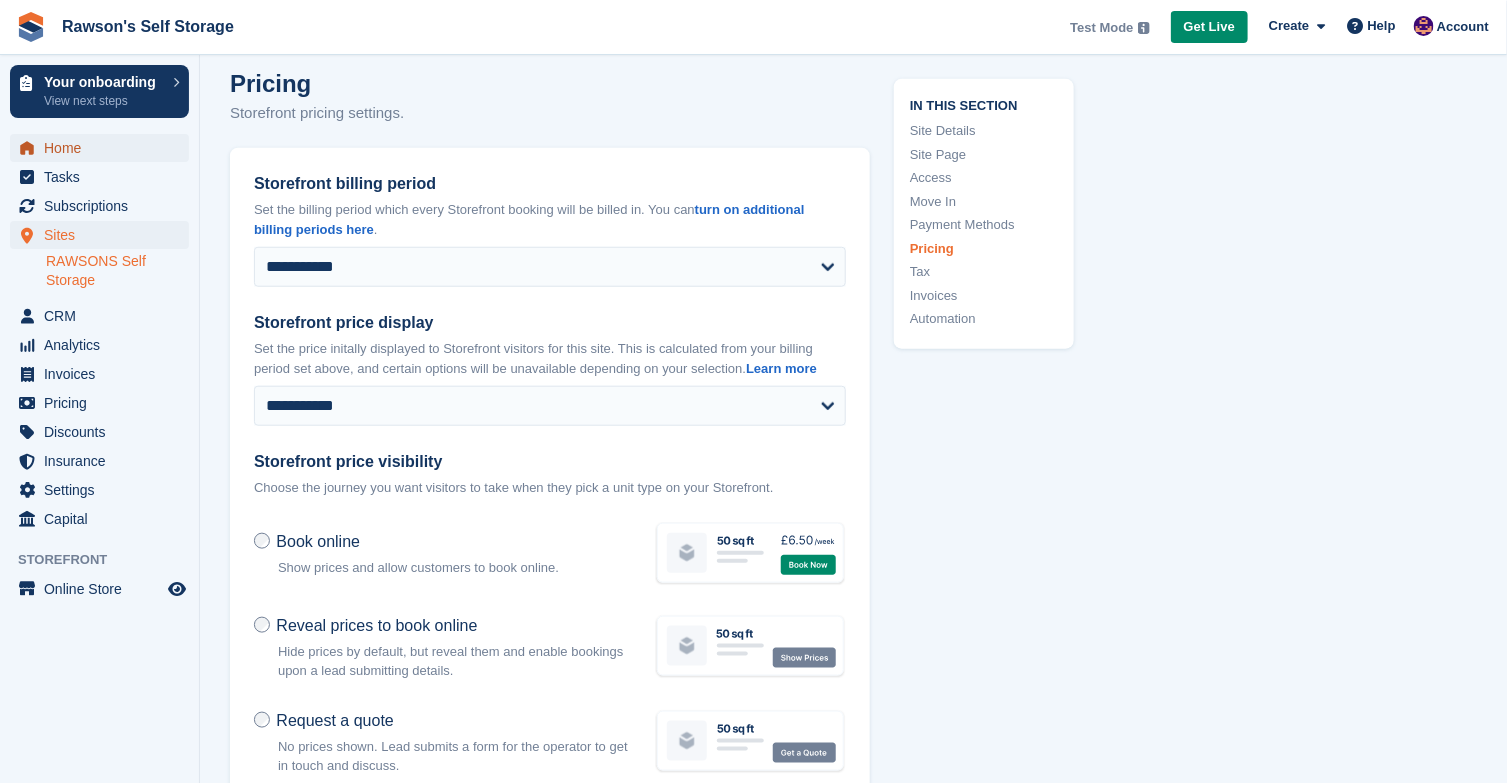 click on "Home" at bounding box center [104, 148] 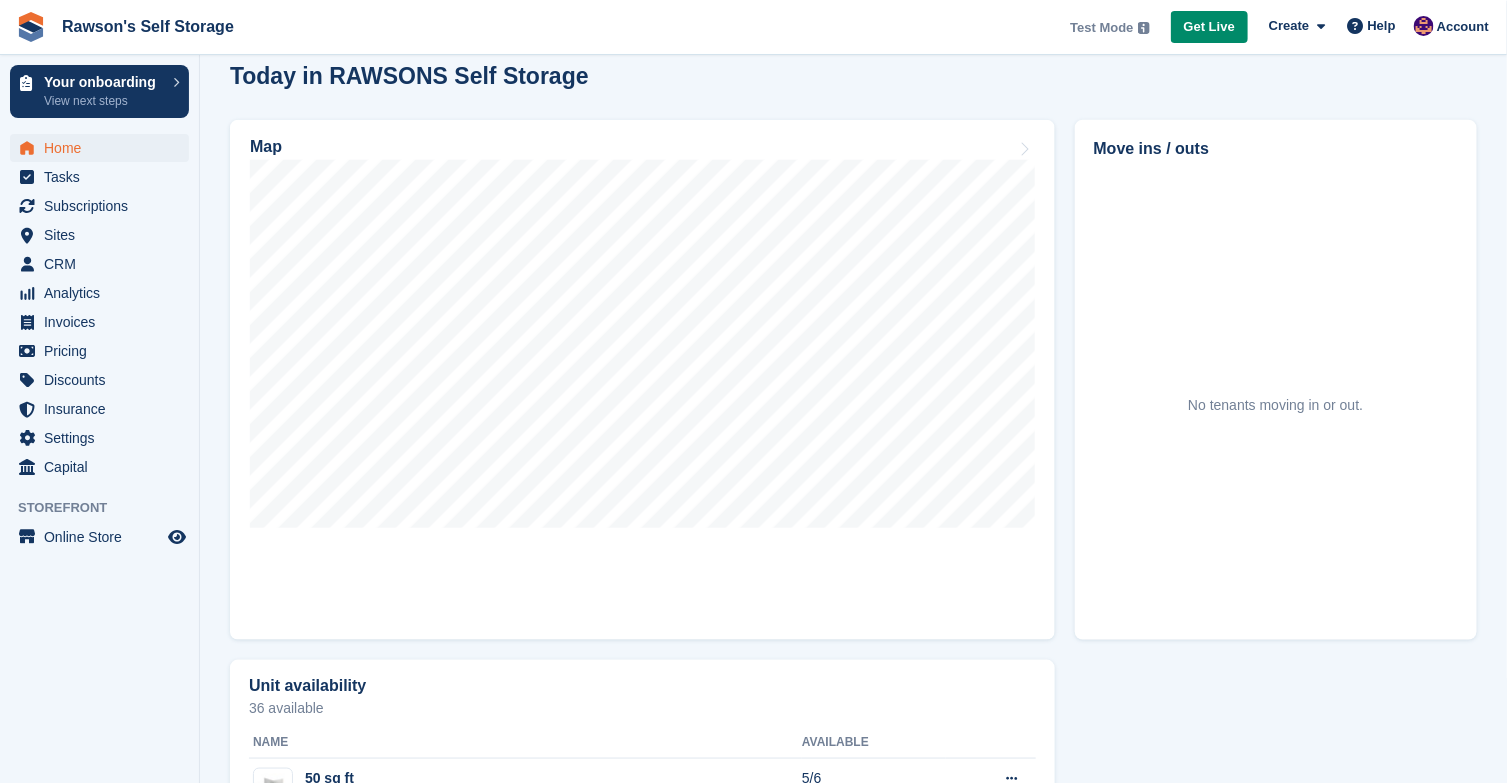scroll, scrollTop: 595, scrollLeft: 0, axis: vertical 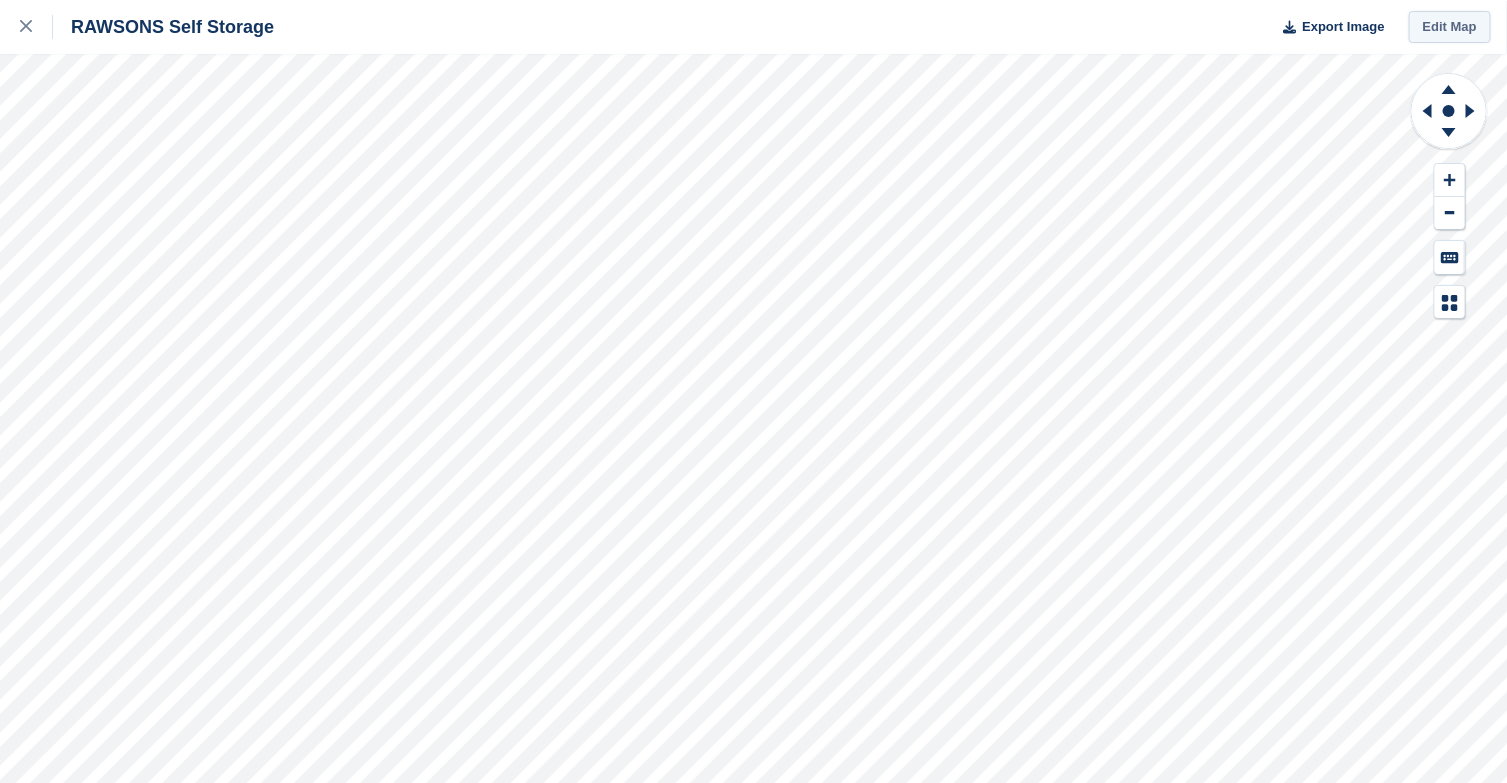 click on "Edit Map" at bounding box center [1450, 27] 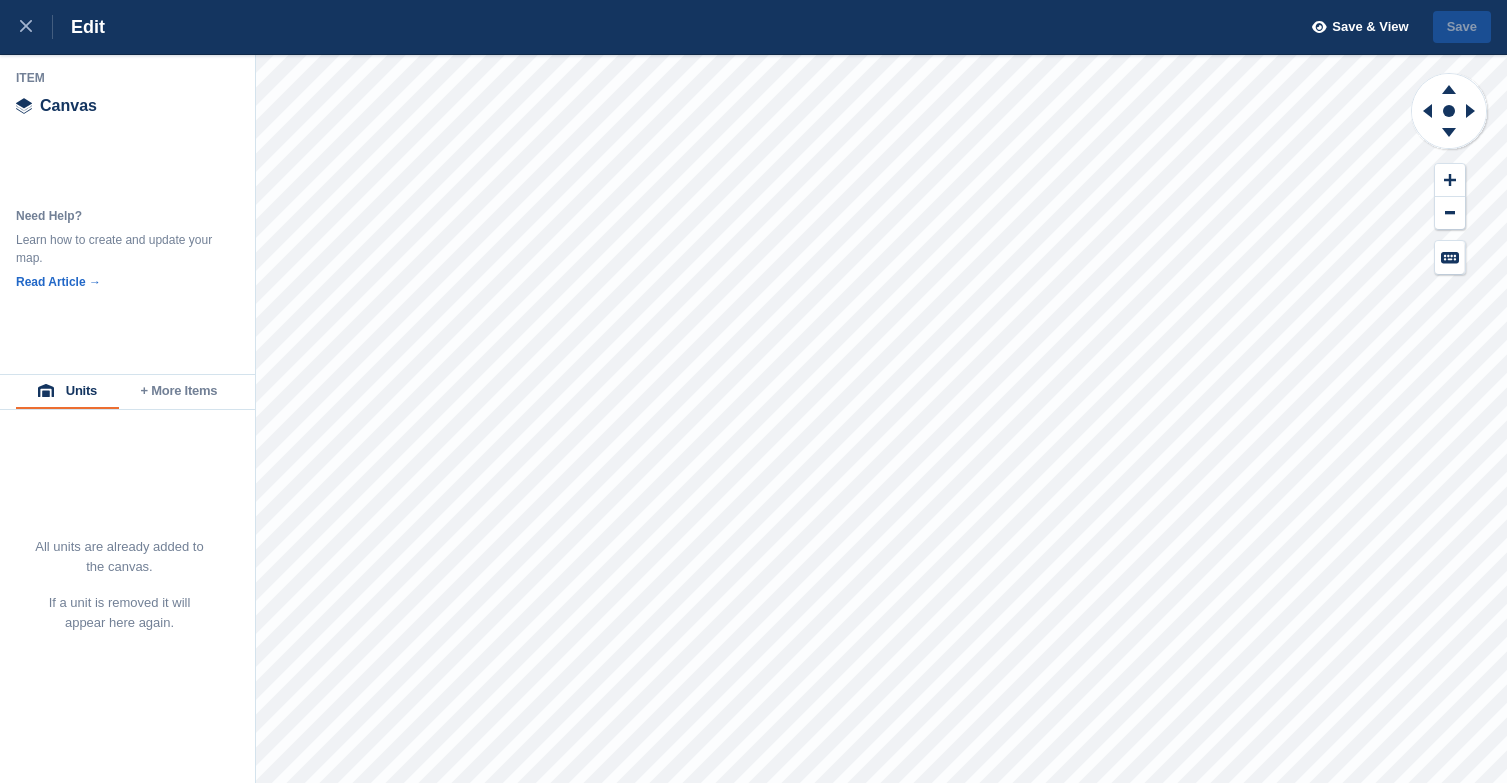 scroll, scrollTop: 0, scrollLeft: 0, axis: both 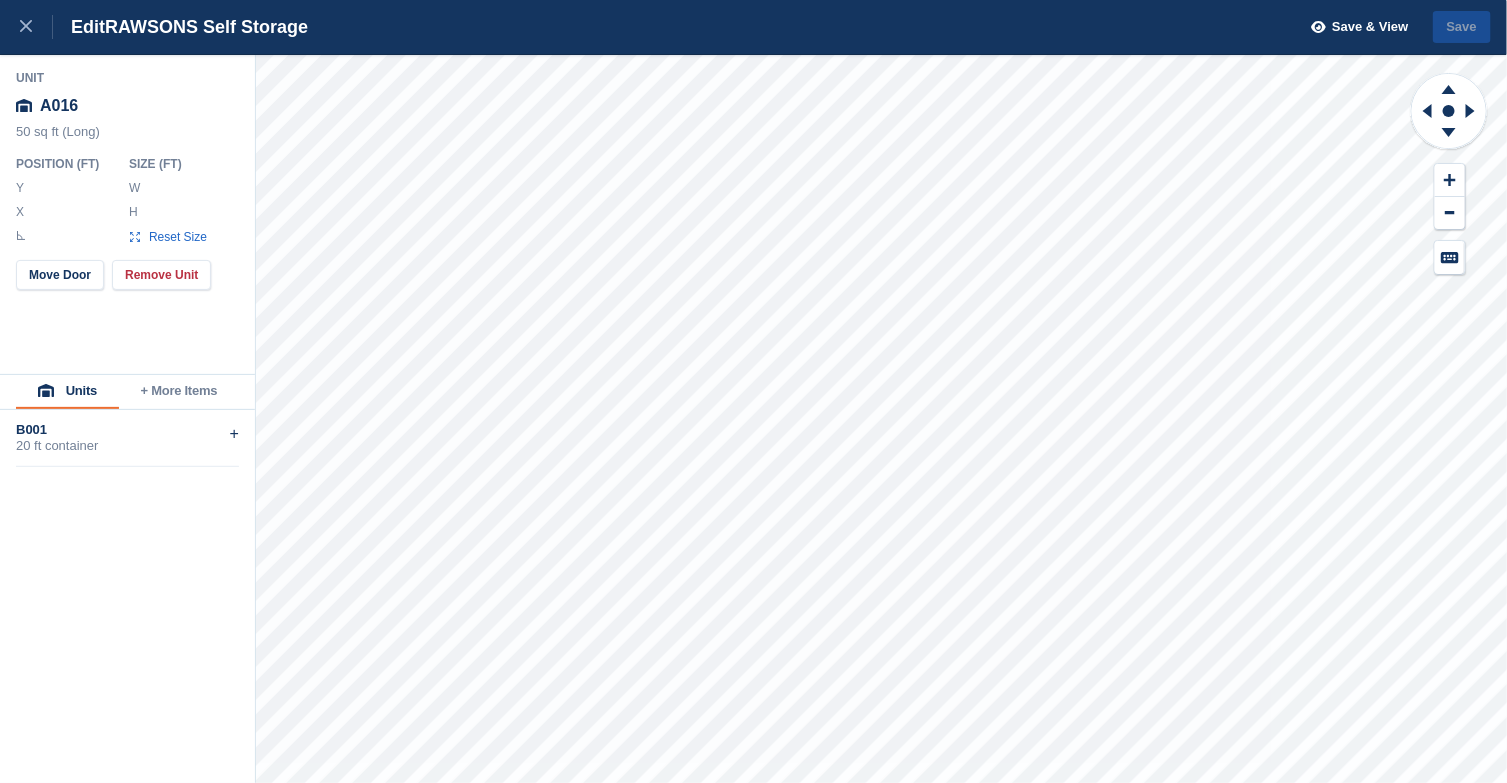 click on "+ More Items" at bounding box center [179, 392] 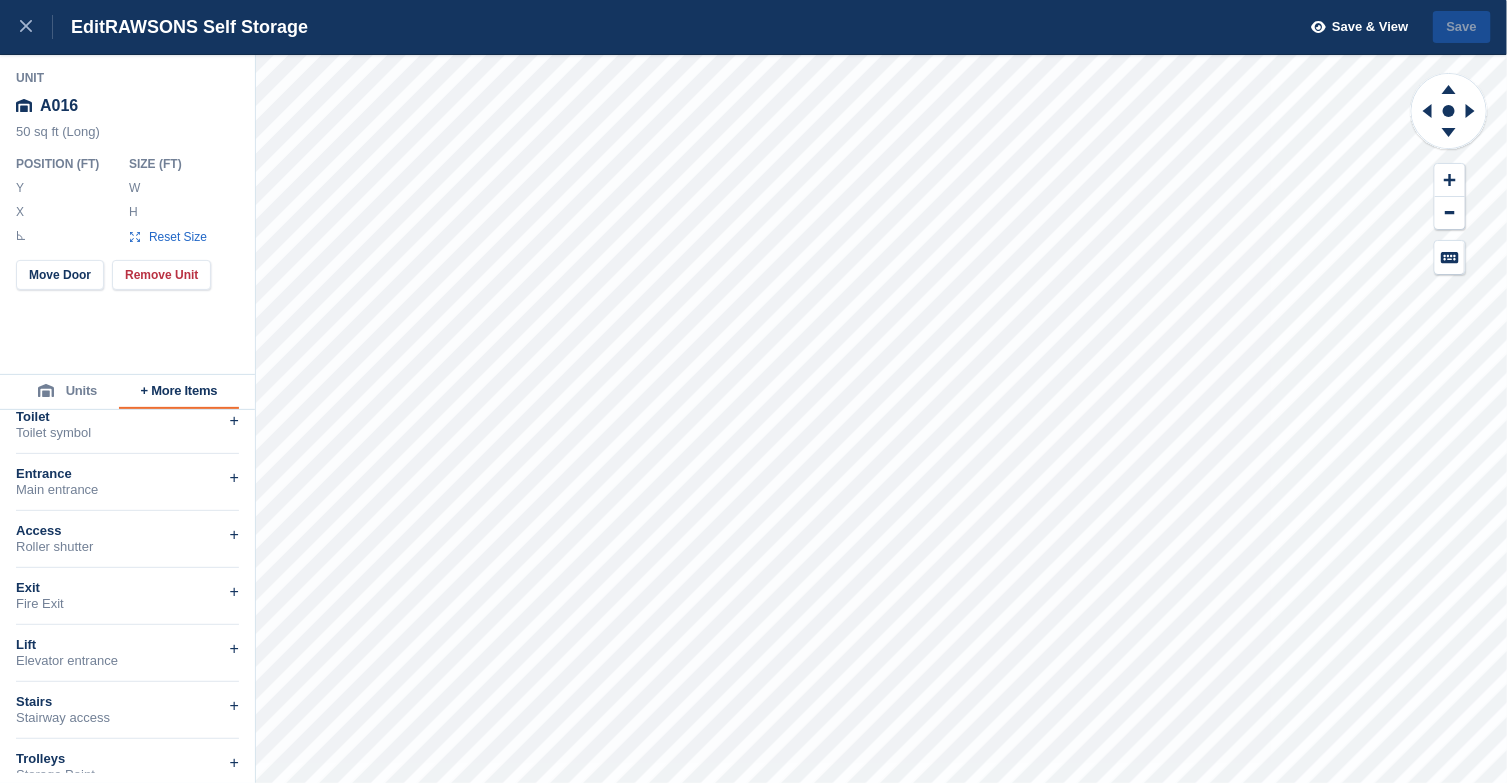 scroll, scrollTop: 435, scrollLeft: 0, axis: vertical 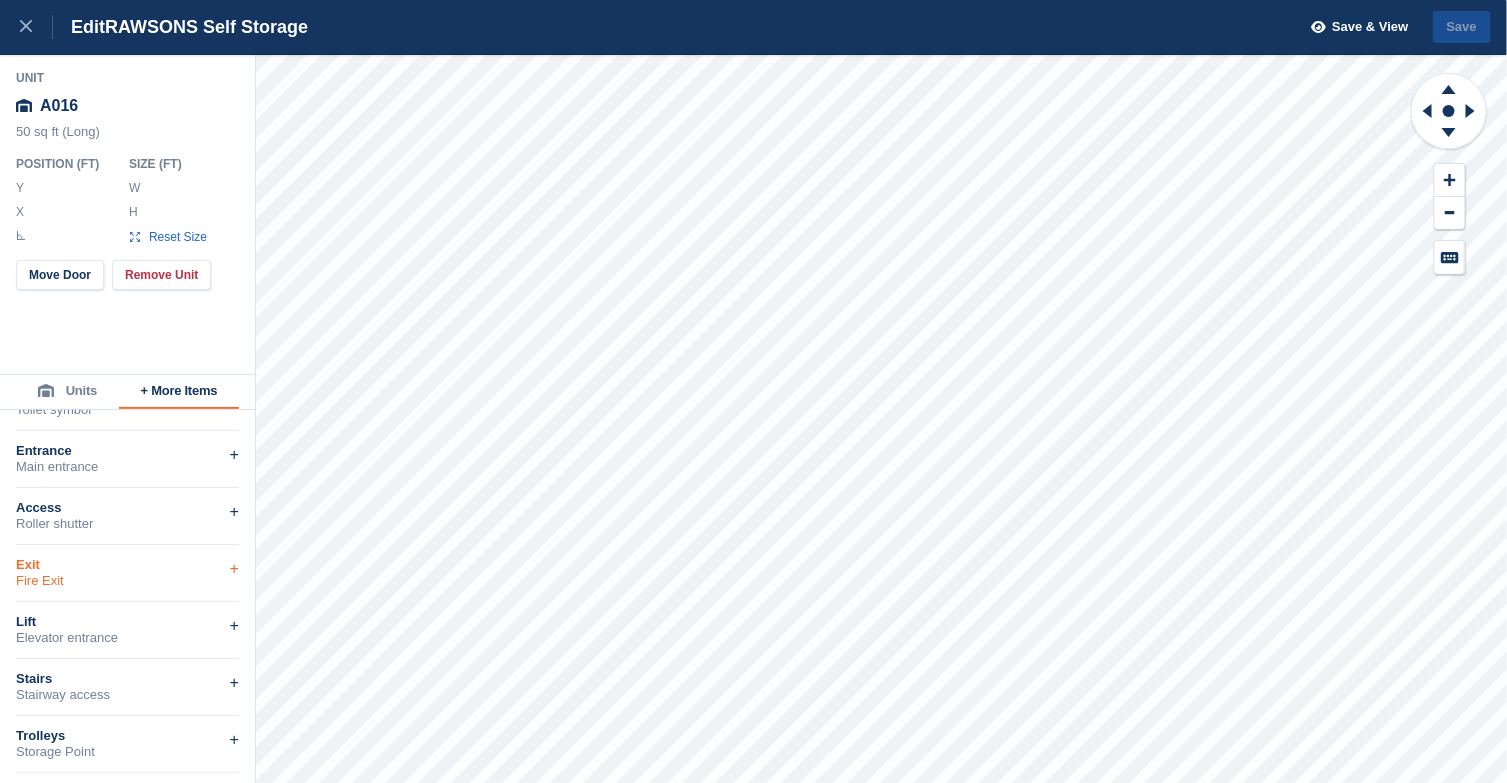 click on "Exit" at bounding box center (127, 565) 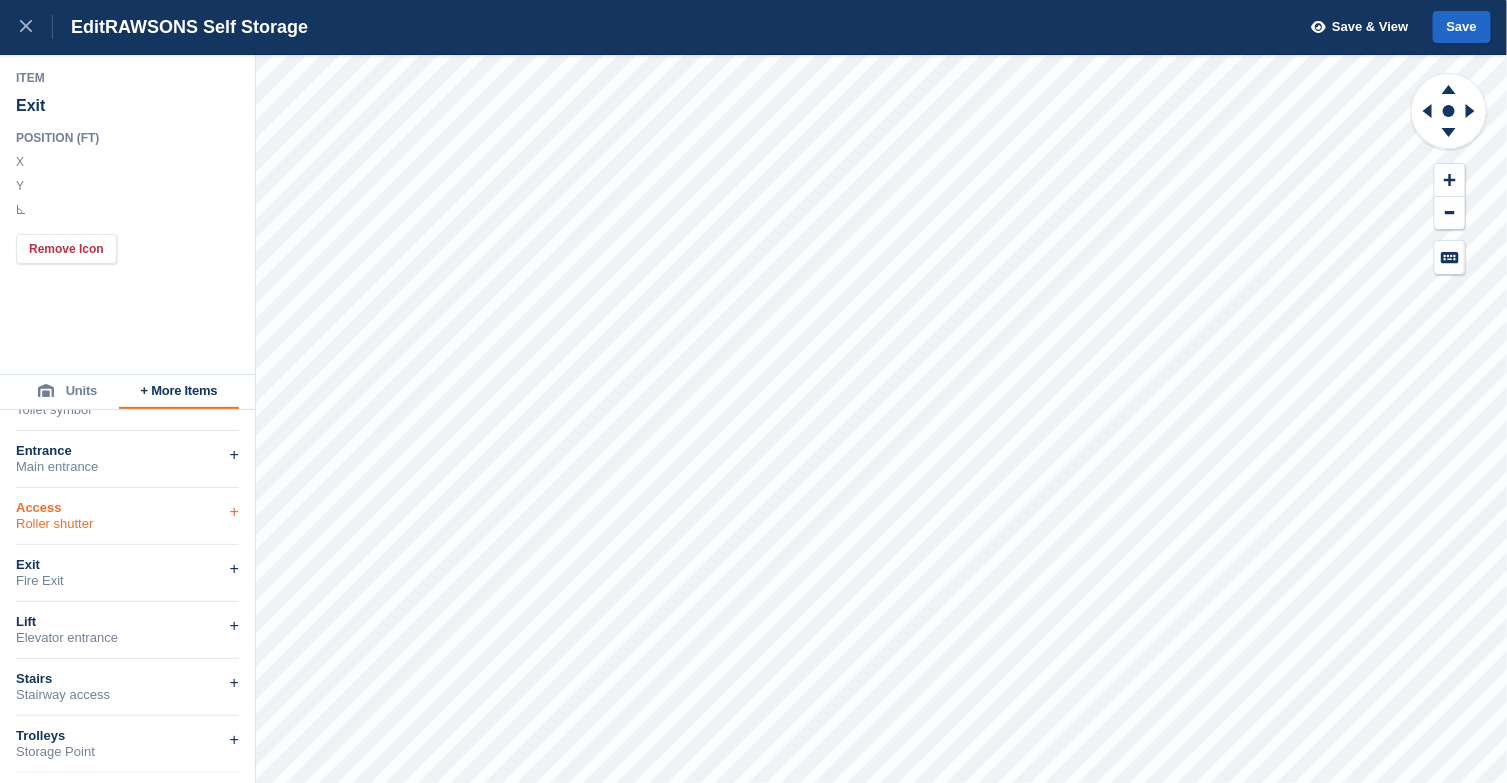 type on "*****" 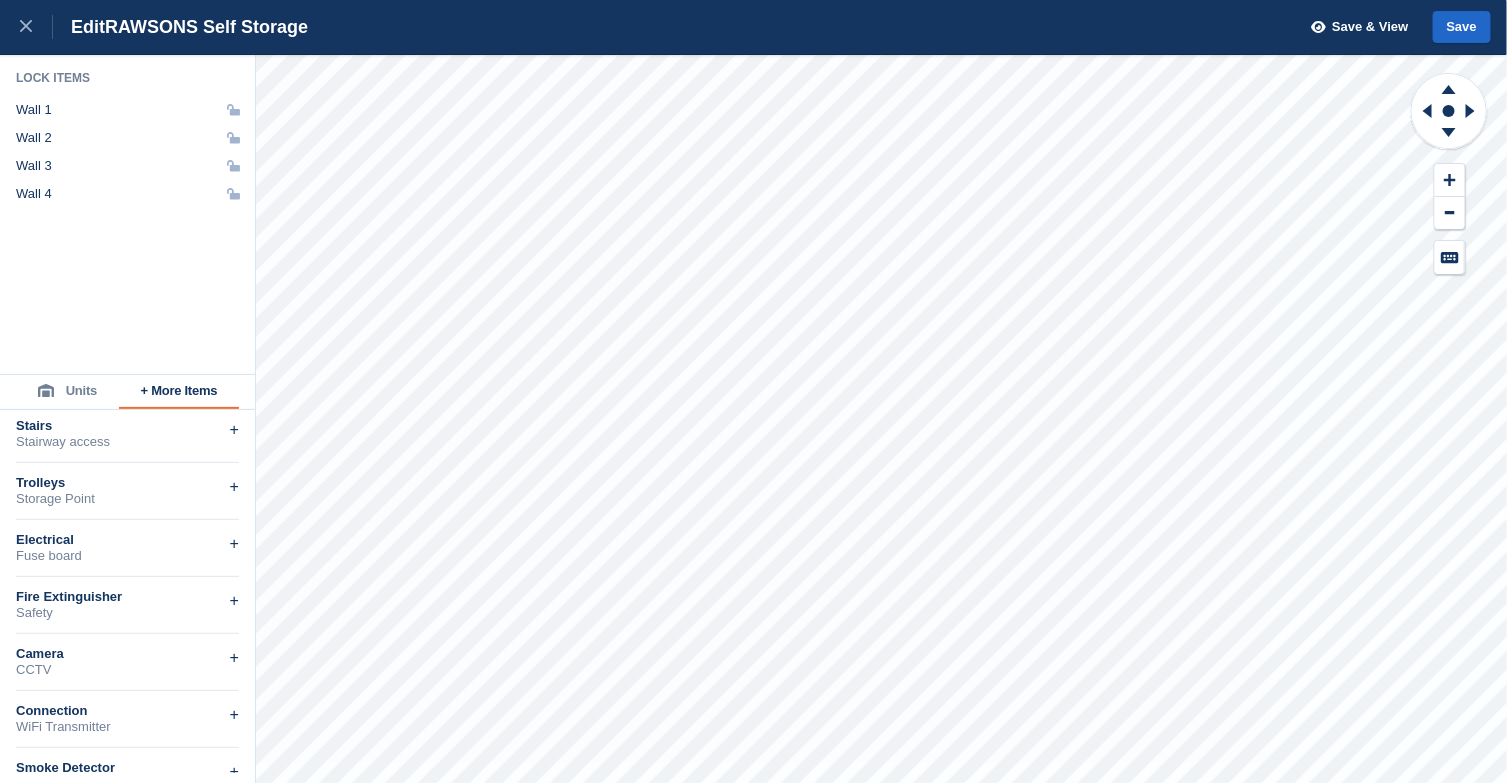 scroll, scrollTop: 715, scrollLeft: 0, axis: vertical 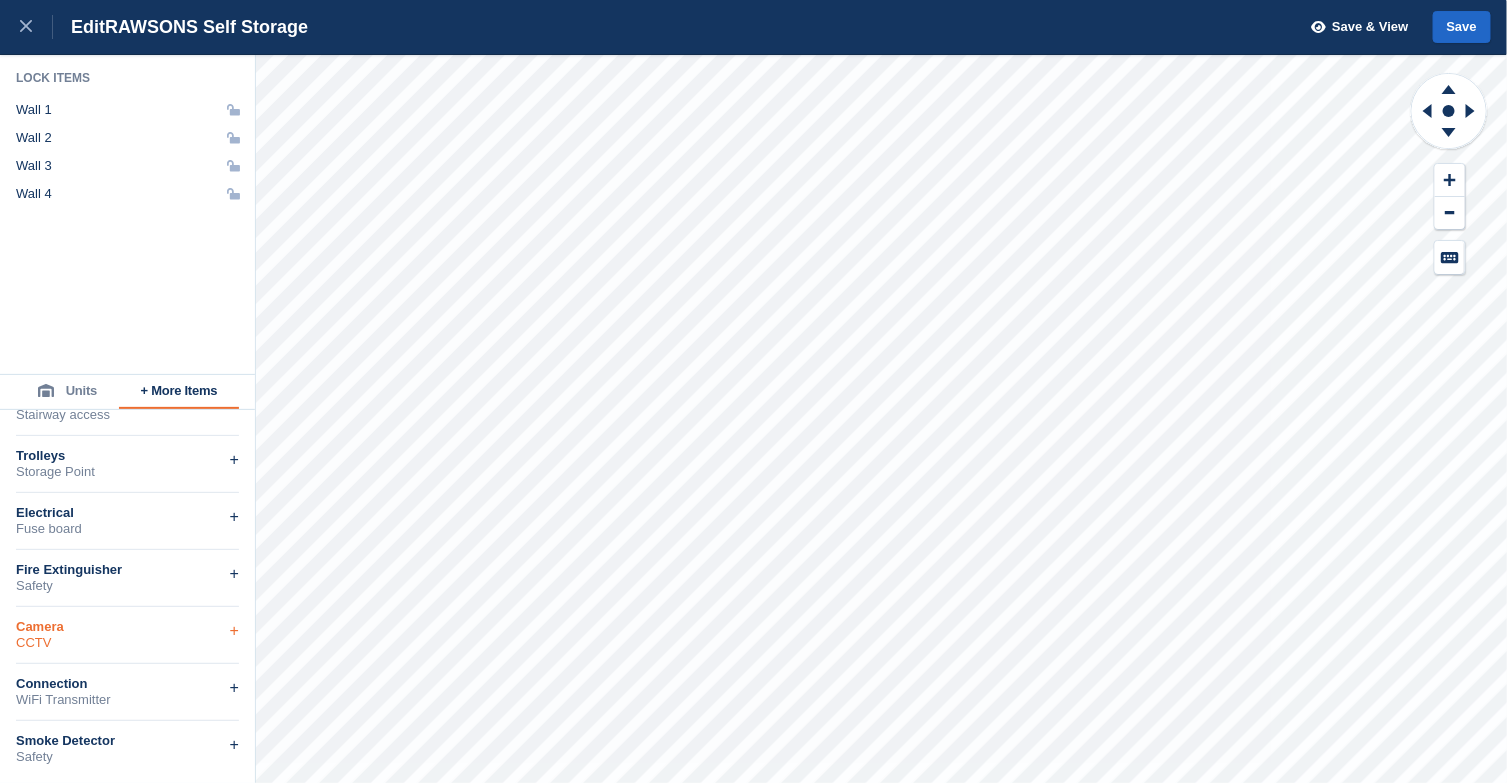 click on "Camera" at bounding box center (127, 627) 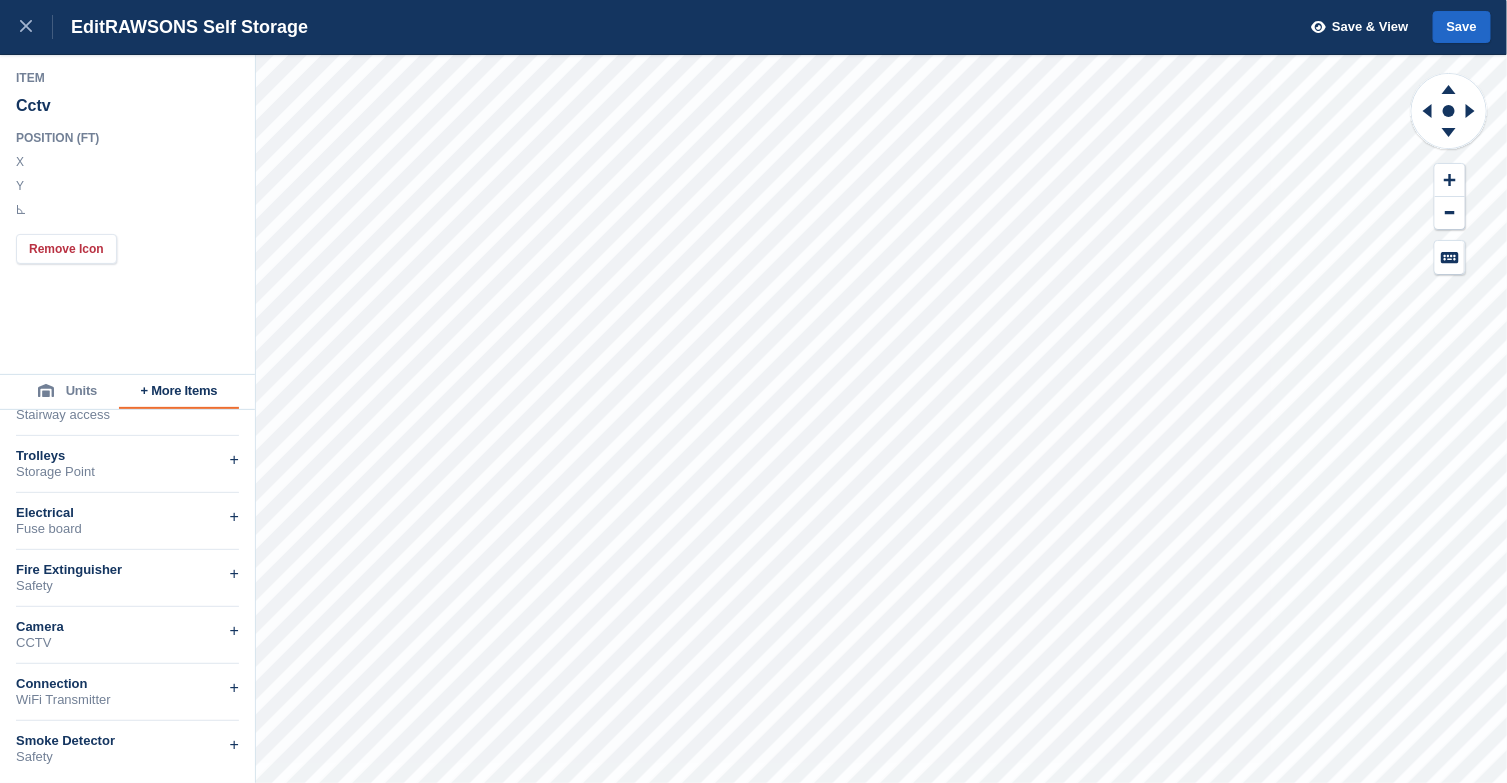 type on "******" 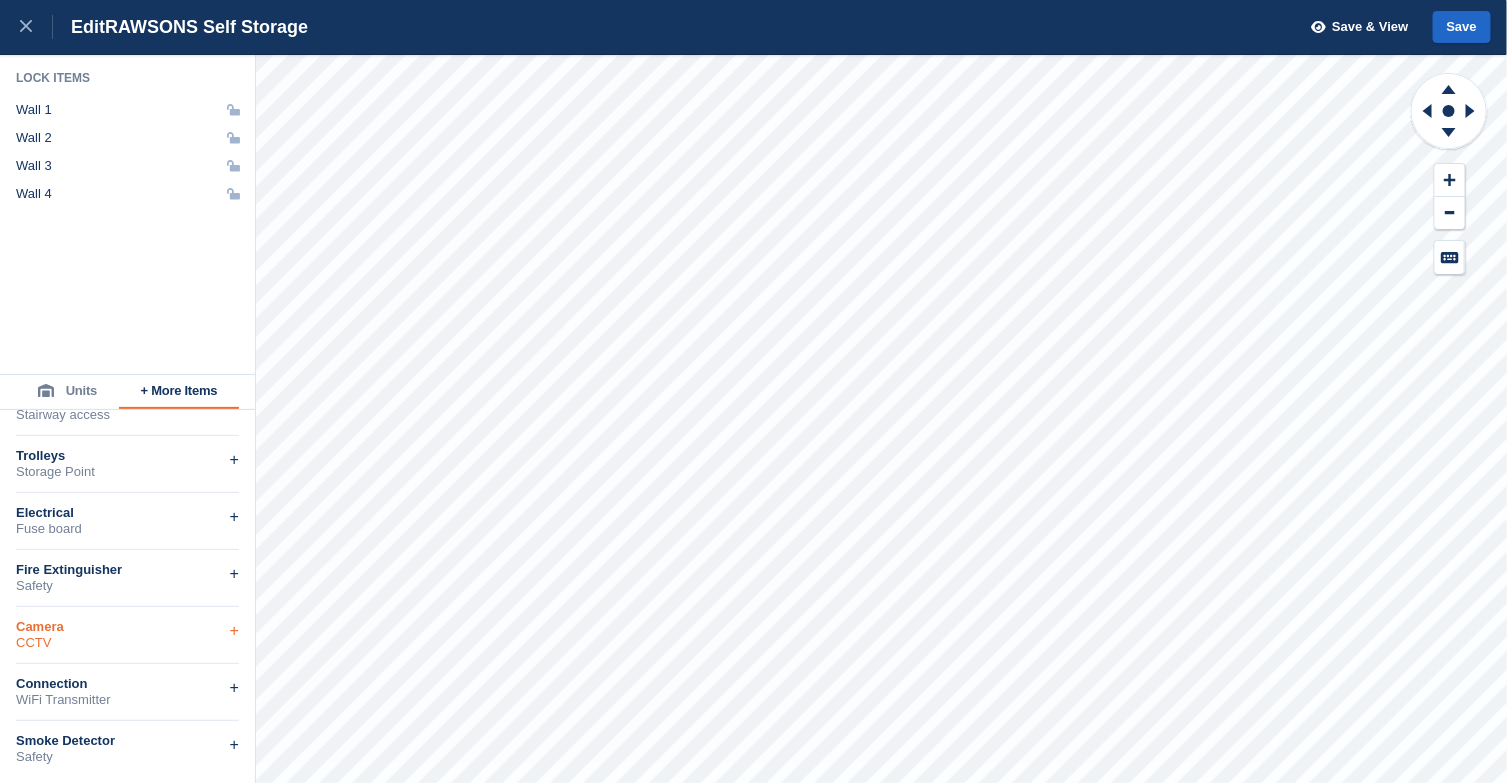 click on "+" at bounding box center [234, 631] 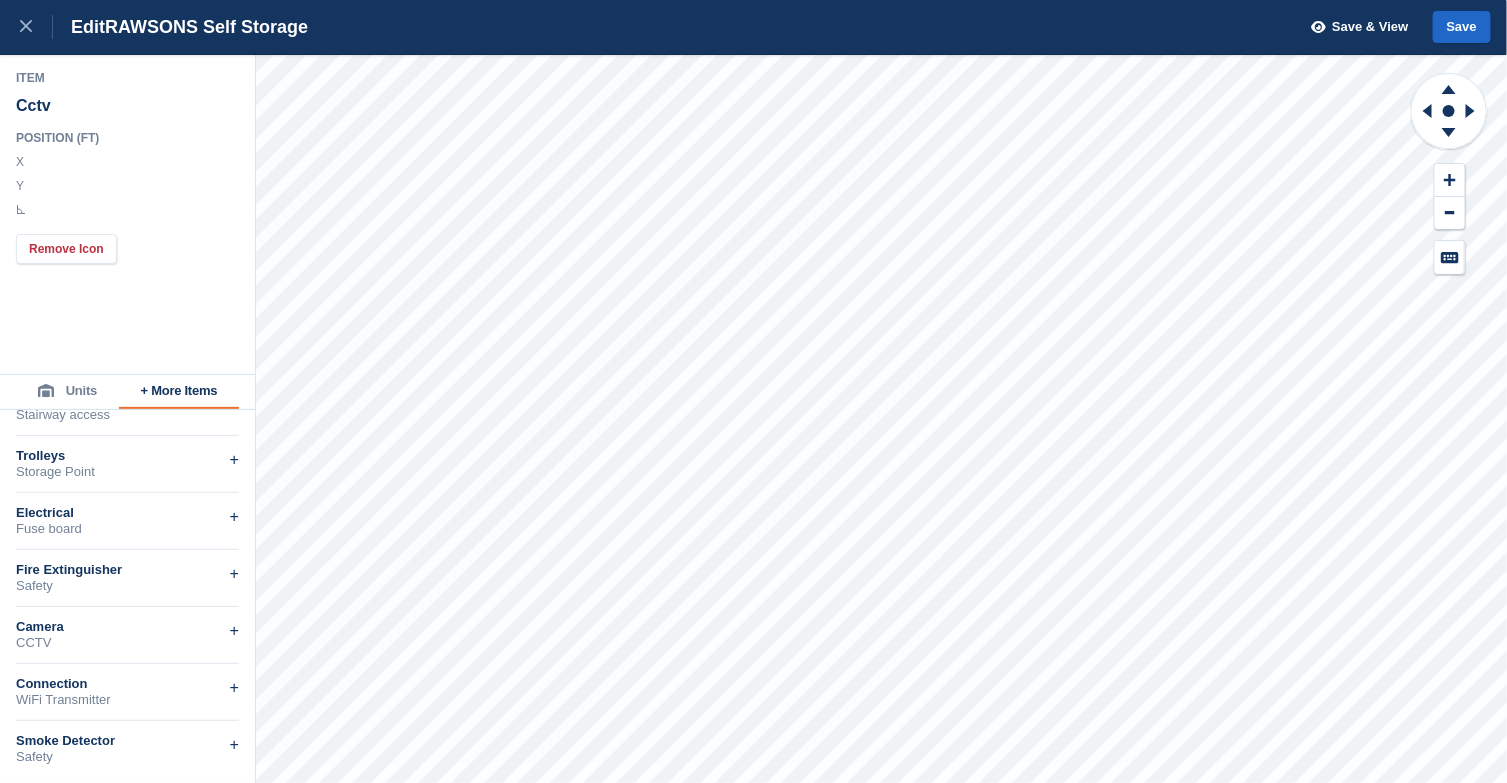 type on "******" 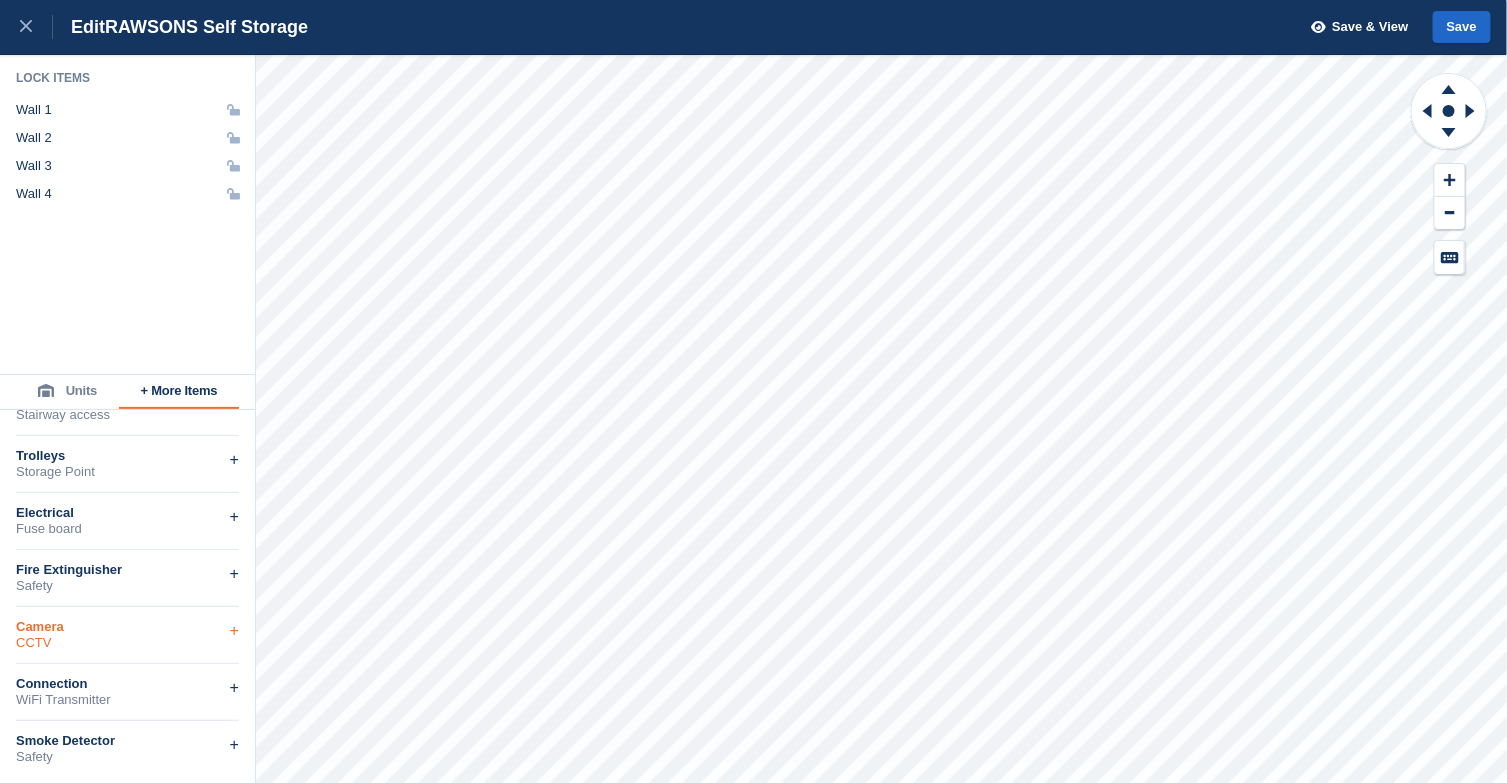 click on "+" at bounding box center [234, 631] 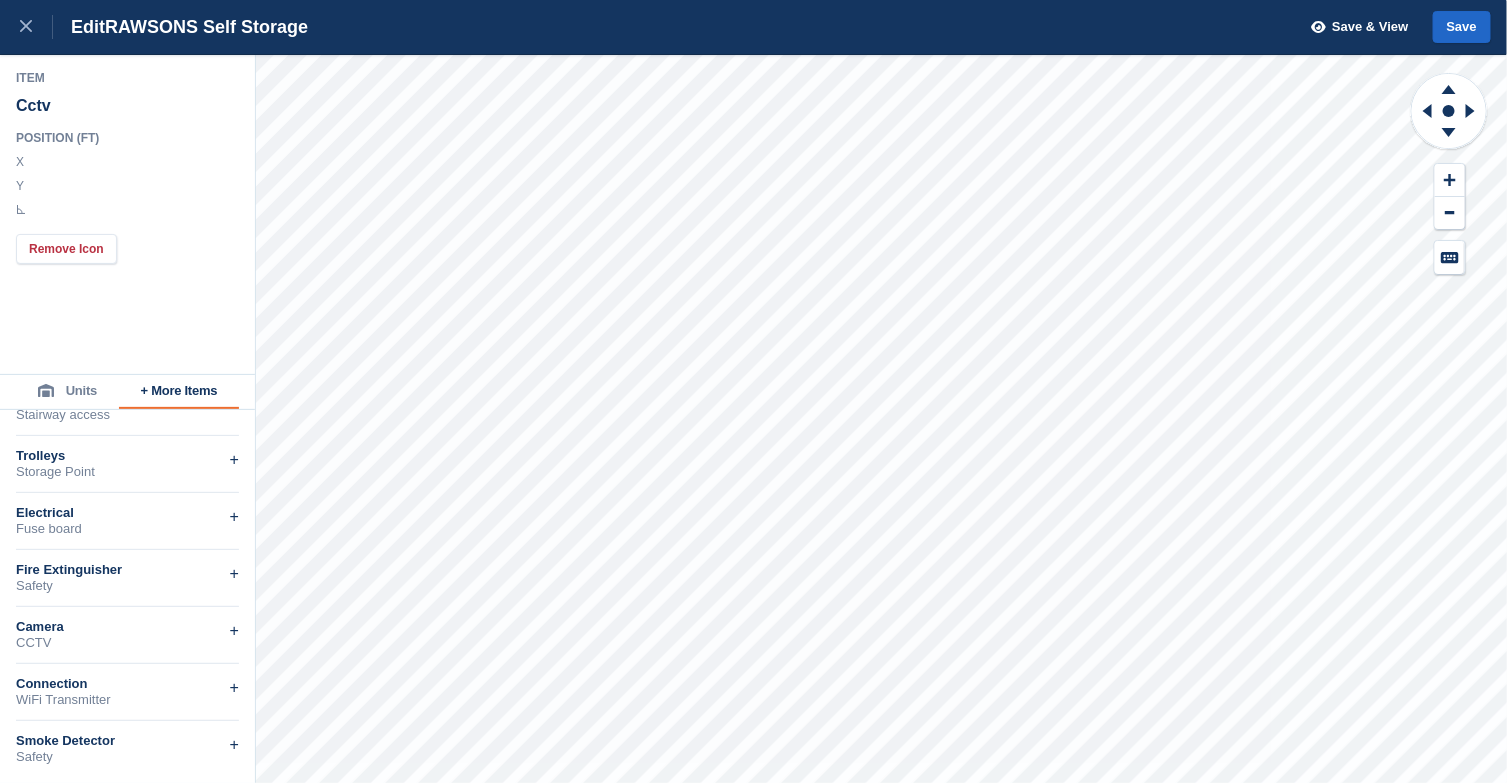 type on "******" 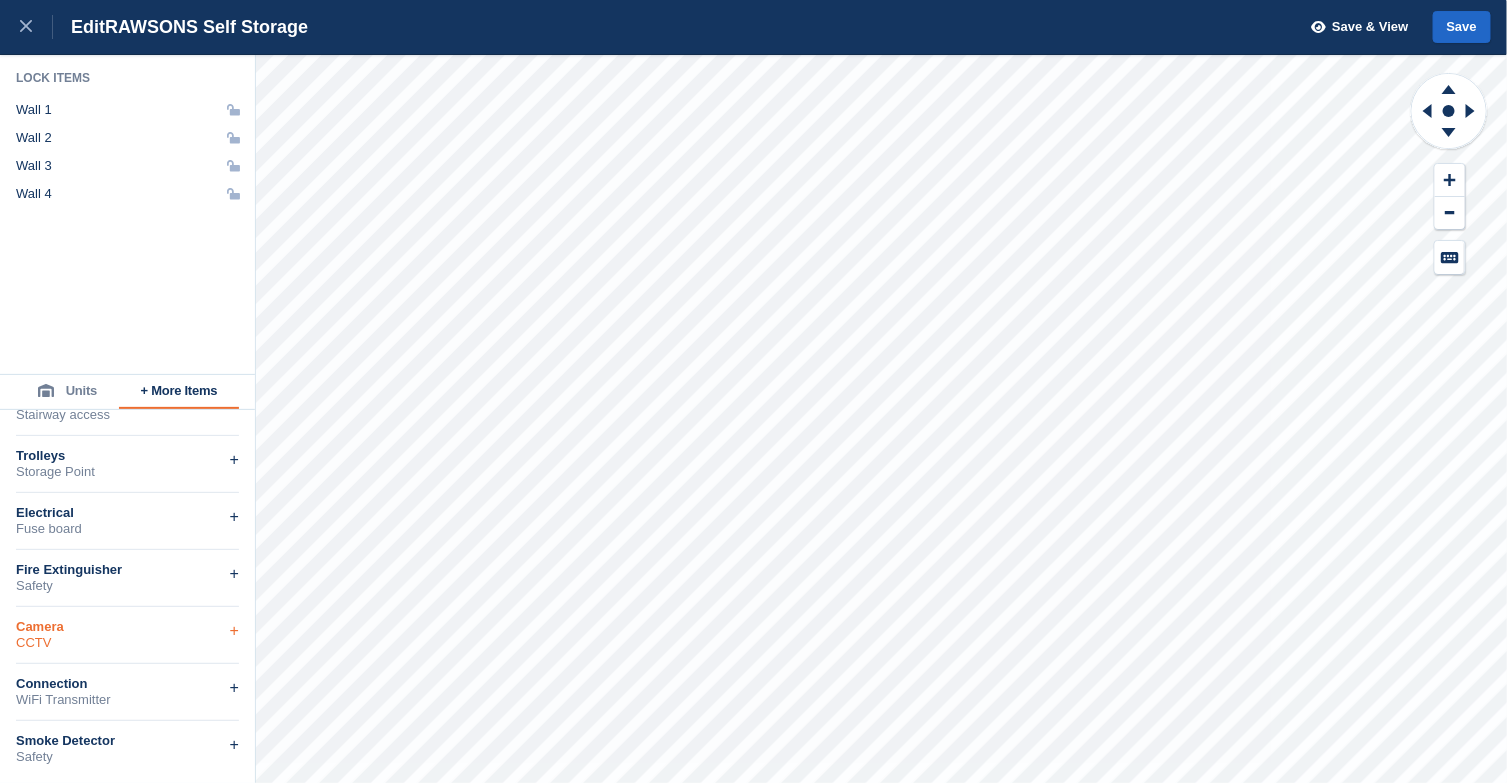 click on "+" at bounding box center (234, 631) 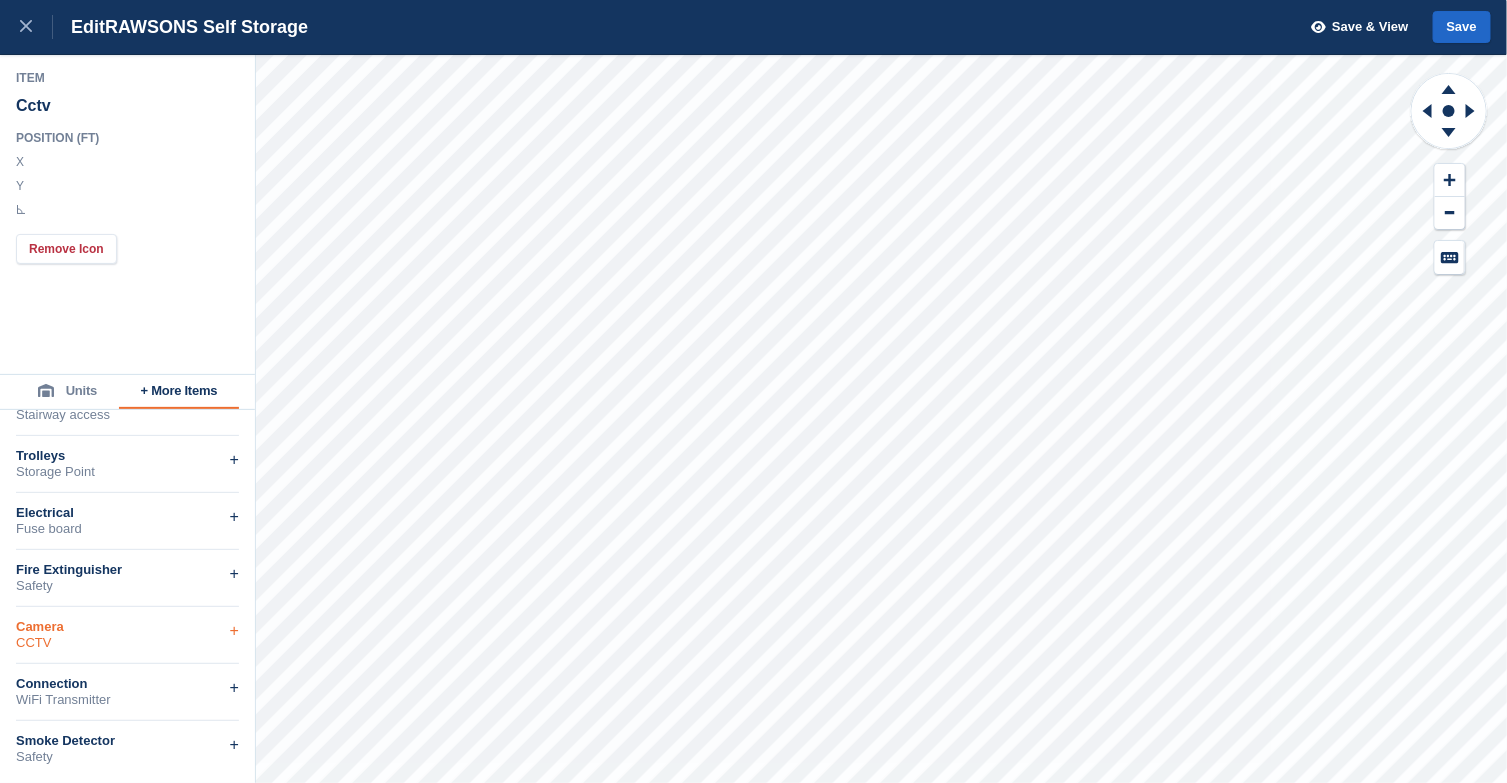 type on "******" 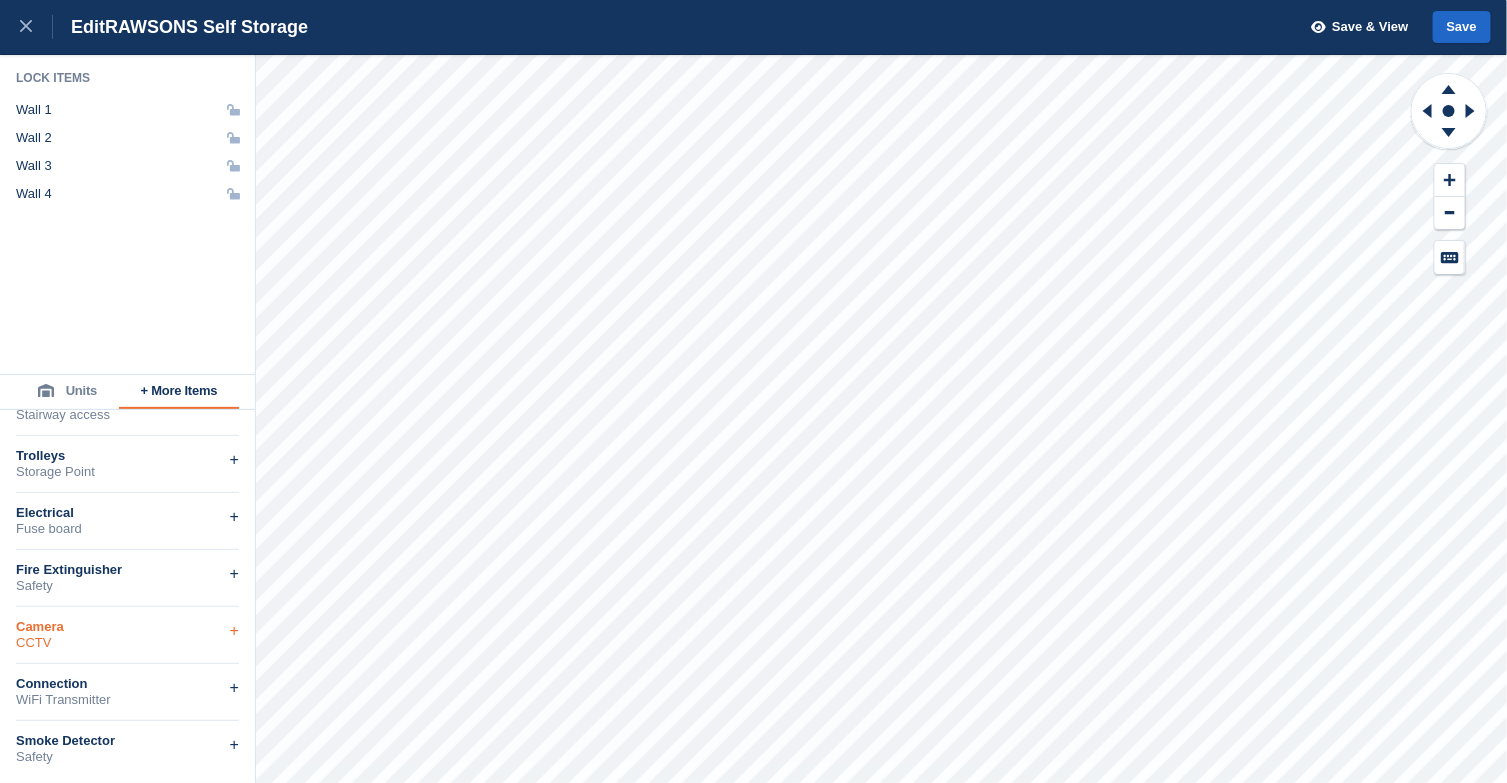 click on "+" at bounding box center (234, 631) 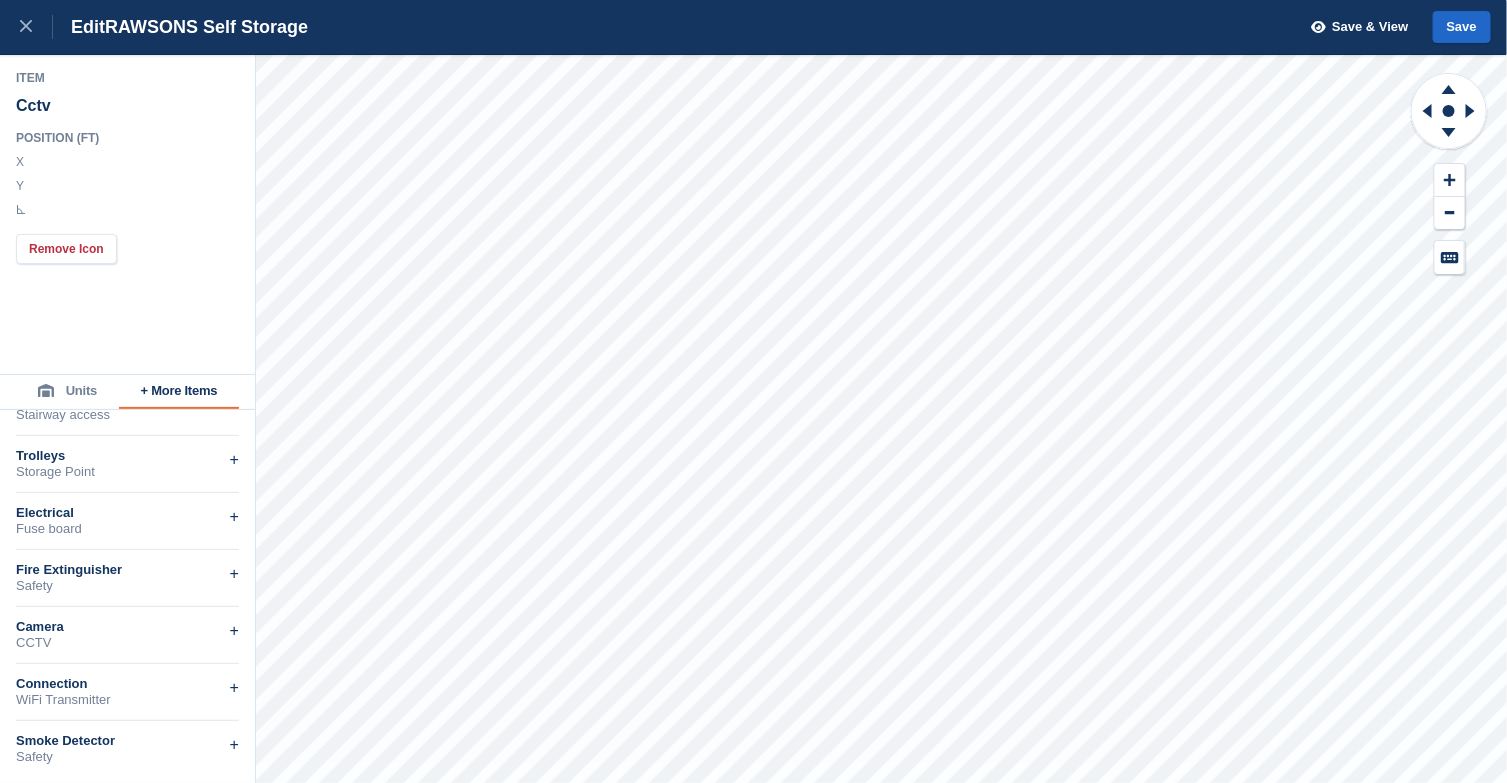 type on "****" 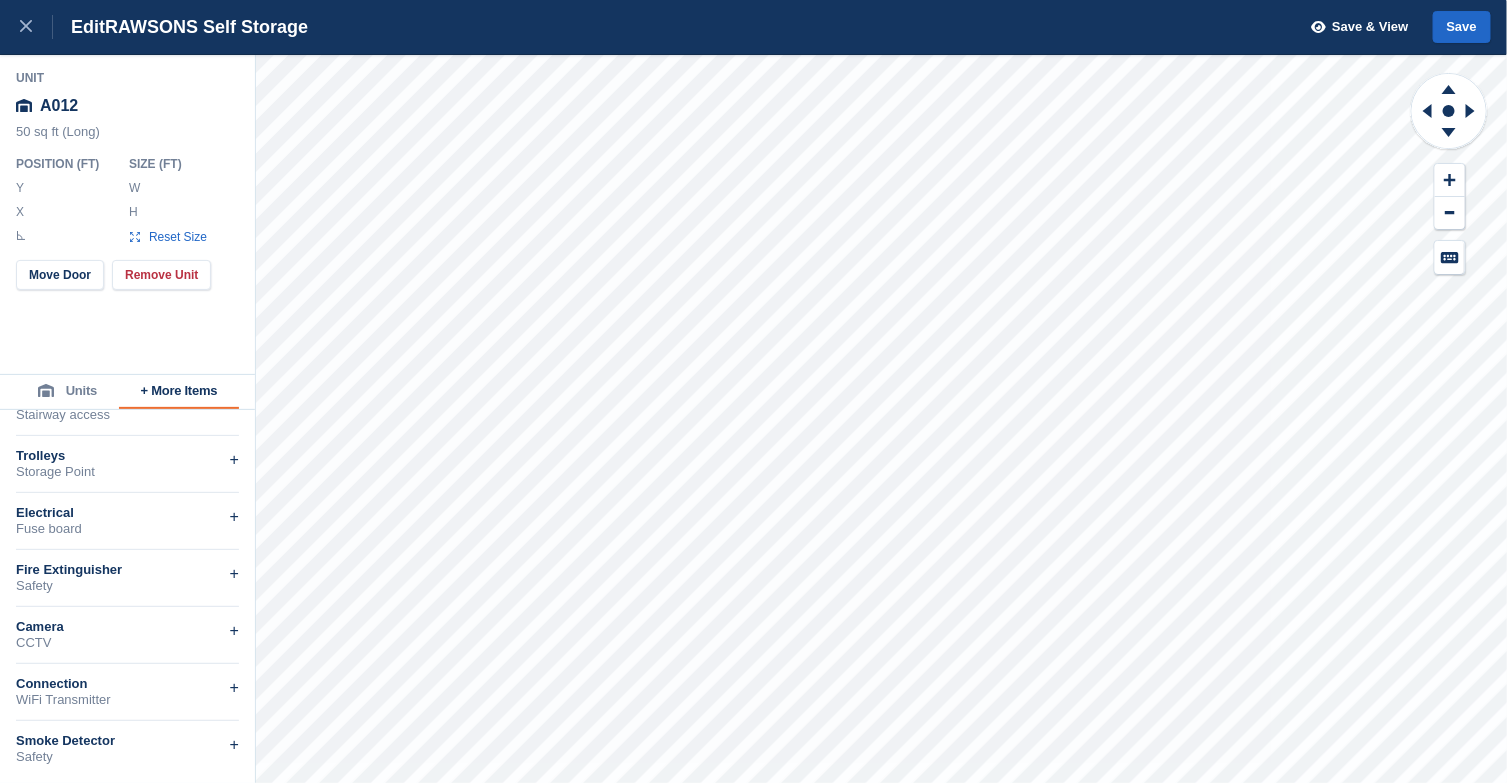 click on "*****" at bounding box center (182, 188) 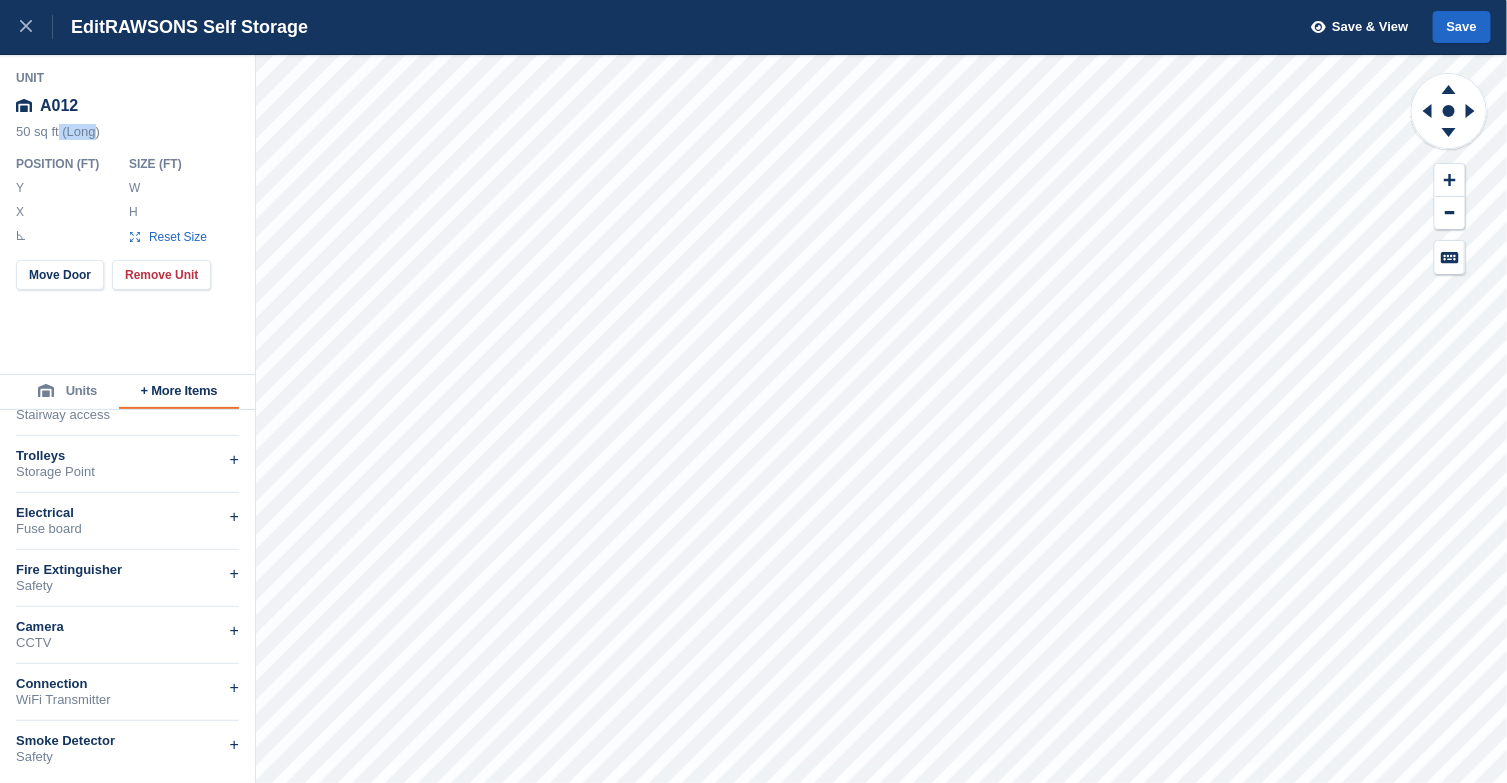 drag, startPoint x: 100, startPoint y: 130, endPoint x: 60, endPoint y: 130, distance: 40 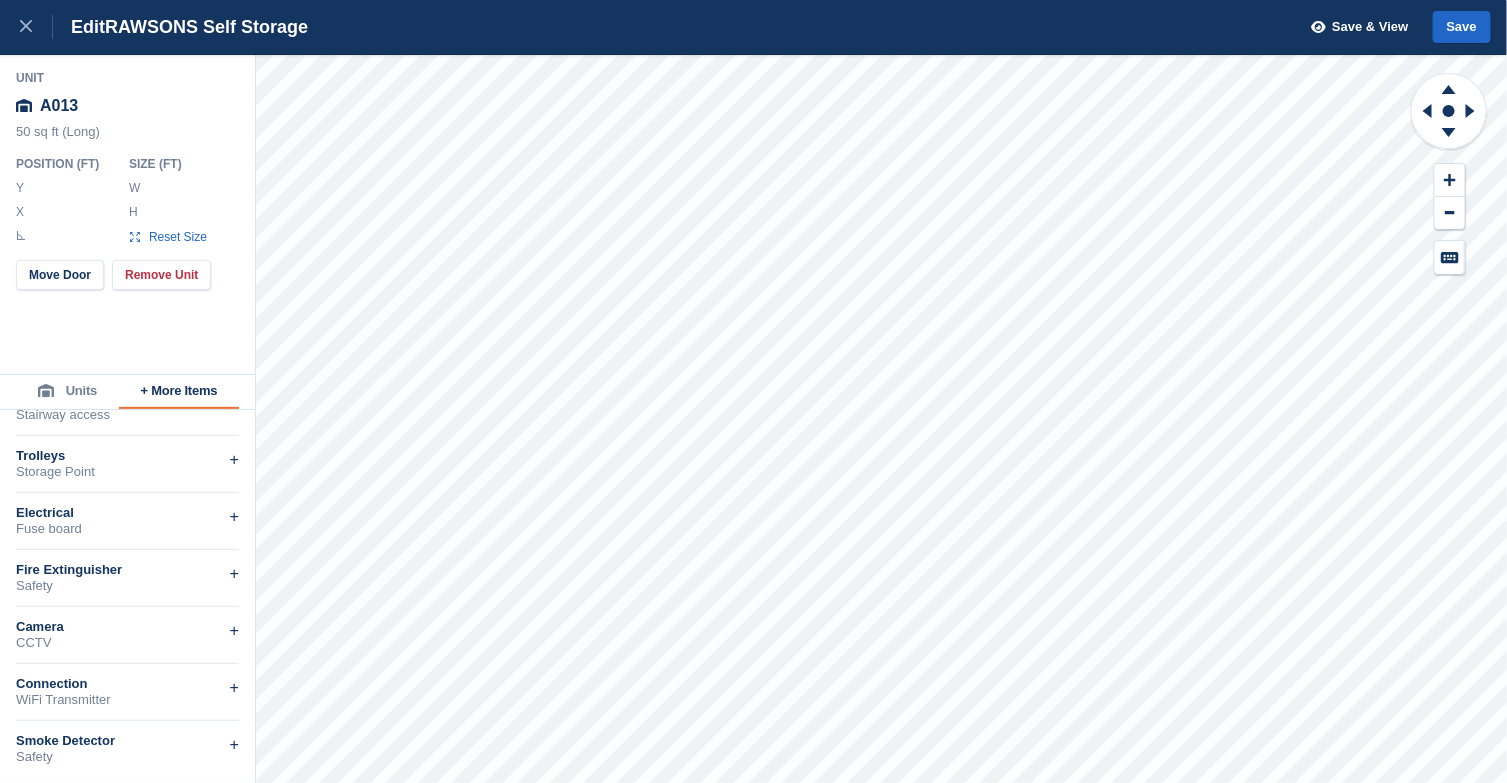 click on "A013" at bounding box center [128, 106] 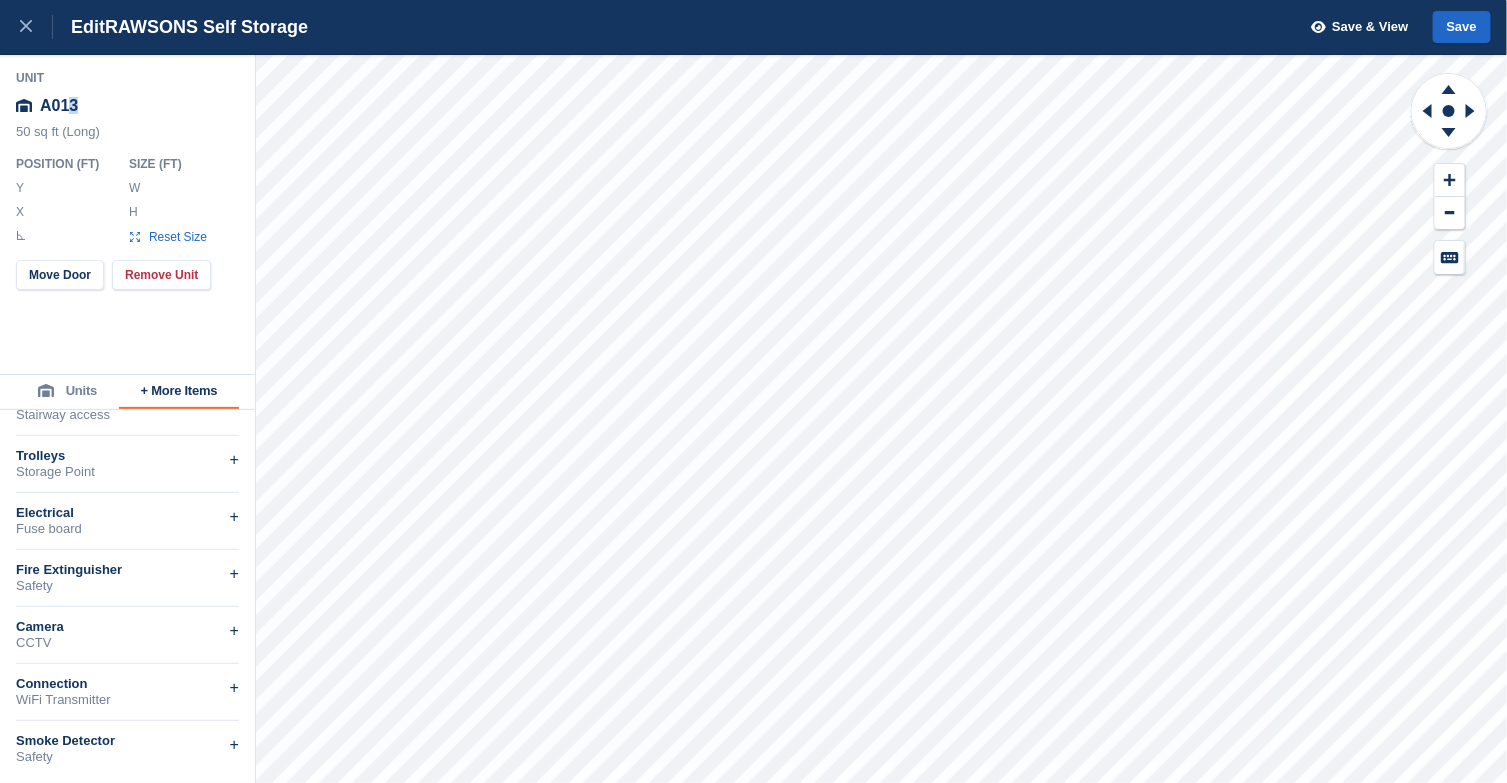 click on "A013" at bounding box center (128, 106) 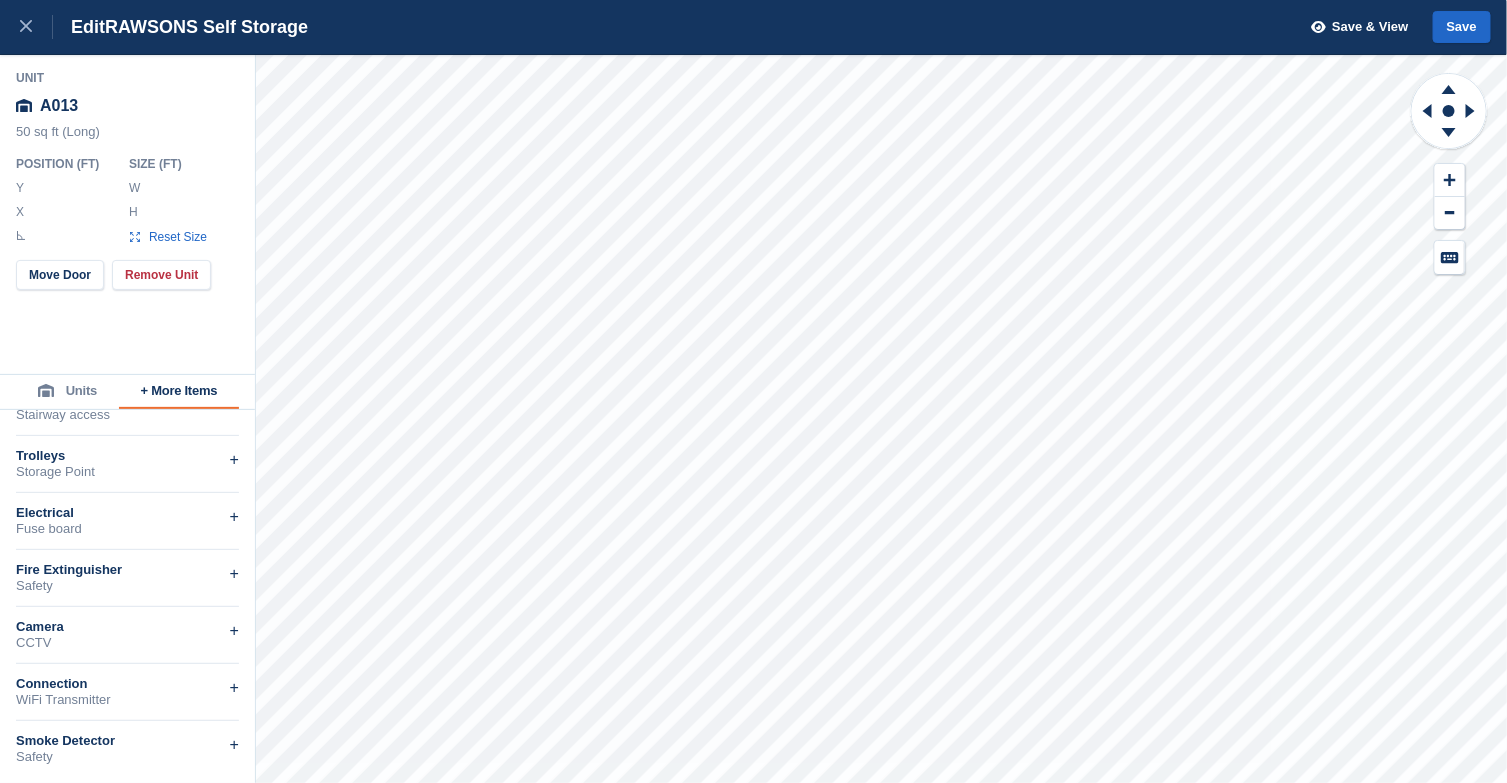 click on "A013" at bounding box center (128, 106) 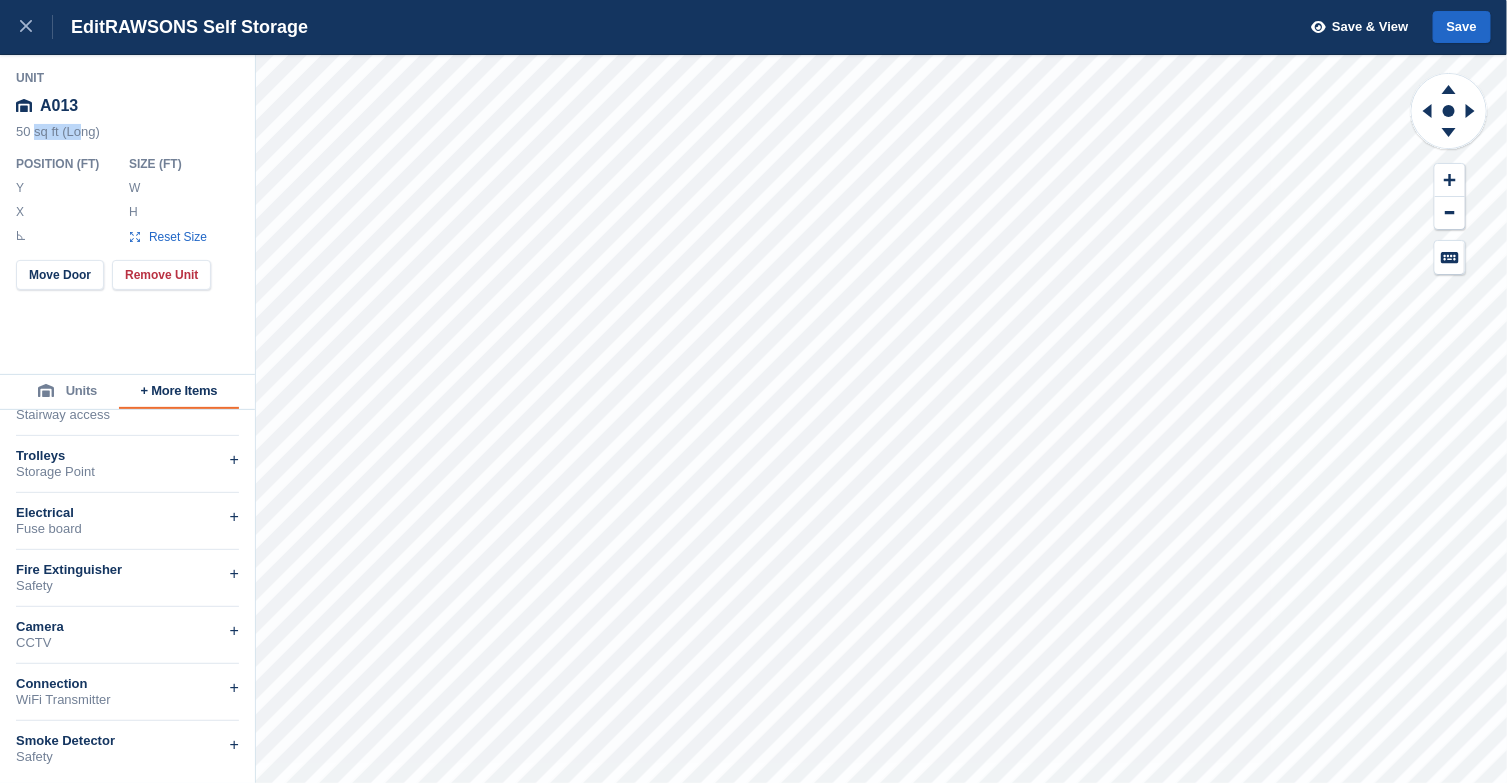 drag, startPoint x: 78, startPoint y: 136, endPoint x: 36, endPoint y: 135, distance: 42.0119 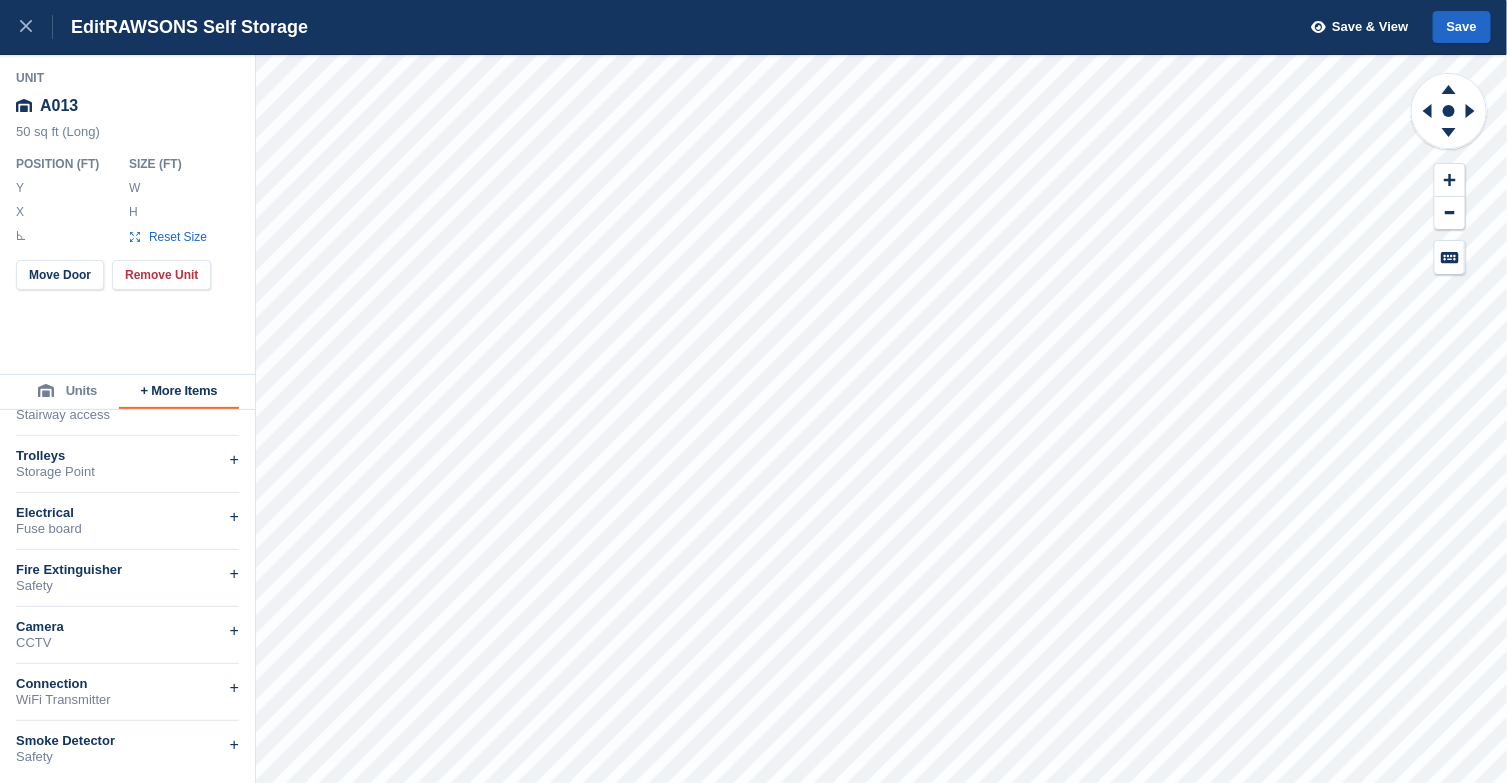 click on "50 sq ft (Long)" at bounding box center (128, 137) 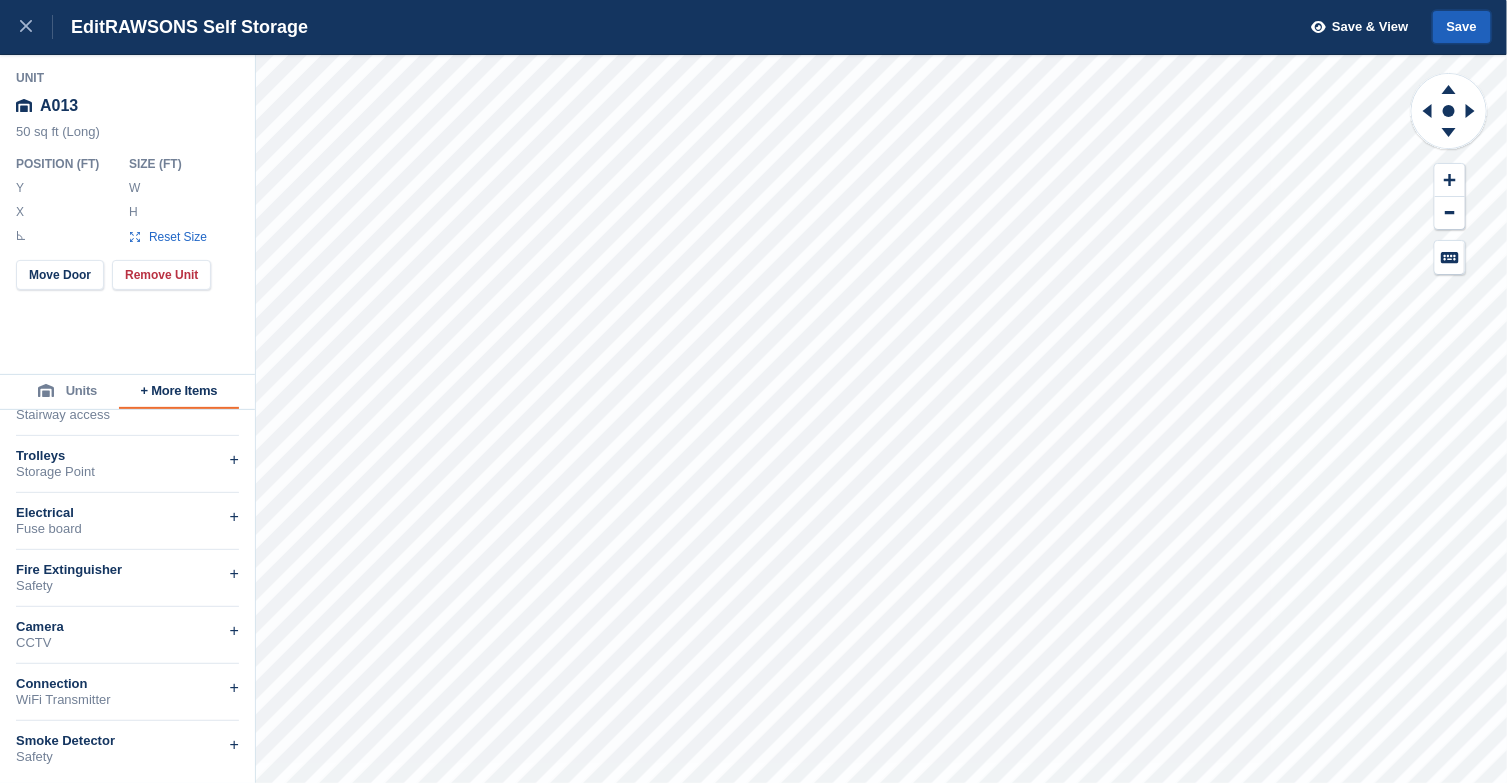 click on "Save" at bounding box center [1462, 27] 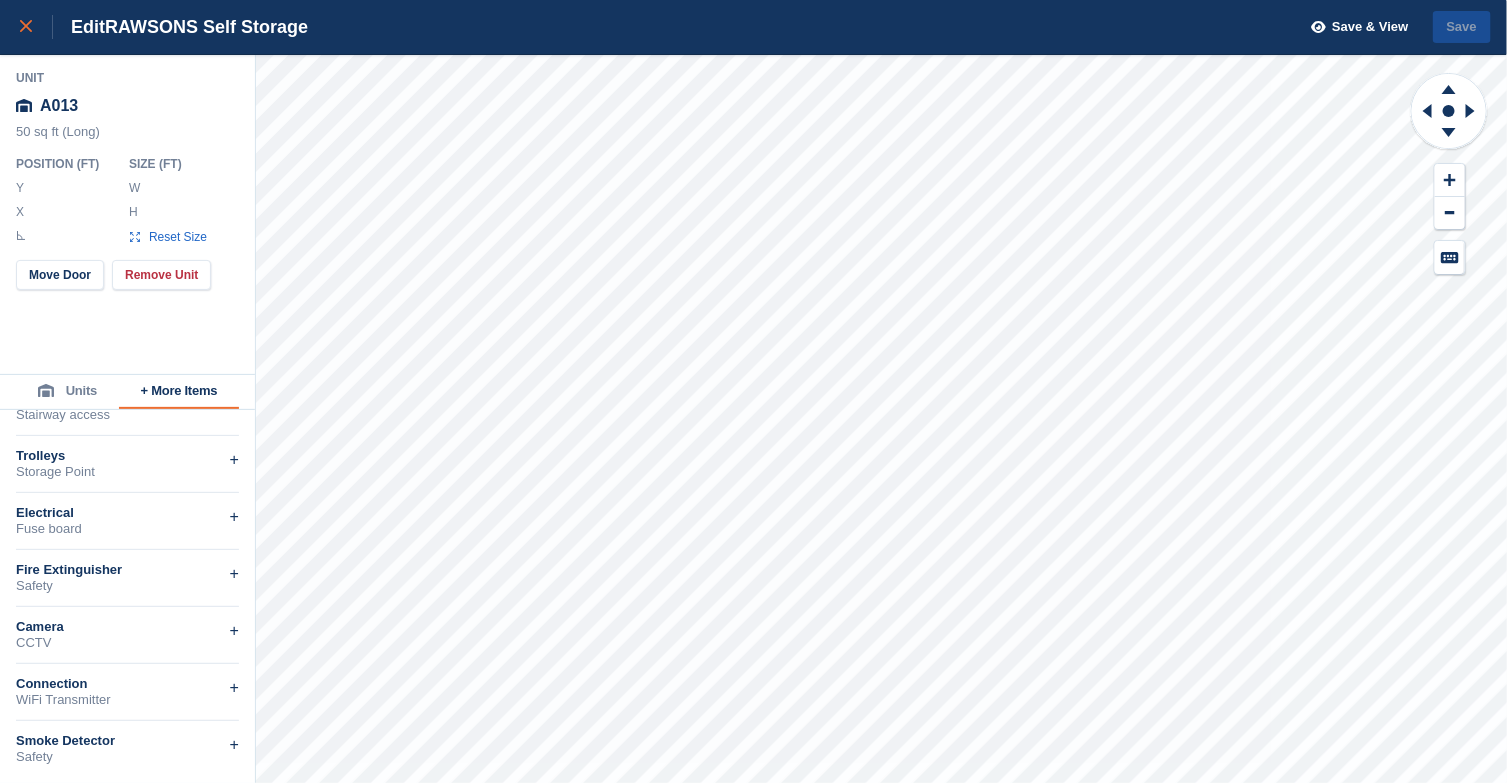 click 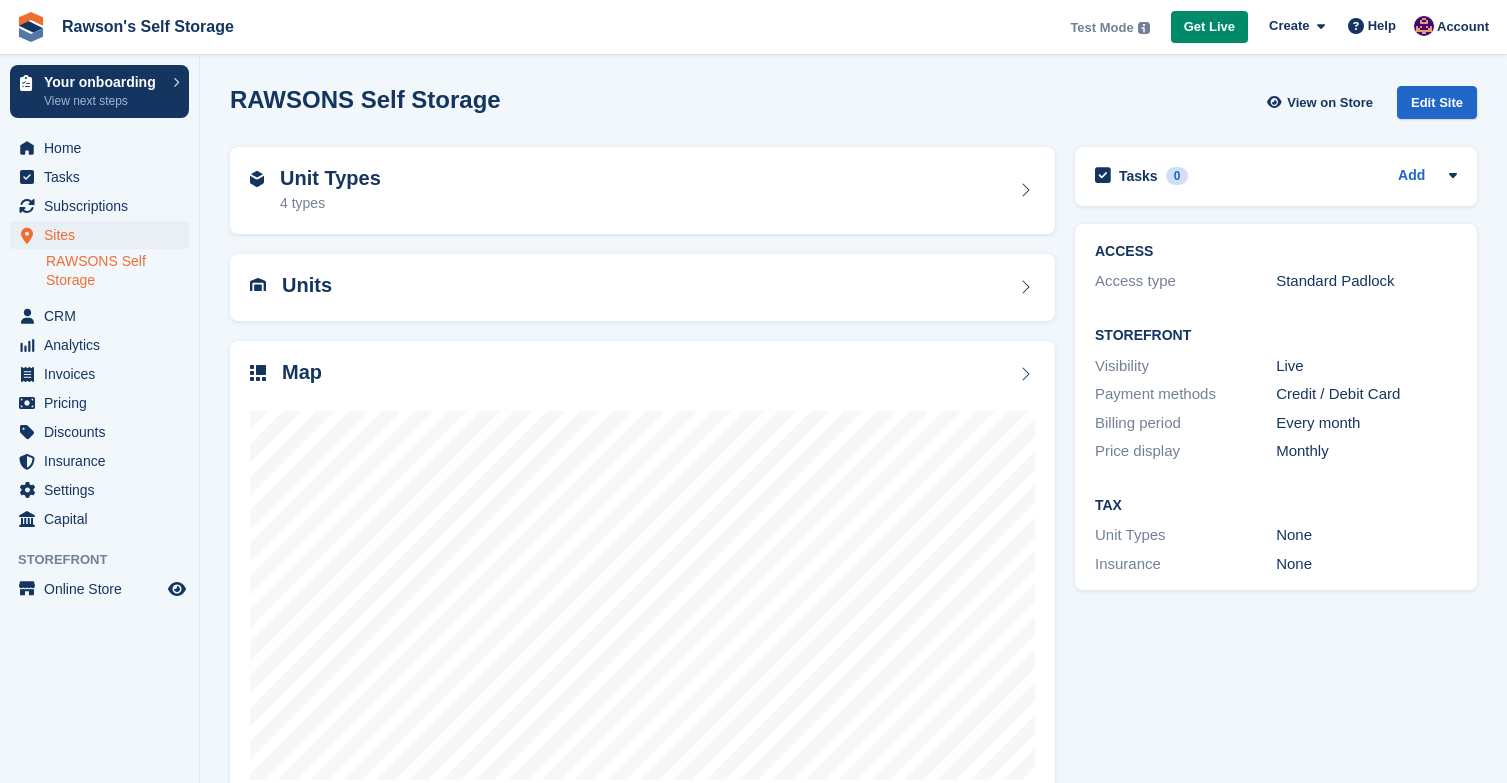 scroll, scrollTop: 0, scrollLeft: 0, axis: both 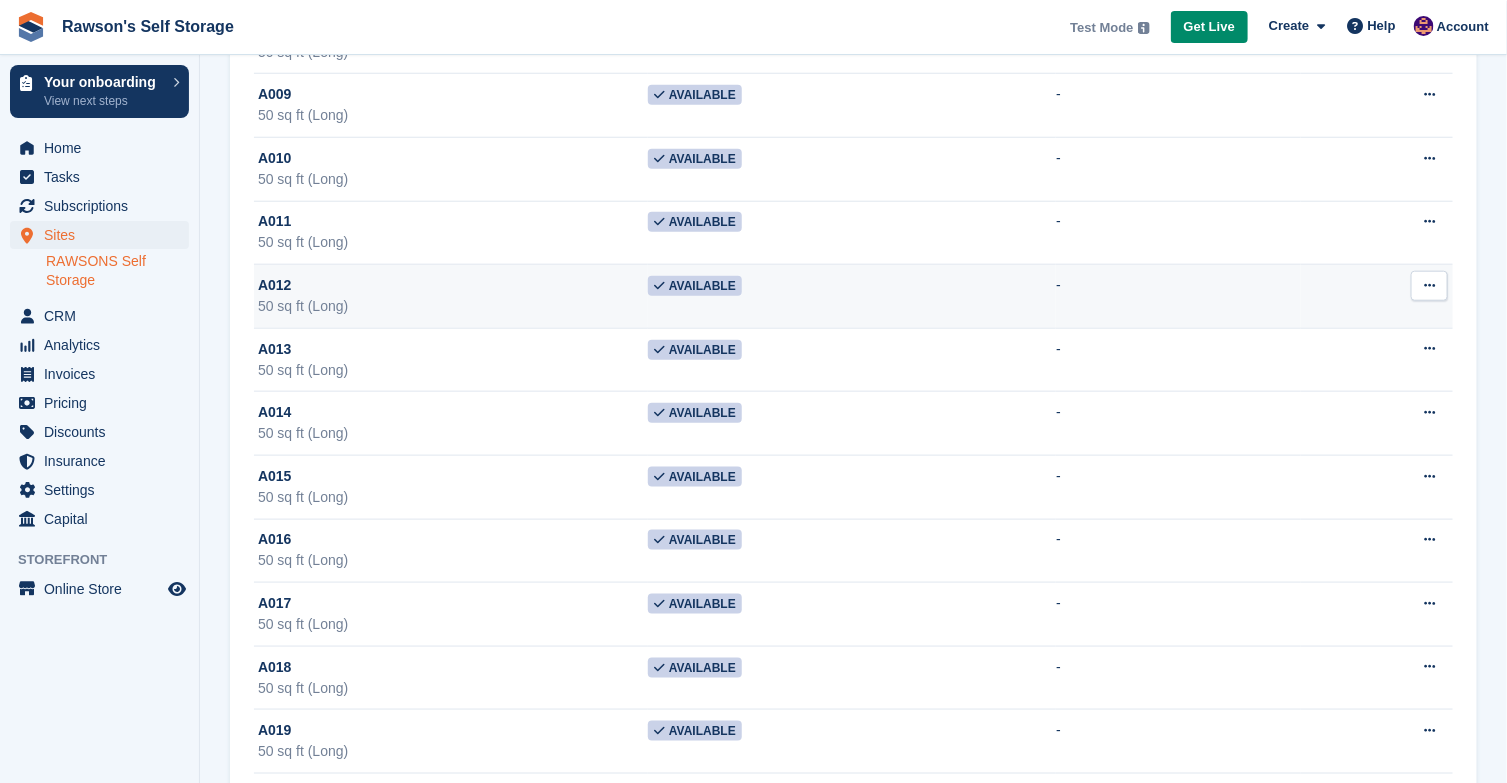 click on "A012" at bounding box center [453, 285] 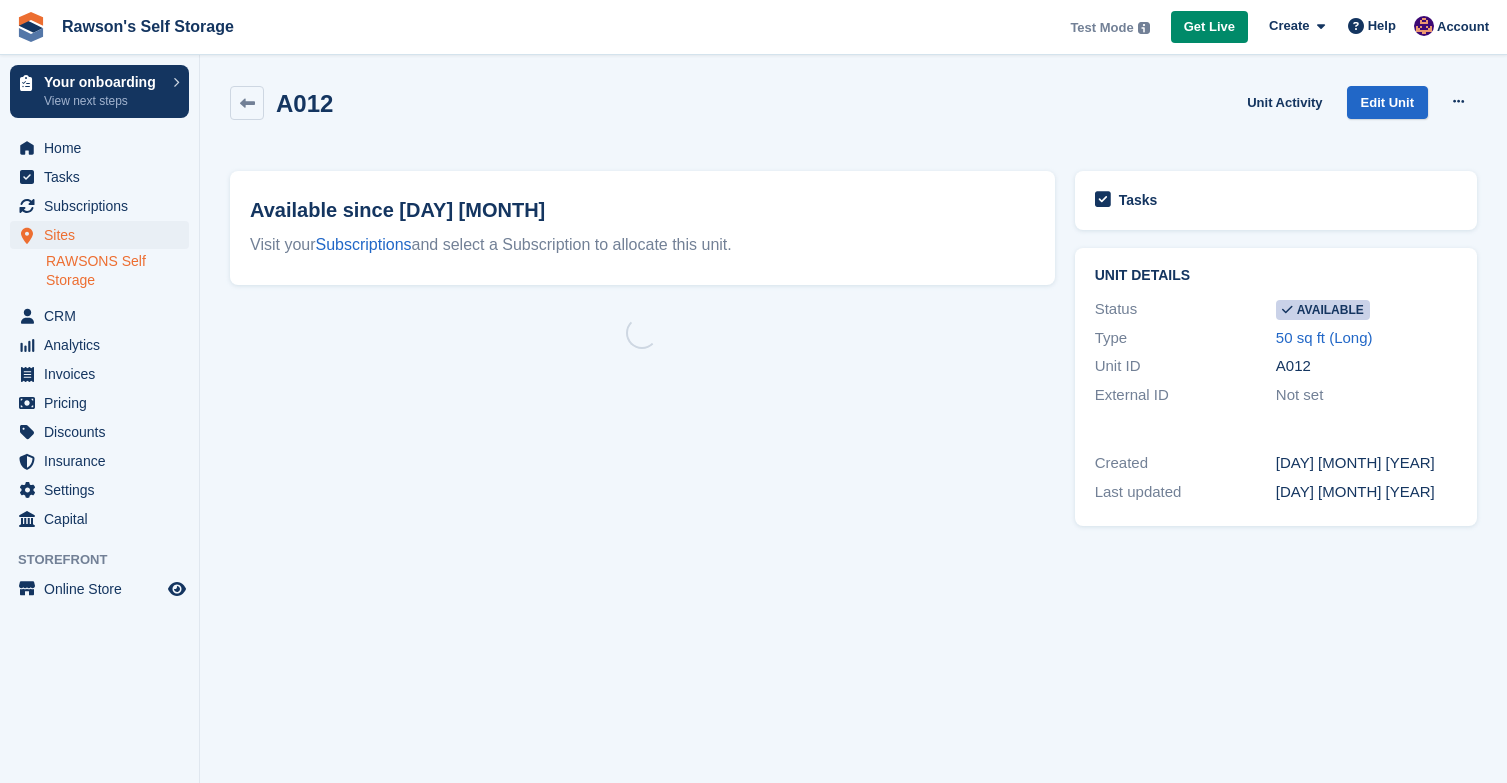 scroll, scrollTop: 0, scrollLeft: 0, axis: both 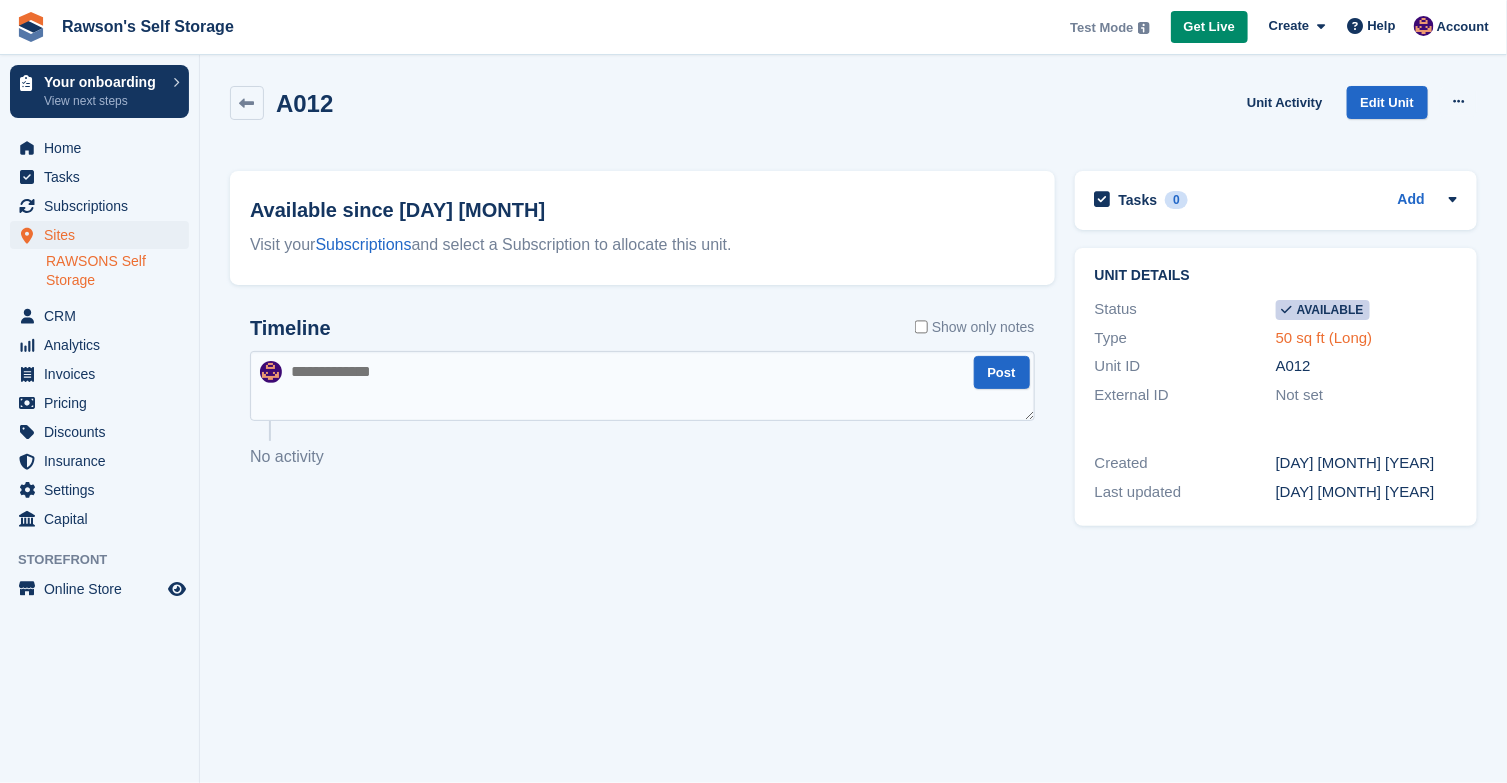 click on "50 sq ft (Long)" at bounding box center [1324, 337] 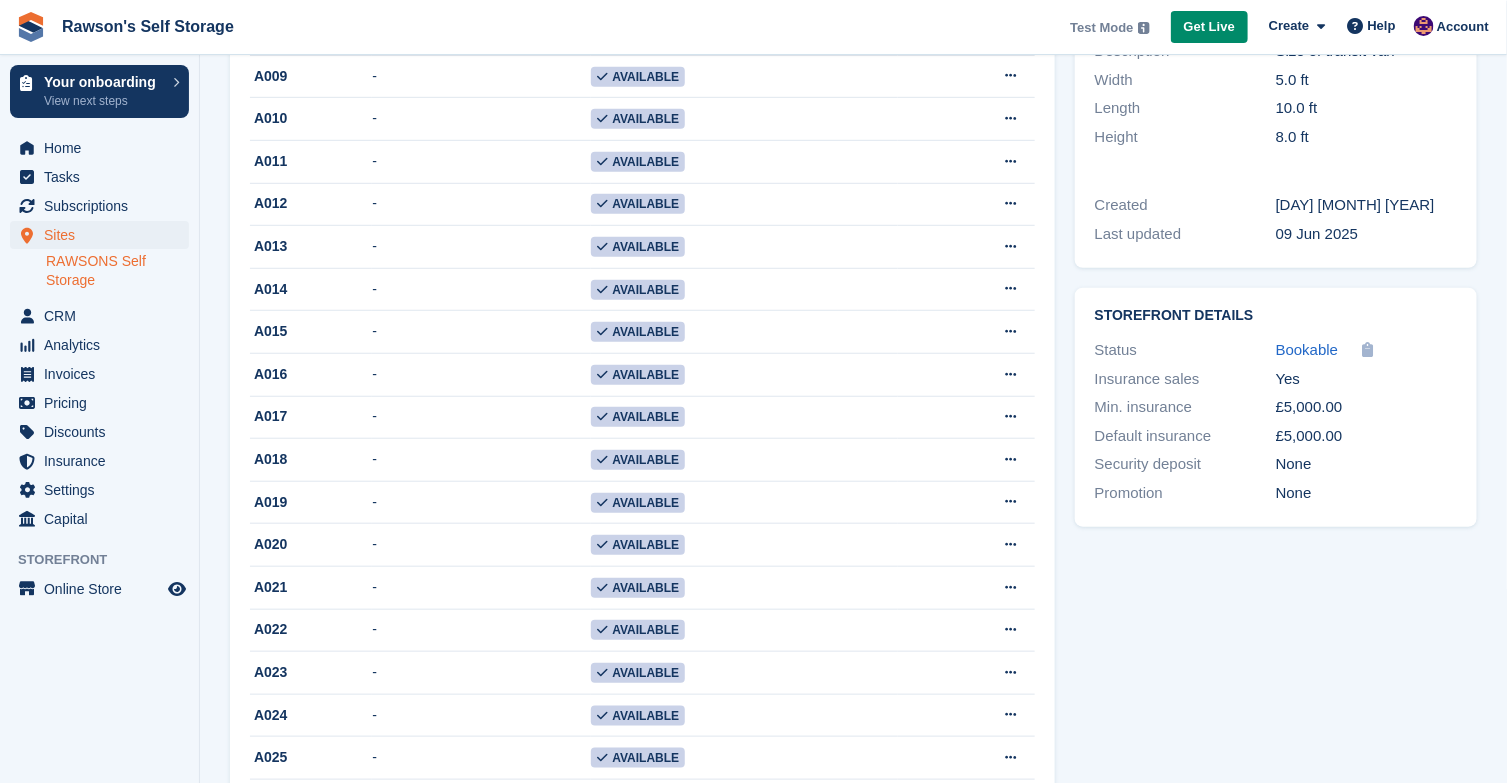 scroll, scrollTop: 415, scrollLeft: 0, axis: vertical 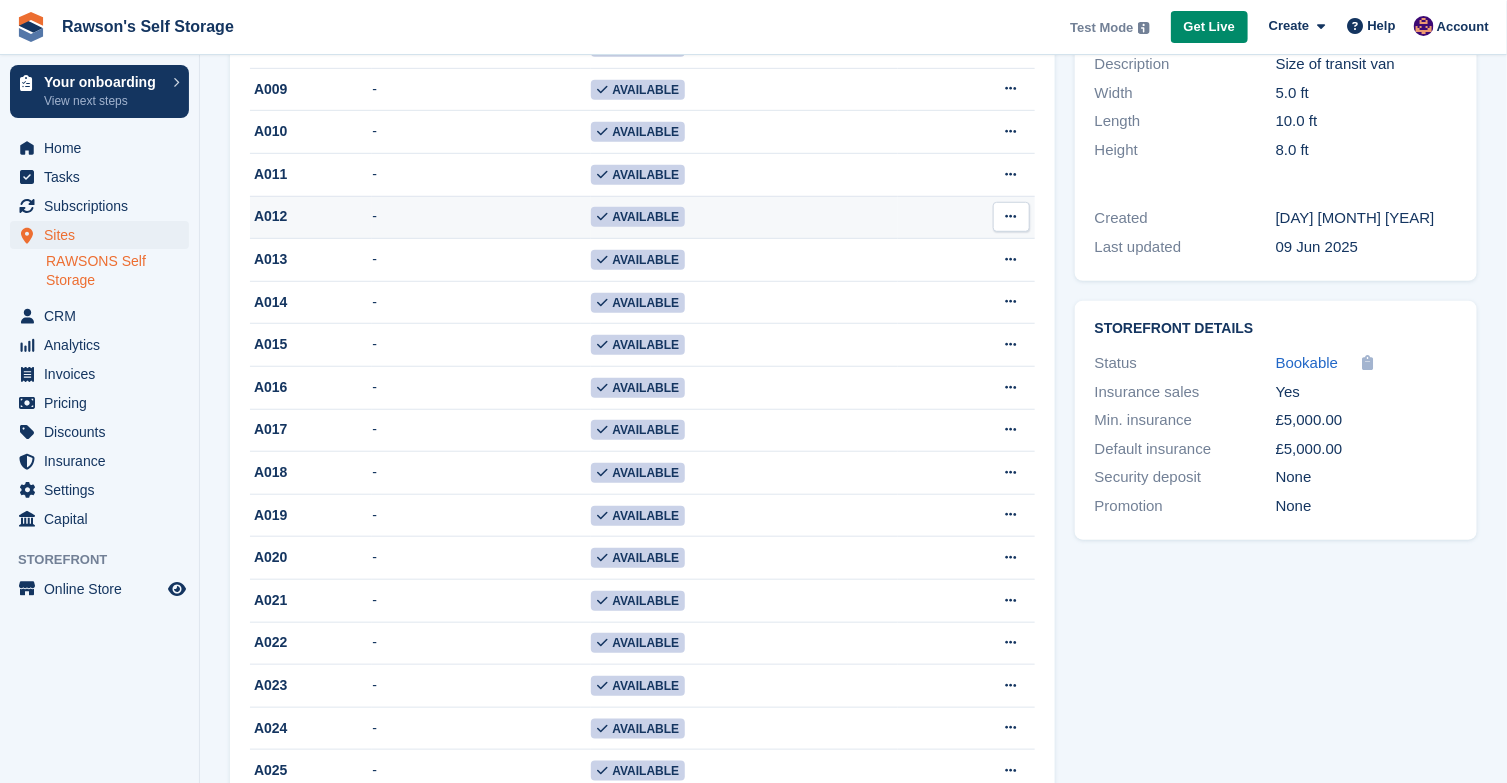click at bounding box center (1011, 216) 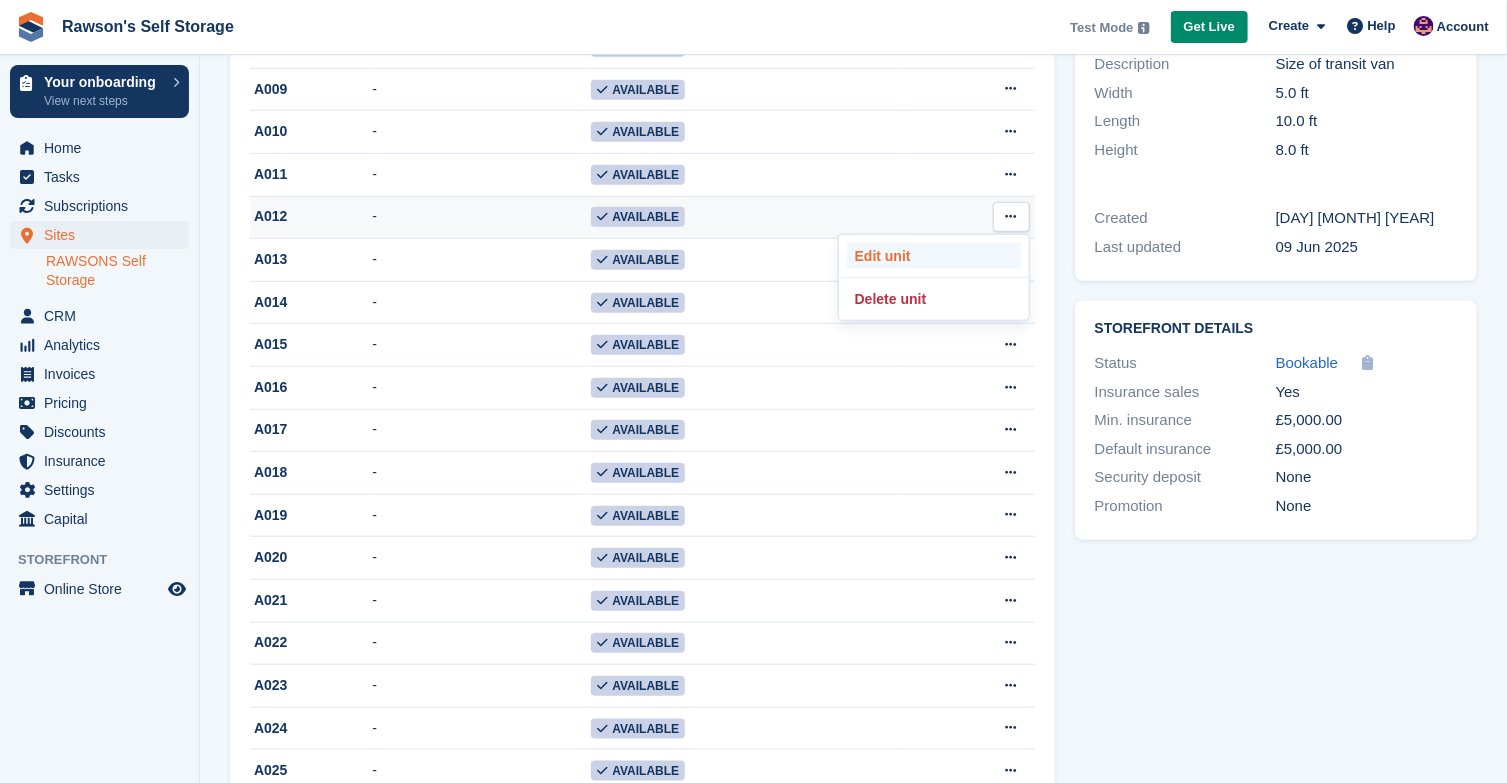 click on "Edit unit" at bounding box center (934, 256) 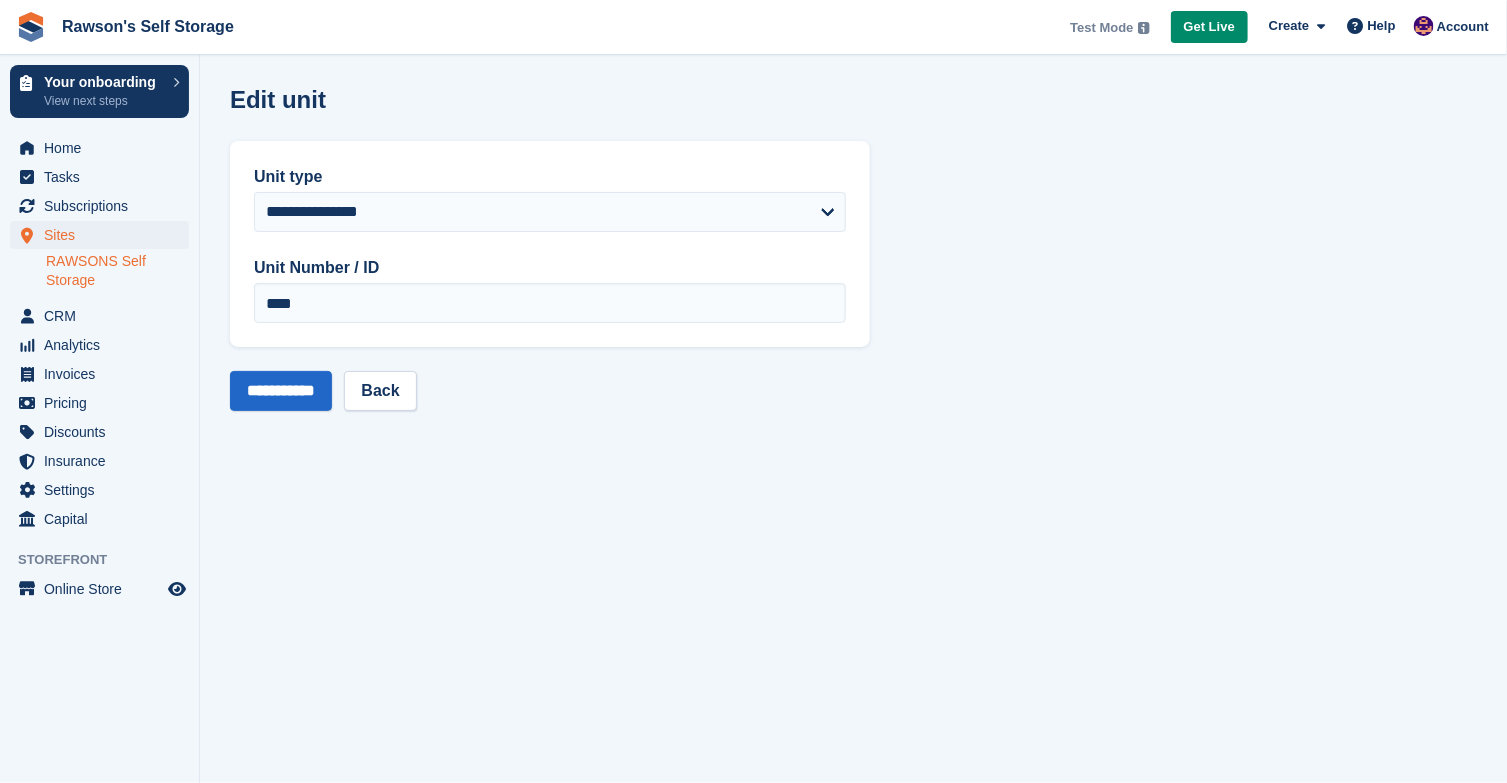 scroll, scrollTop: 0, scrollLeft: 0, axis: both 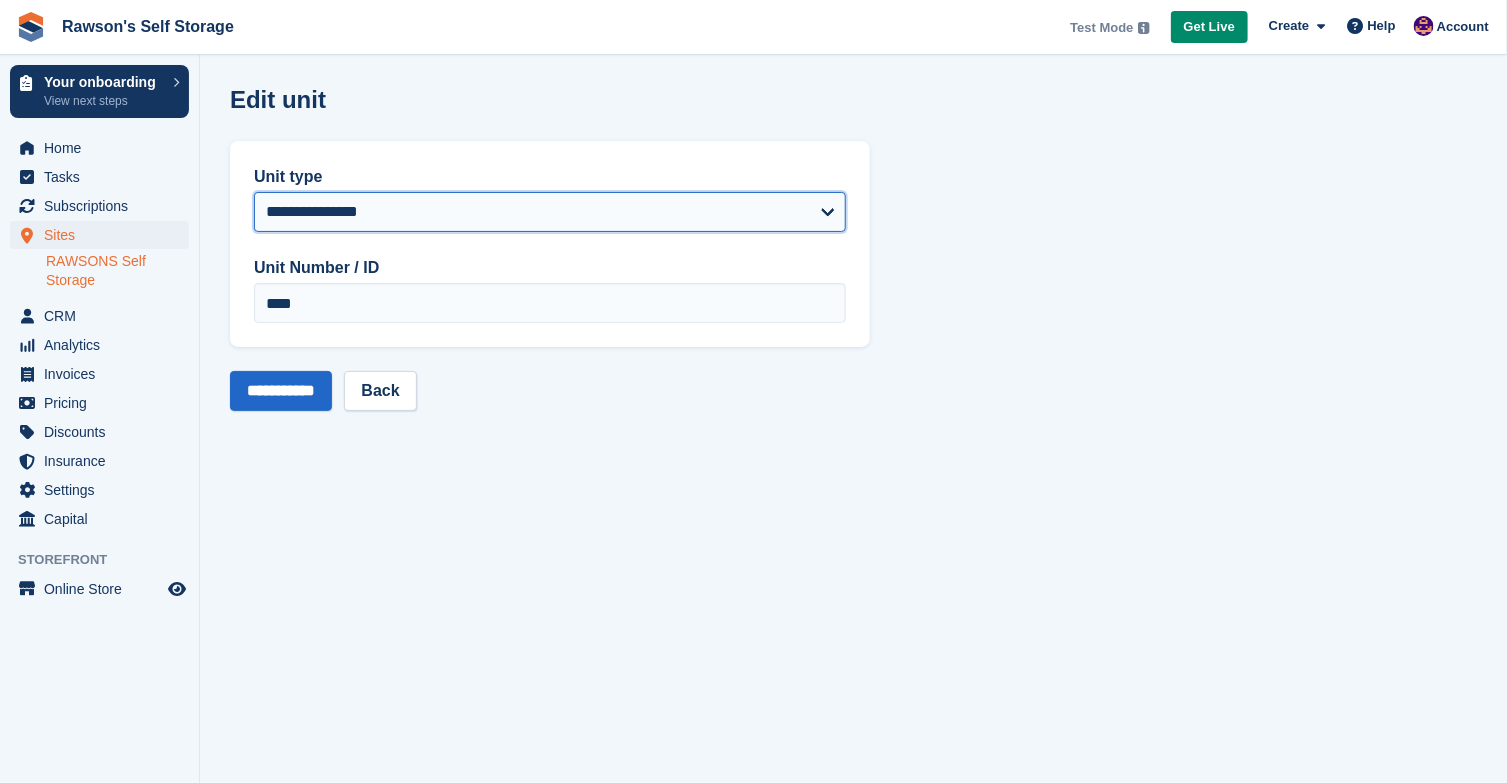 click on "**********" at bounding box center (550, 212) 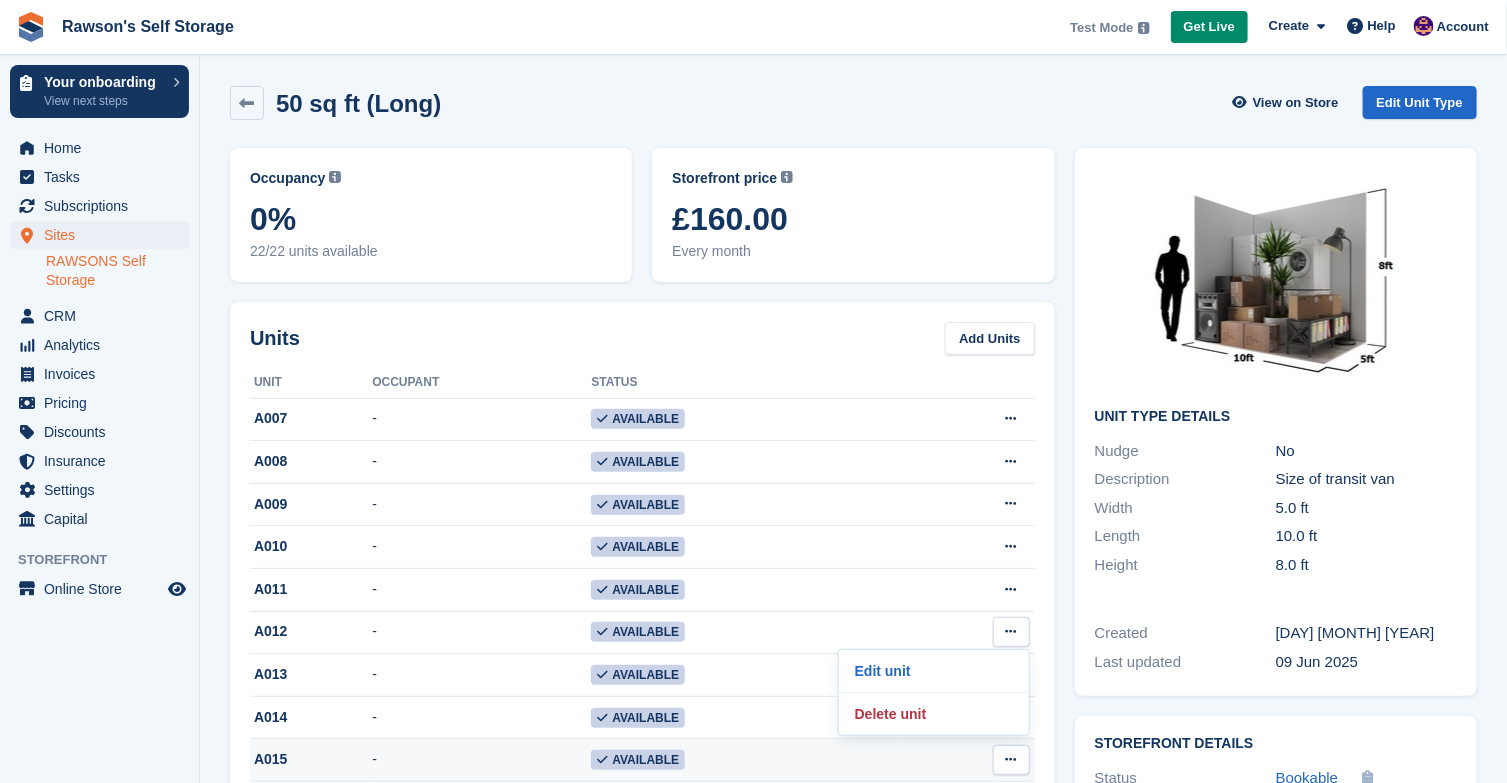scroll, scrollTop: 415, scrollLeft: 0, axis: vertical 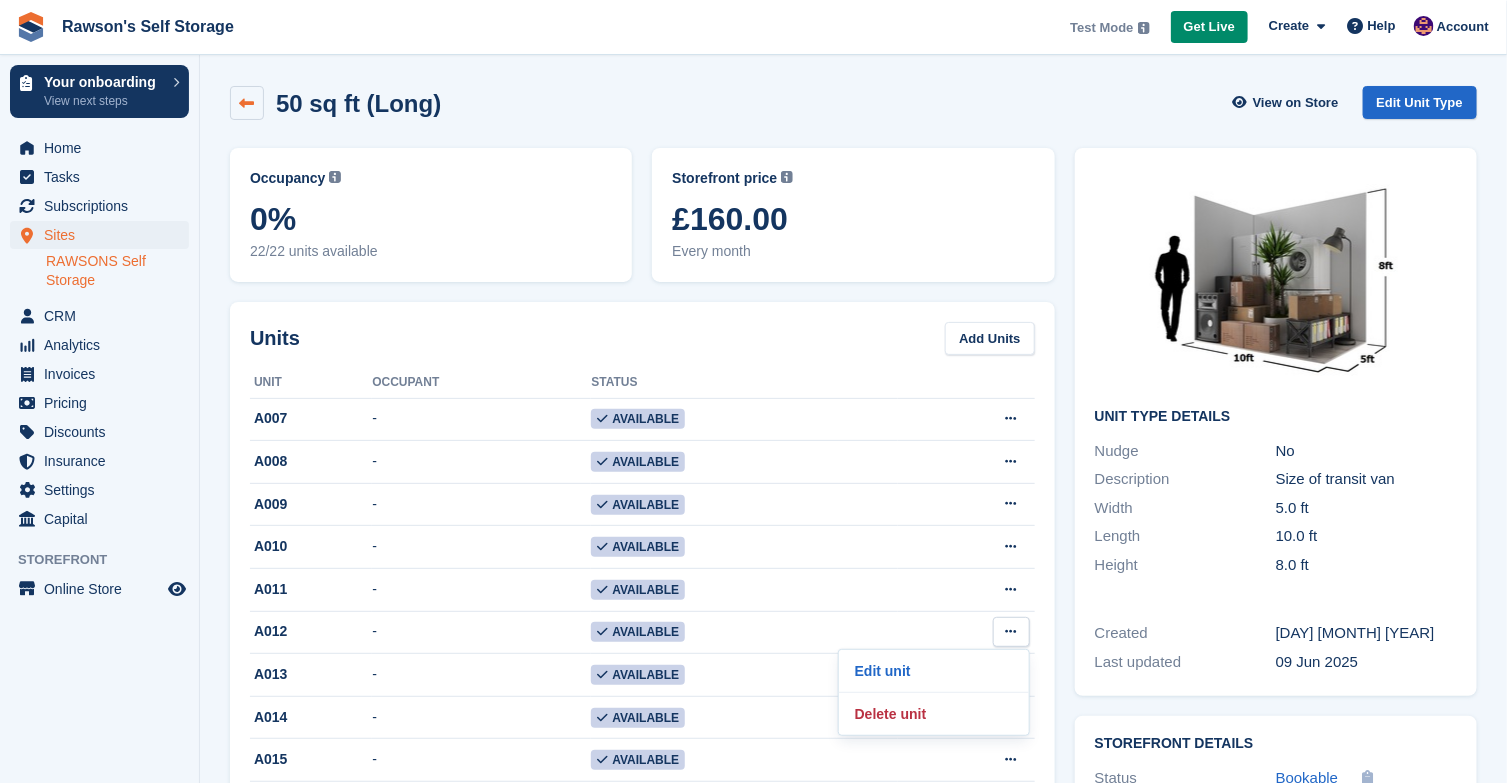 click at bounding box center (247, 103) 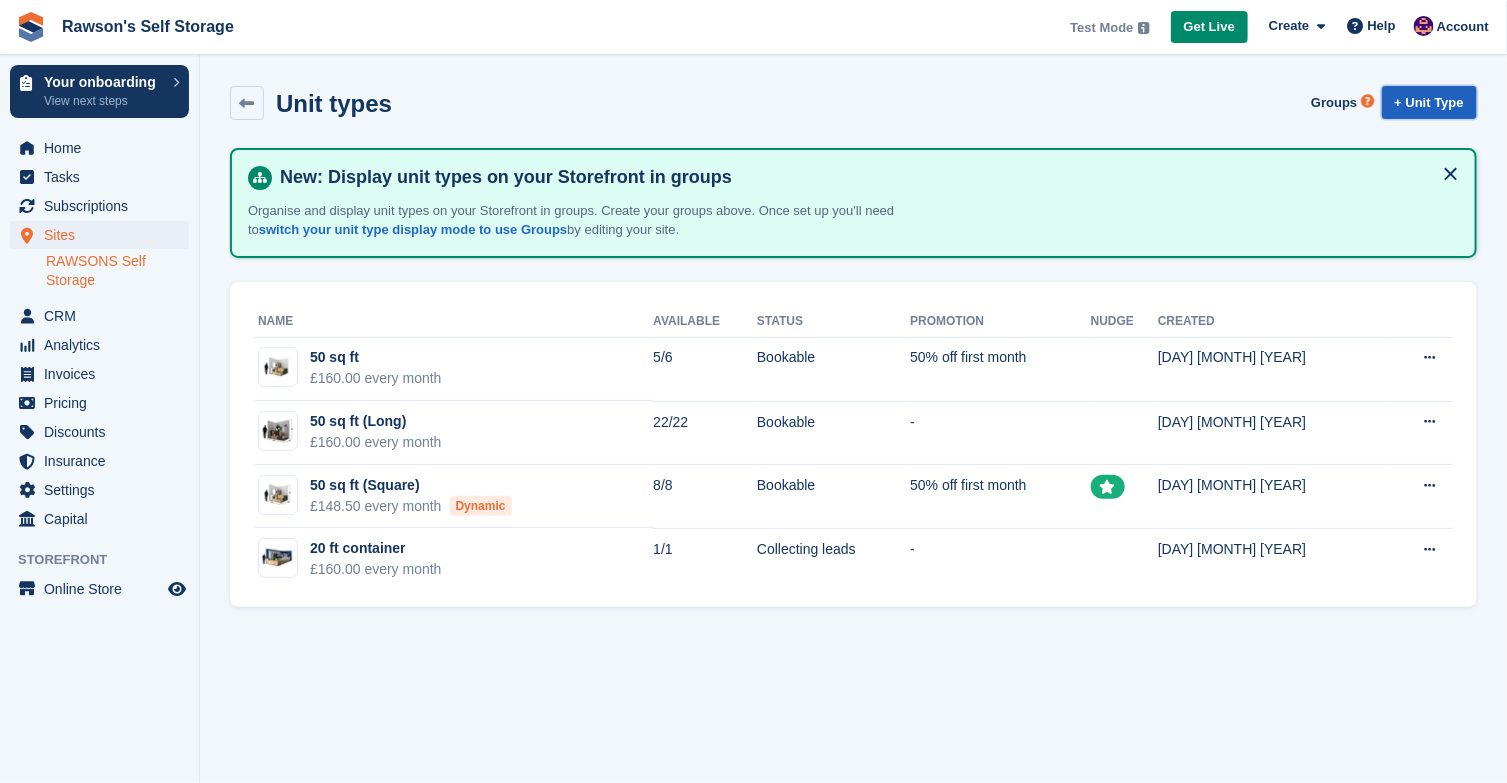click on "+ Unit Type" at bounding box center [1429, 102] 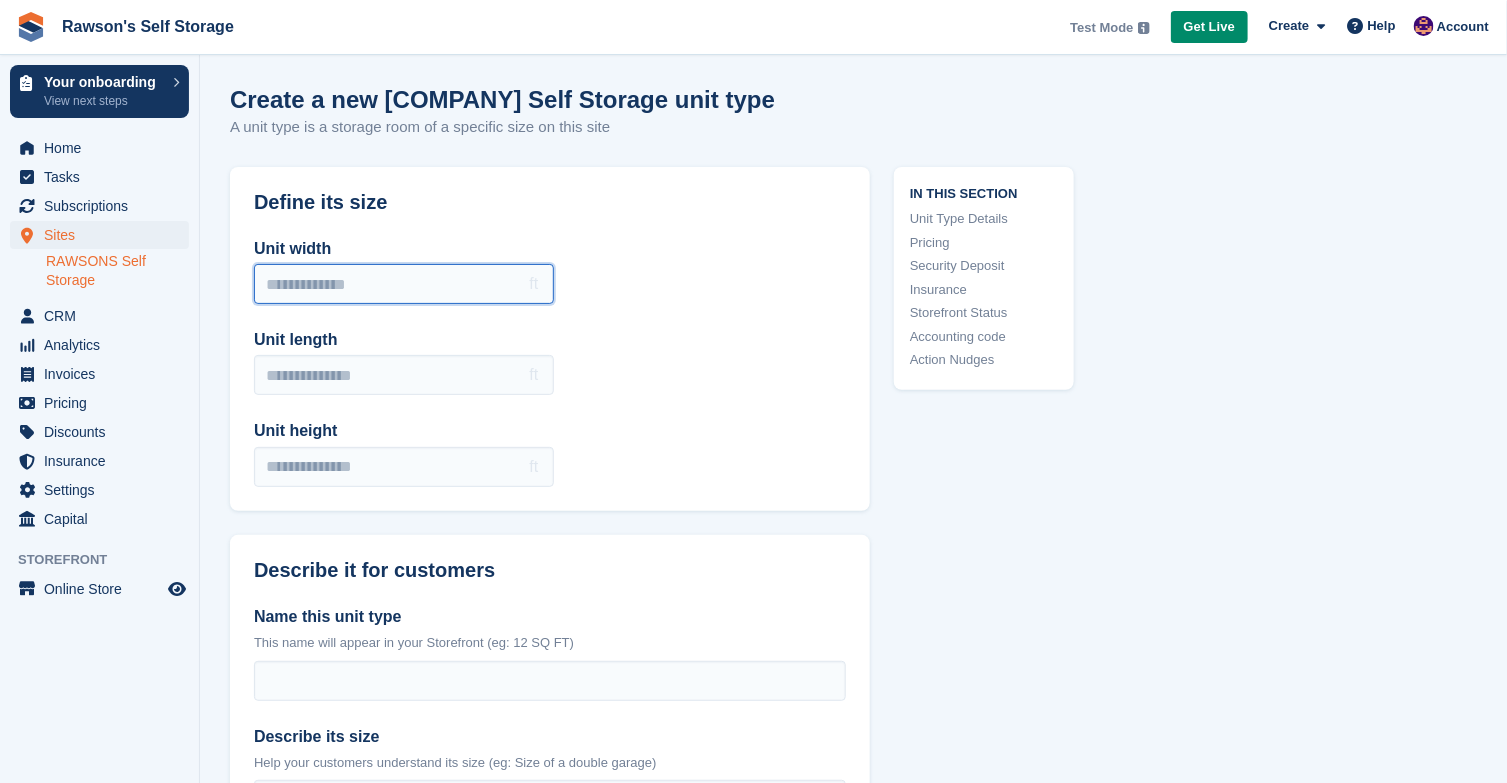 click on "Unit width" at bounding box center (404, 284) 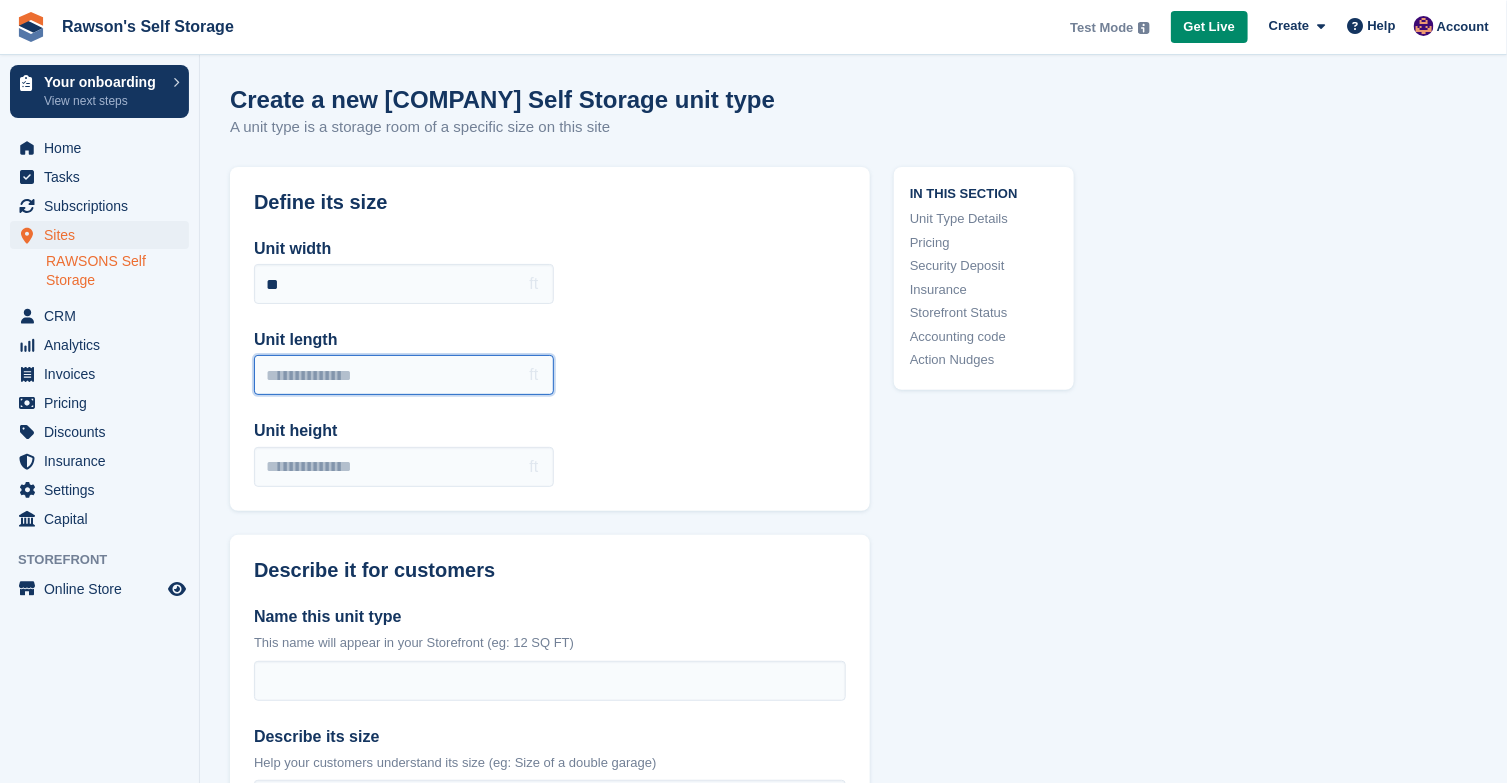 click on "Unit length" at bounding box center (404, 375) 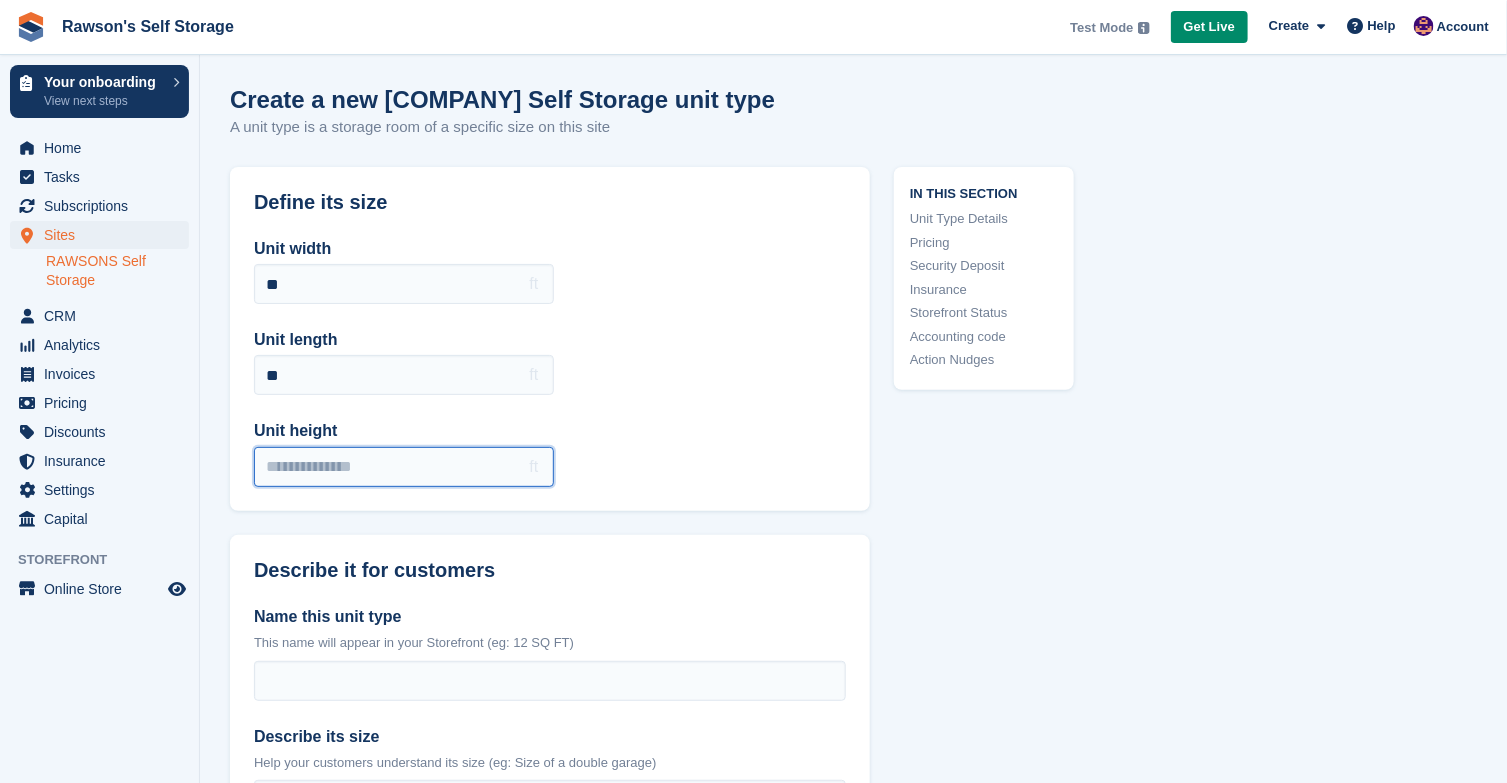 click on "Unit height" at bounding box center (404, 467) 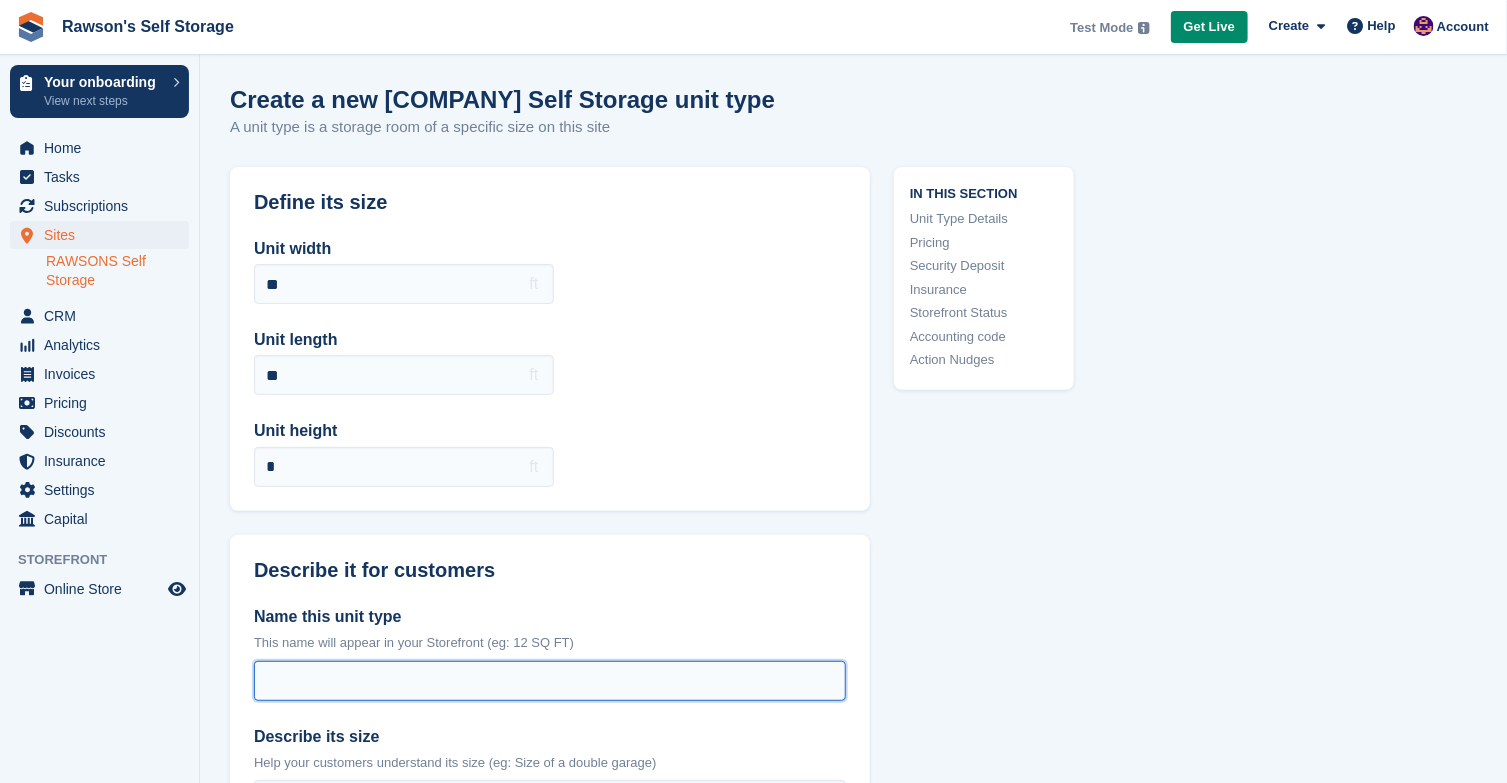 click on "Name this unit type" at bounding box center [550, 681] 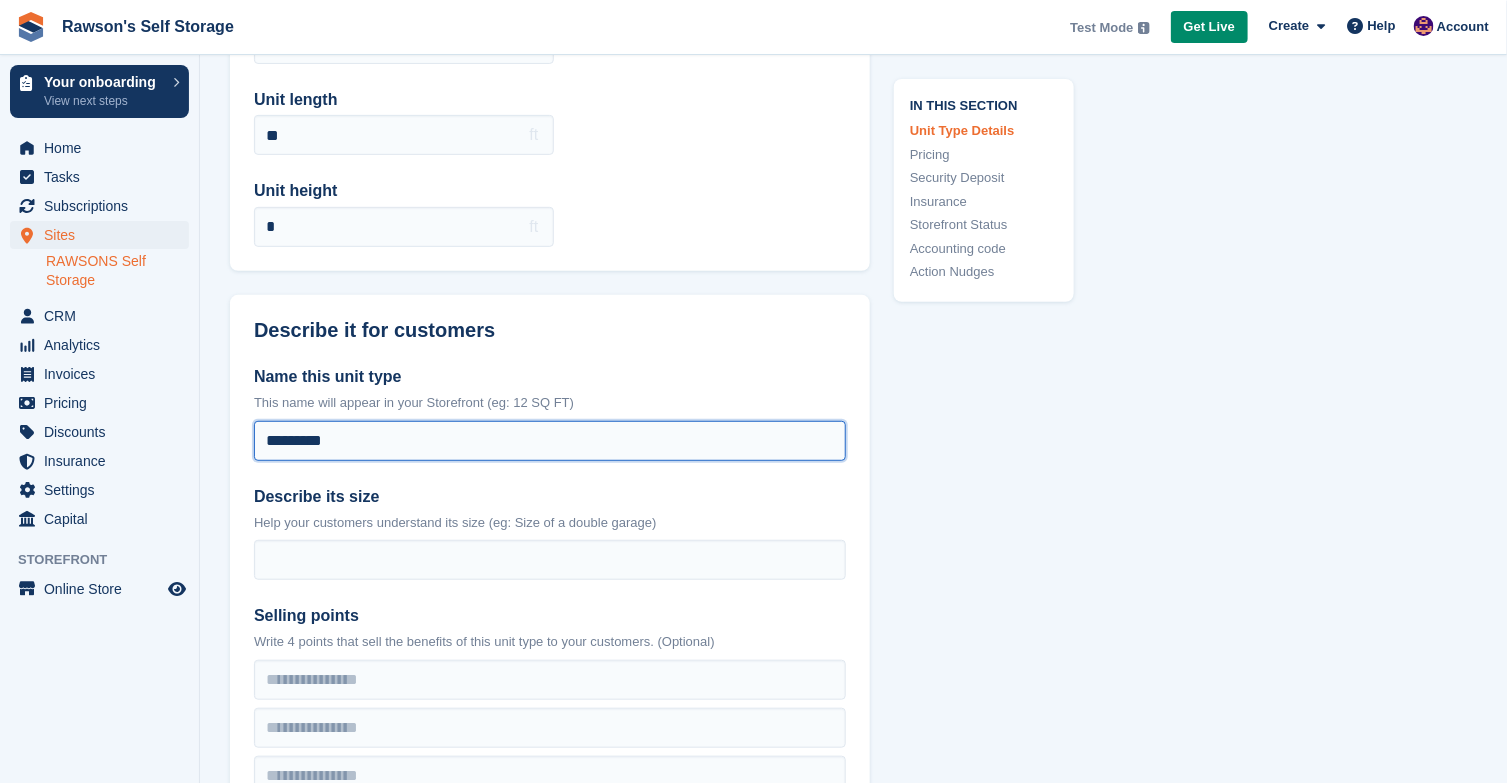 scroll, scrollTop: 338, scrollLeft: 0, axis: vertical 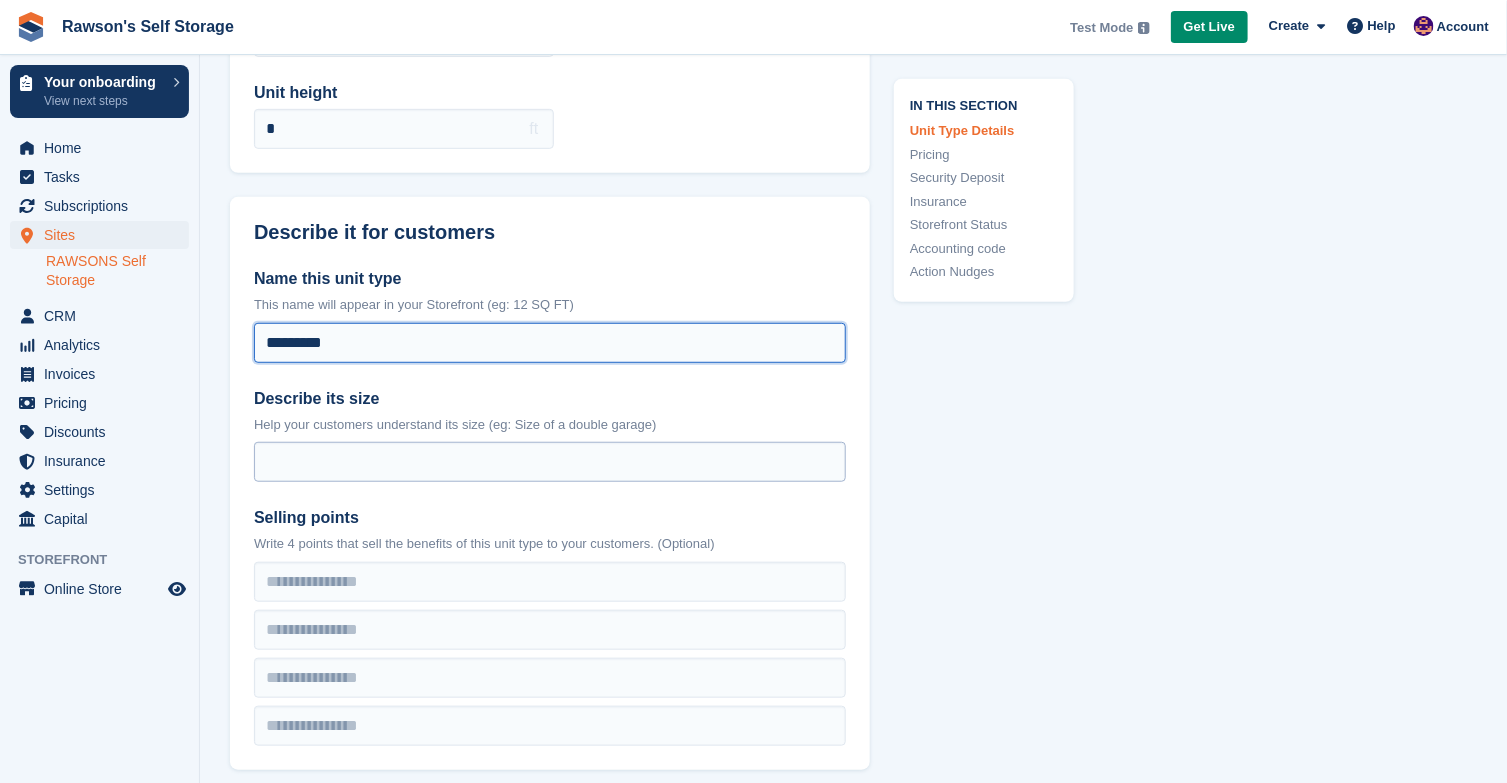 type on "*********" 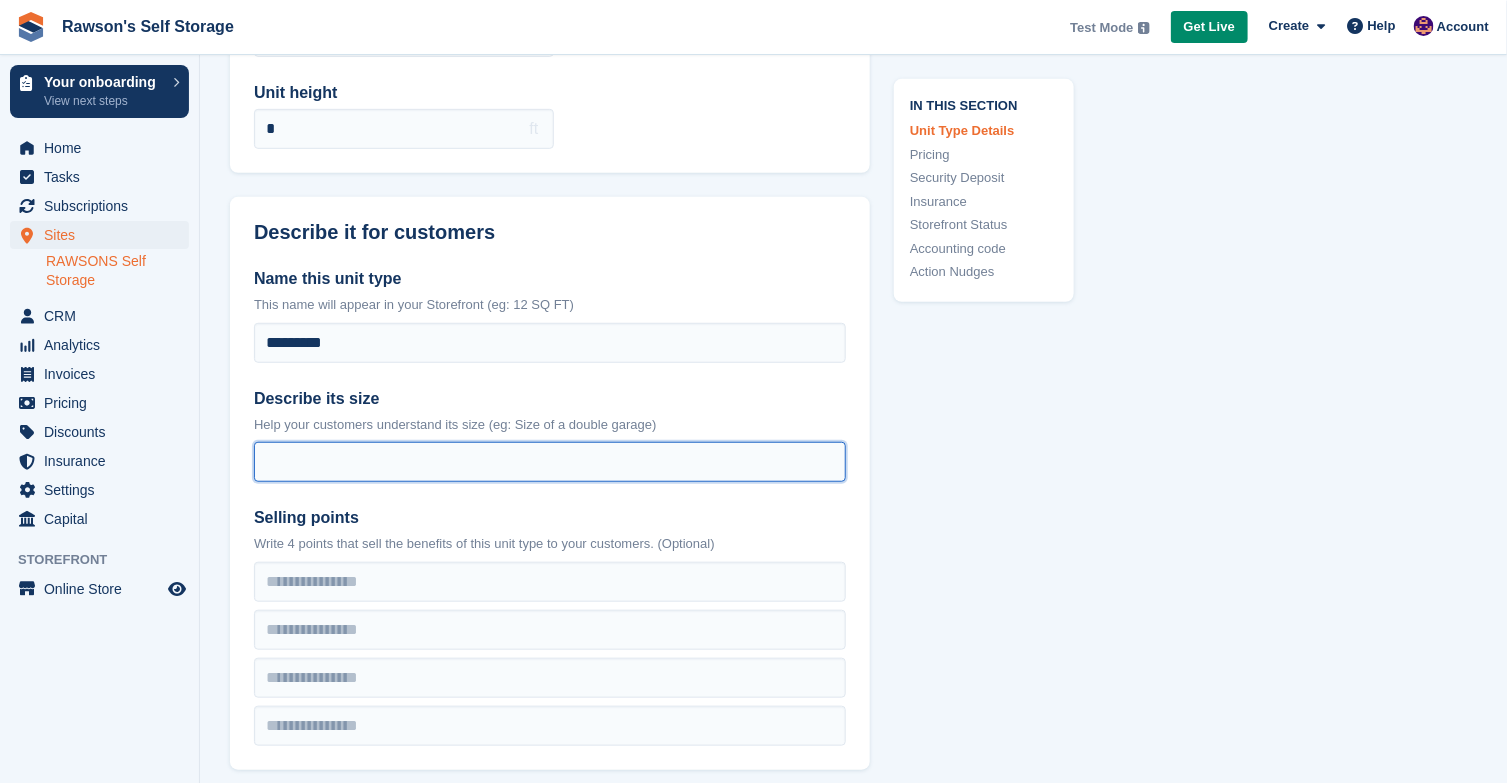 click on "Describe its size" at bounding box center [550, 462] 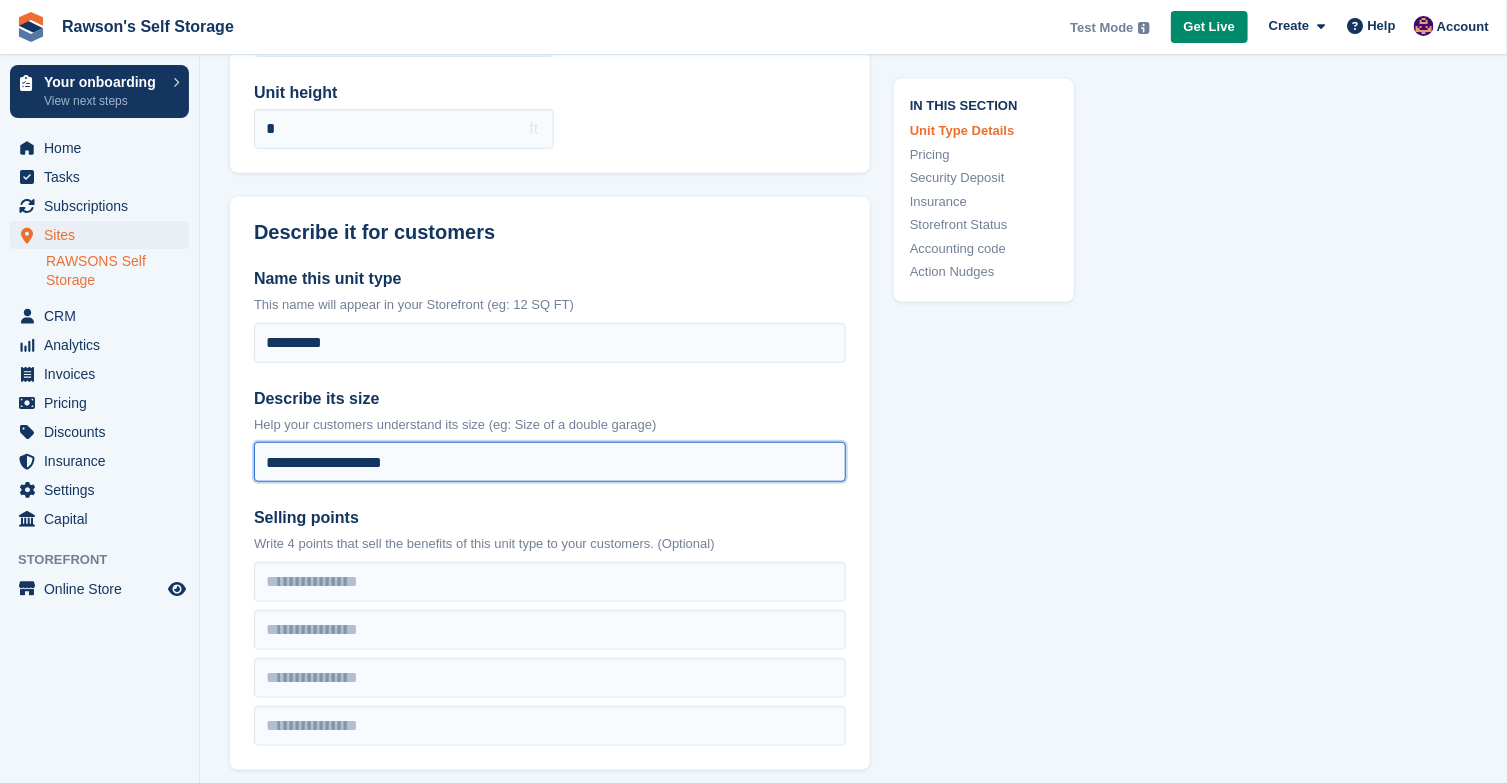 drag, startPoint x: 395, startPoint y: 461, endPoint x: 320, endPoint y: 461, distance: 75 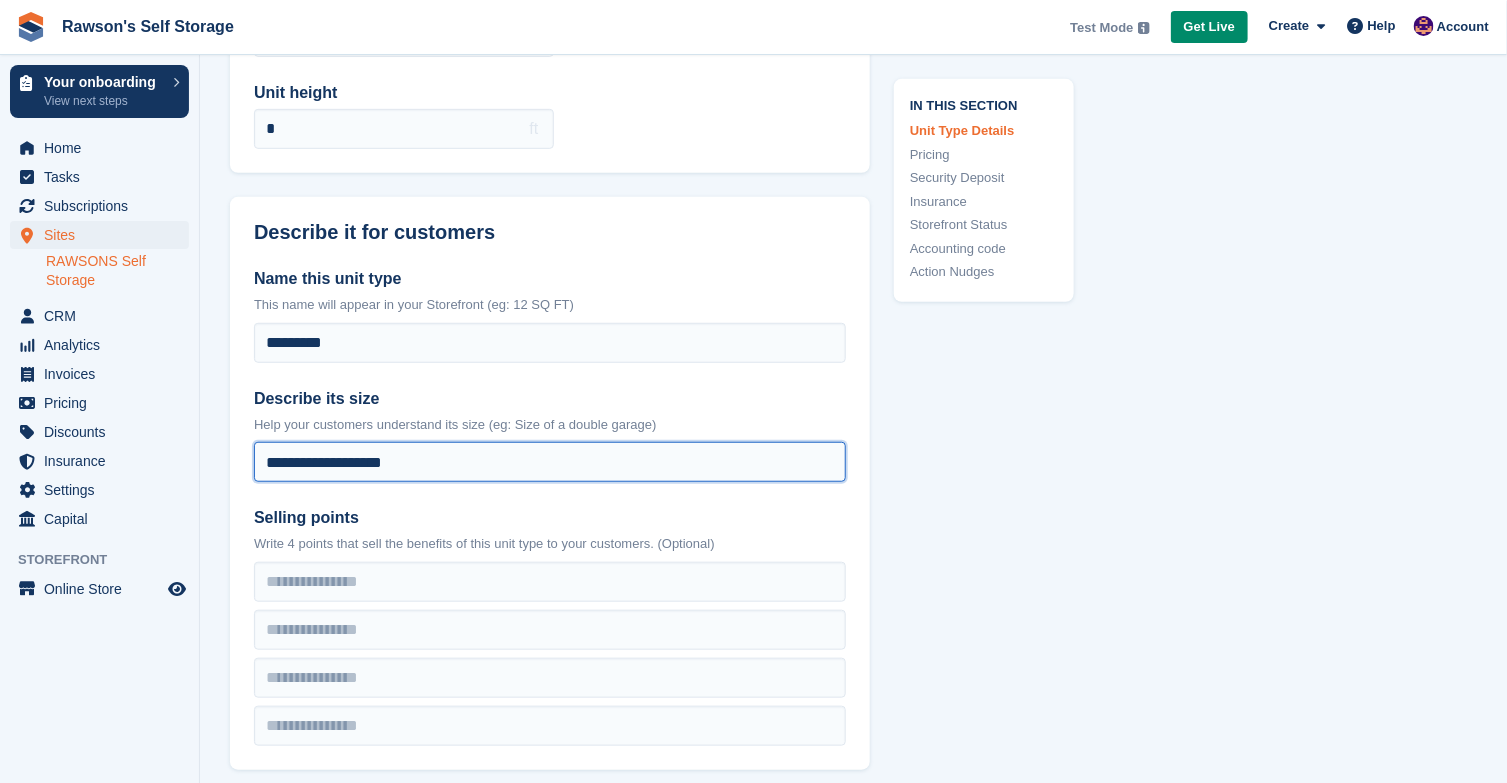 click on "**********" at bounding box center [550, 462] 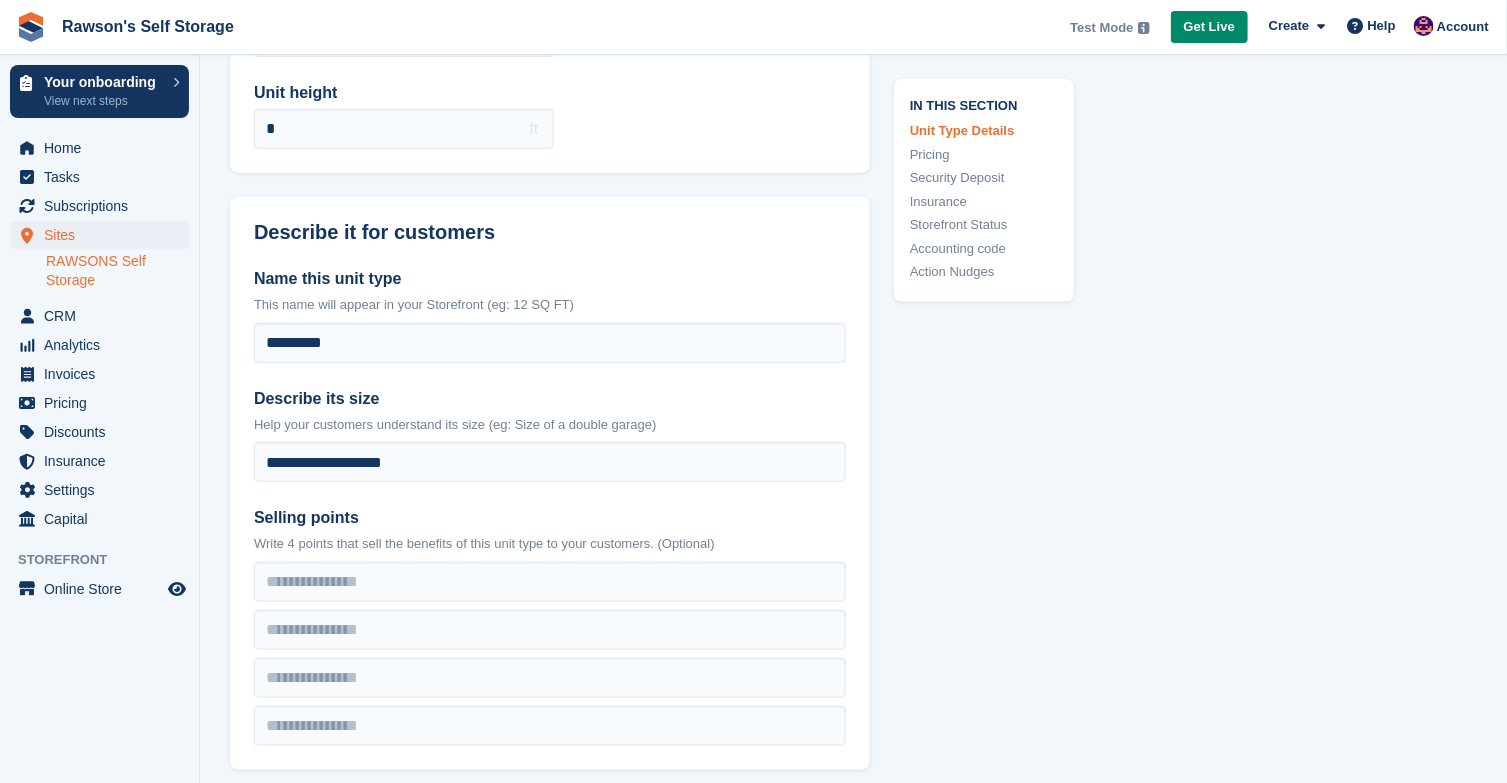 click on "In this section
Unit Type Details
Pricing
Security Deposit
Insurance
Storefront Status
Accounting code
Action Nudges" at bounding box center (972, 1632) 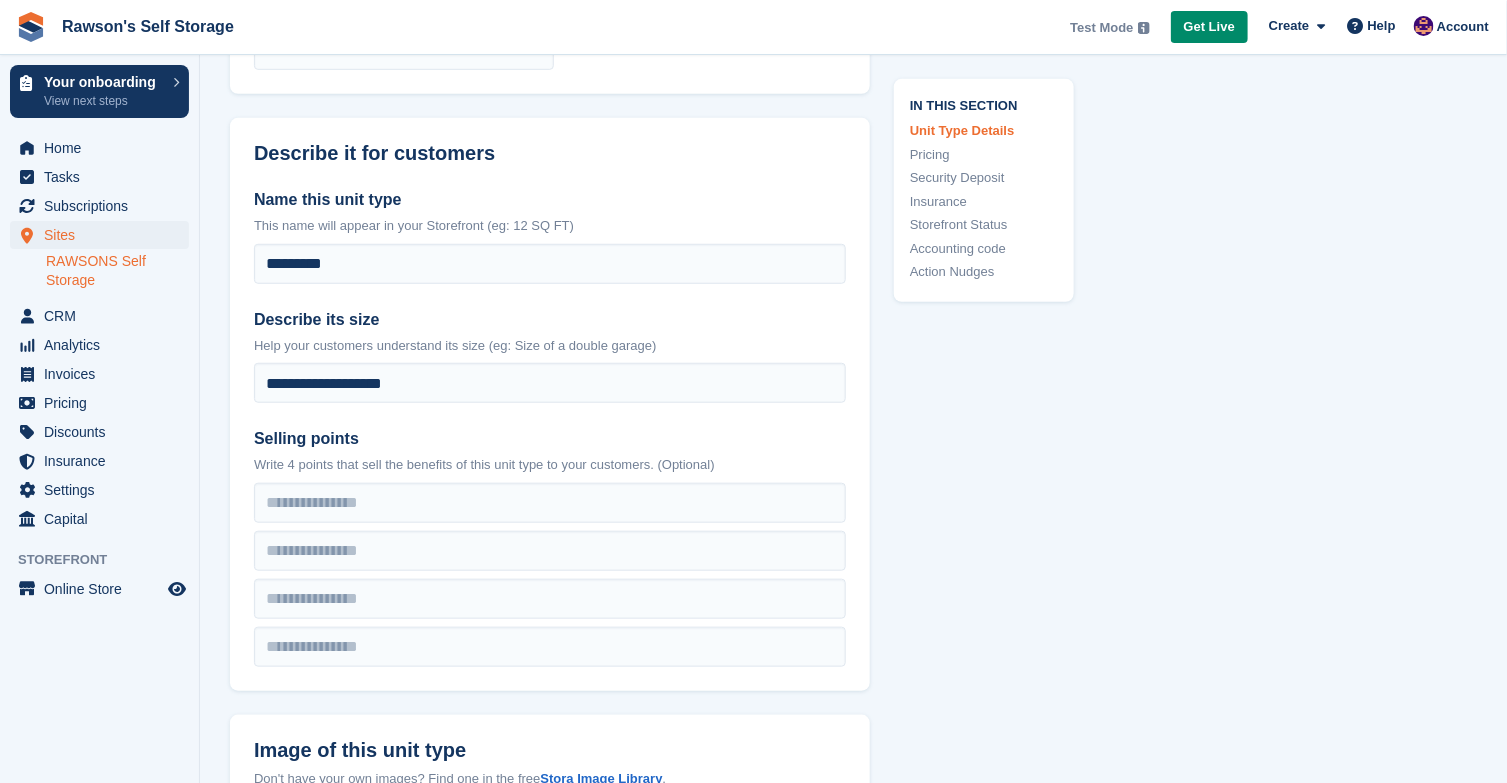 scroll, scrollTop: 418, scrollLeft: 0, axis: vertical 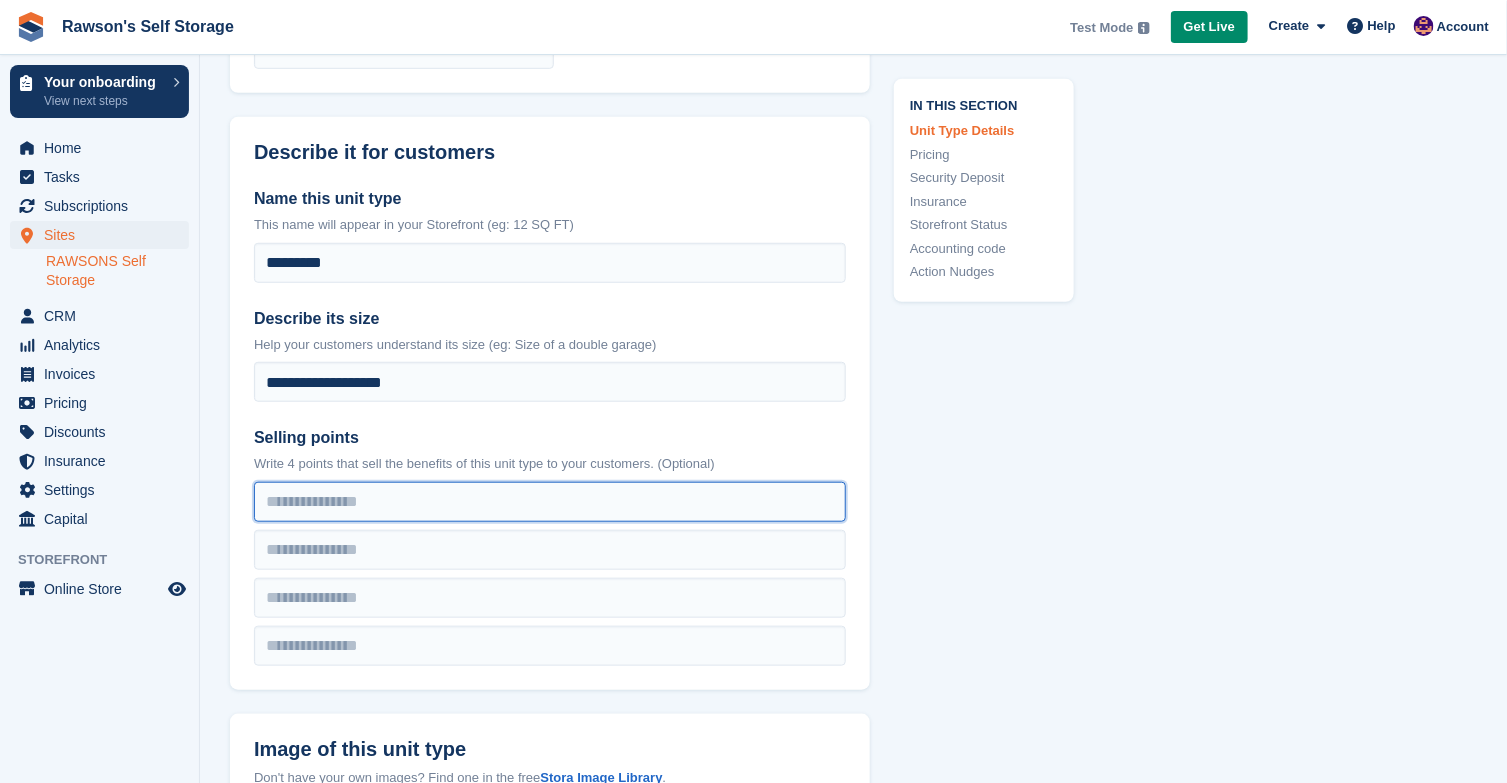 click at bounding box center [550, 502] 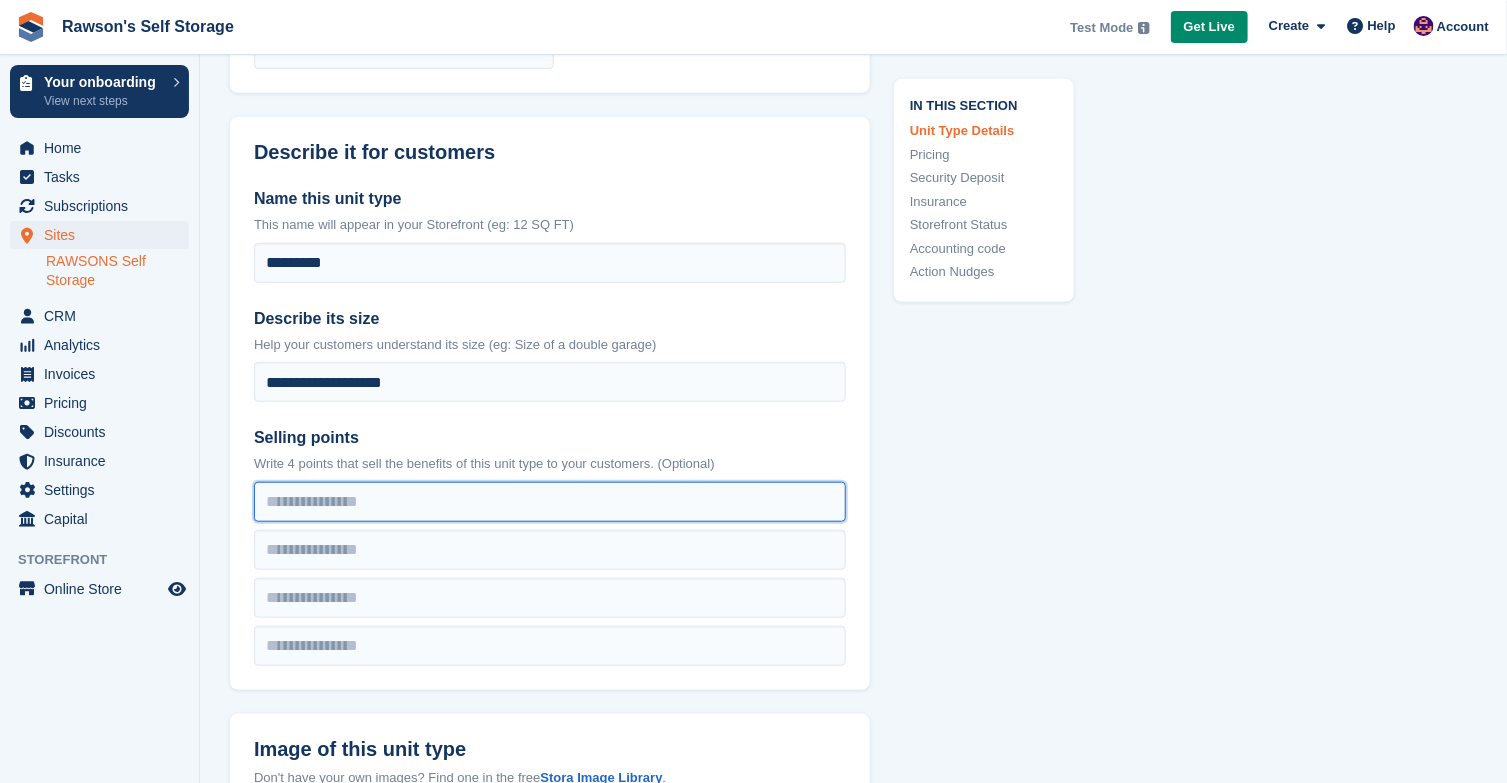 type on "**********" 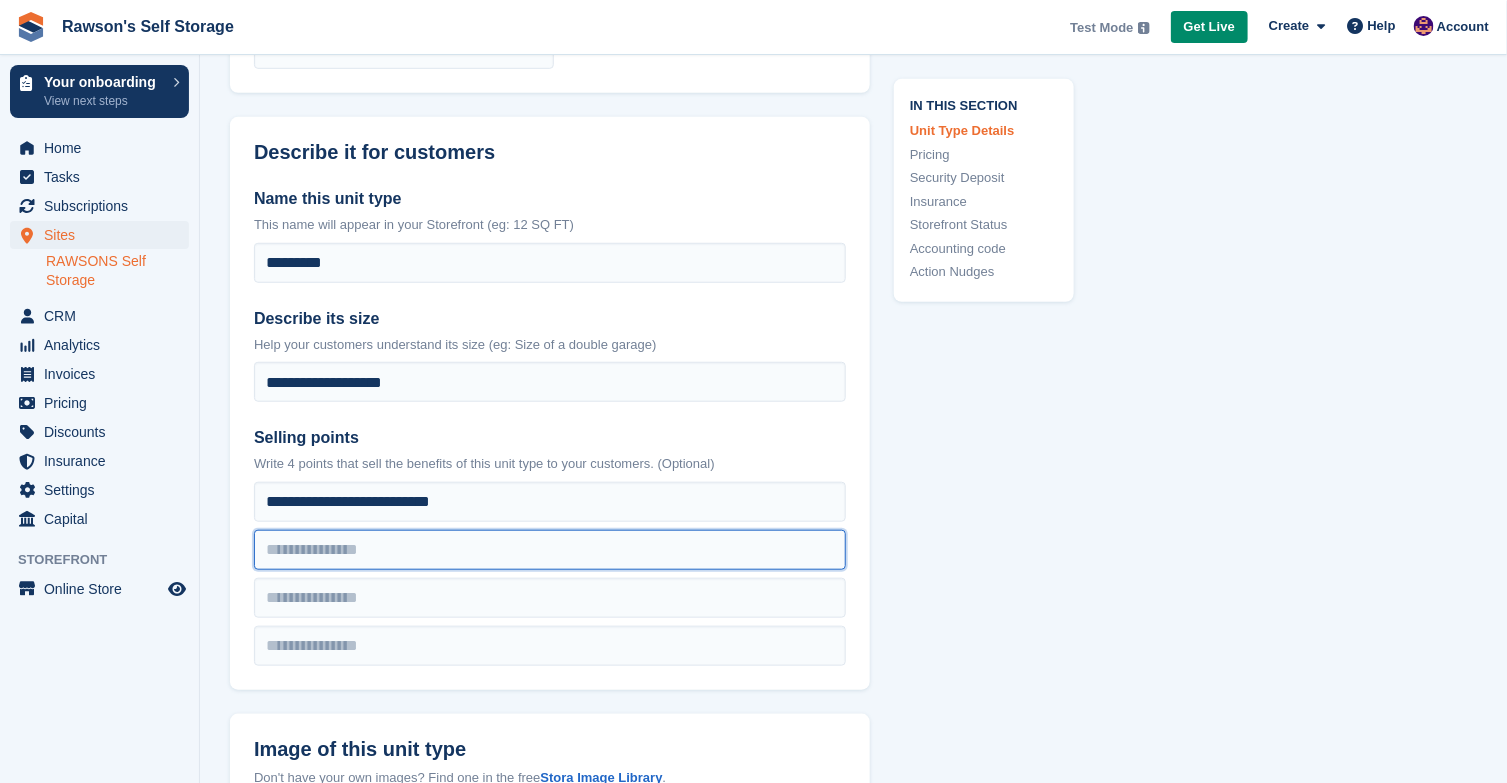 click at bounding box center (550, 502) 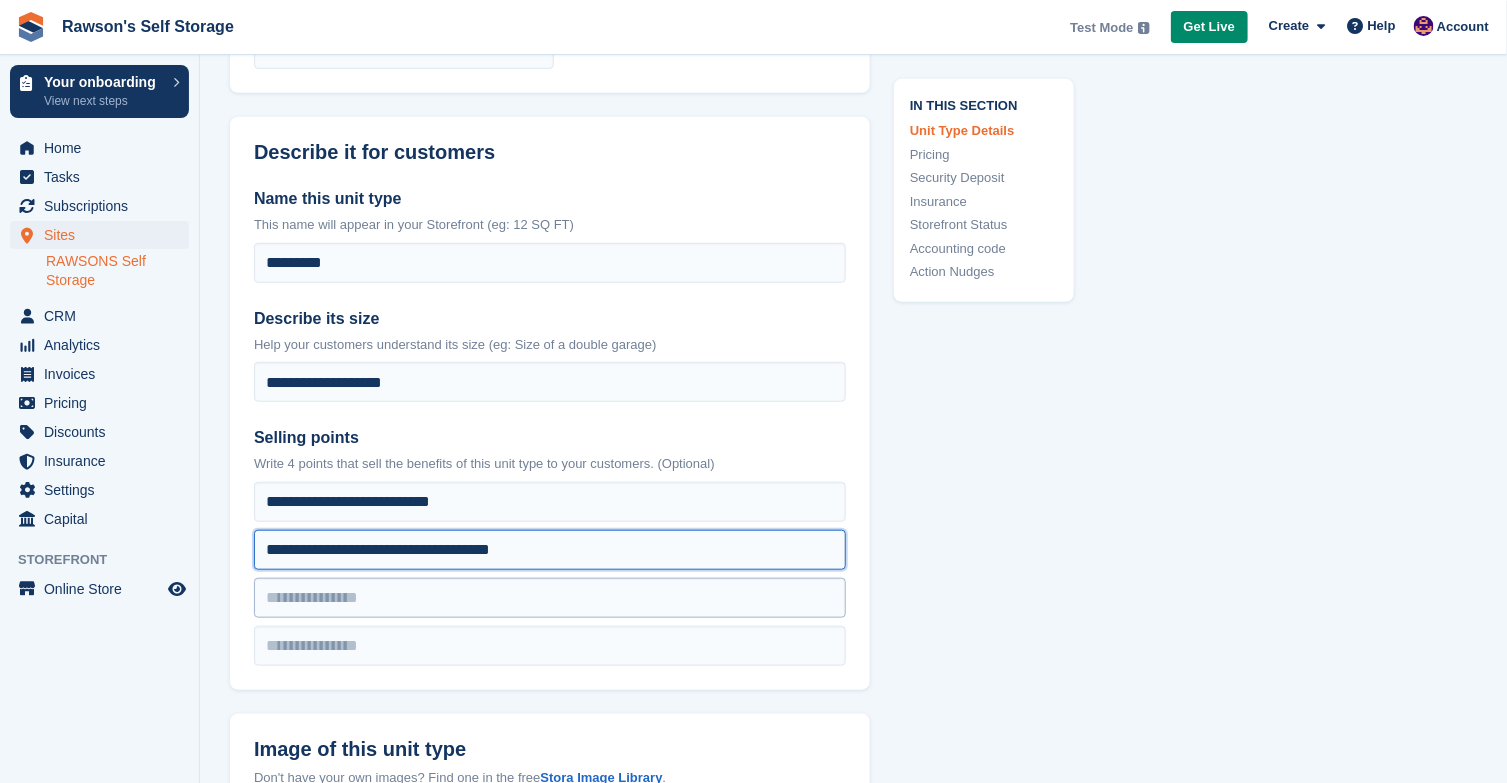 type on "**********" 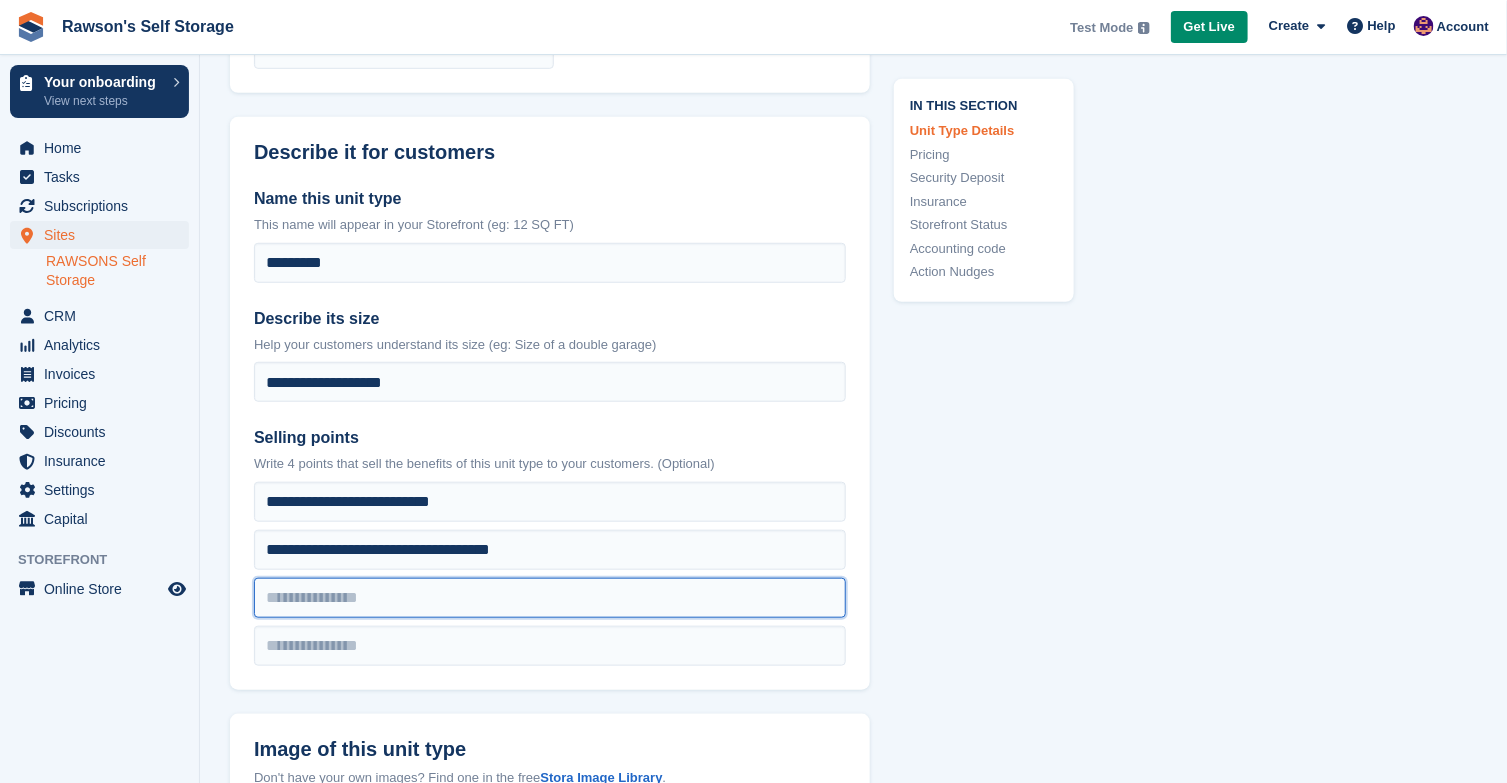click at bounding box center [550, 502] 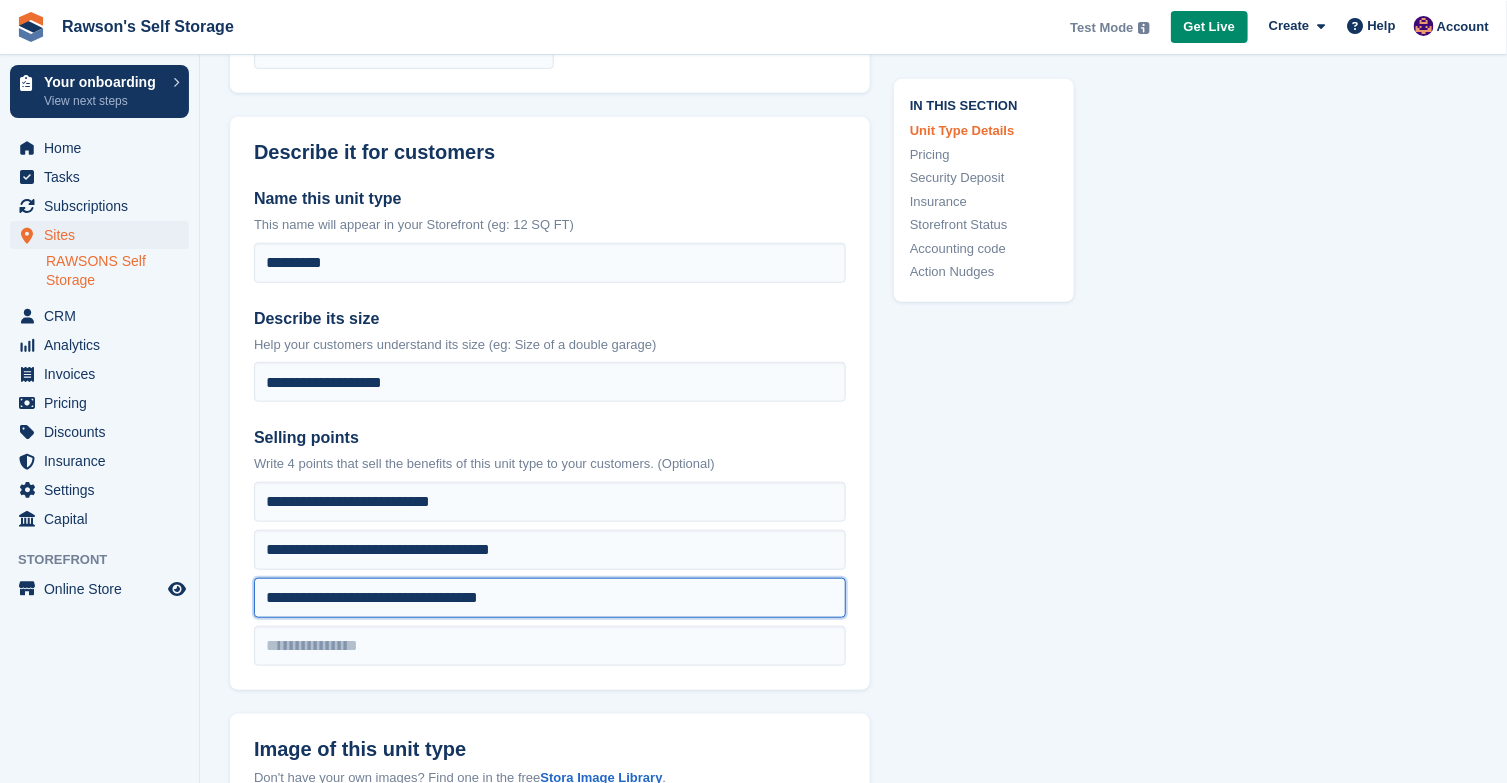type on "**********" 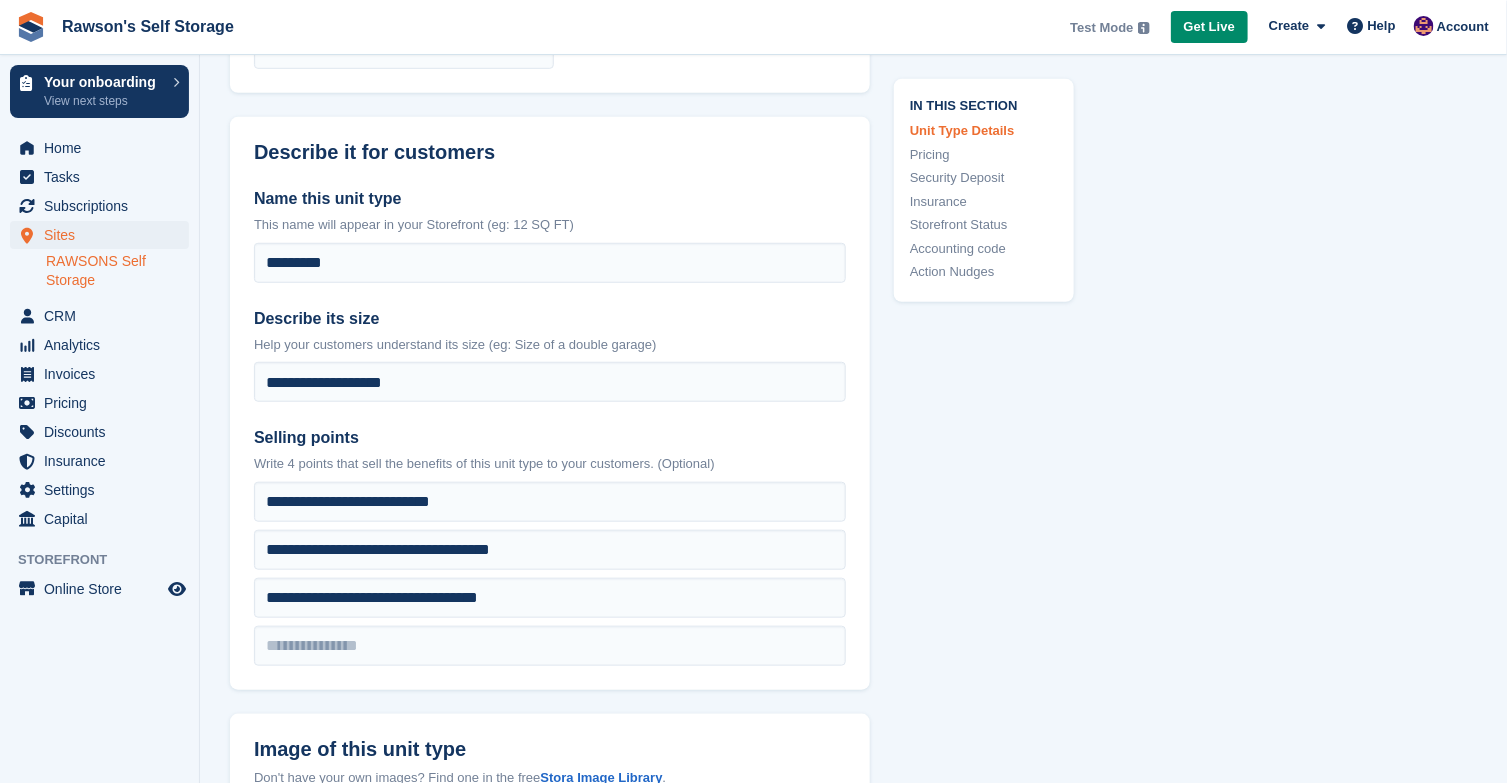 click on "In this section
Unit Type Details
Pricing
Security Deposit
Insurance
Storefront Status
Accounting code
Action Nudges" at bounding box center (972, 1552) 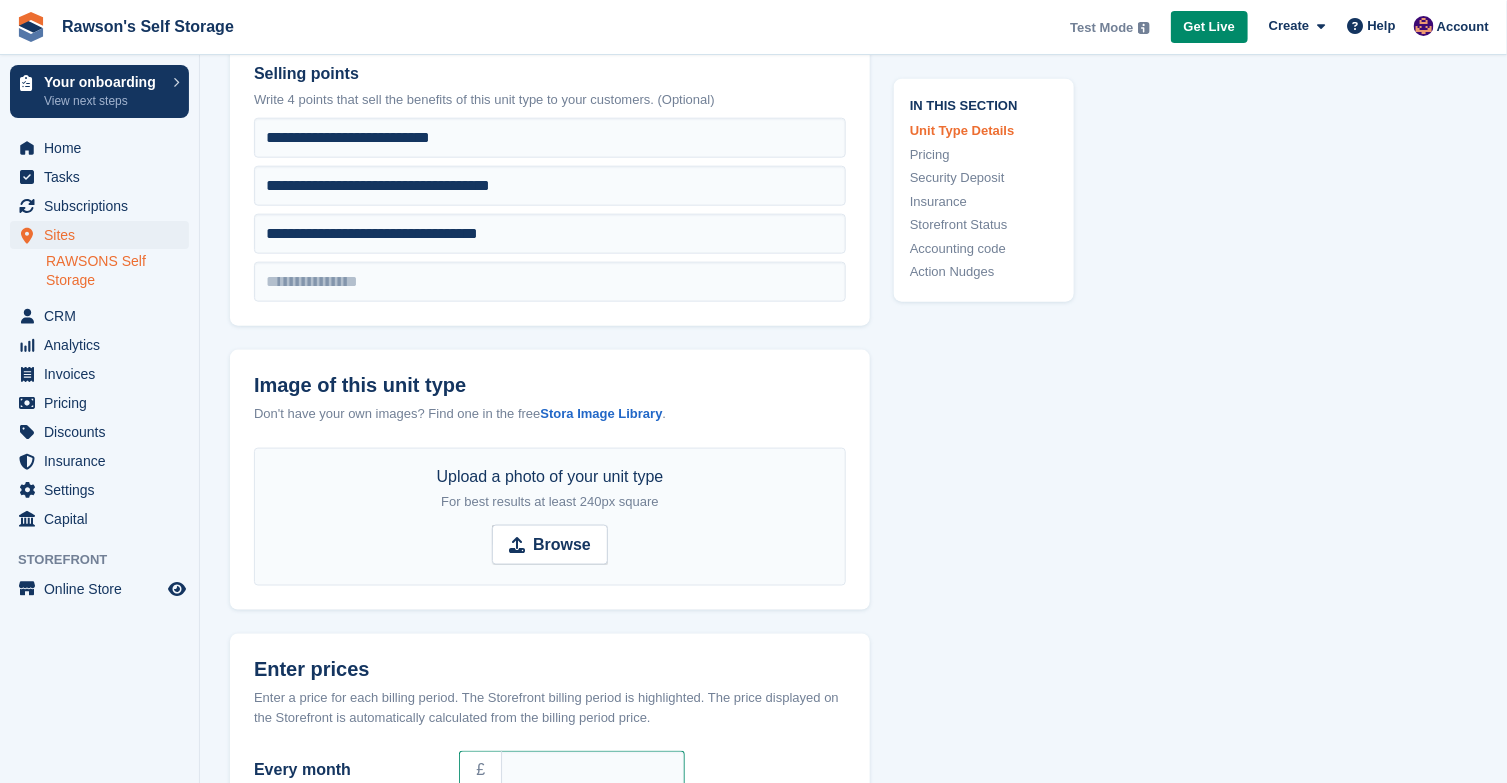 scroll, scrollTop: 785, scrollLeft: 0, axis: vertical 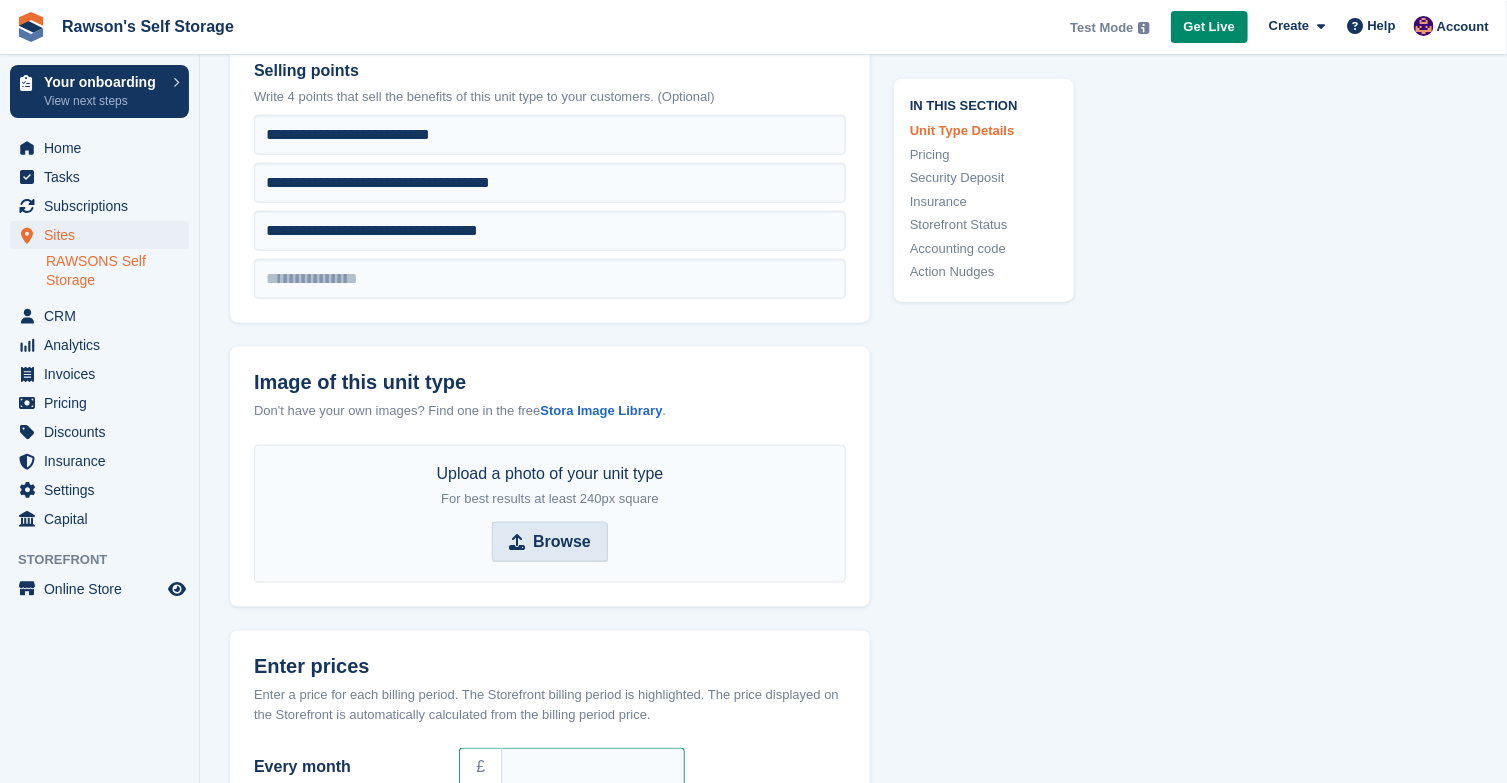 click on "Browse" at bounding box center (562, 542) 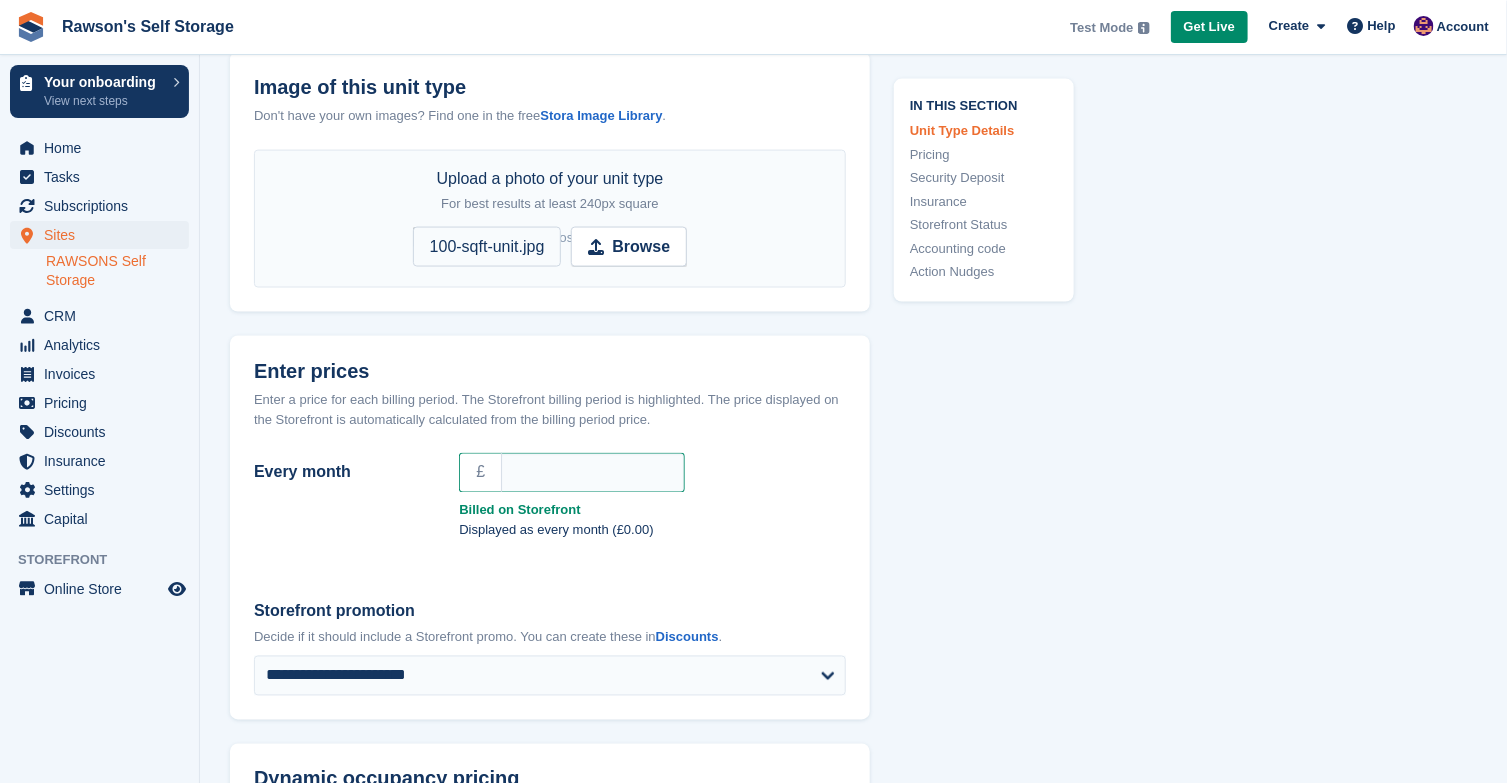 scroll, scrollTop: 1077, scrollLeft: 0, axis: vertical 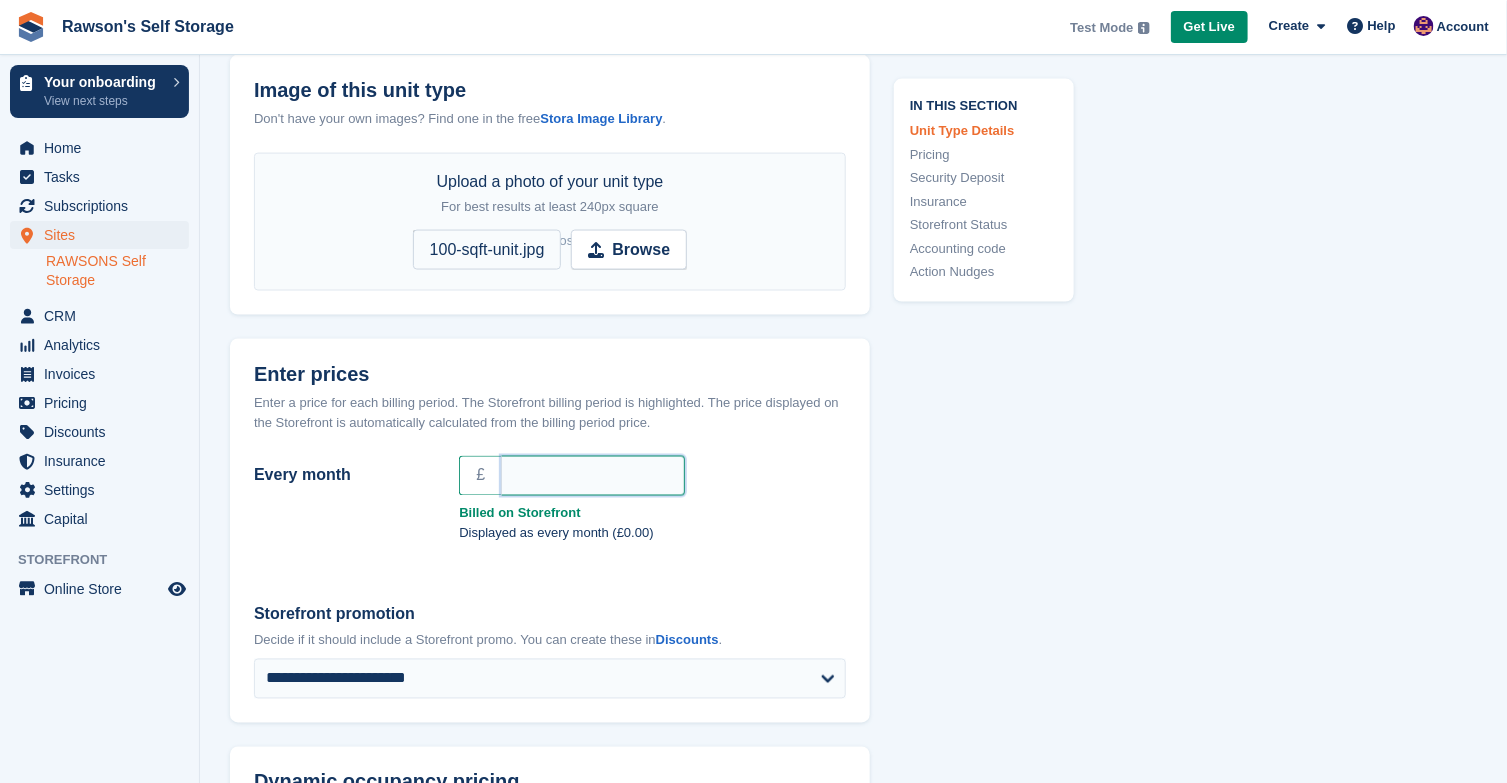 click on "Every month" at bounding box center (593, 476) 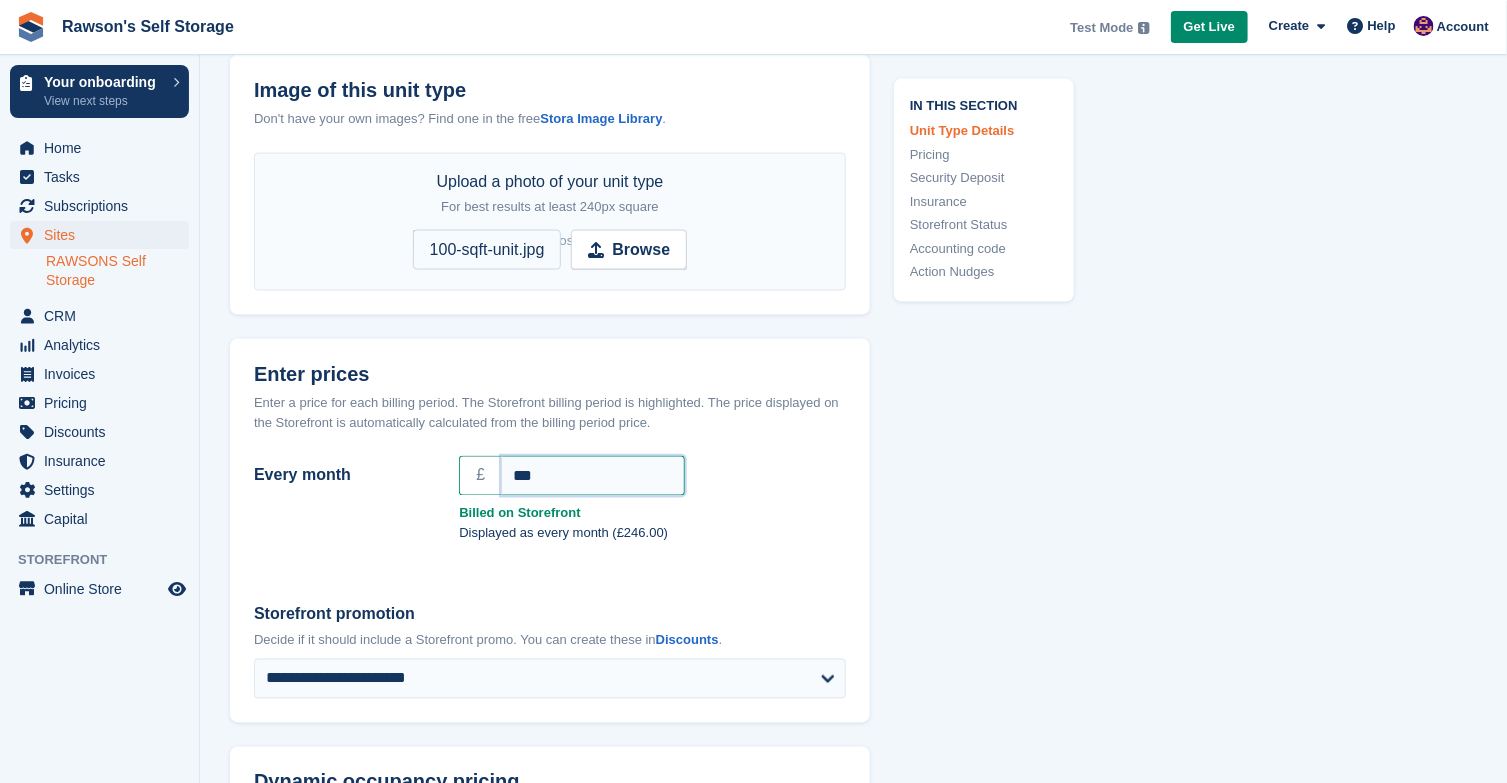 type on "***" 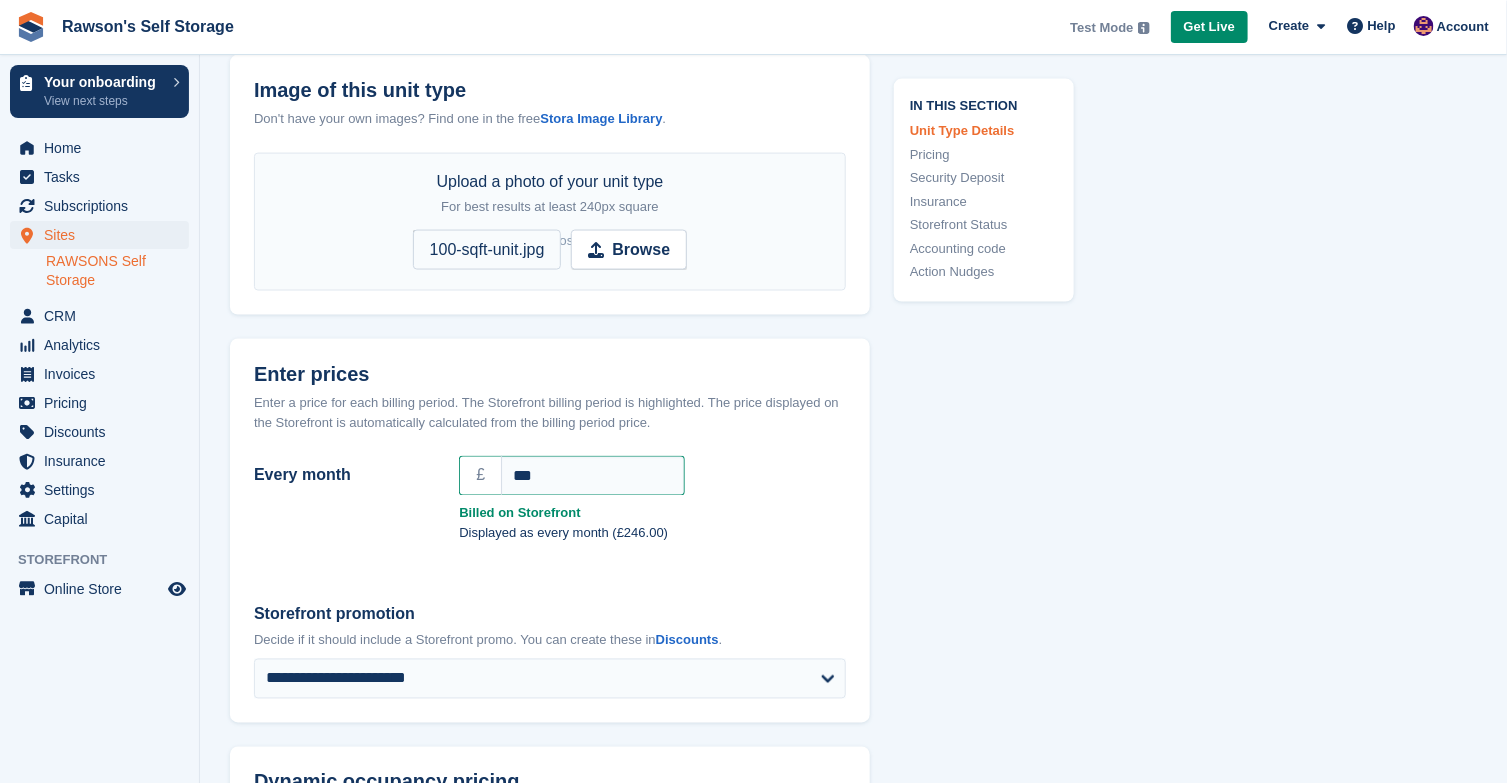 click on "Displayed as every month (£246.00)" at bounding box center (652, 534) 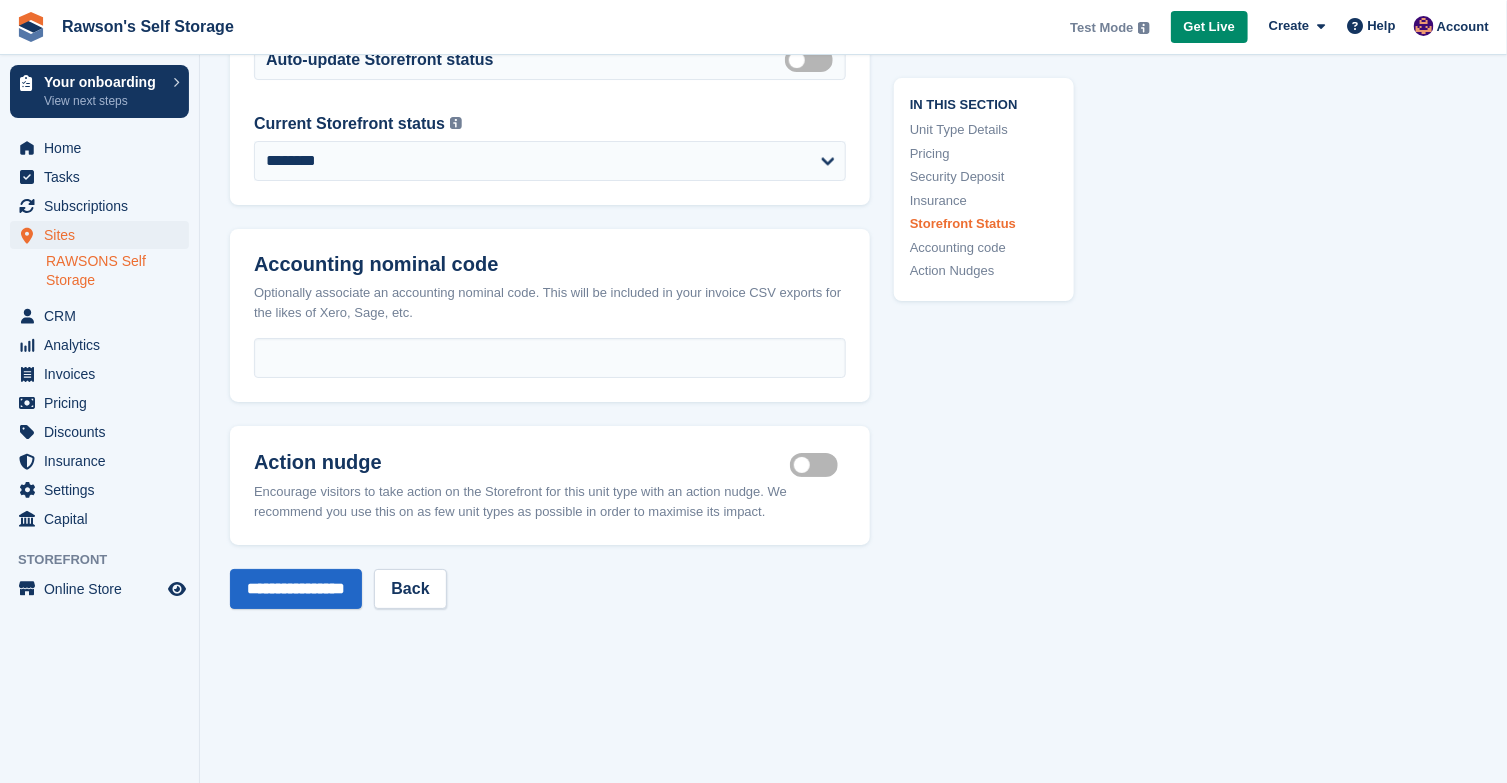 scroll, scrollTop: 2755, scrollLeft: 0, axis: vertical 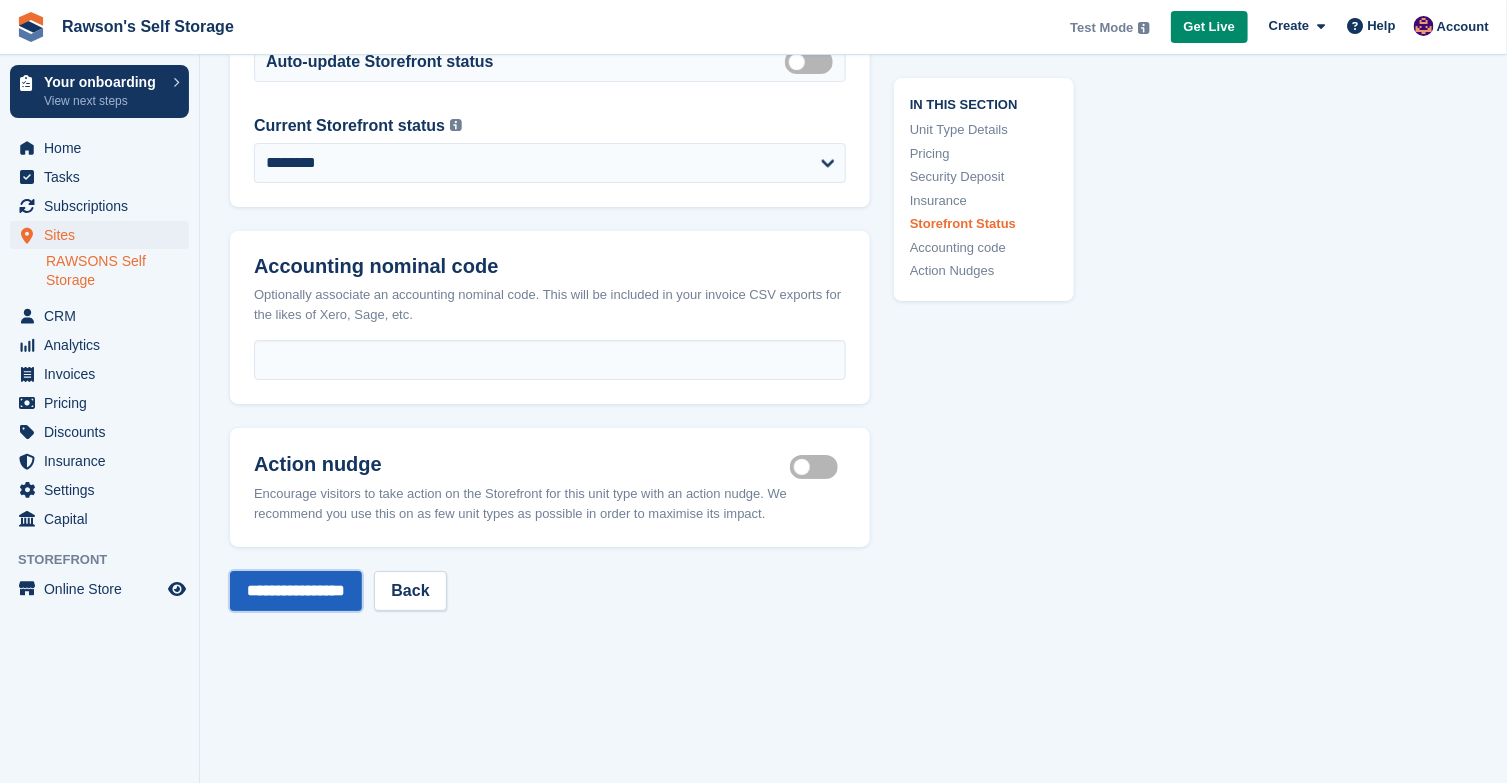 click on "**********" at bounding box center [296, 591] 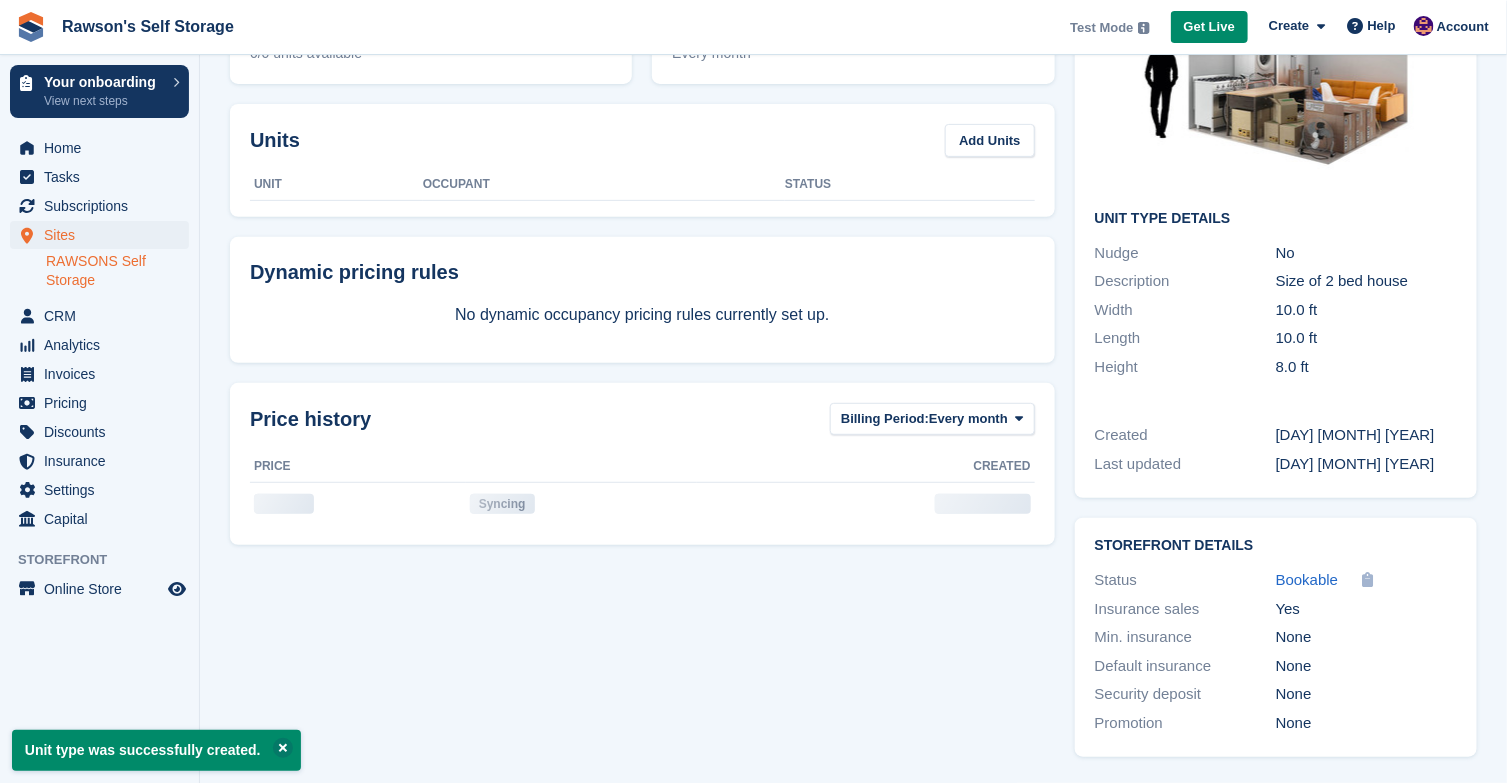 scroll, scrollTop: 0, scrollLeft: 0, axis: both 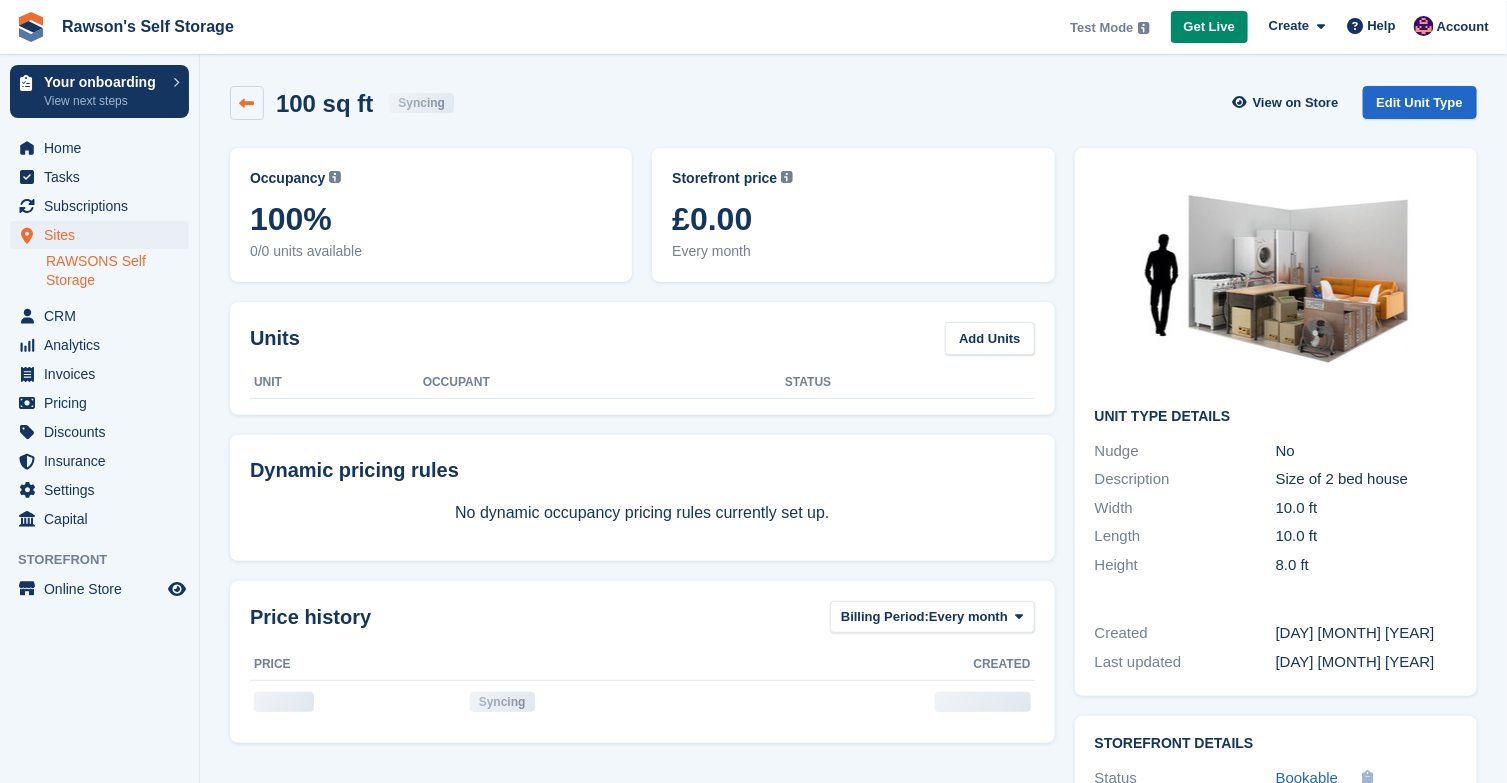 click at bounding box center [247, 103] 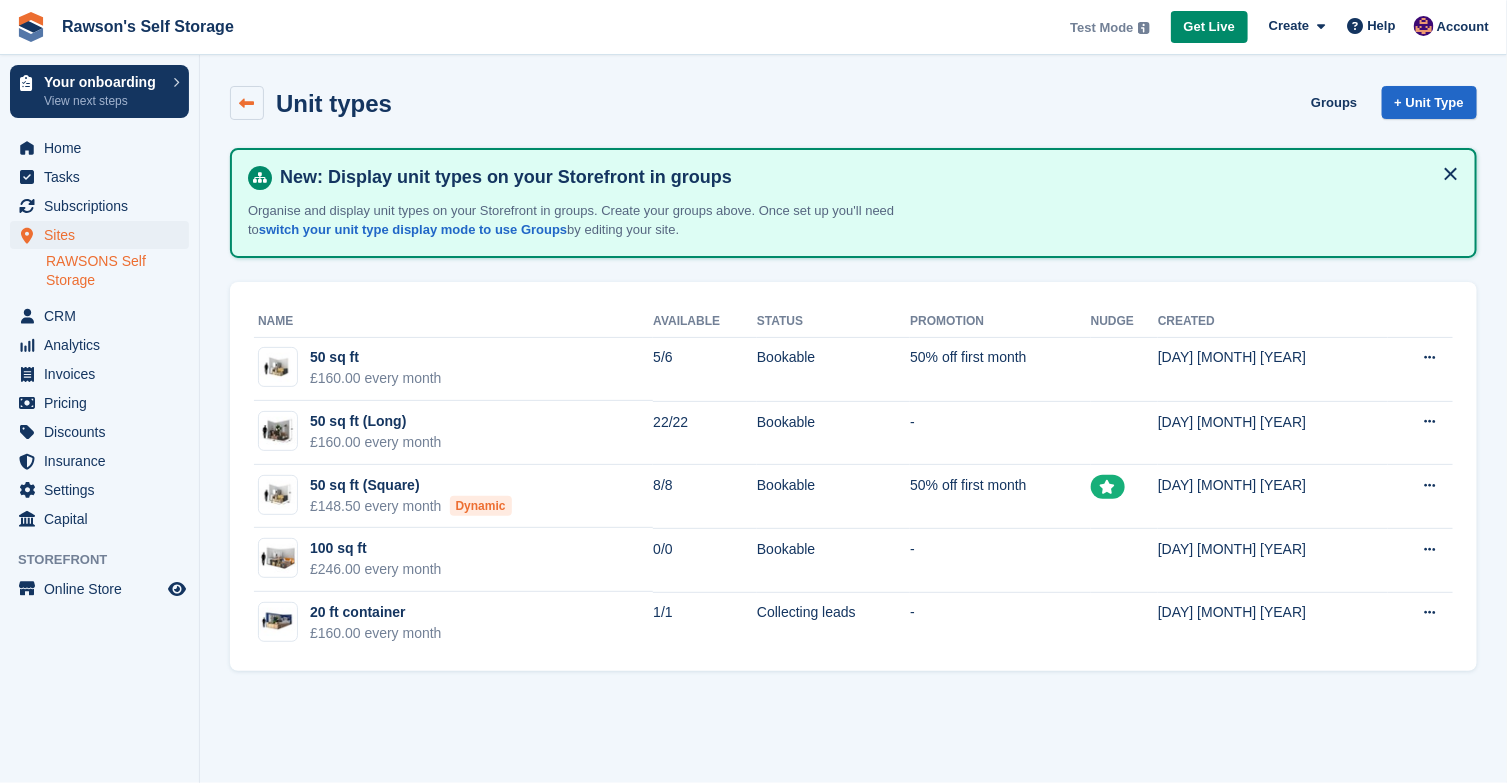 click at bounding box center (247, 103) 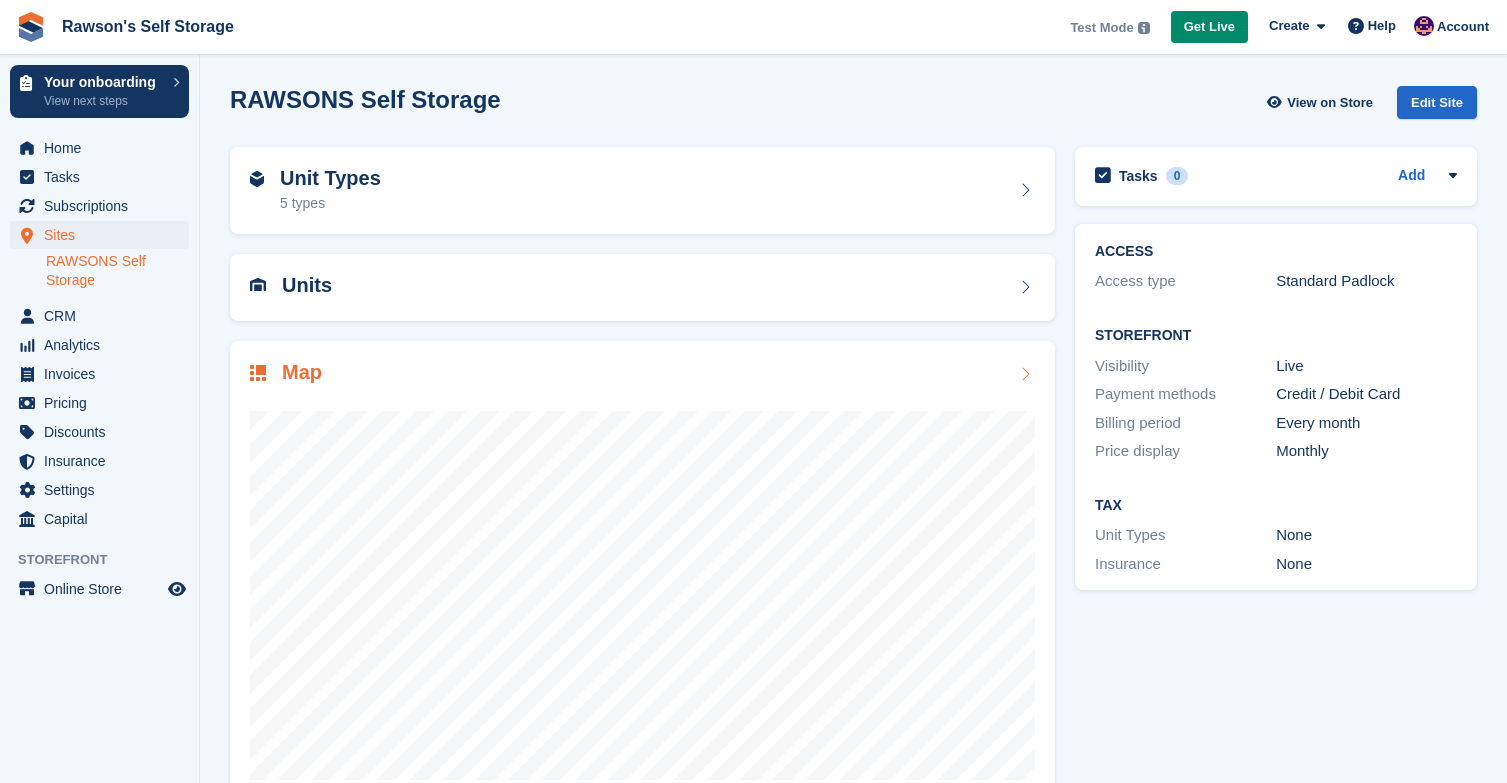 scroll, scrollTop: 0, scrollLeft: 0, axis: both 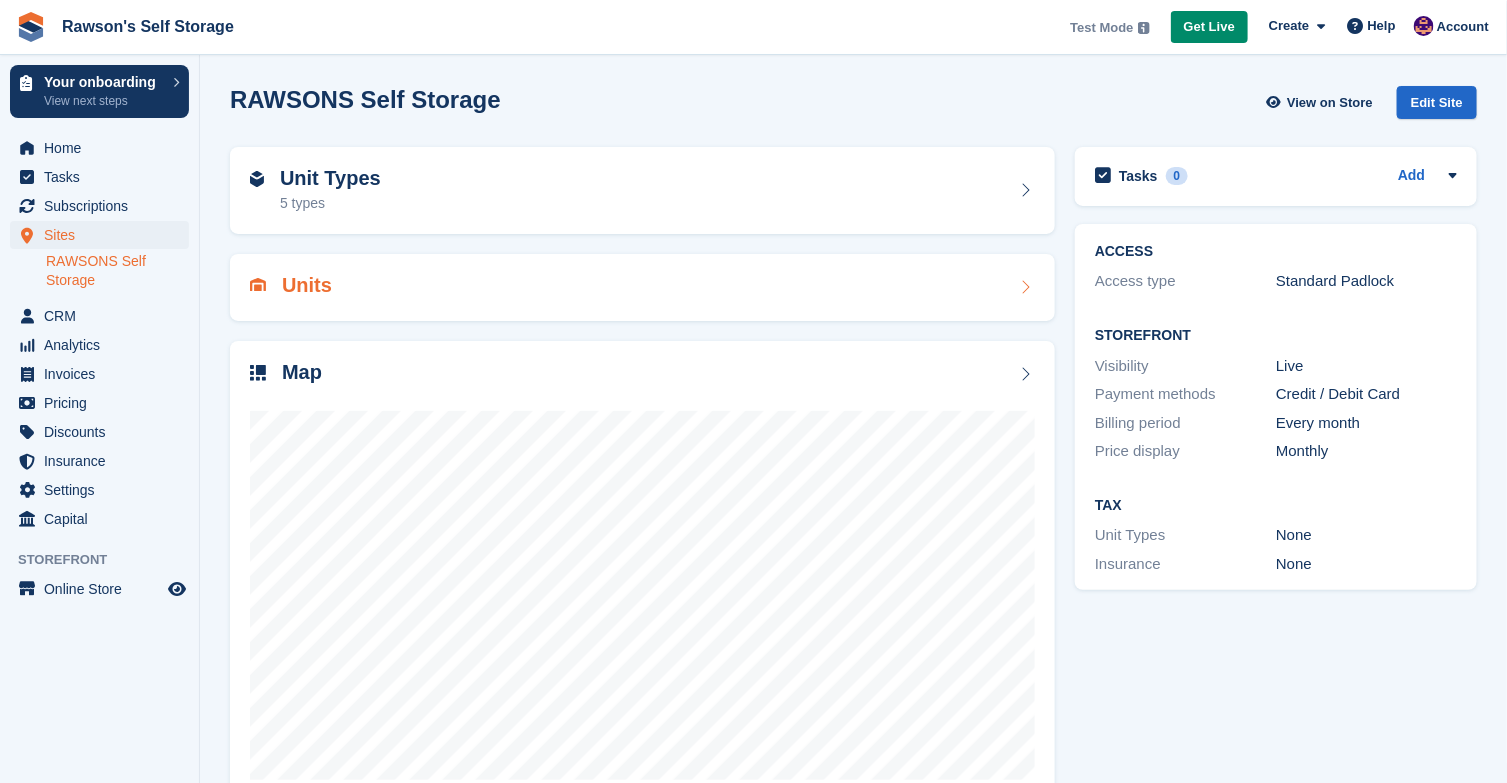 click on "Units" at bounding box center (642, 287) 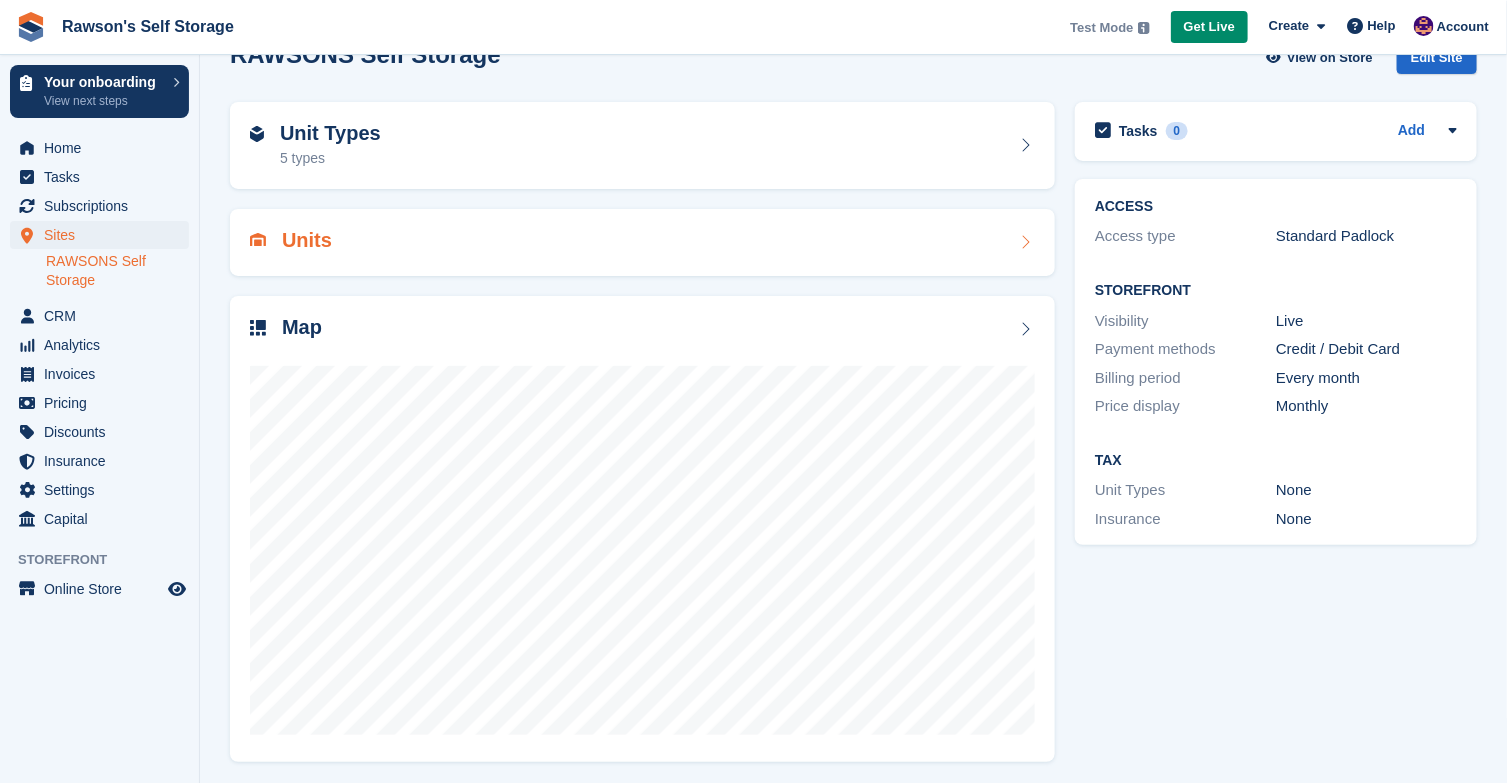 scroll, scrollTop: 47, scrollLeft: 0, axis: vertical 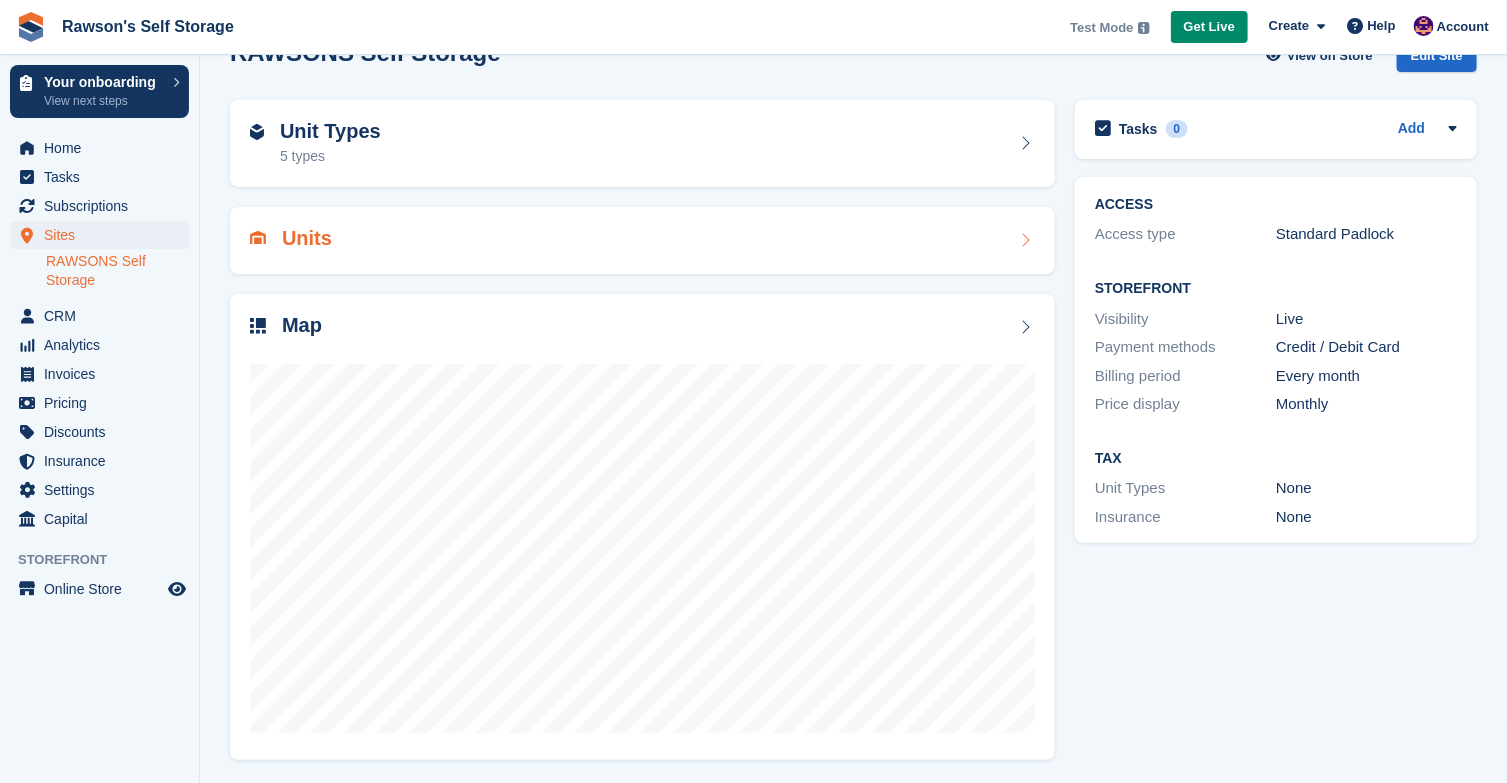 click on "Units" at bounding box center [642, 240] 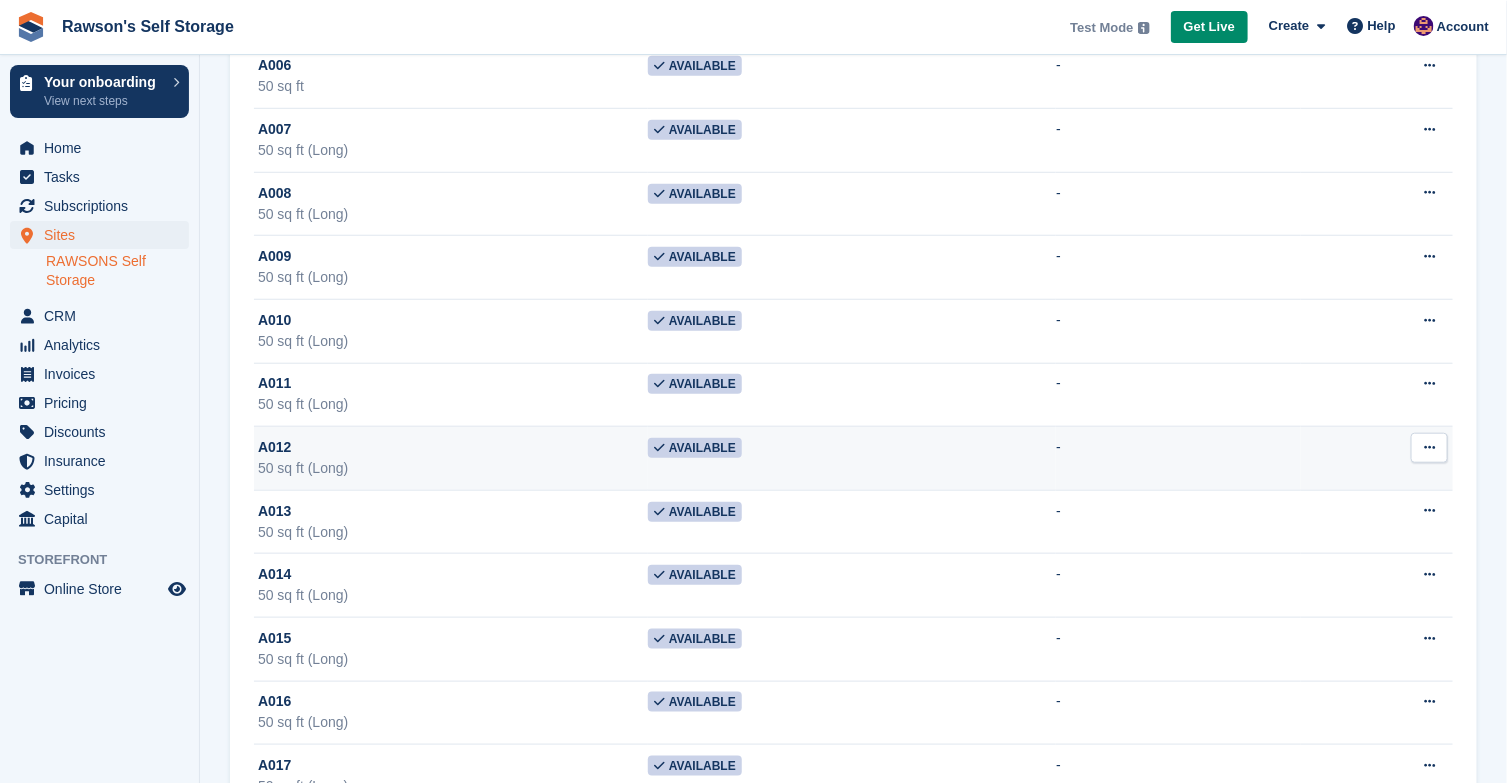 scroll, scrollTop: 528, scrollLeft: 0, axis: vertical 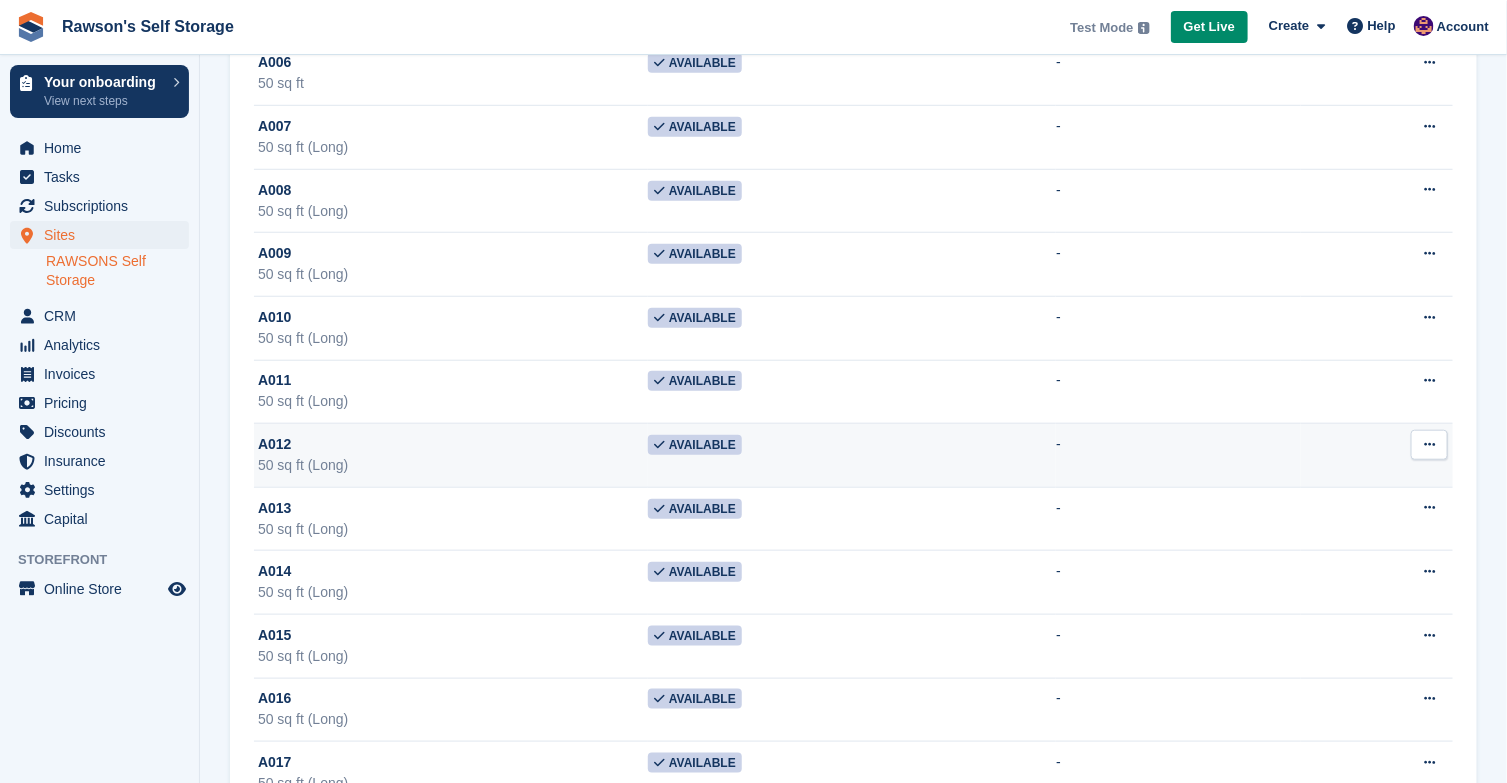 click at bounding box center [1429, 445] 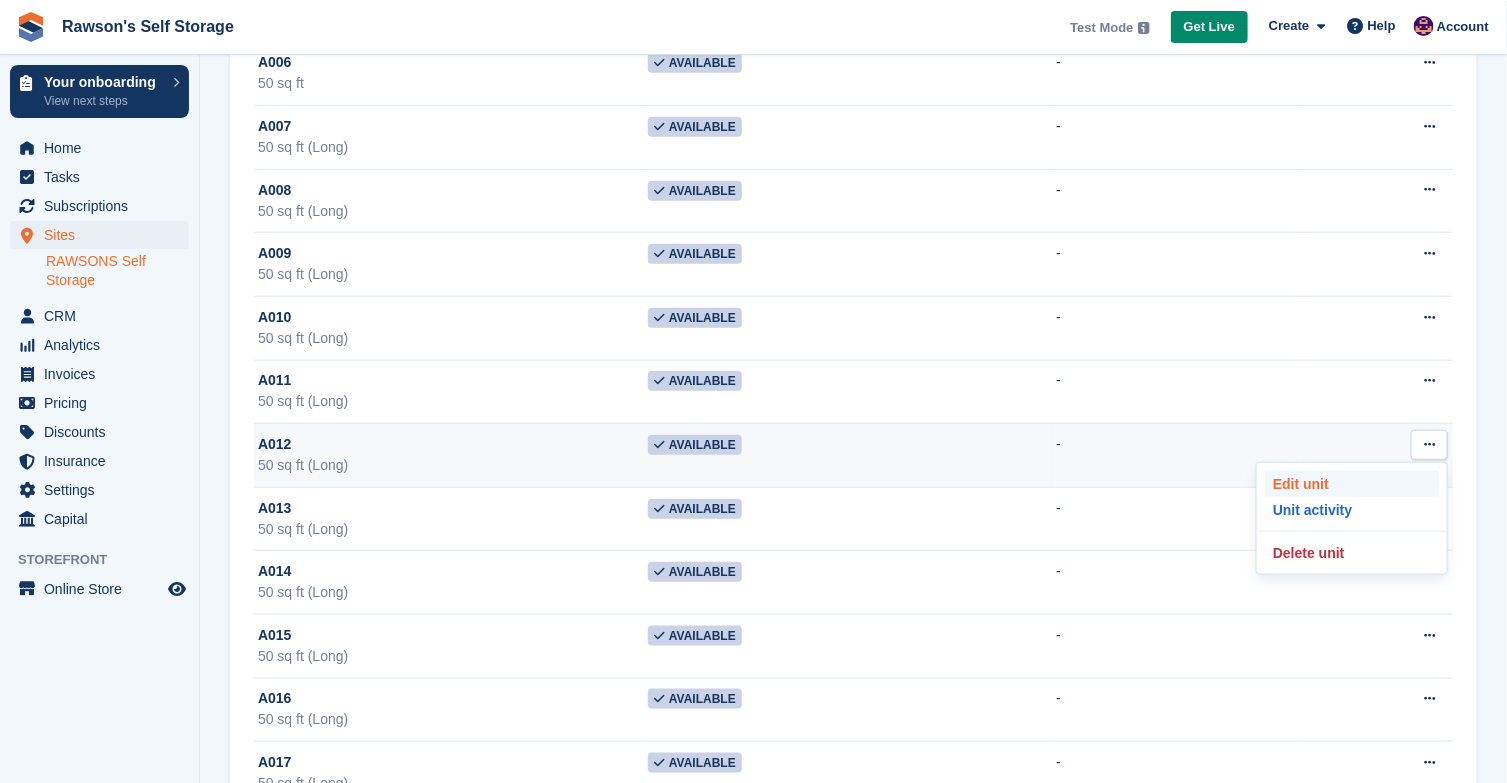 click on "Edit unit" at bounding box center [1352, 484] 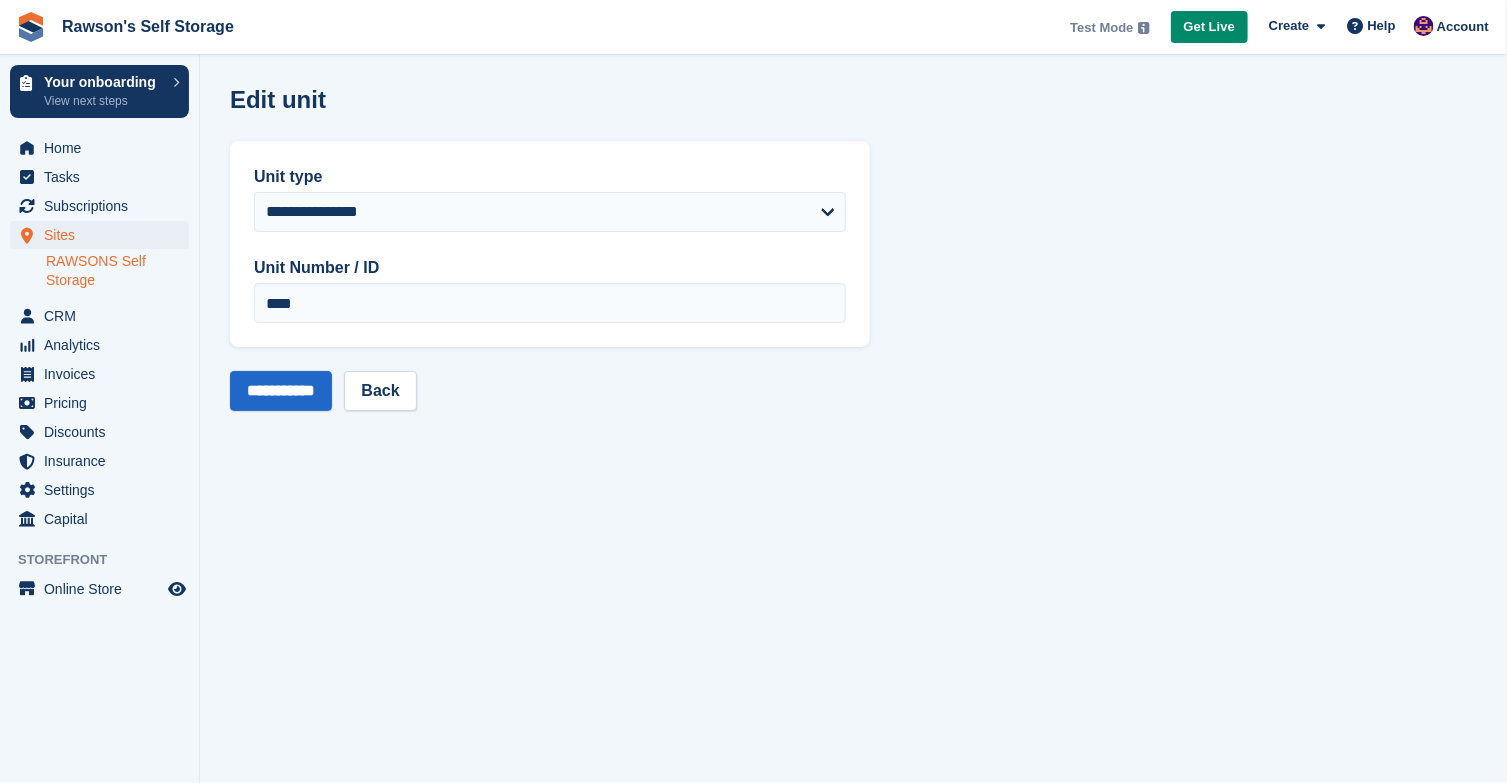 scroll, scrollTop: 0, scrollLeft: 0, axis: both 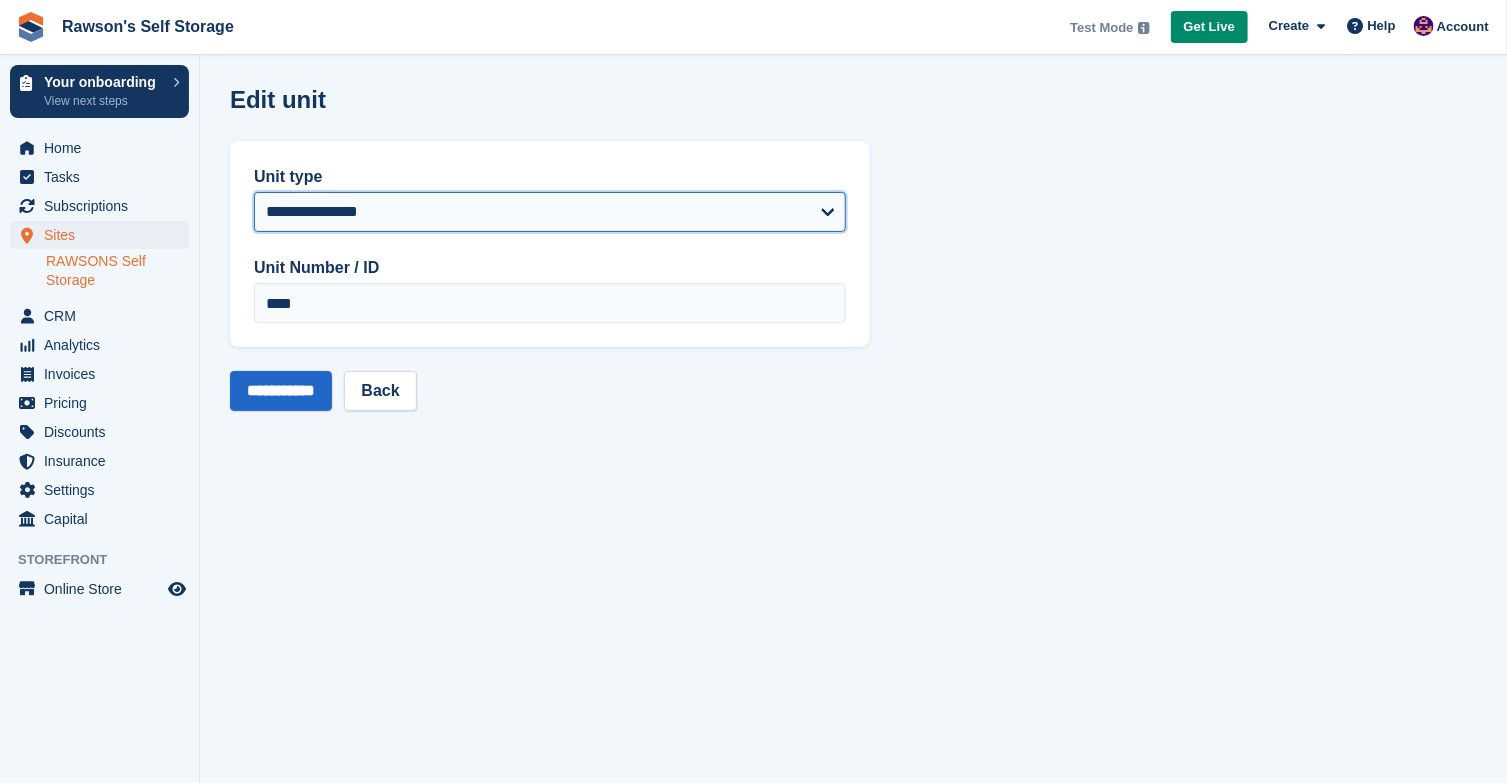 click on "[ADDRESS]
[ADDRESS]
[ADDRESS]
[ADDRESS]" at bounding box center (550, 212) 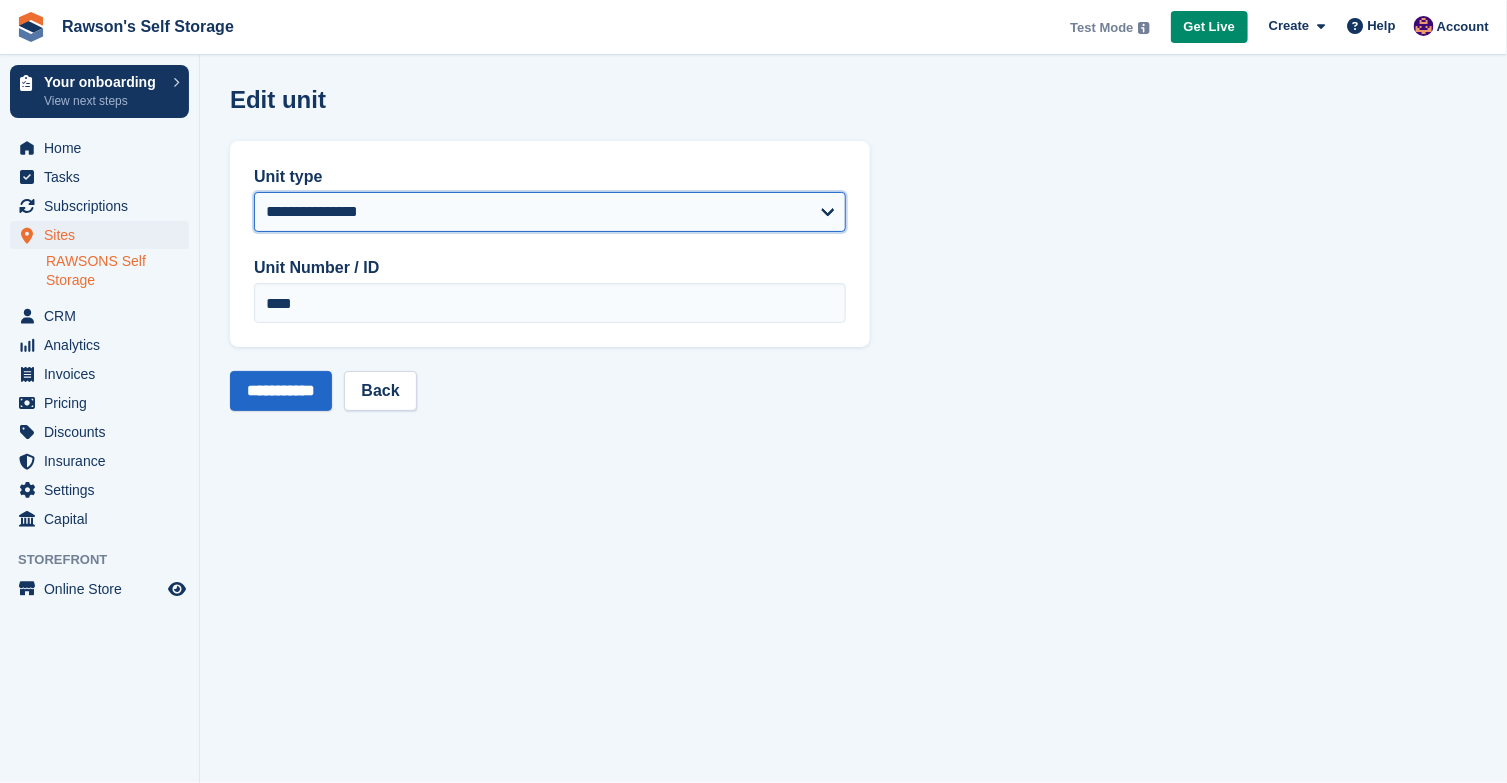 select on "*****" 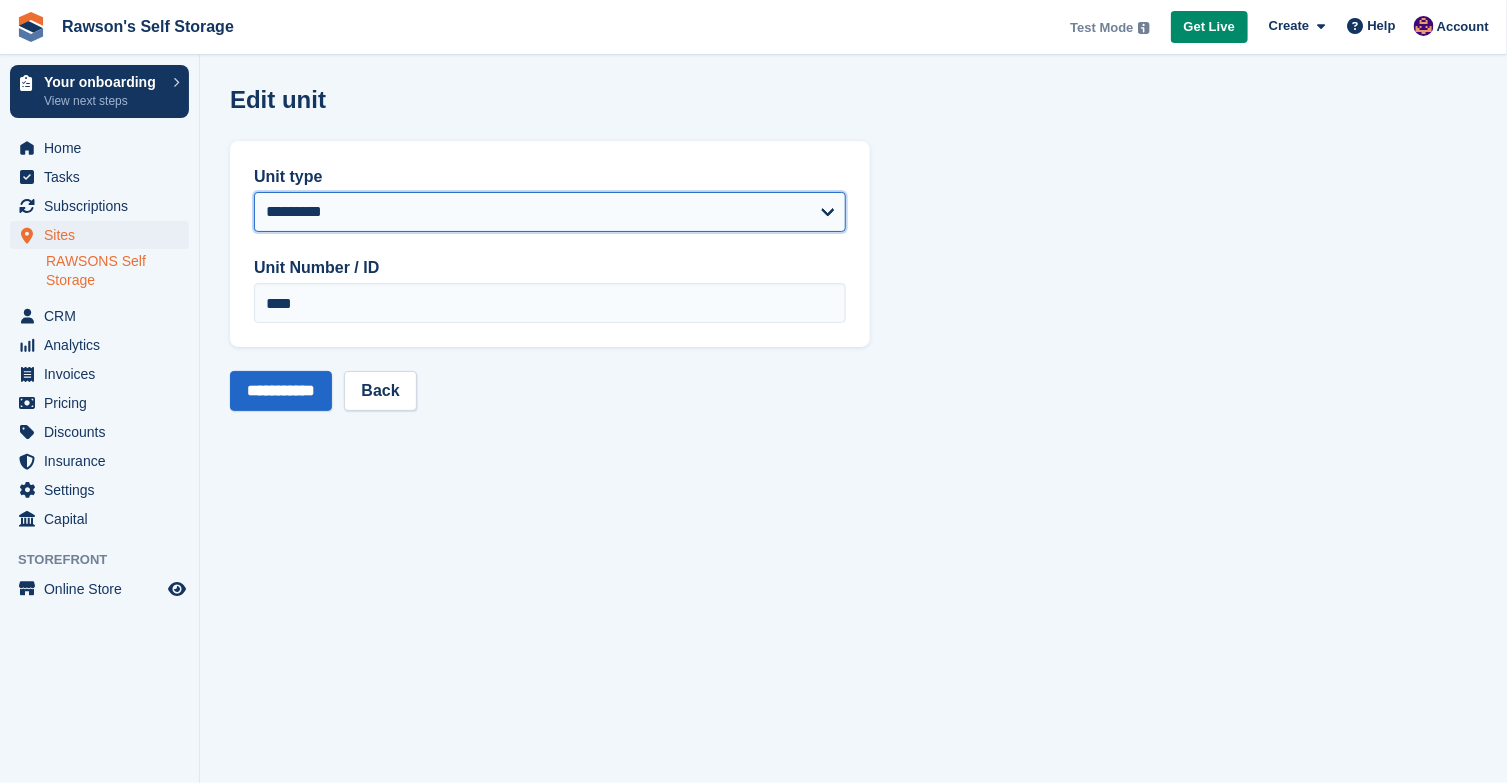 click on "[ADDRESS]
[ADDRESS]
[ADDRESS]
[ADDRESS]" at bounding box center [550, 212] 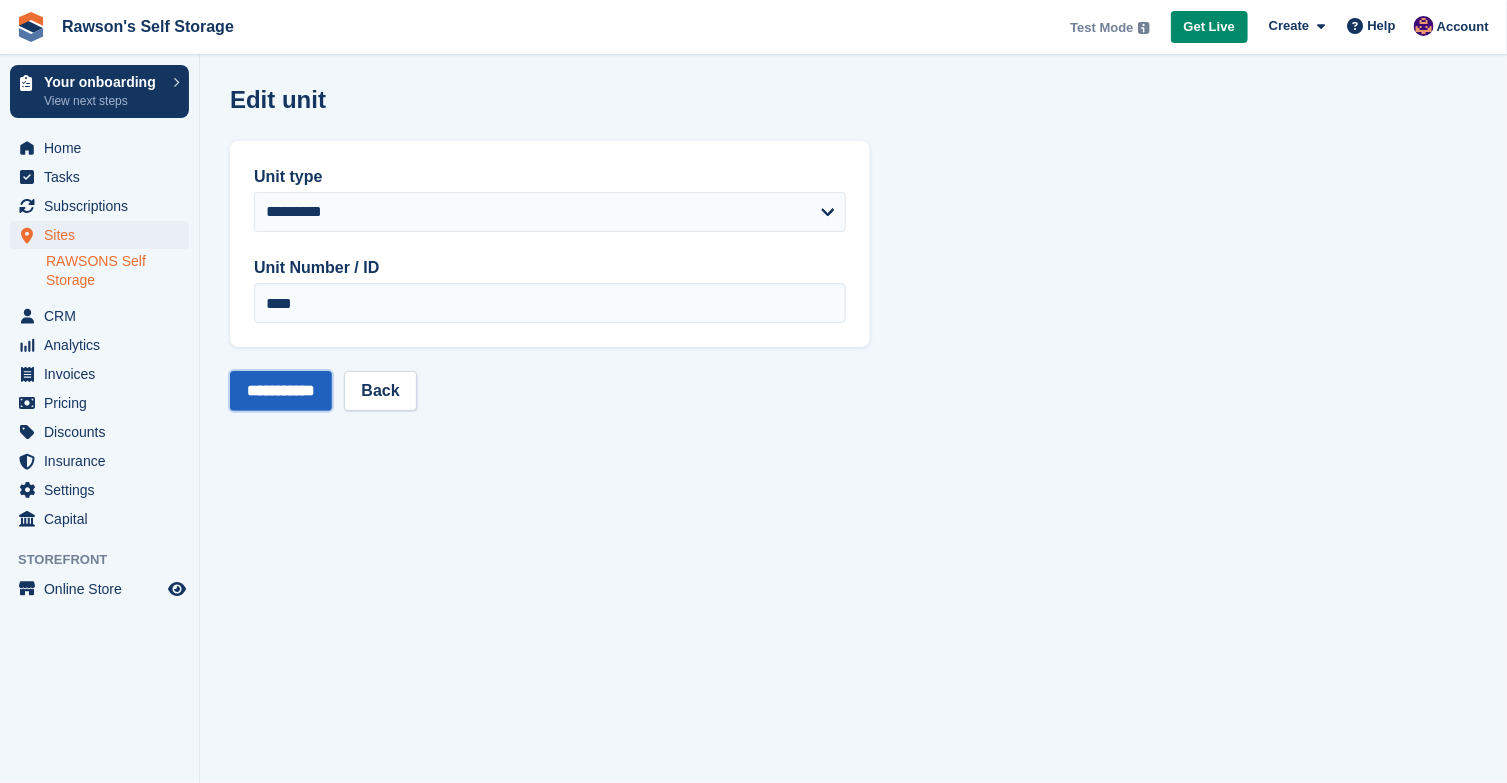 click on "**********" at bounding box center (281, 391) 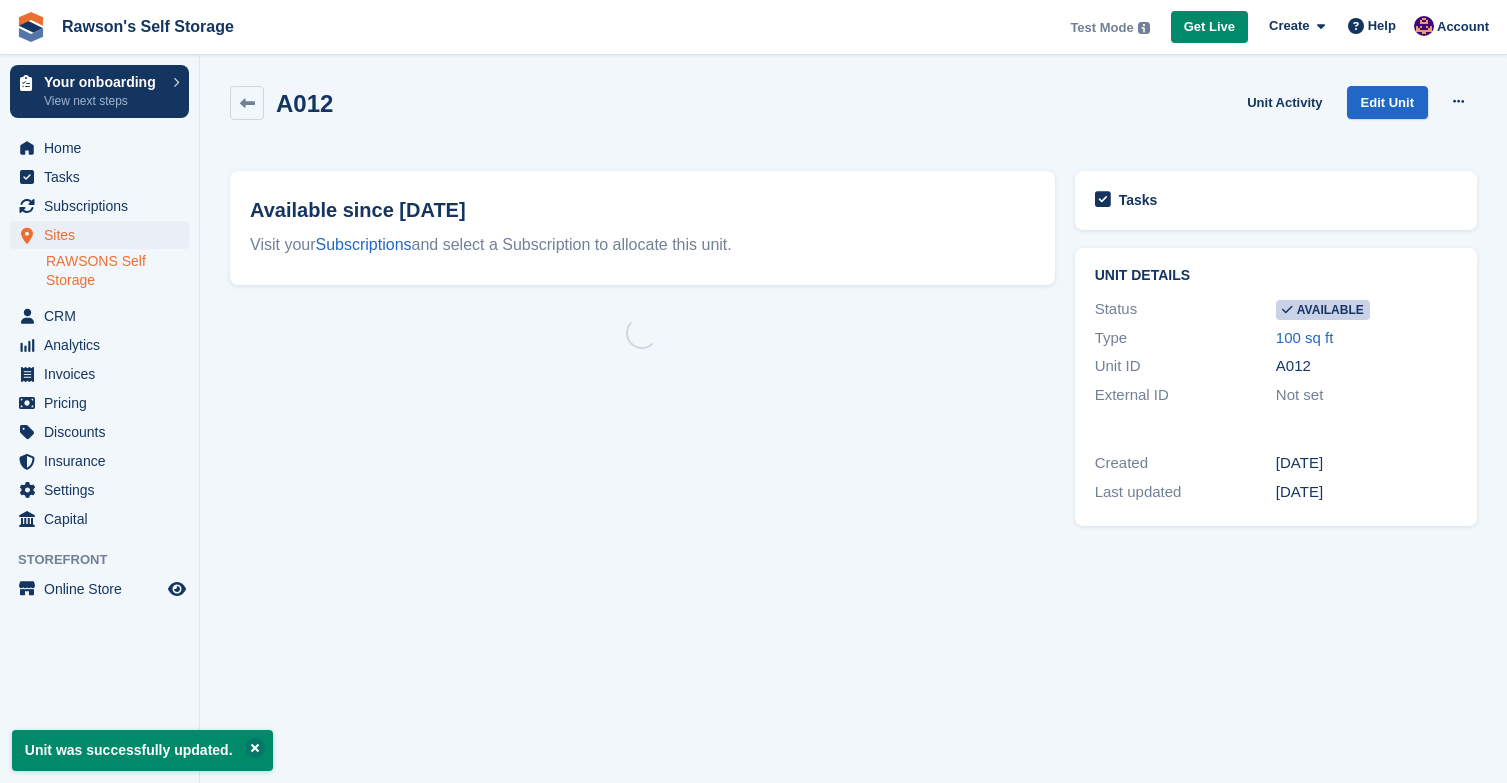 scroll, scrollTop: 0, scrollLeft: 0, axis: both 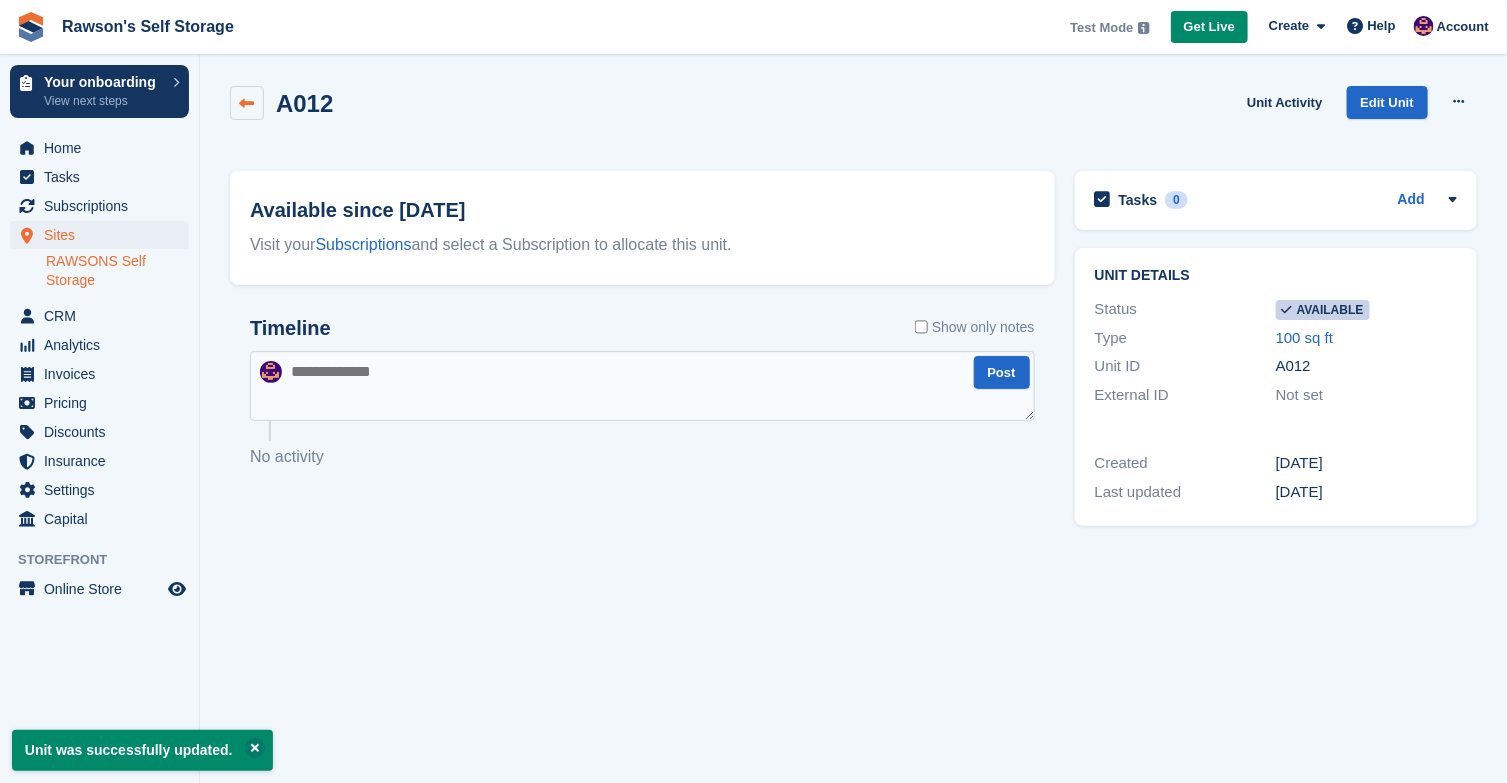 click at bounding box center [247, 103] 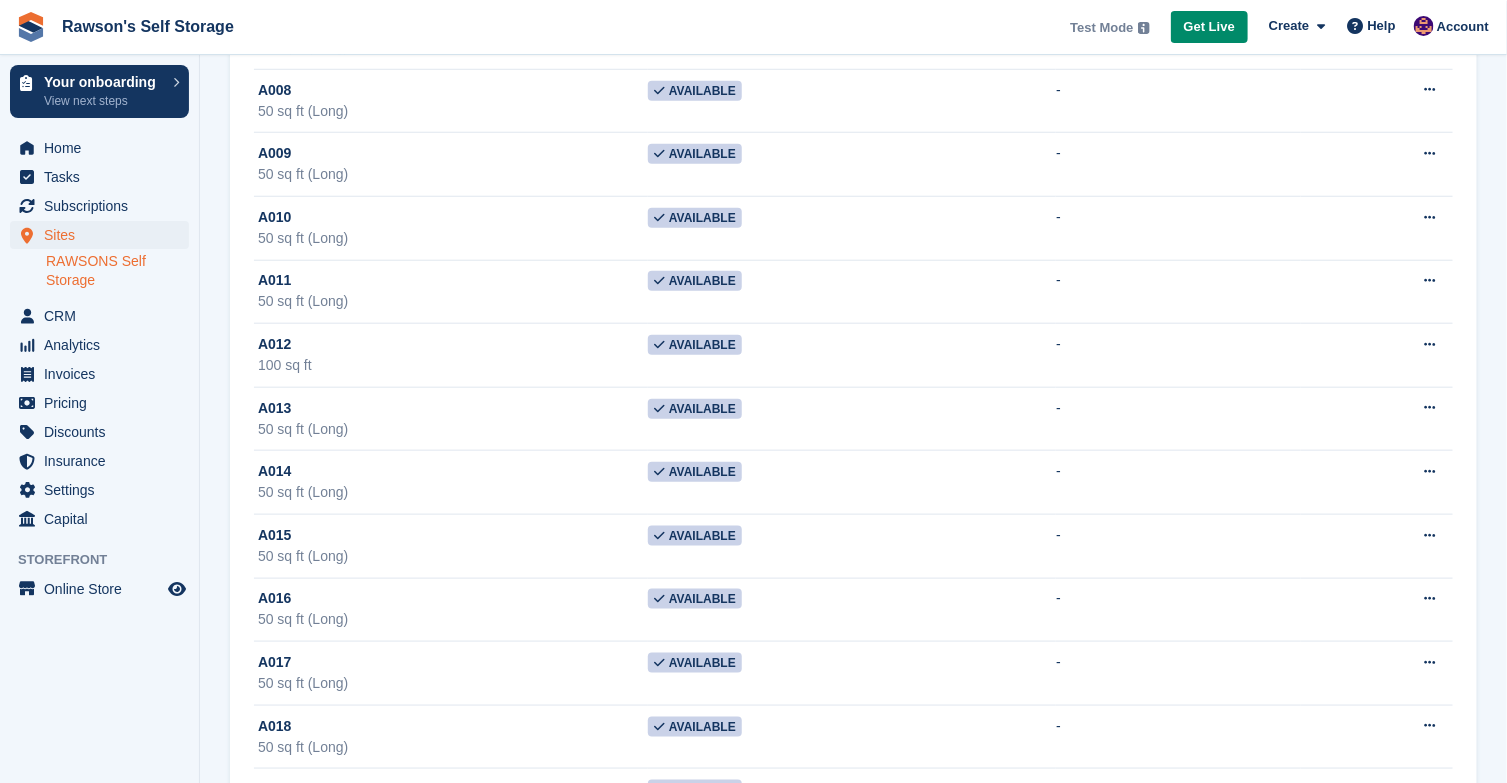 scroll, scrollTop: 630, scrollLeft: 0, axis: vertical 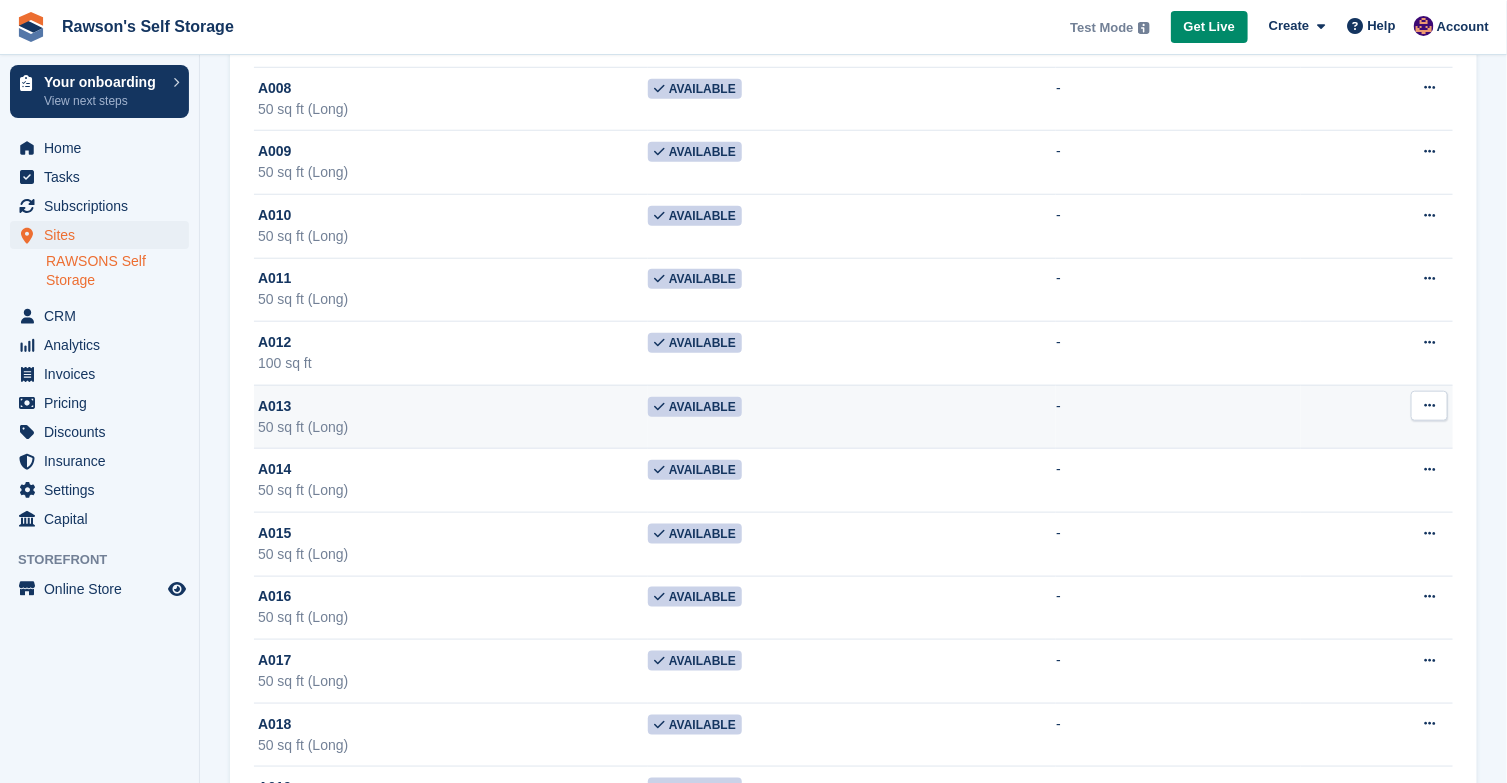 click at bounding box center (1429, 405) 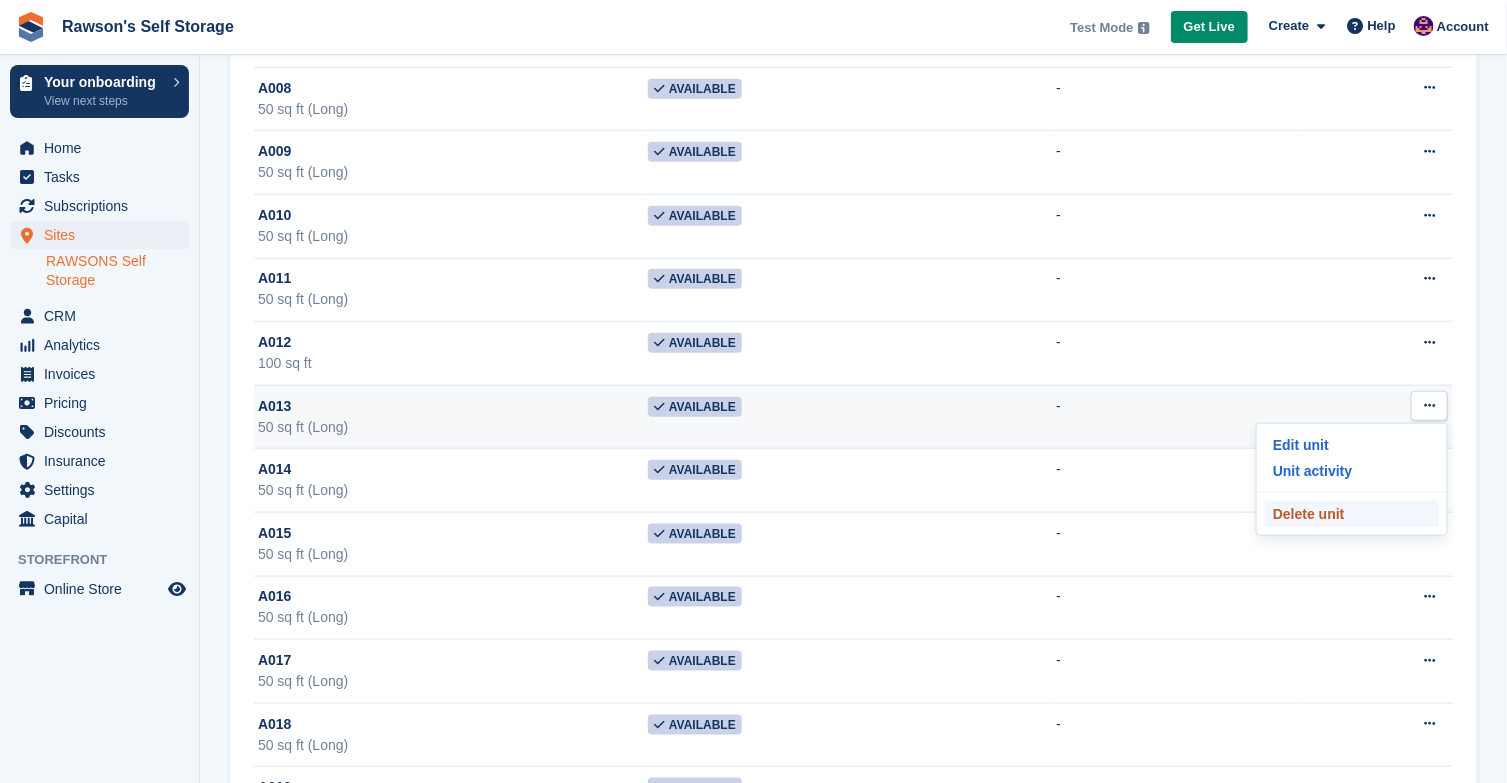 click on "Delete unit" at bounding box center [1352, 514] 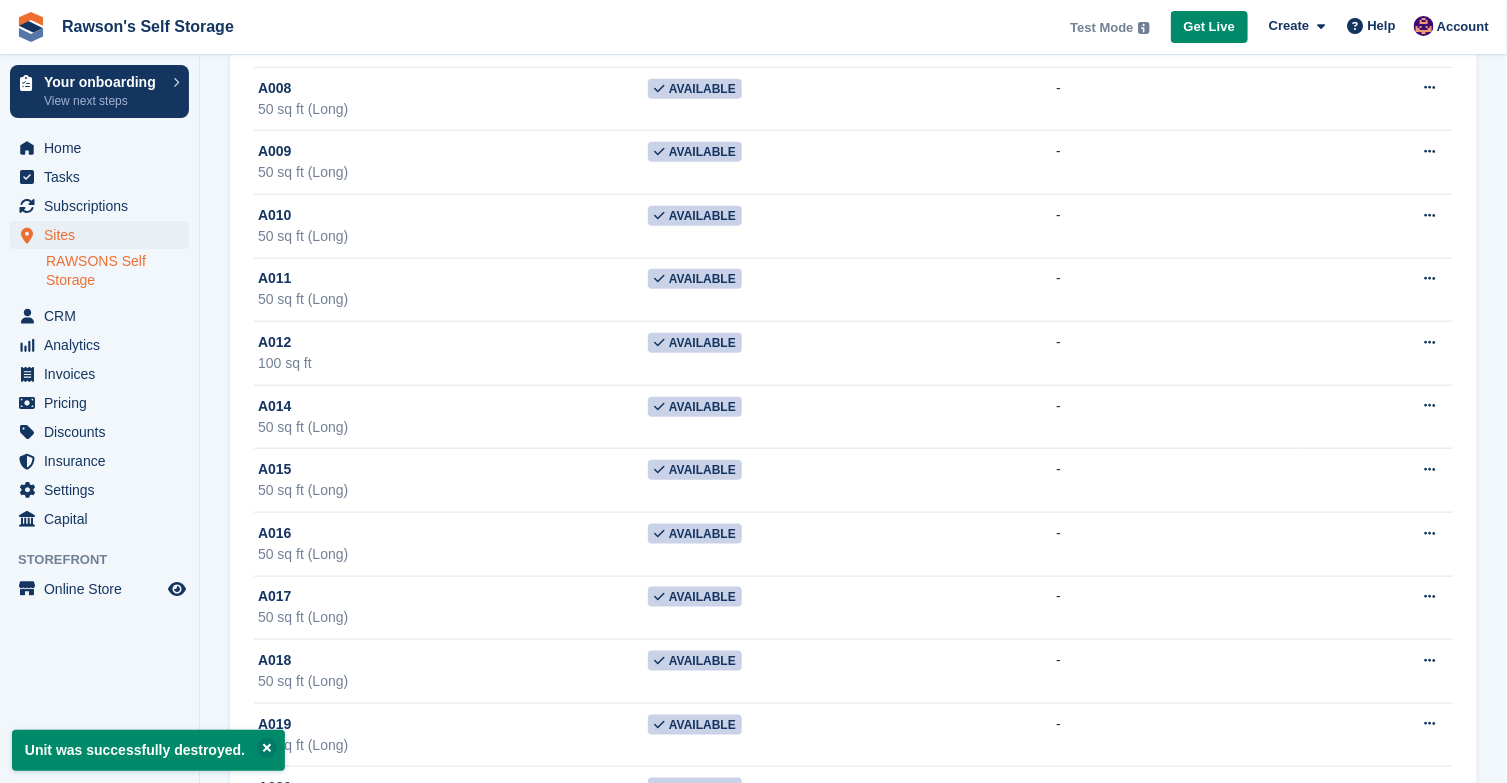 scroll, scrollTop: 0, scrollLeft: 0, axis: both 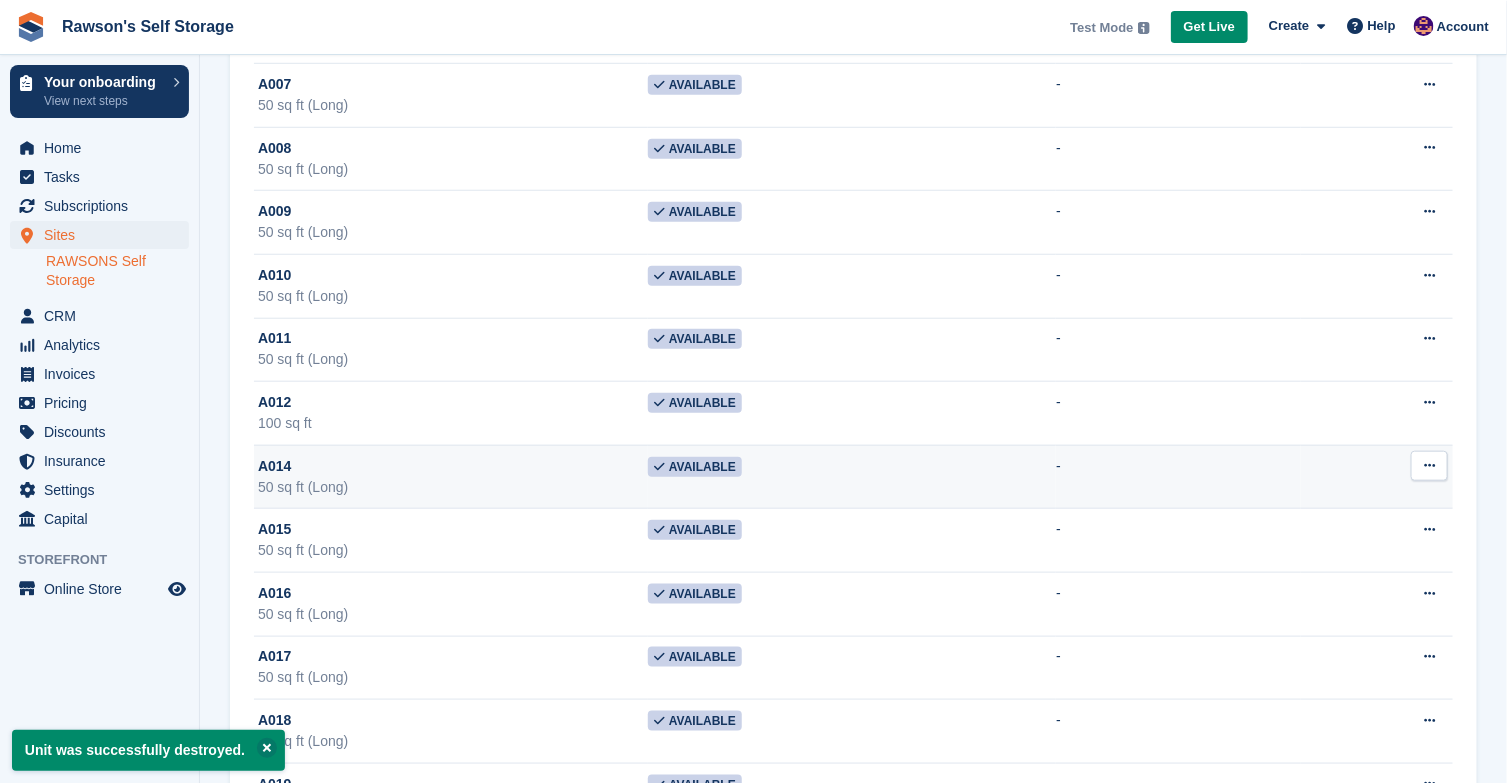 click at bounding box center [1429, 466] 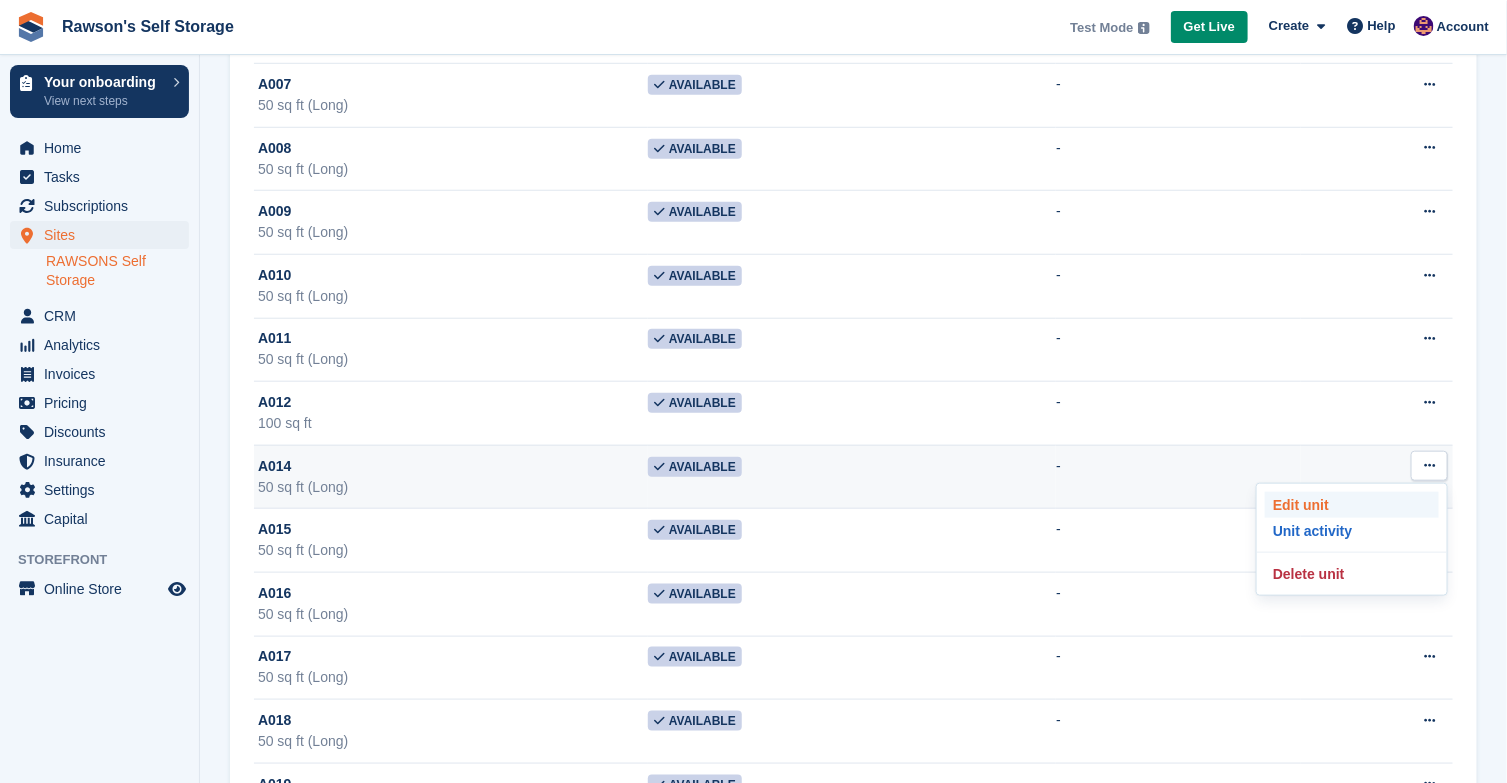 click on "Edit unit" at bounding box center (1352, 505) 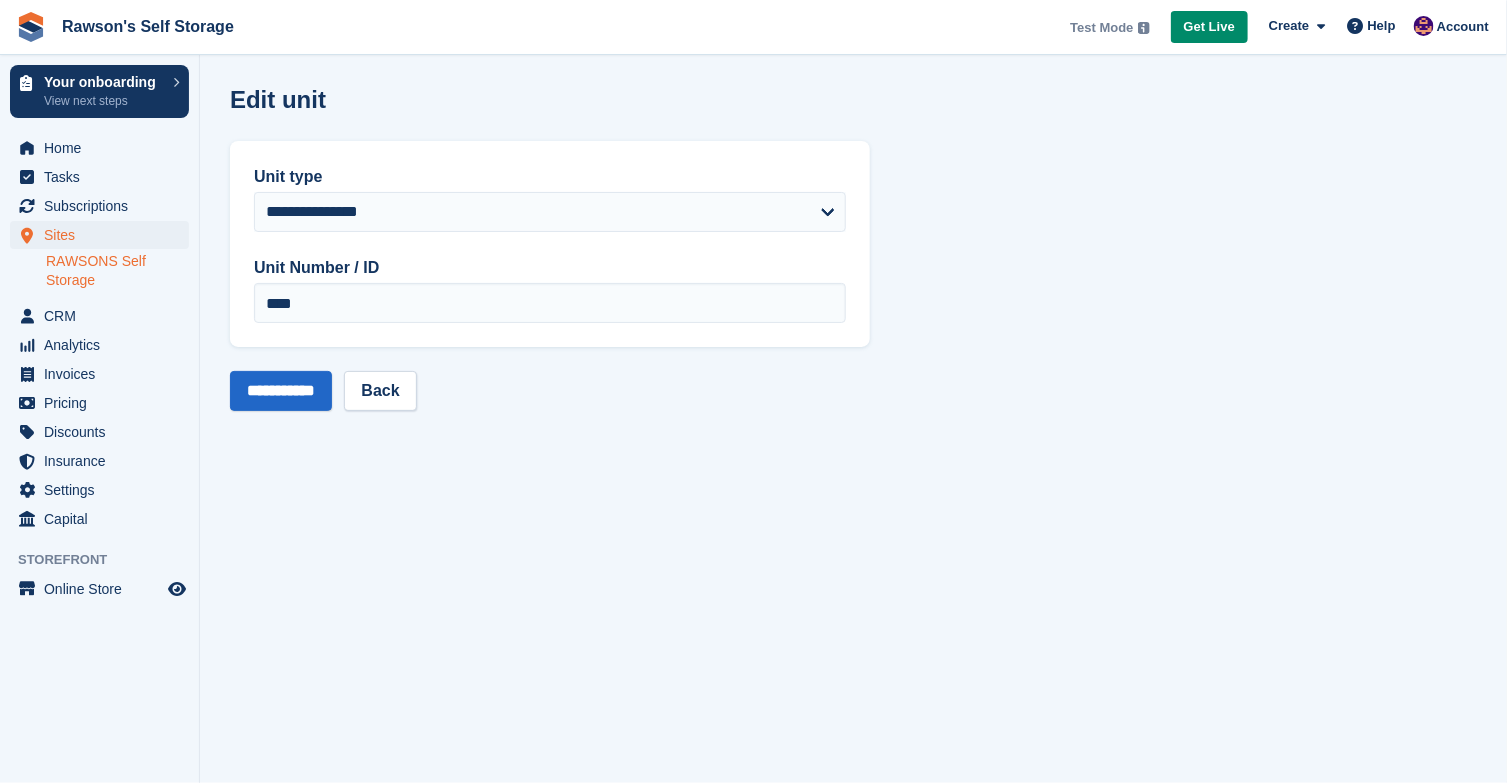 scroll, scrollTop: 0, scrollLeft: 0, axis: both 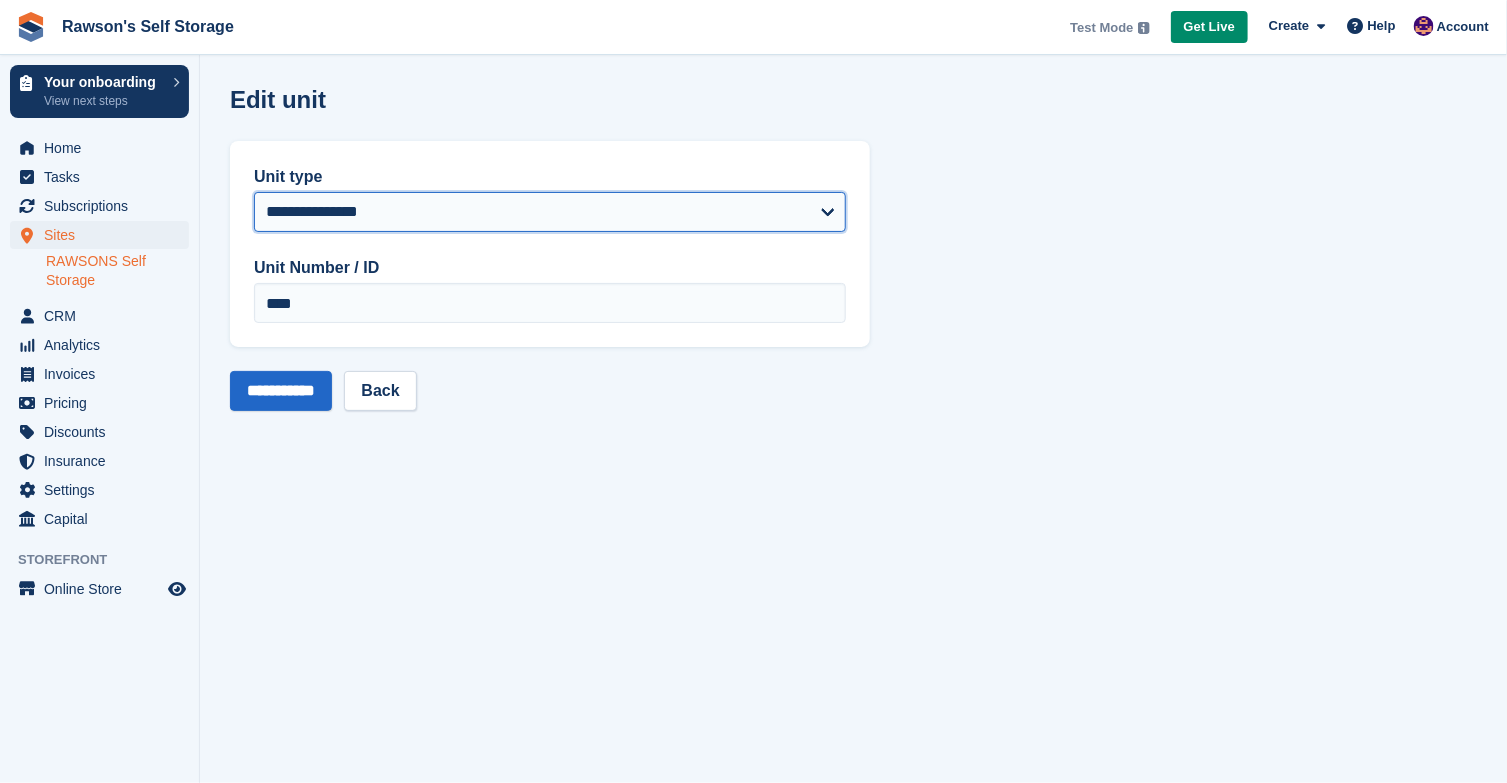click on "[ADDRESS]
[ADDRESS]
[ADDRESS]
[ADDRESS]" at bounding box center (550, 212) 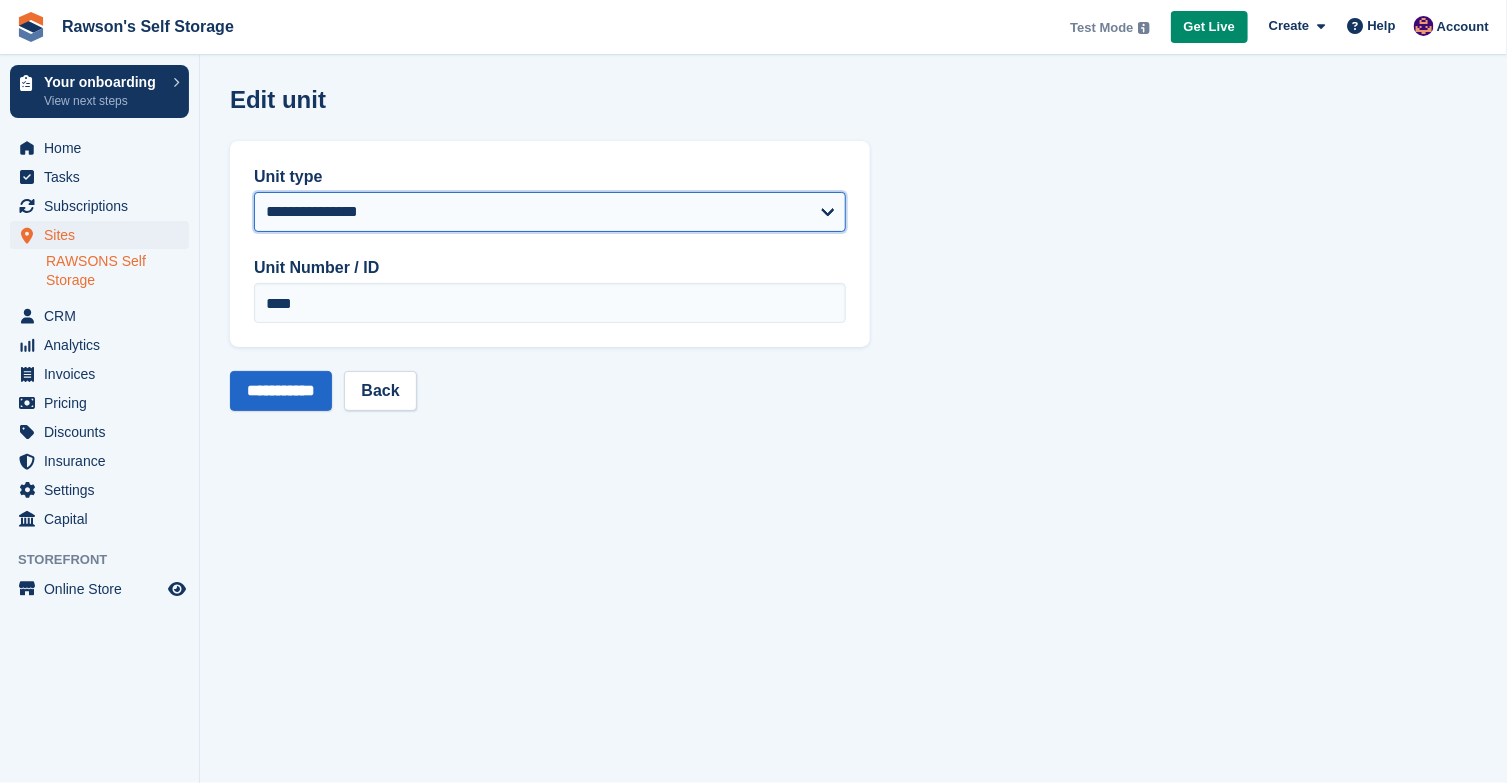 select on "*****" 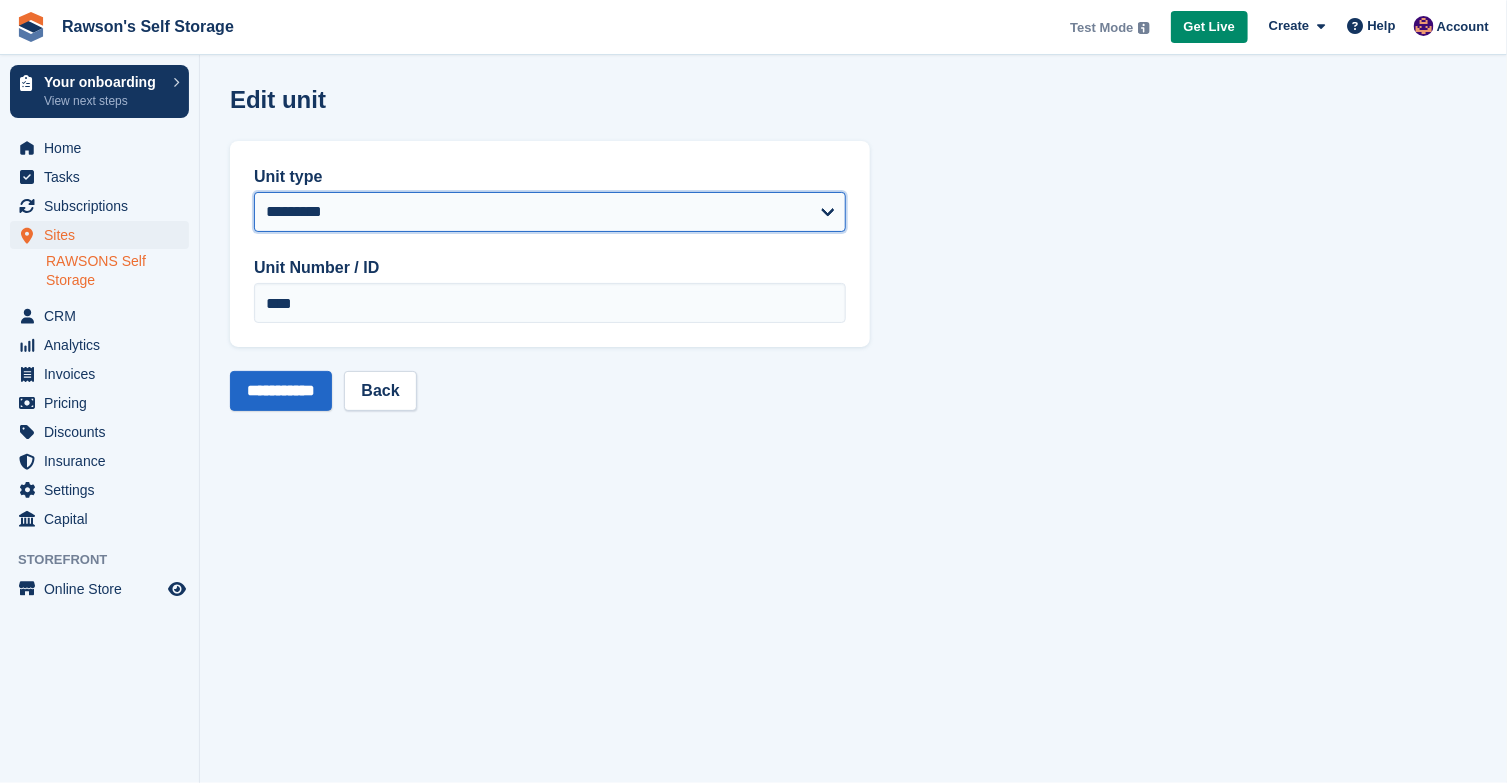 click on "**********" at bounding box center [550, 212] 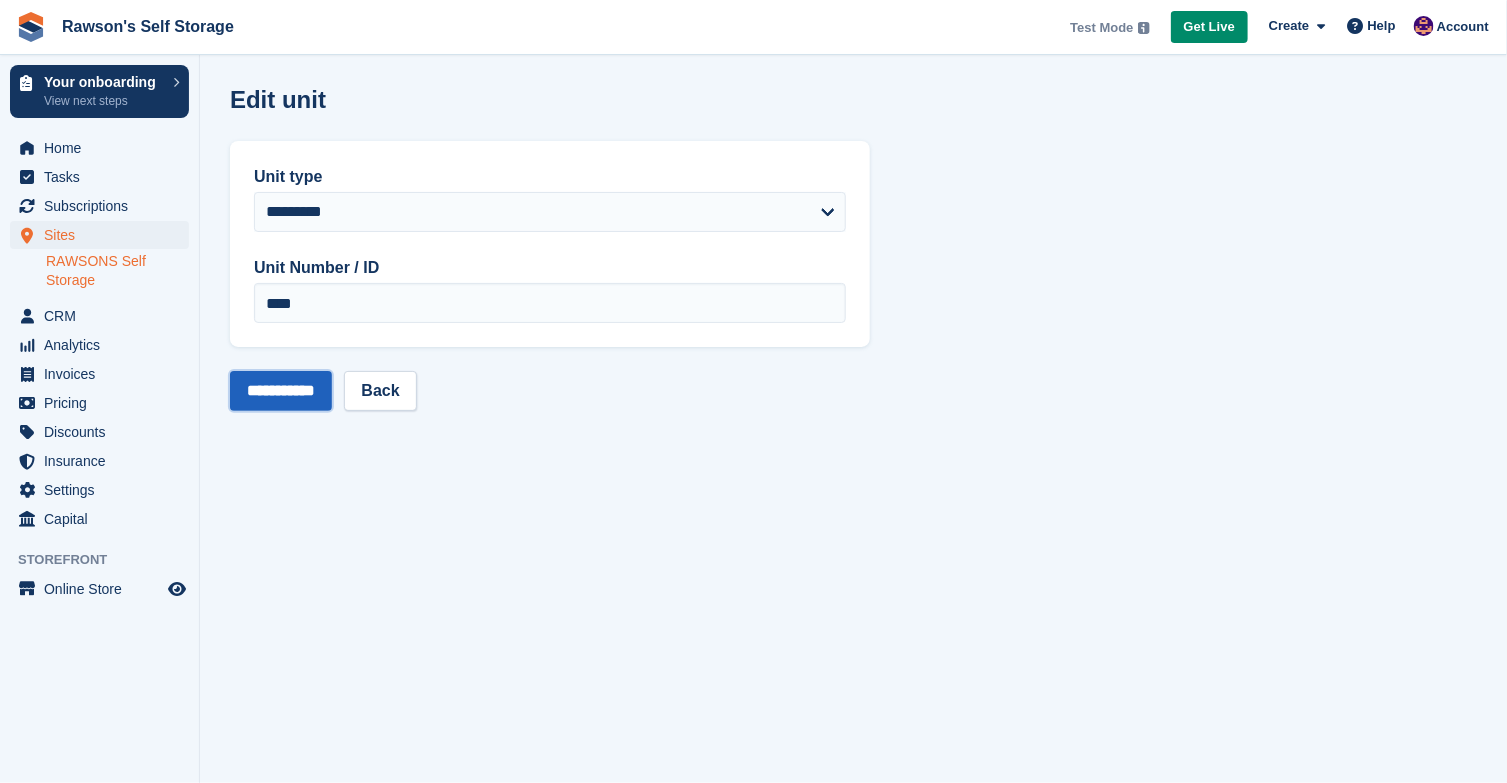 click on "**********" at bounding box center (281, 391) 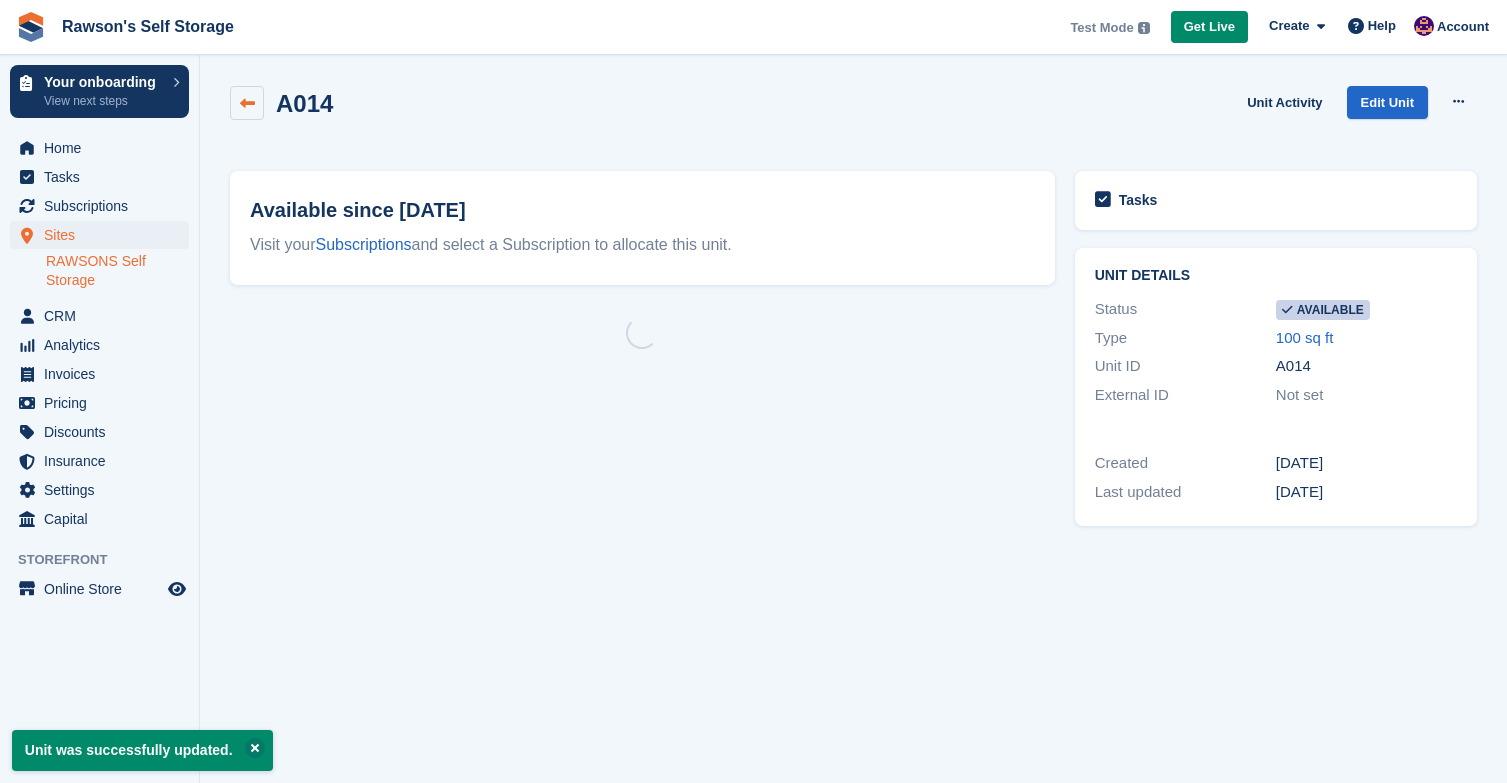 click at bounding box center (247, 103) 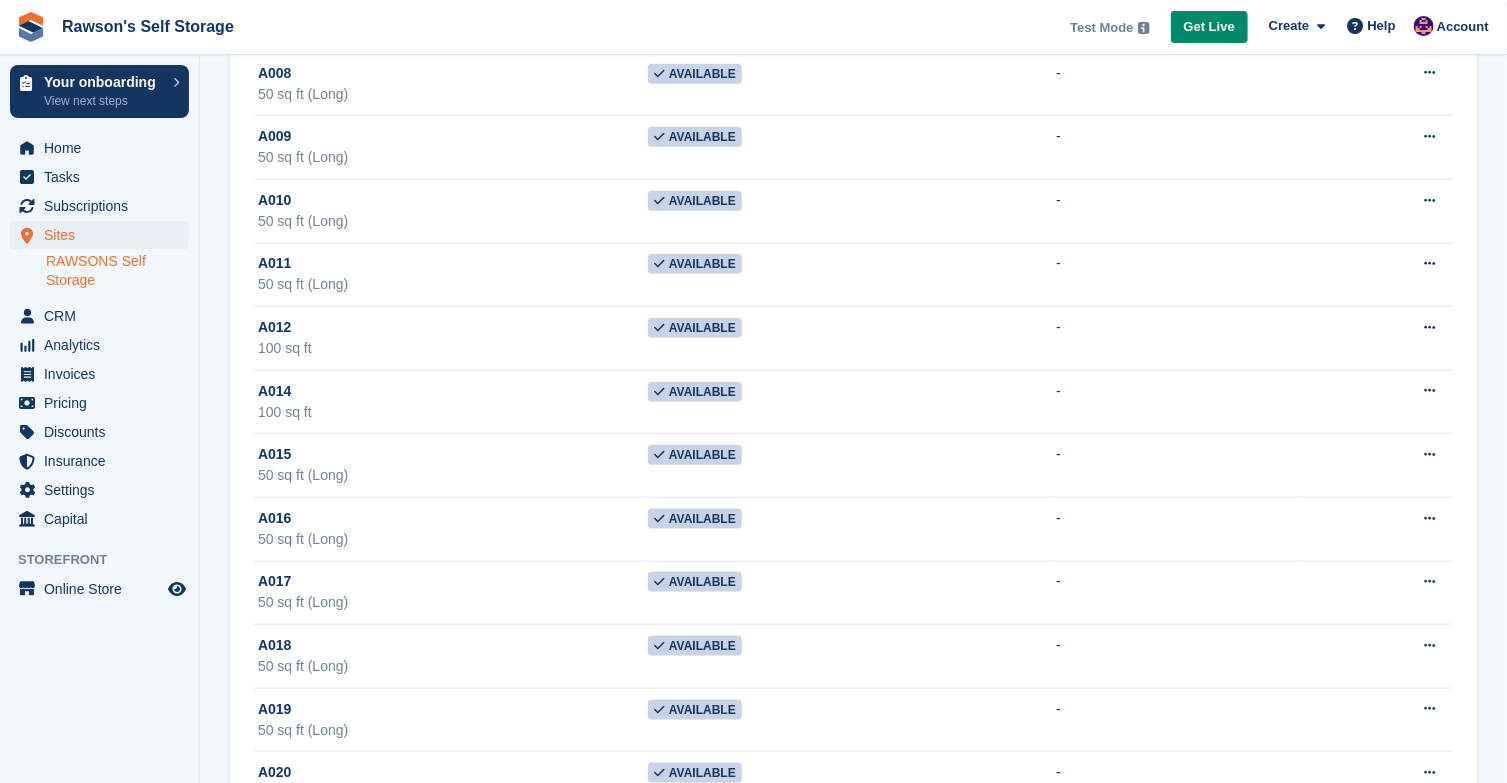 scroll, scrollTop: 671, scrollLeft: 0, axis: vertical 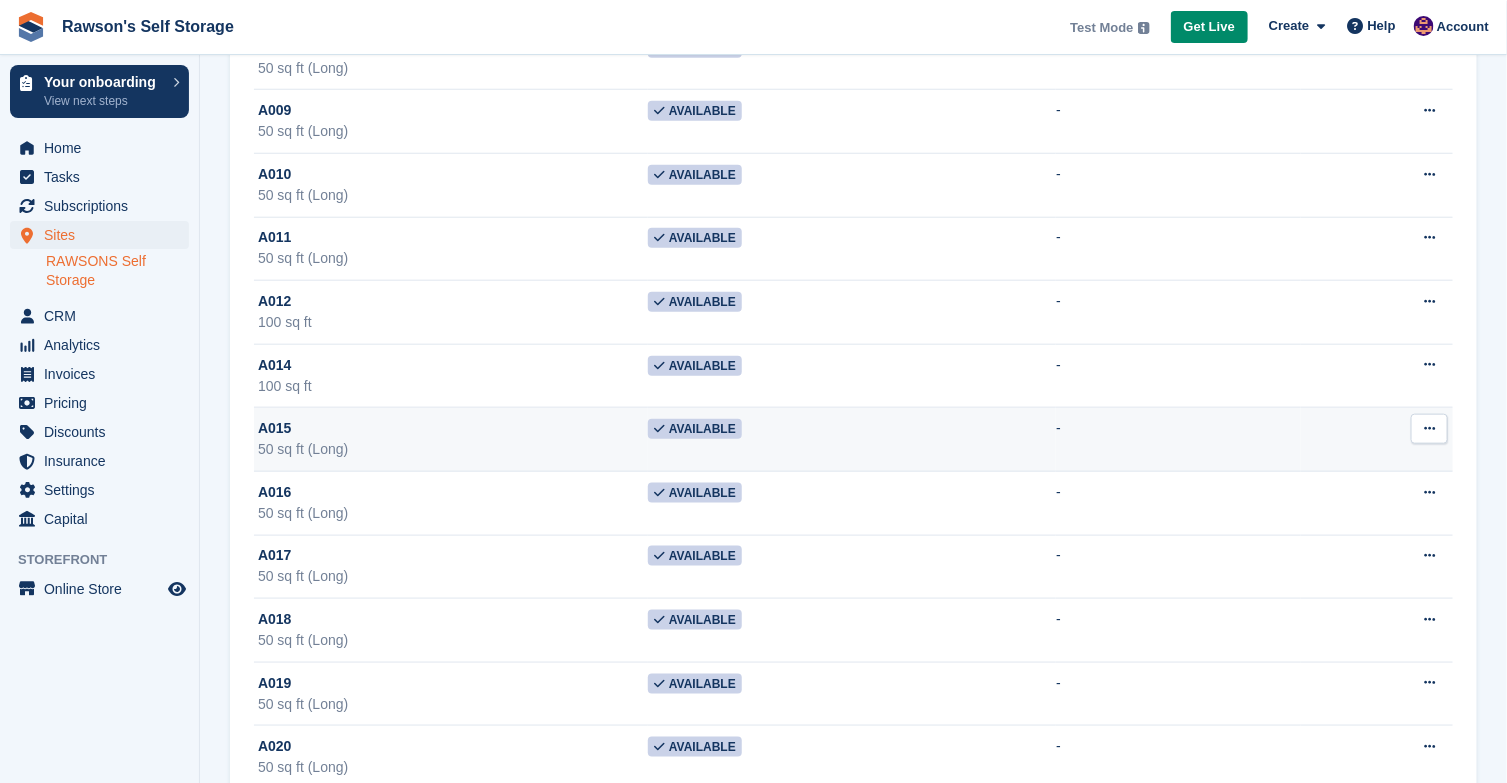 click at bounding box center [1429, 428] 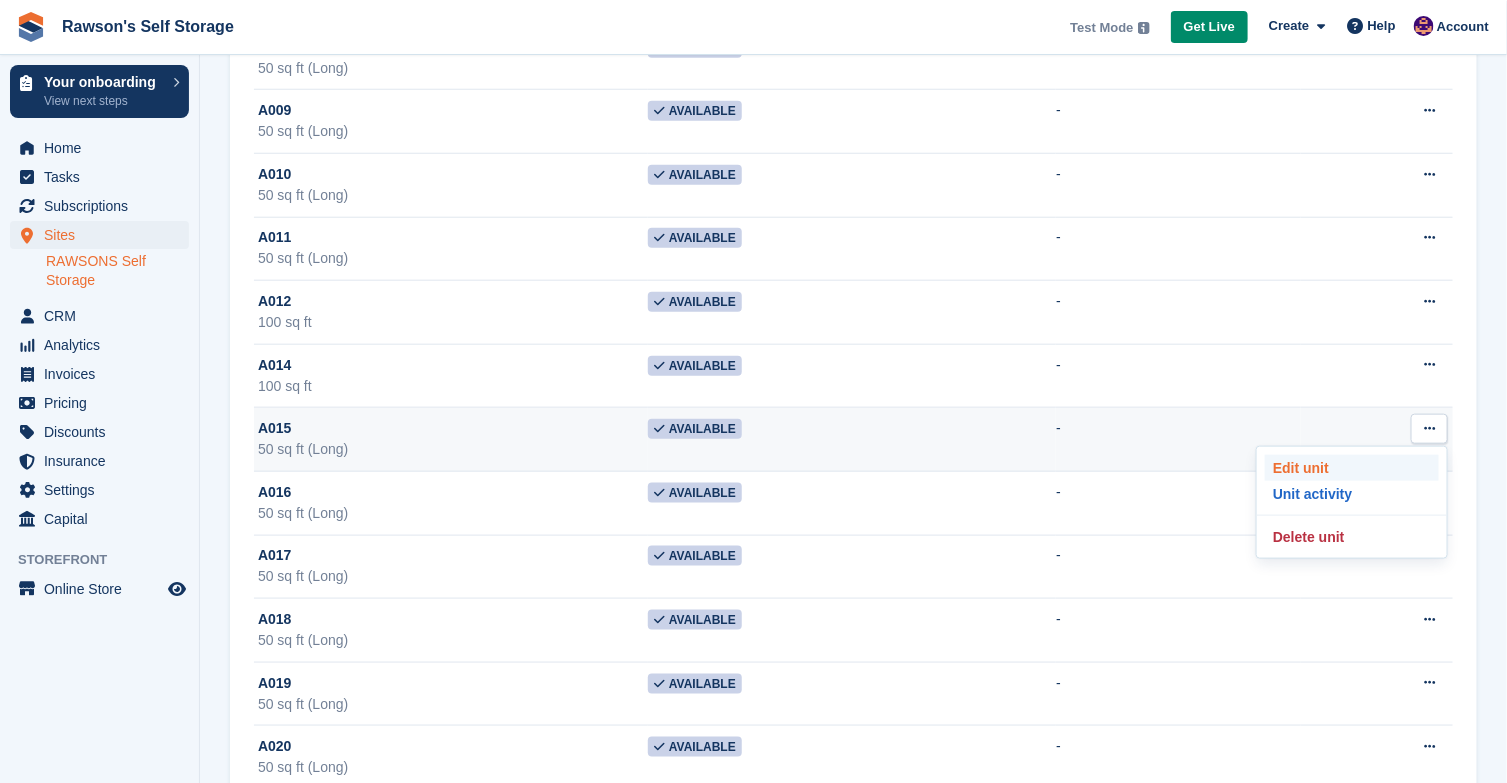 click on "Edit unit" at bounding box center [1352, 468] 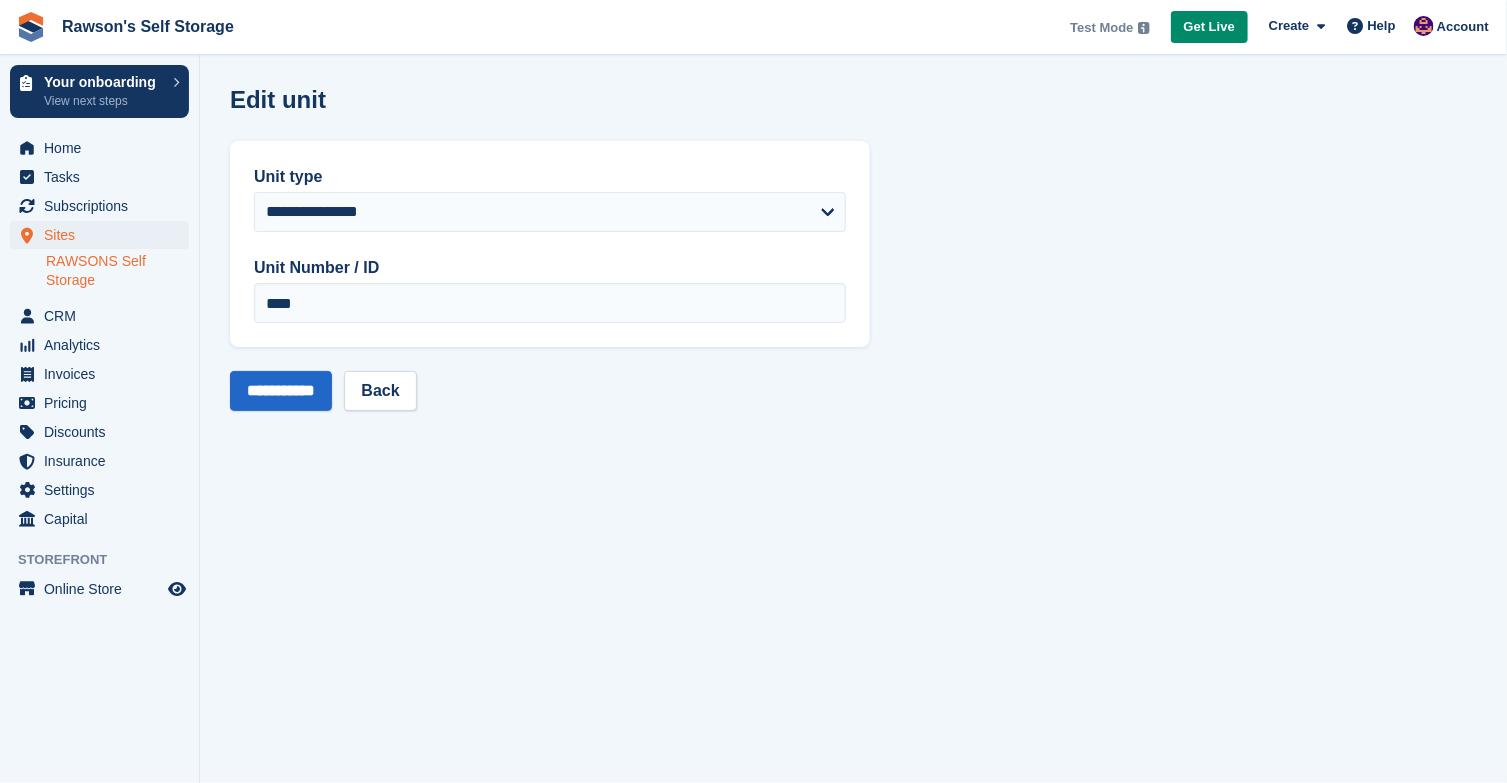 scroll, scrollTop: 0, scrollLeft: 0, axis: both 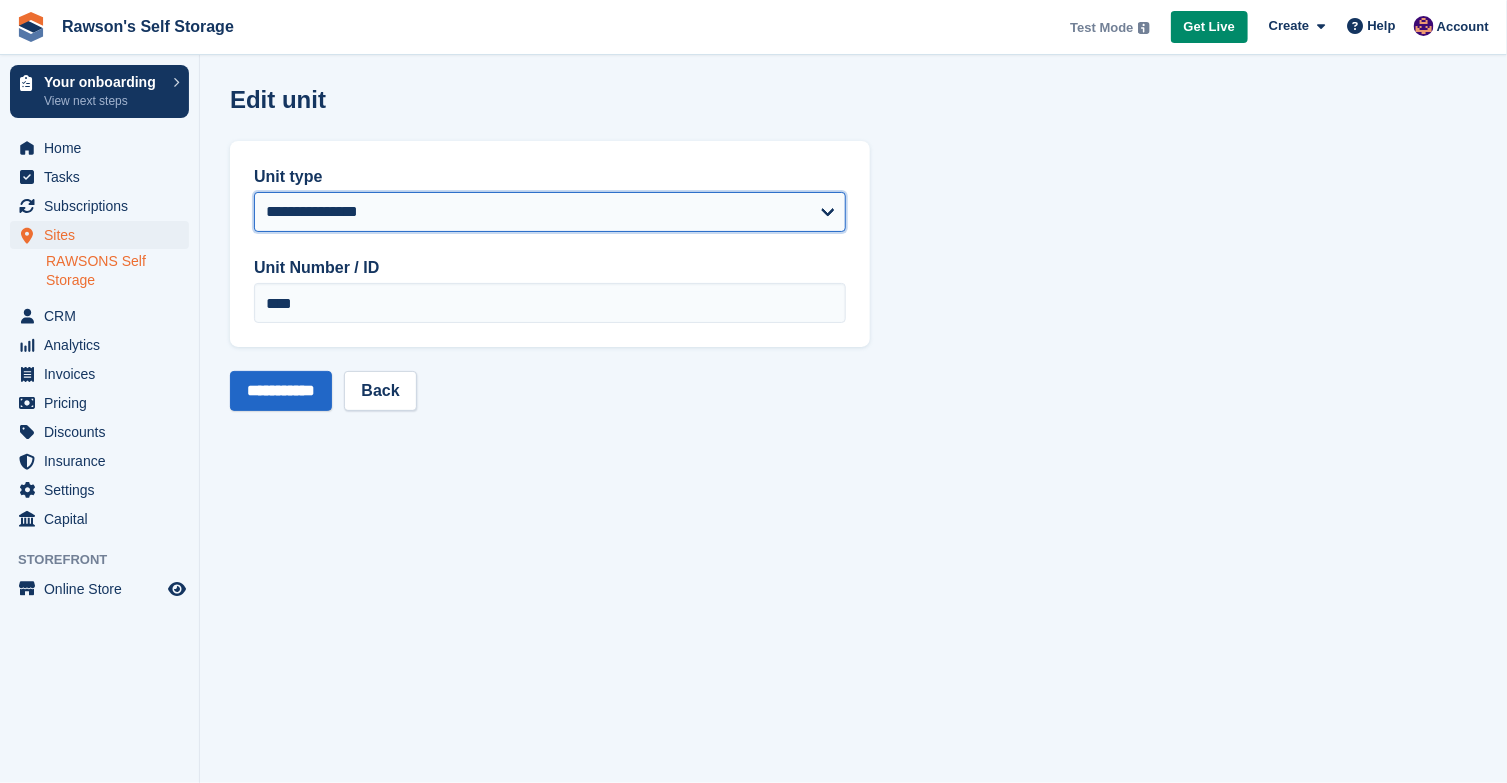 click on "**********" at bounding box center [550, 212] 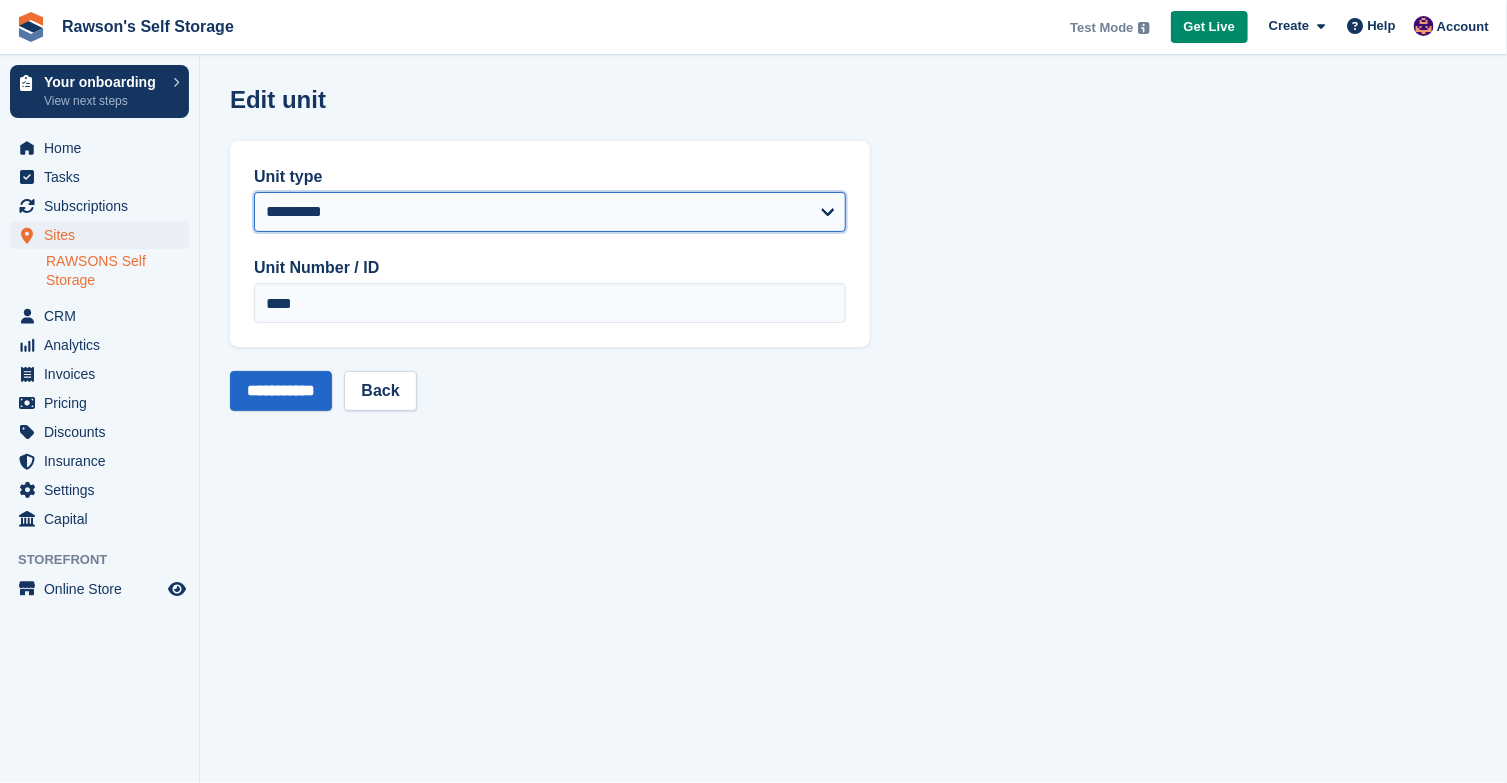 click on "**********" at bounding box center [550, 212] 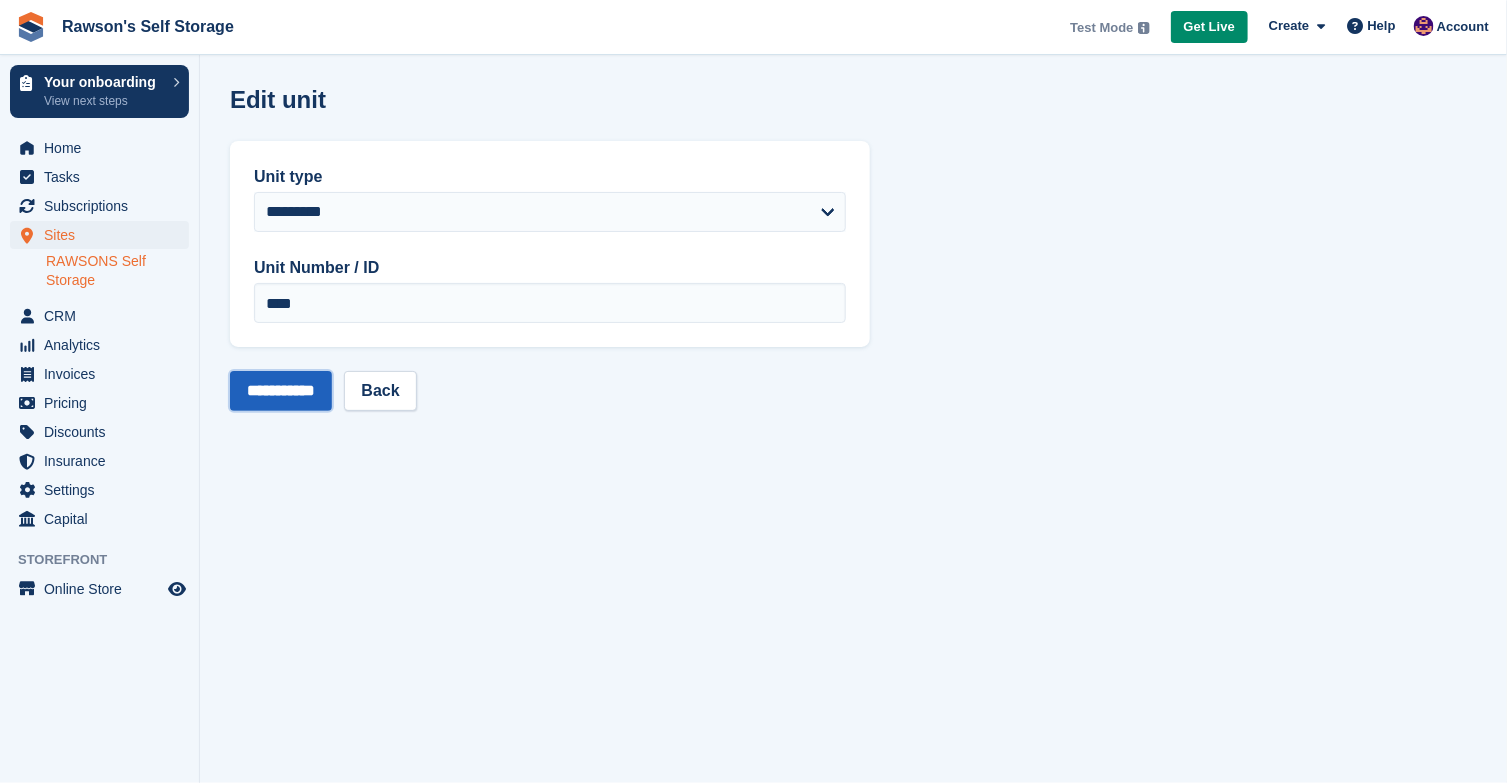 click on "**********" at bounding box center [281, 391] 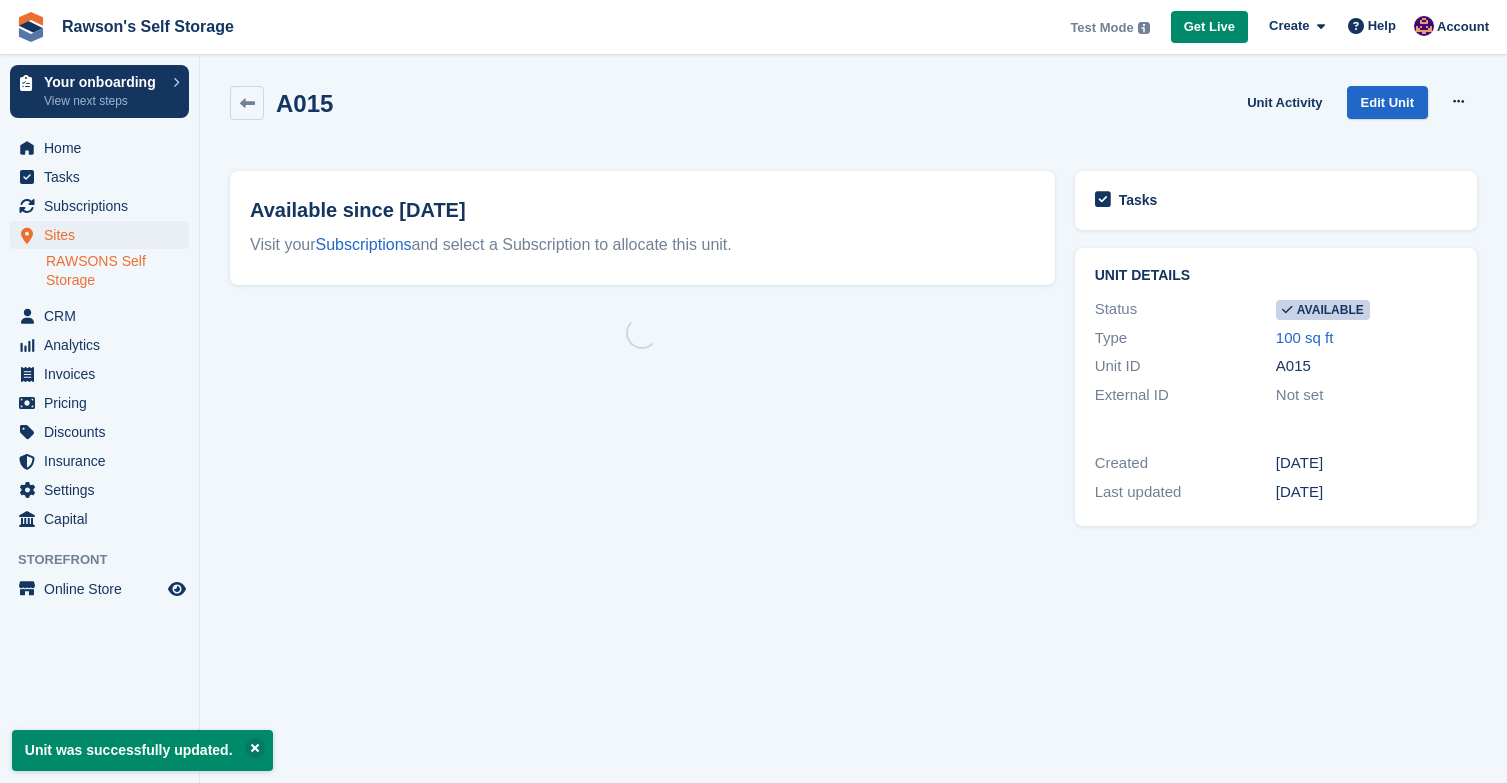 scroll, scrollTop: 0, scrollLeft: 0, axis: both 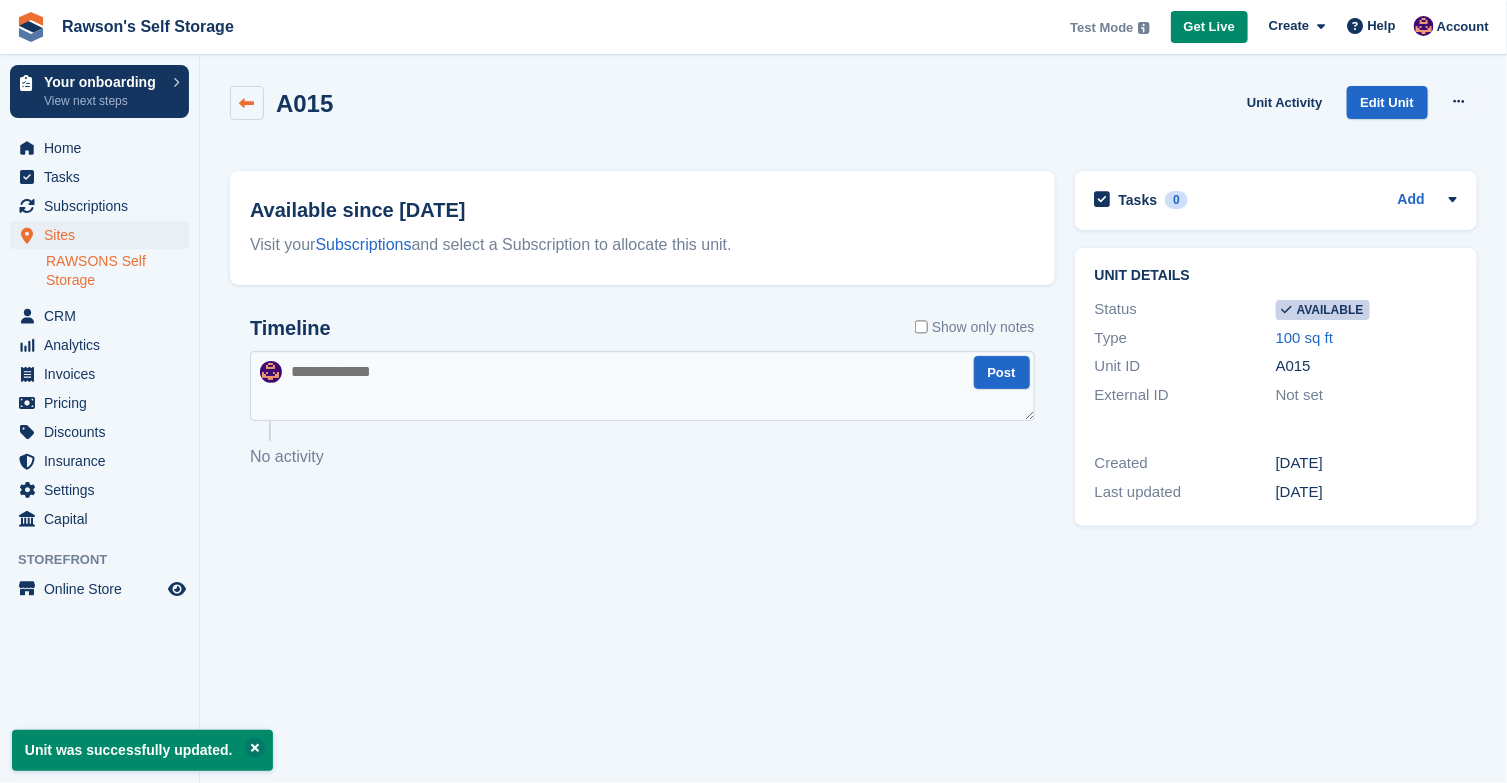 click at bounding box center [247, 103] 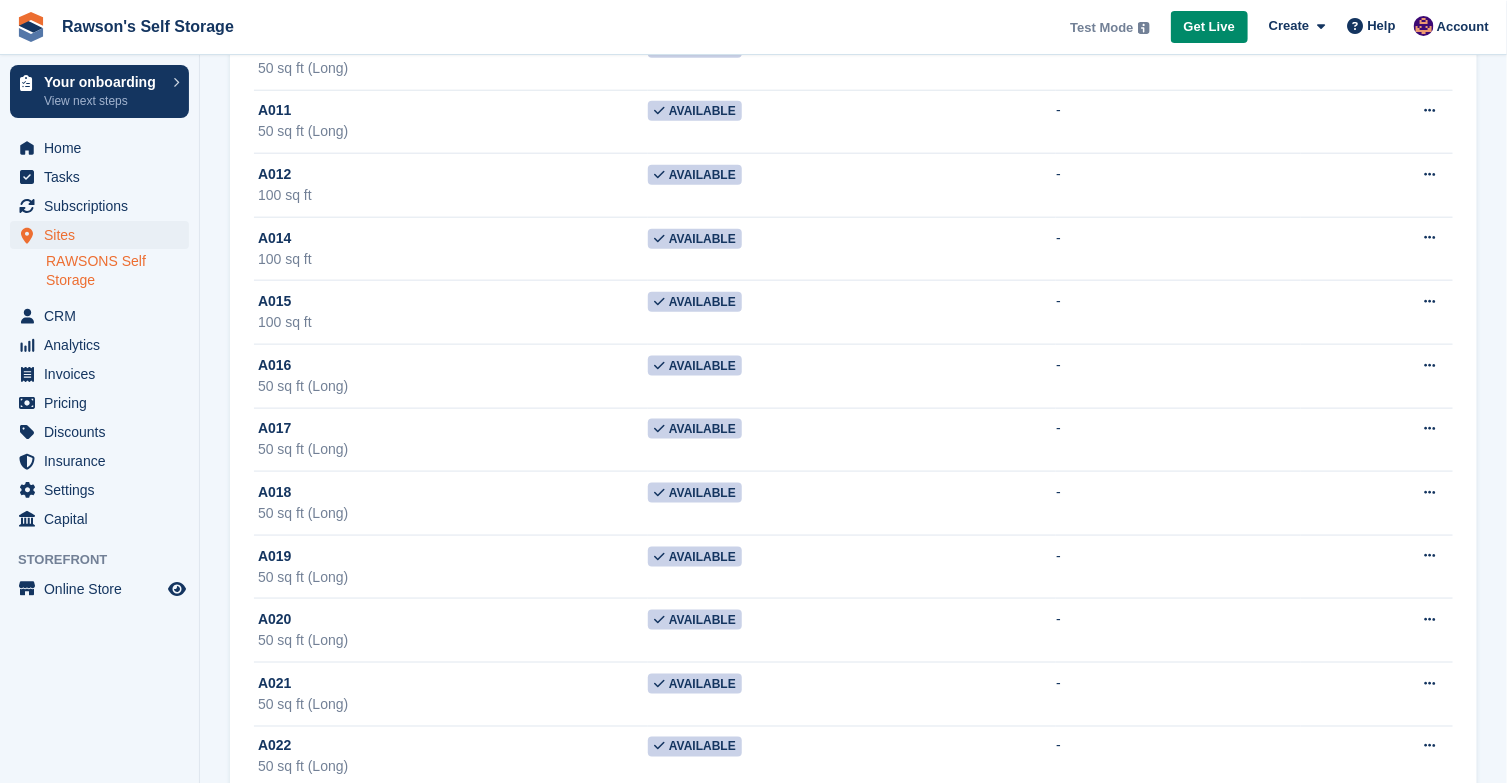 scroll, scrollTop: 816, scrollLeft: 0, axis: vertical 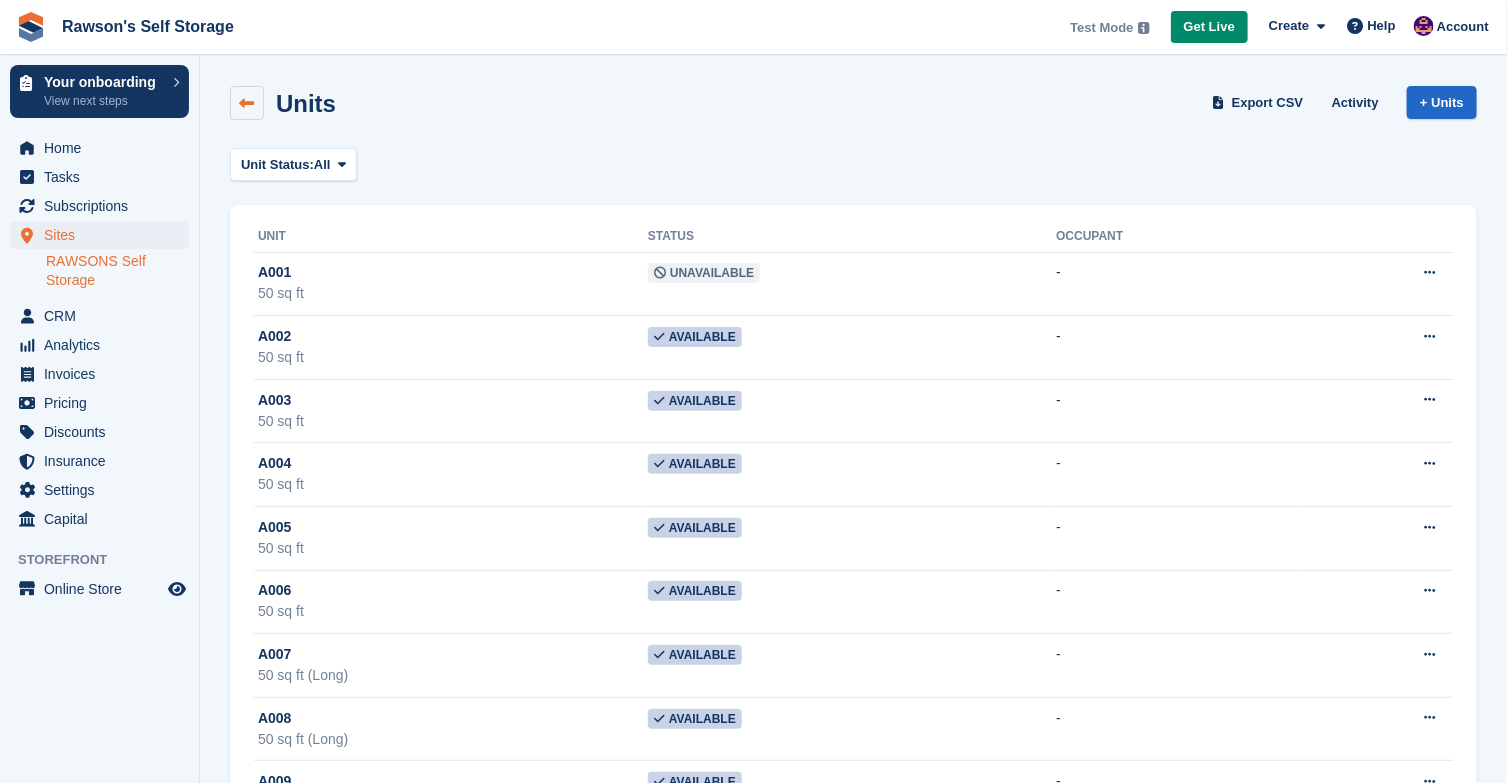 click at bounding box center (247, 103) 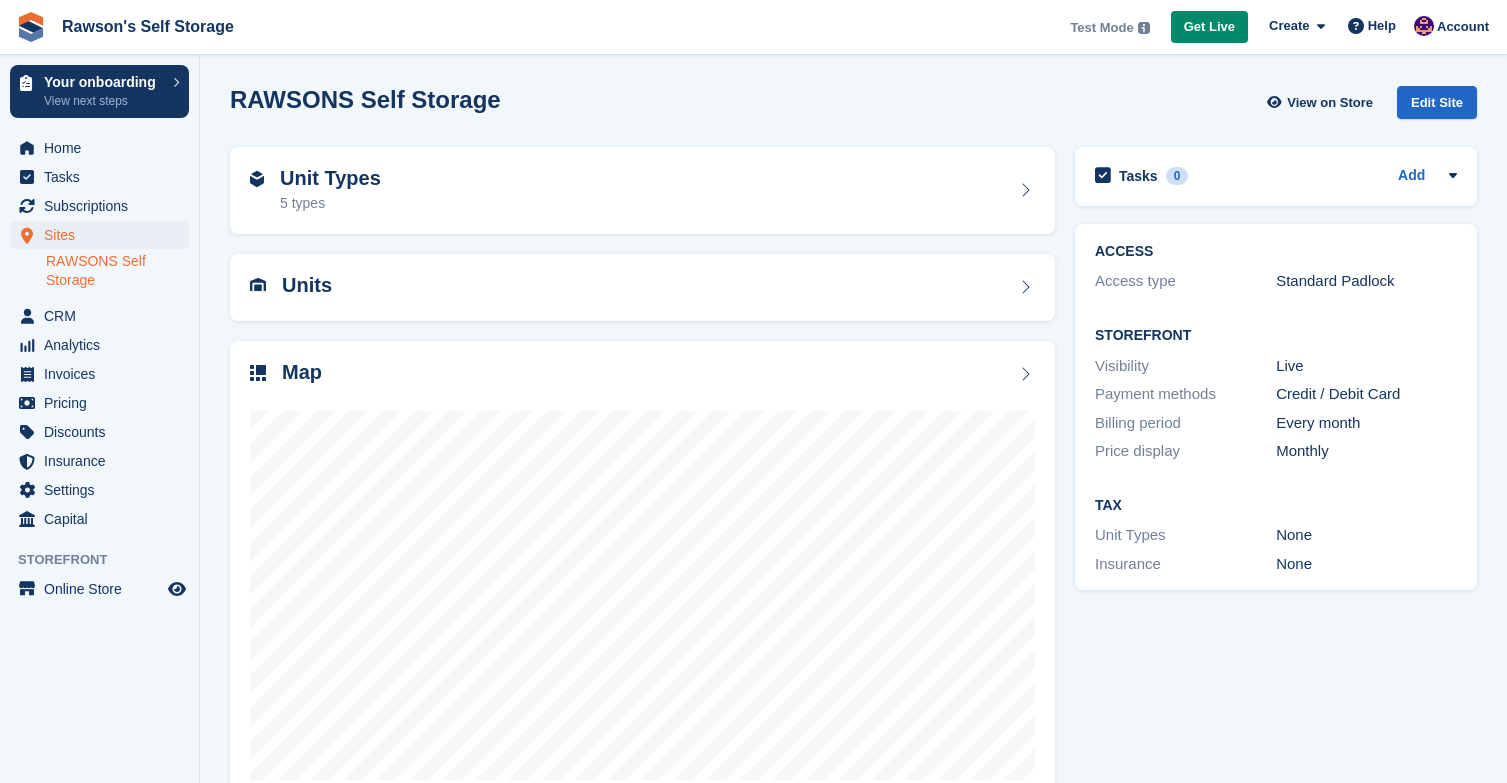 scroll, scrollTop: 0, scrollLeft: 0, axis: both 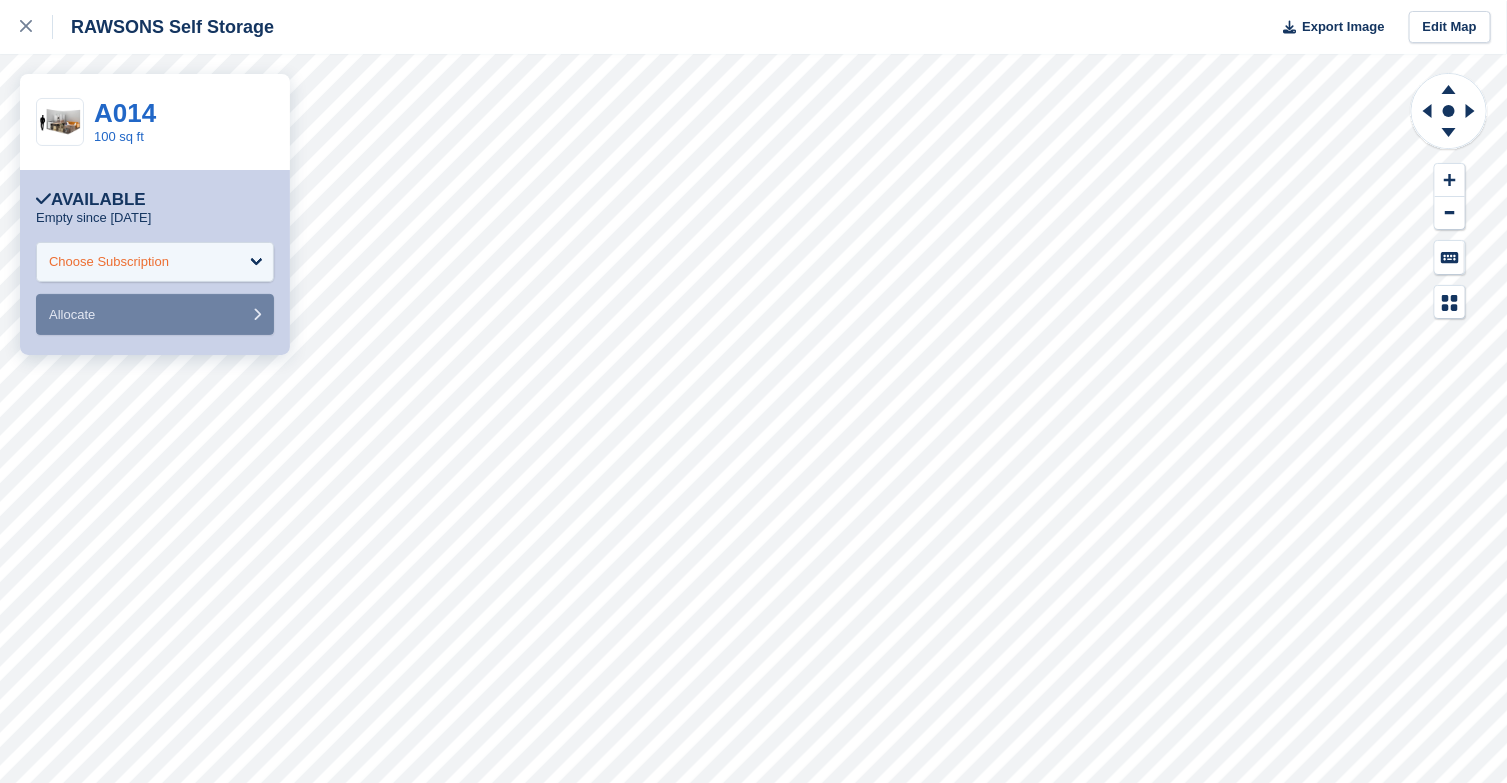 click on "Choose Subscription" at bounding box center [155, 262] 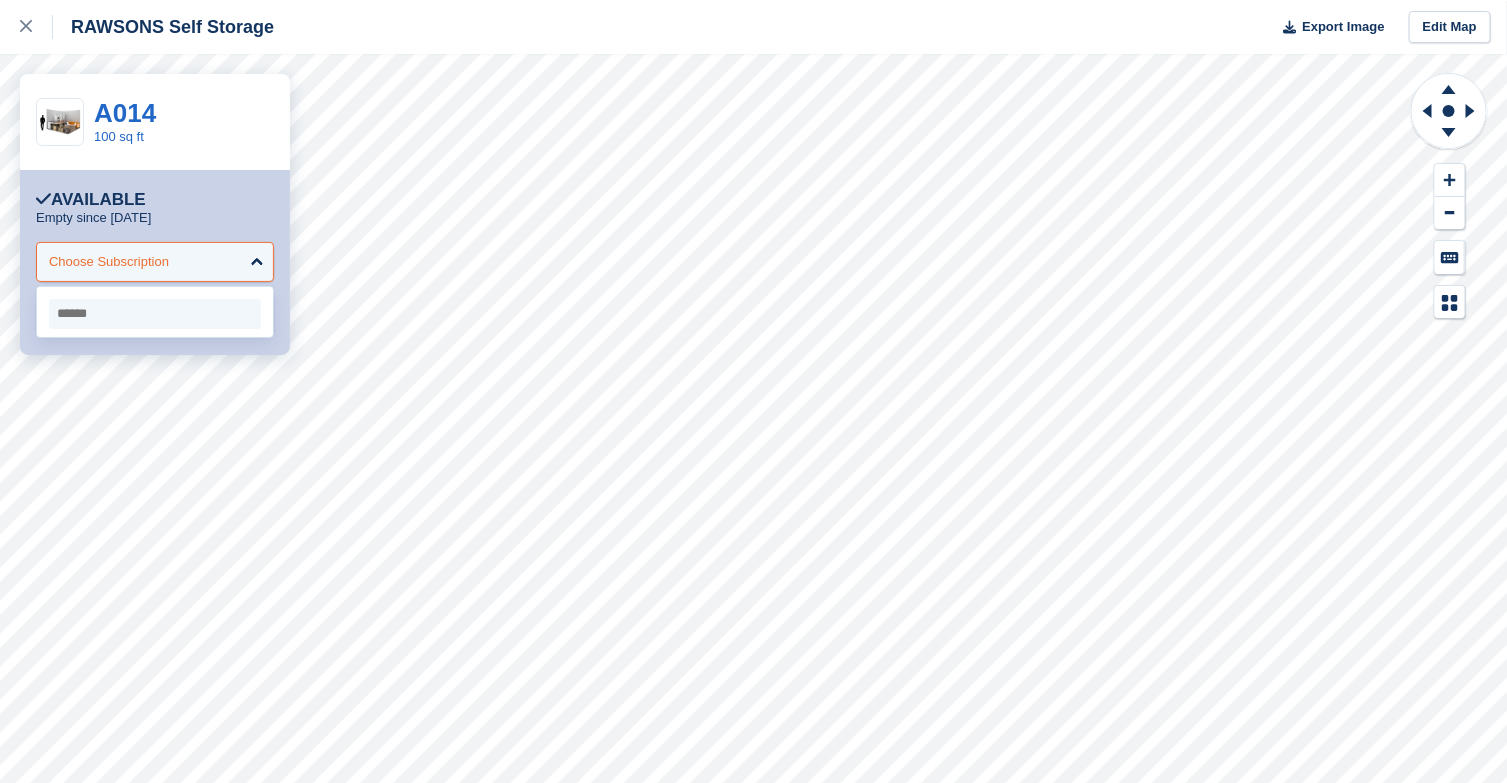 click on "Choose Subscription" at bounding box center (155, 262) 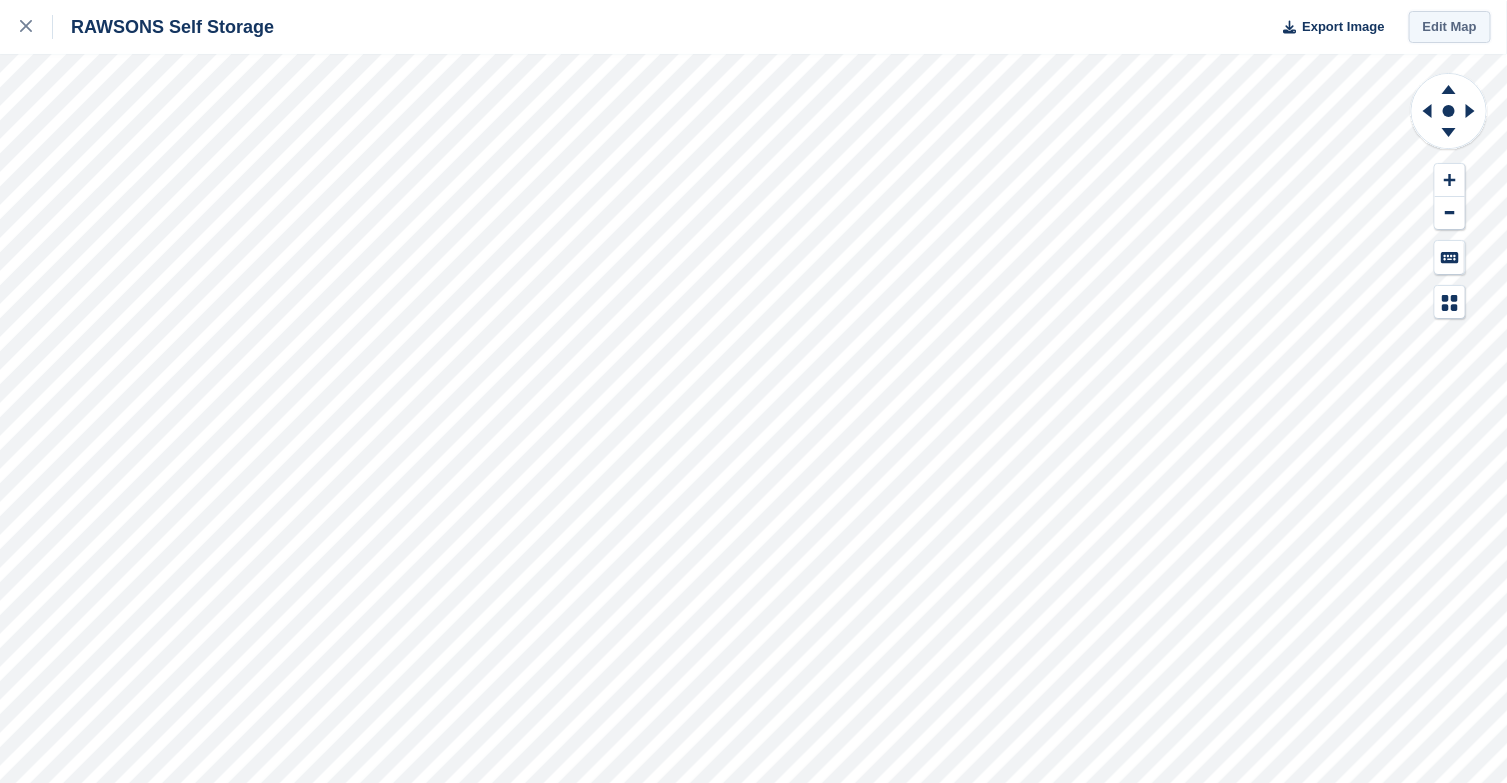 click on "Edit Map" at bounding box center [1450, 27] 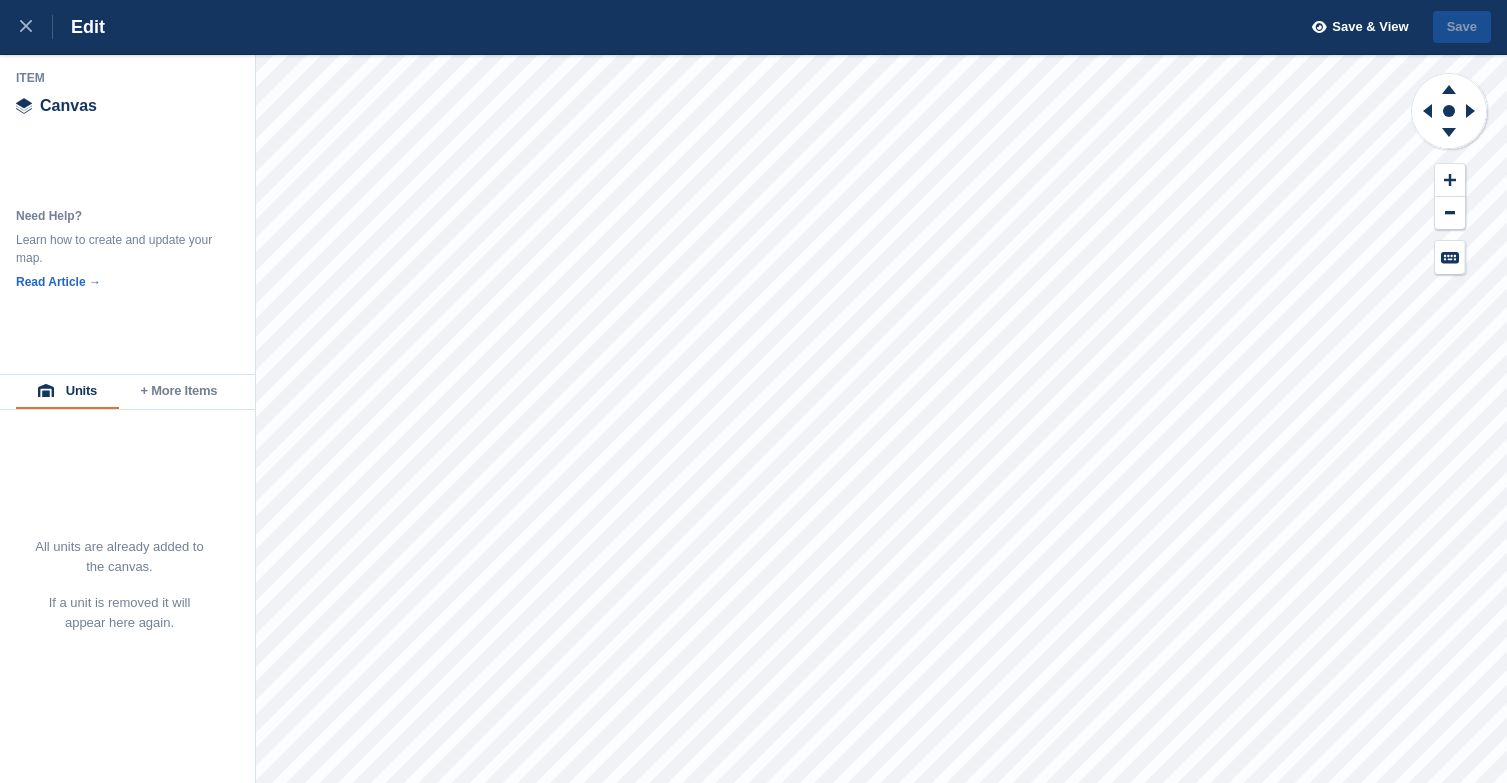 scroll, scrollTop: 0, scrollLeft: 0, axis: both 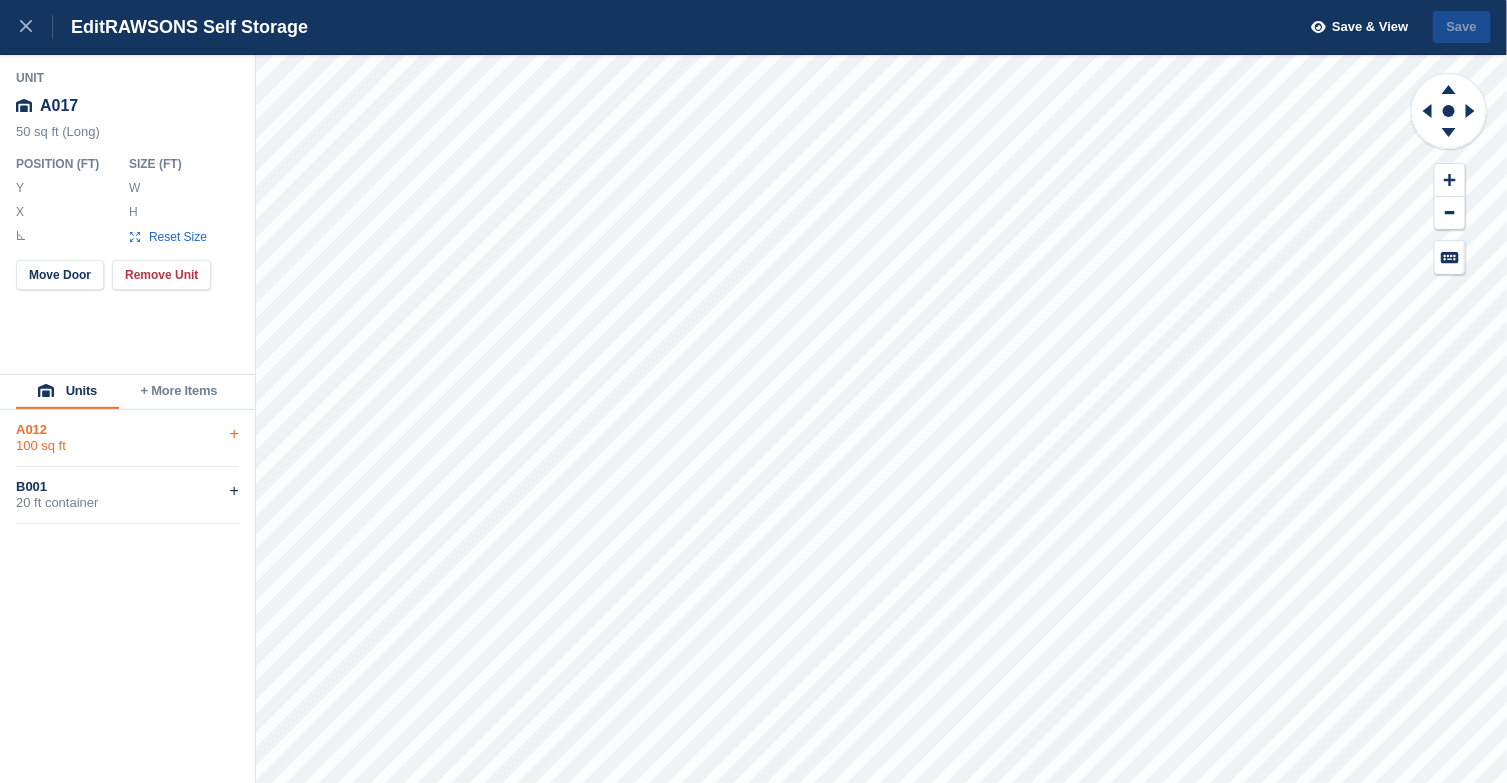 click on "+" at bounding box center (234, 434) 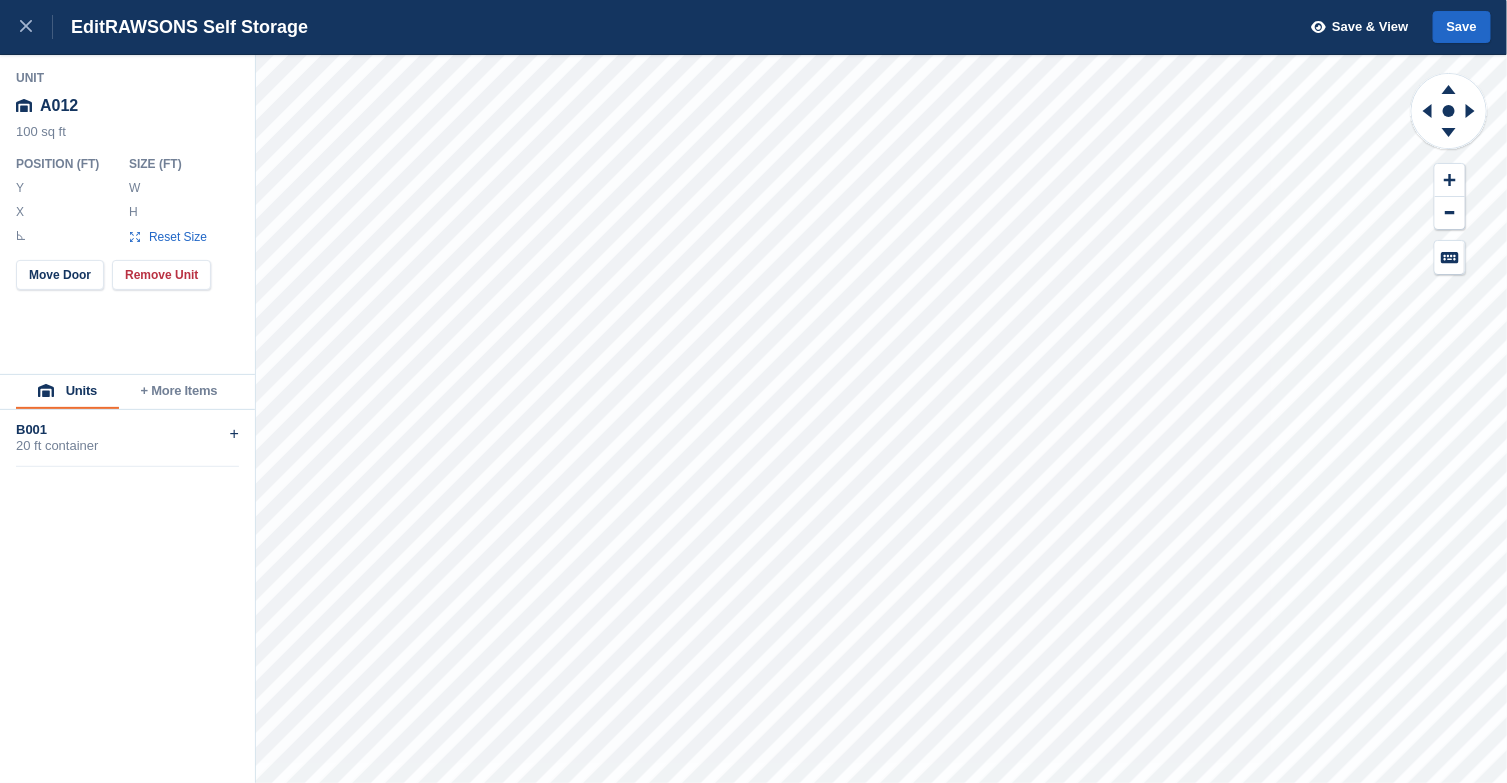 type on "**" 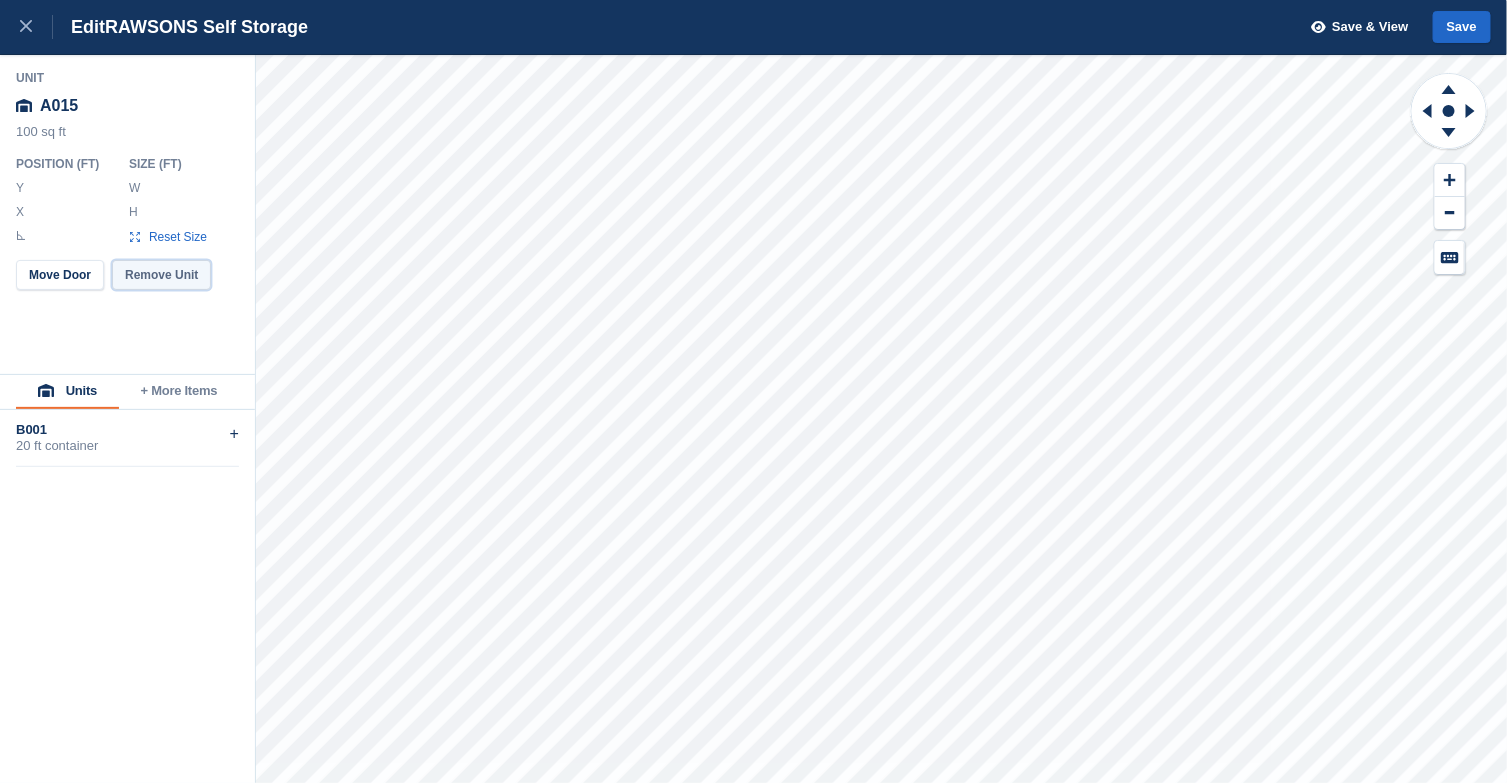 click on "Remove Unit" at bounding box center [161, 275] 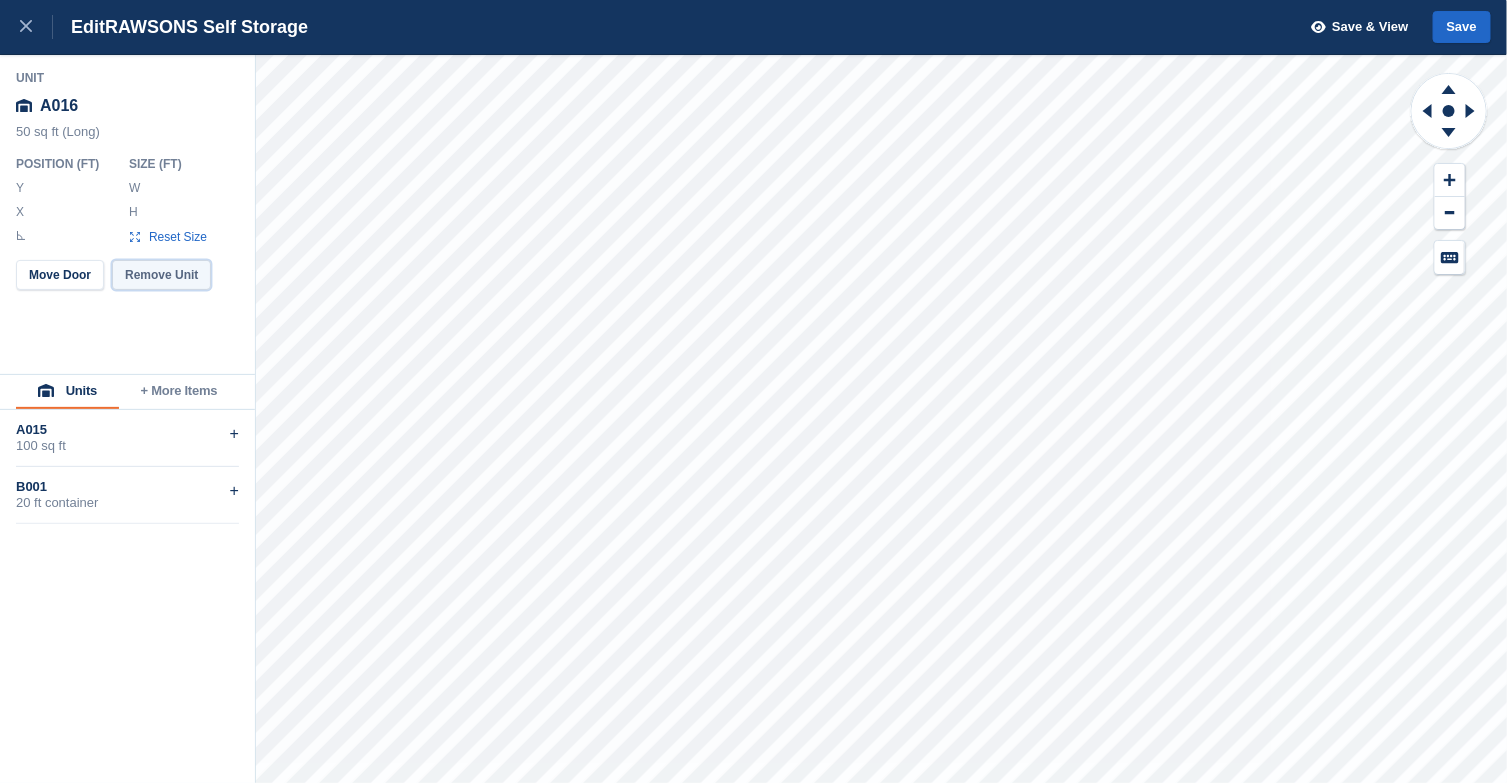 click on "Remove Unit" at bounding box center (161, 275) 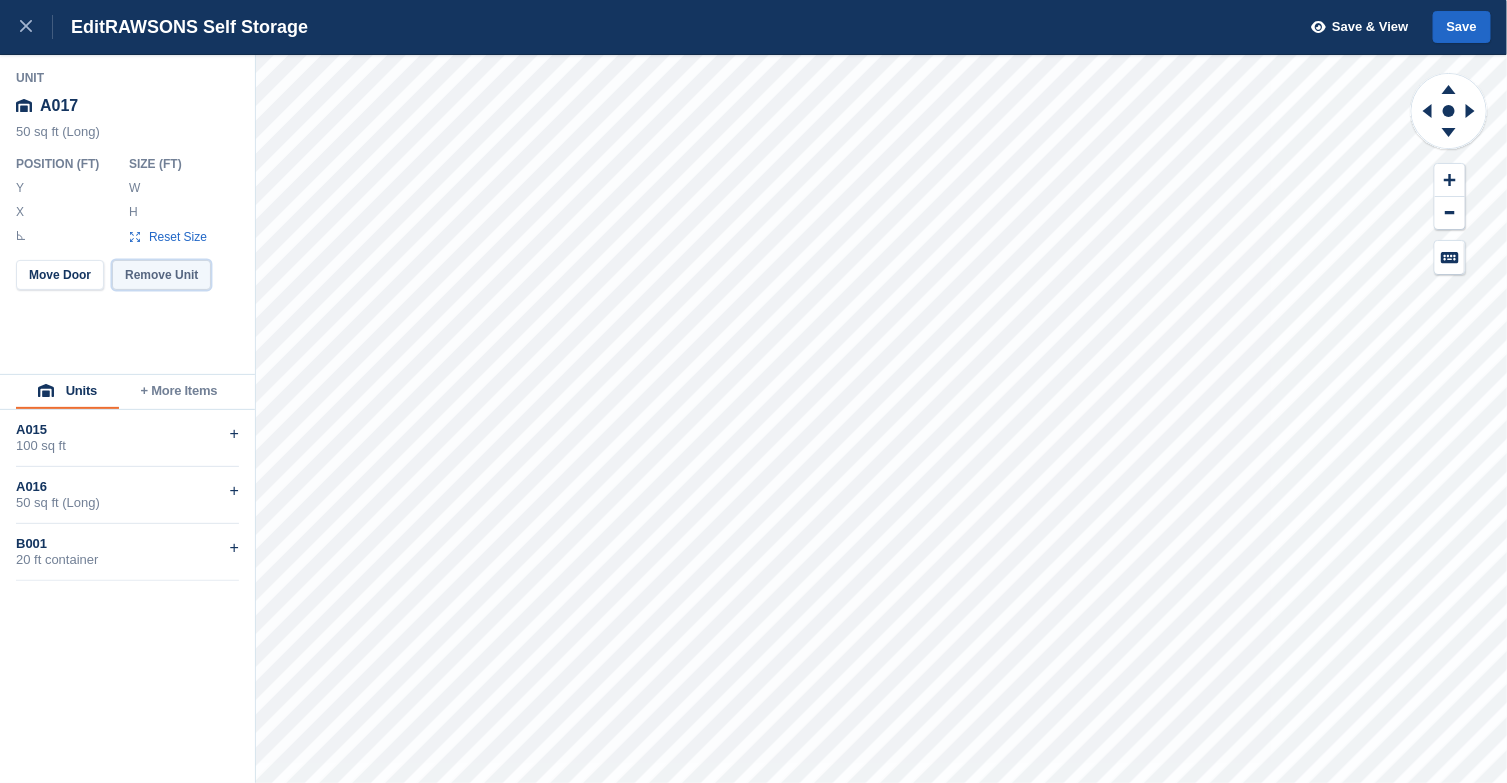 click on "Remove Unit" at bounding box center [161, 275] 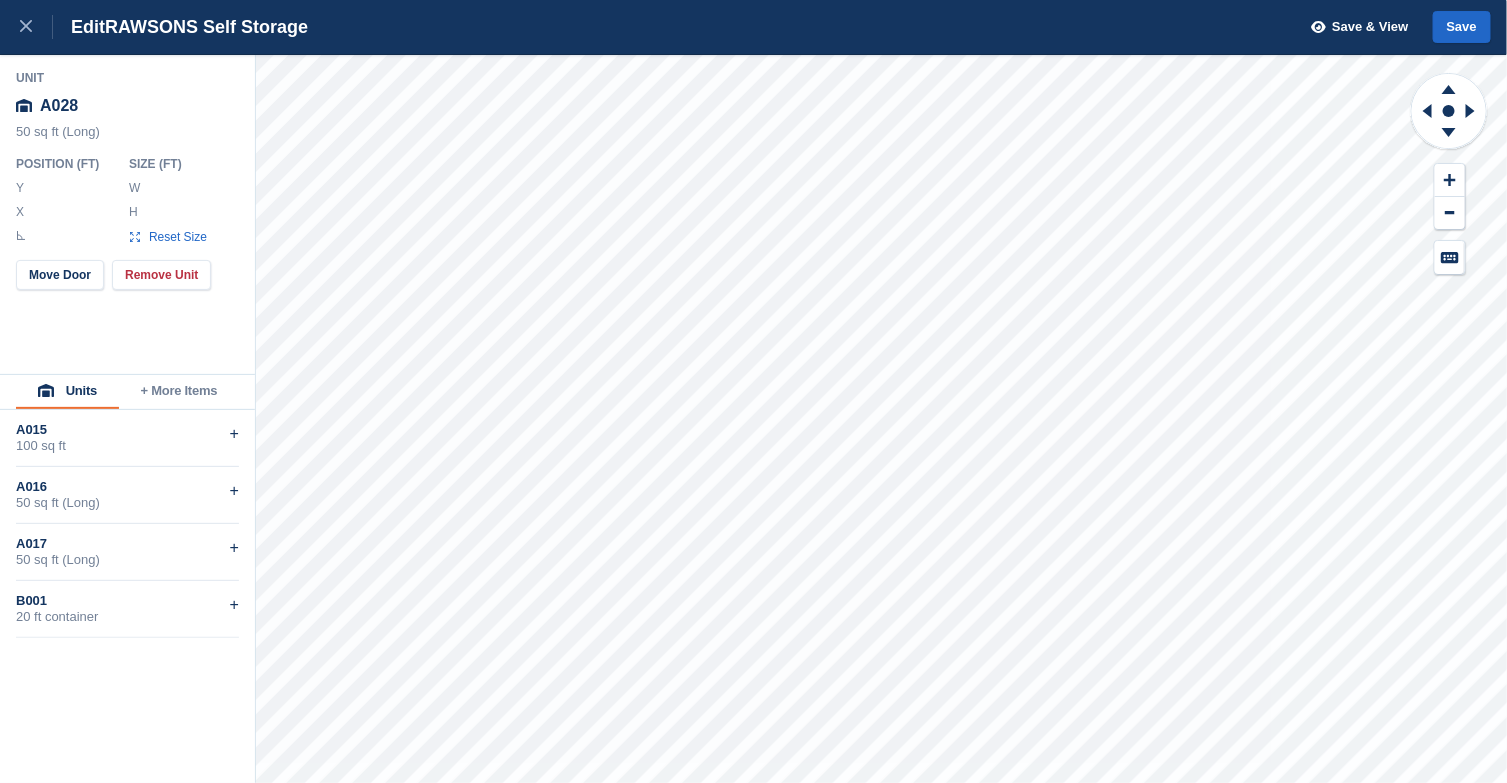 click on "A028" at bounding box center (128, 106) 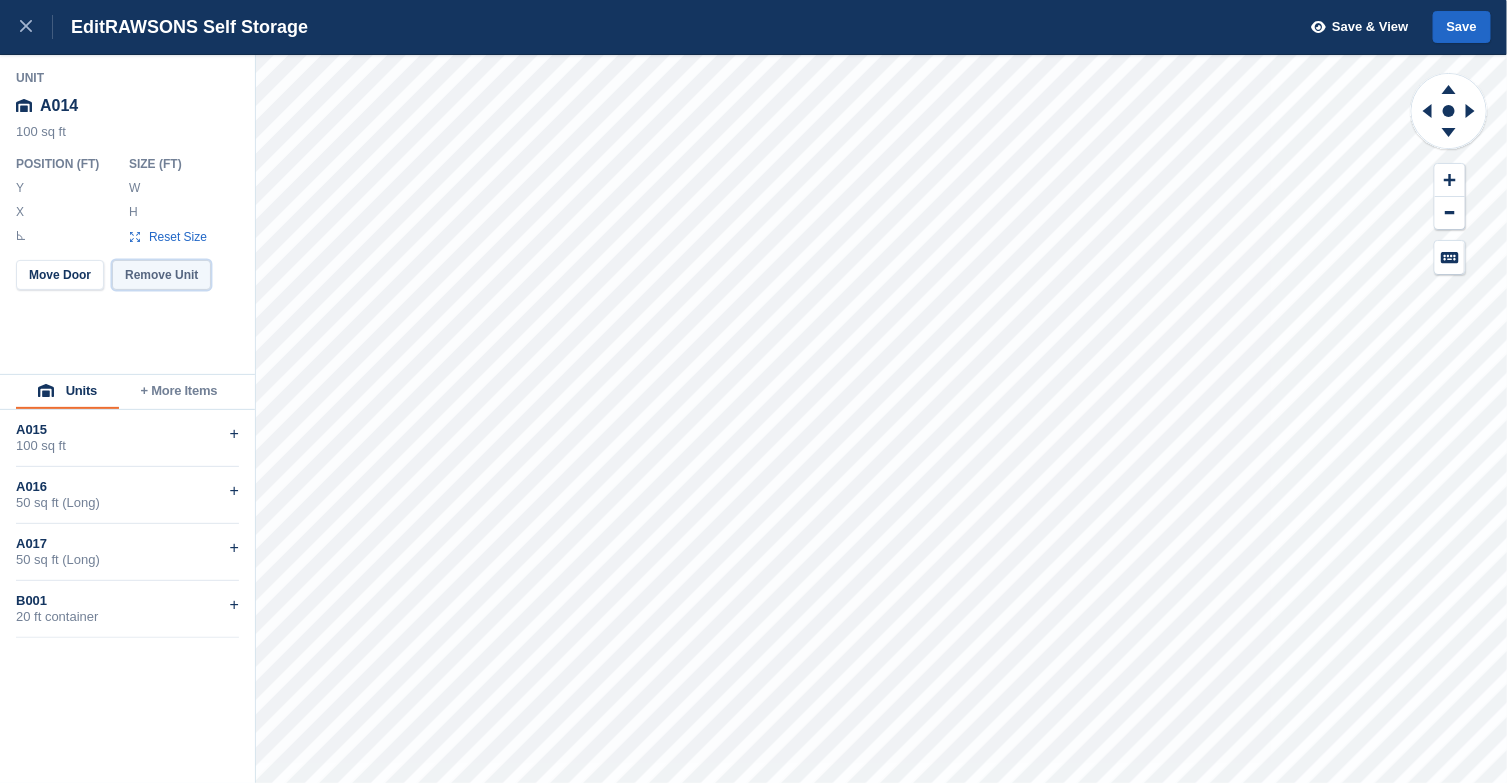 click on "Remove Unit" at bounding box center (161, 275) 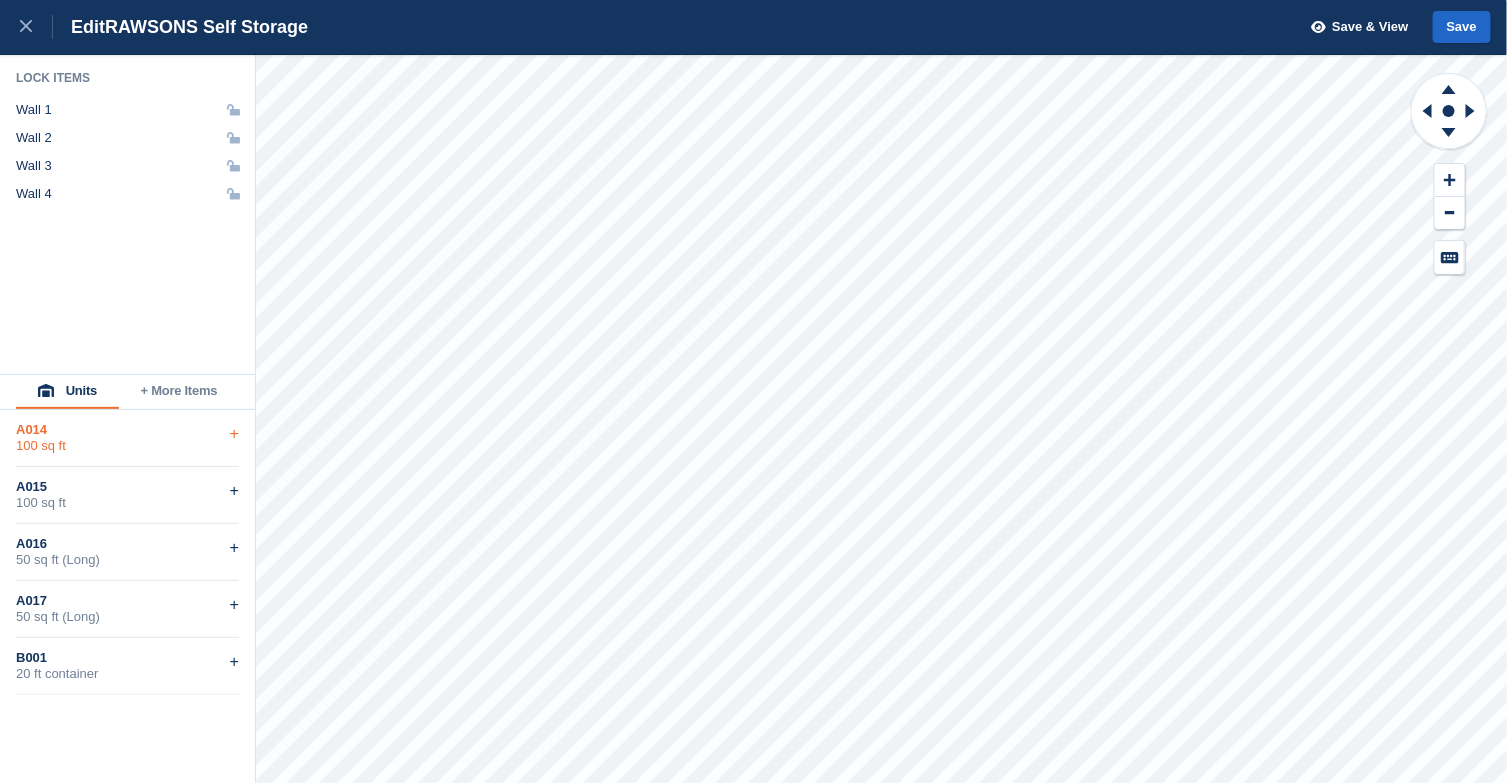 click on "+" at bounding box center [234, 434] 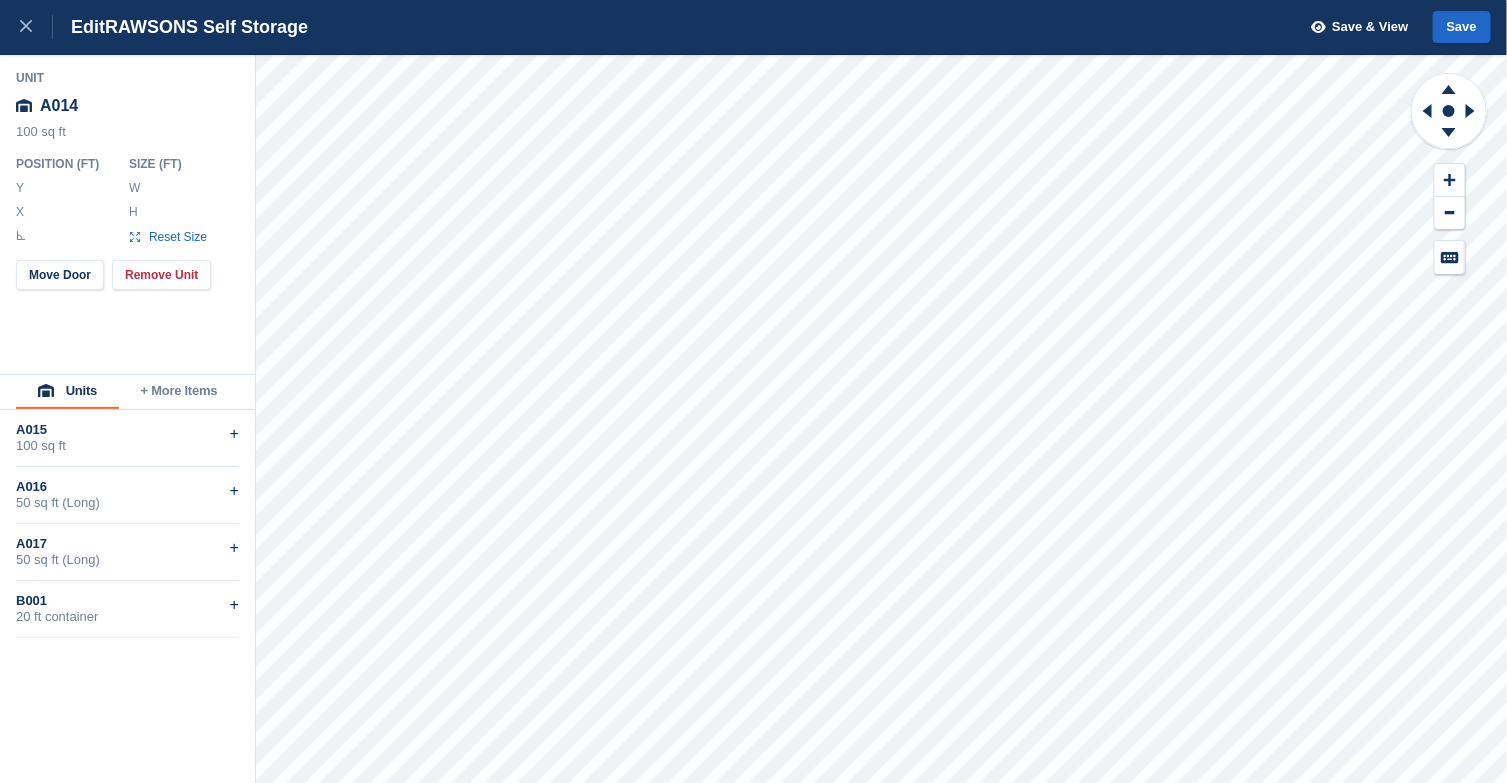 type on "**" 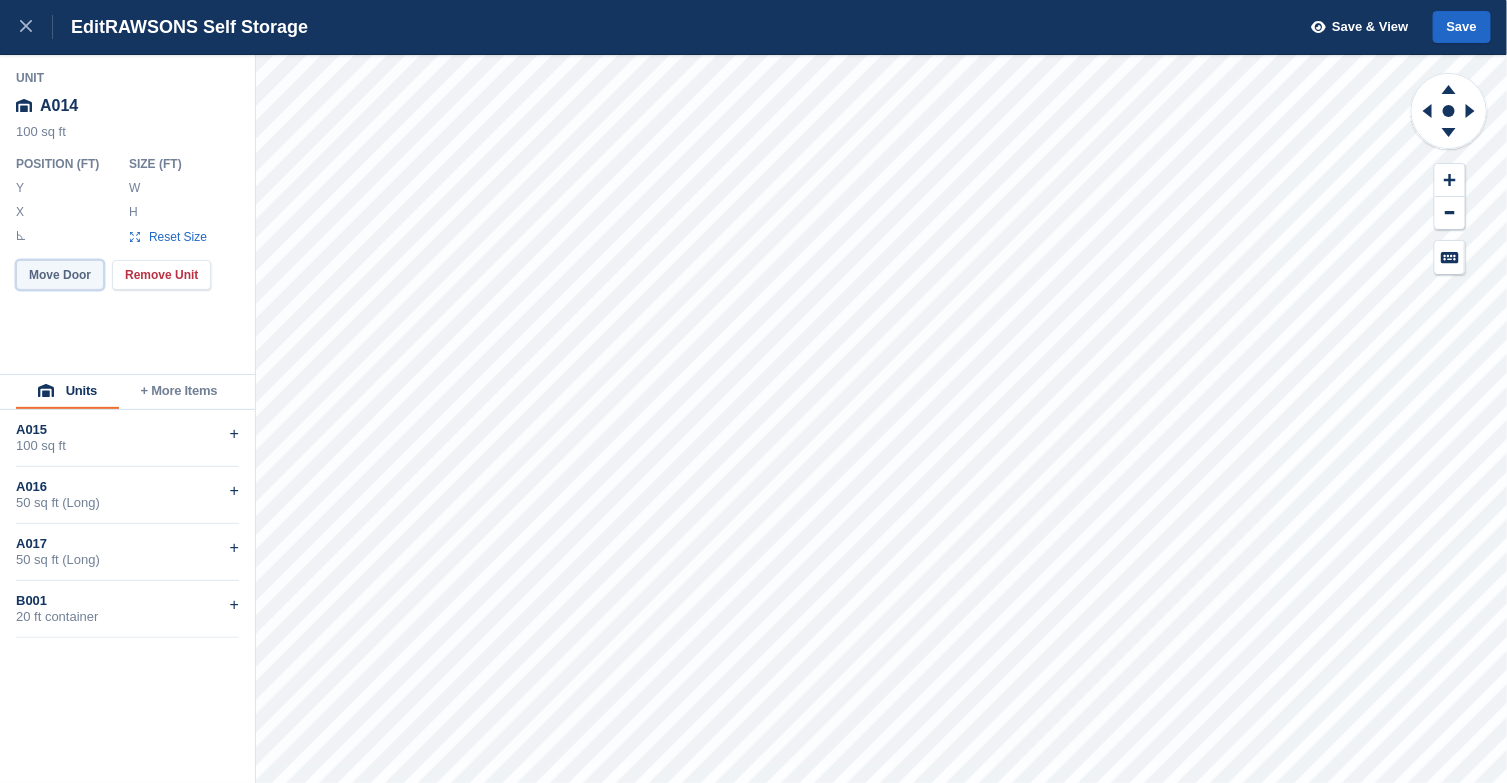 click on "Move Door" at bounding box center [60, 275] 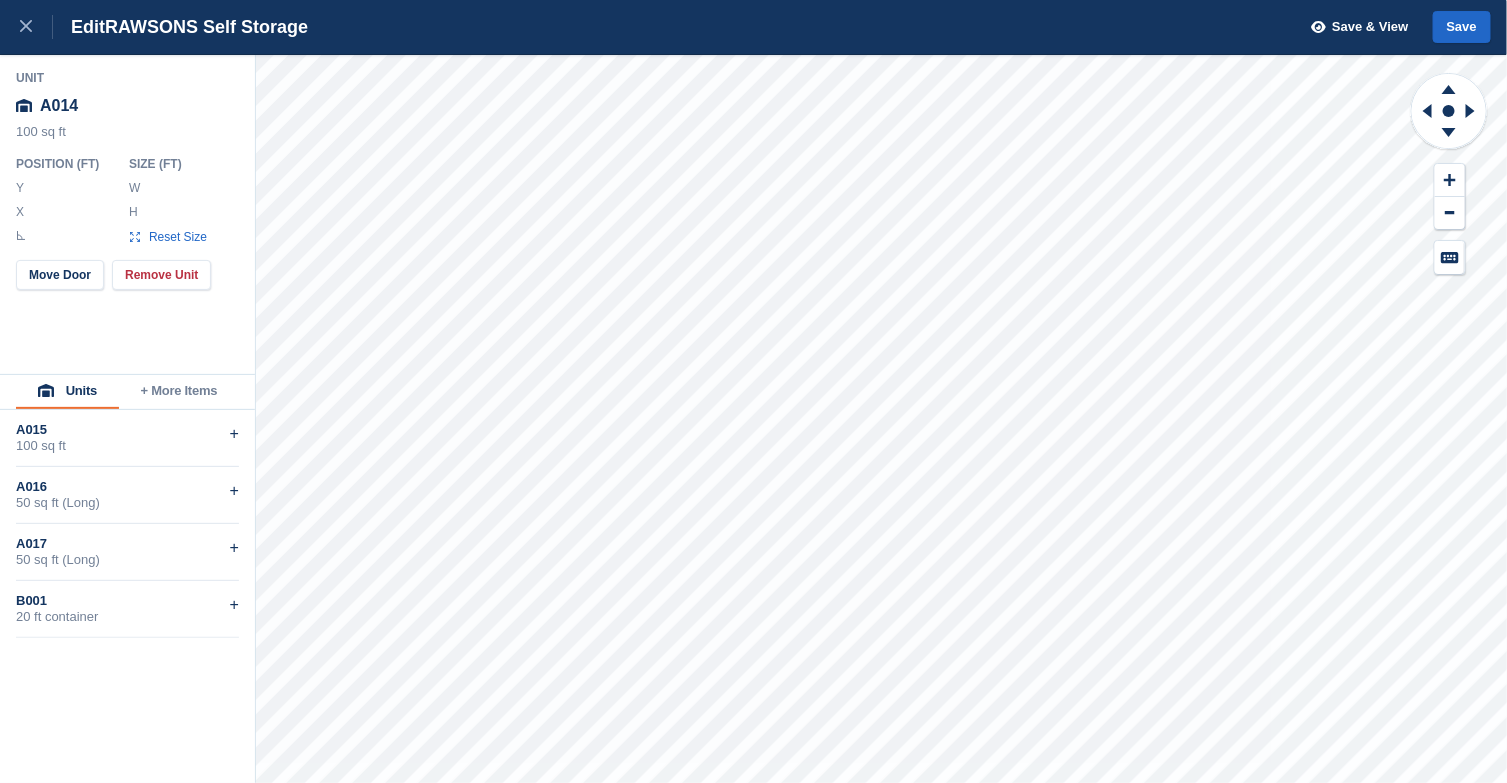 type on "******" 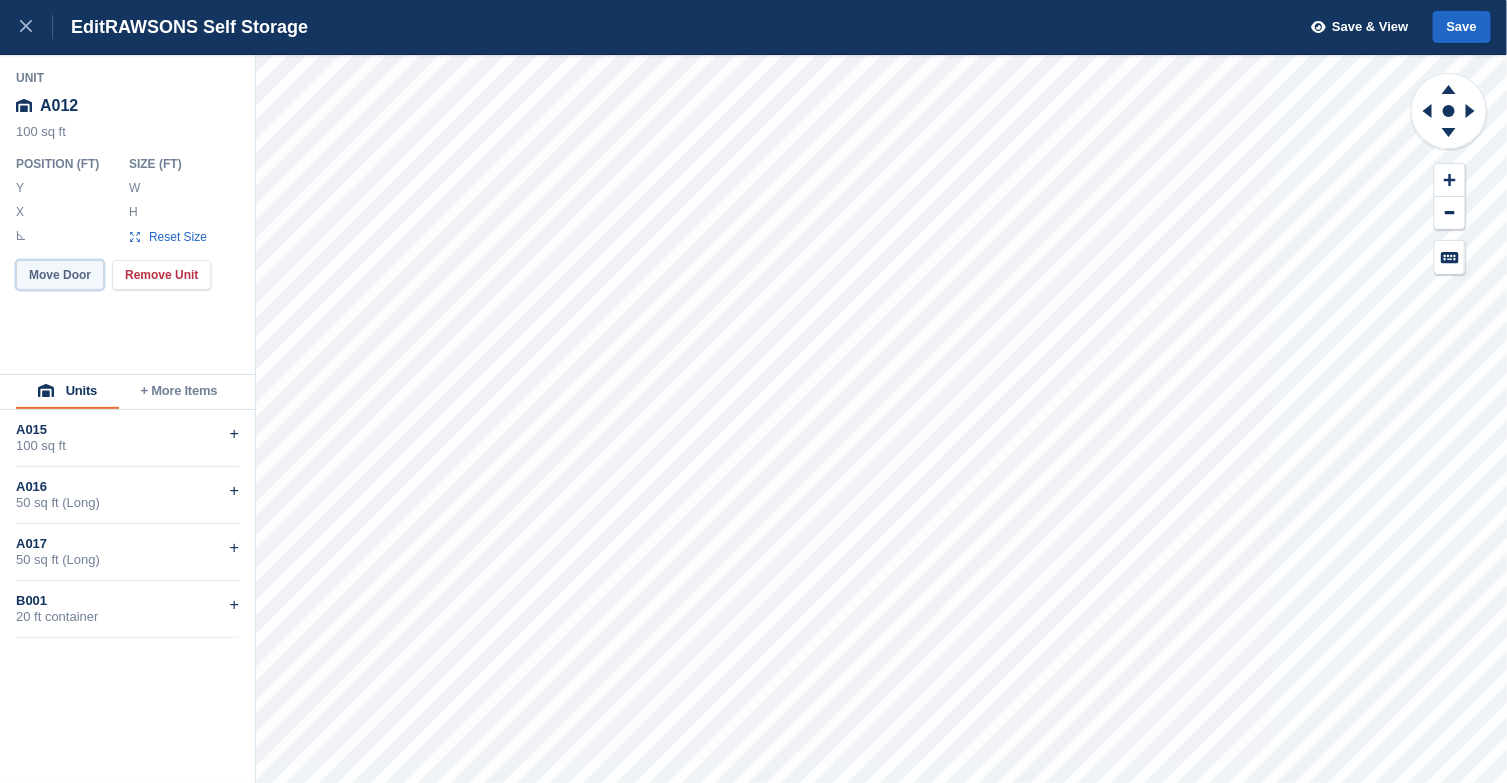 click on "Move Door" at bounding box center [60, 275] 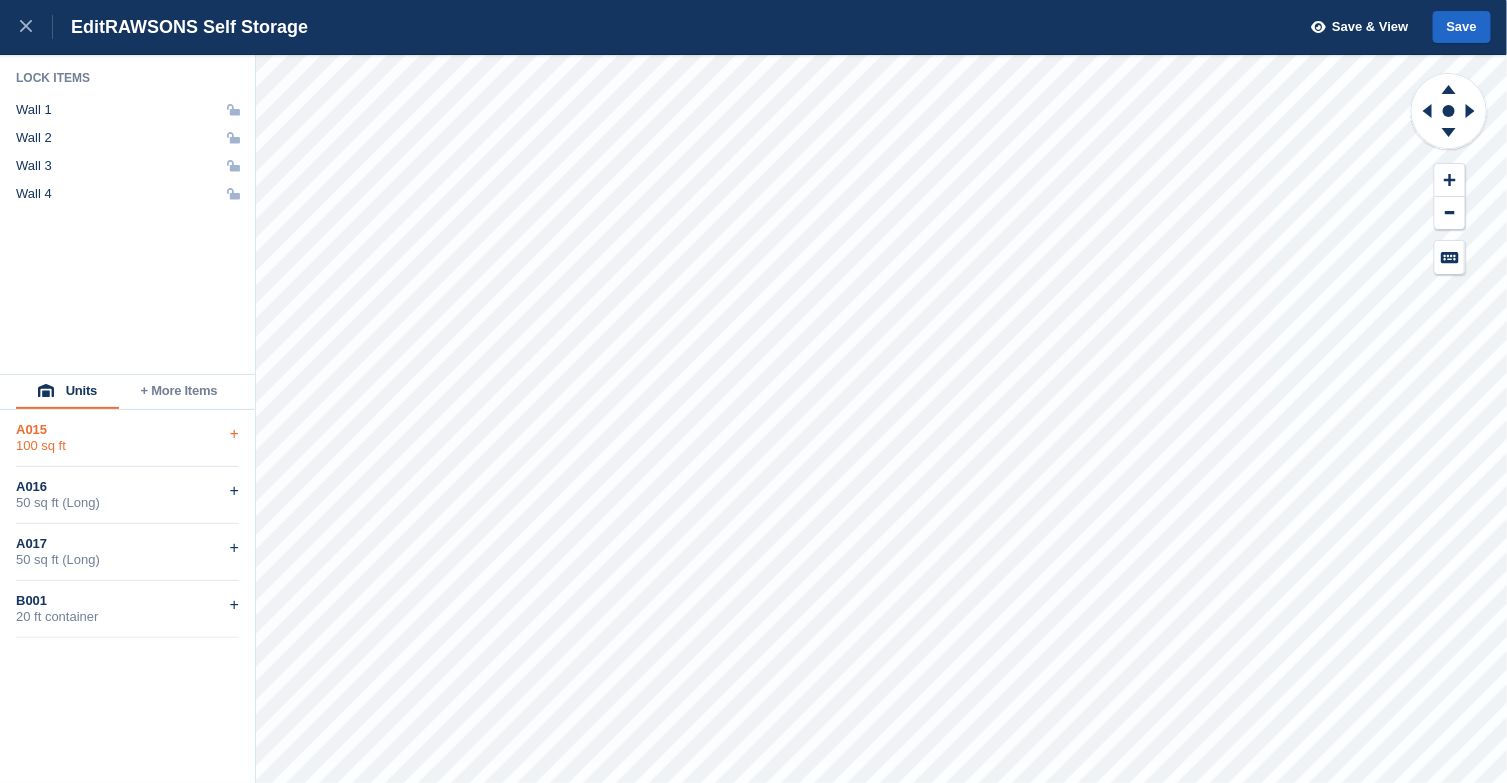 click on "+" at bounding box center [234, 434] 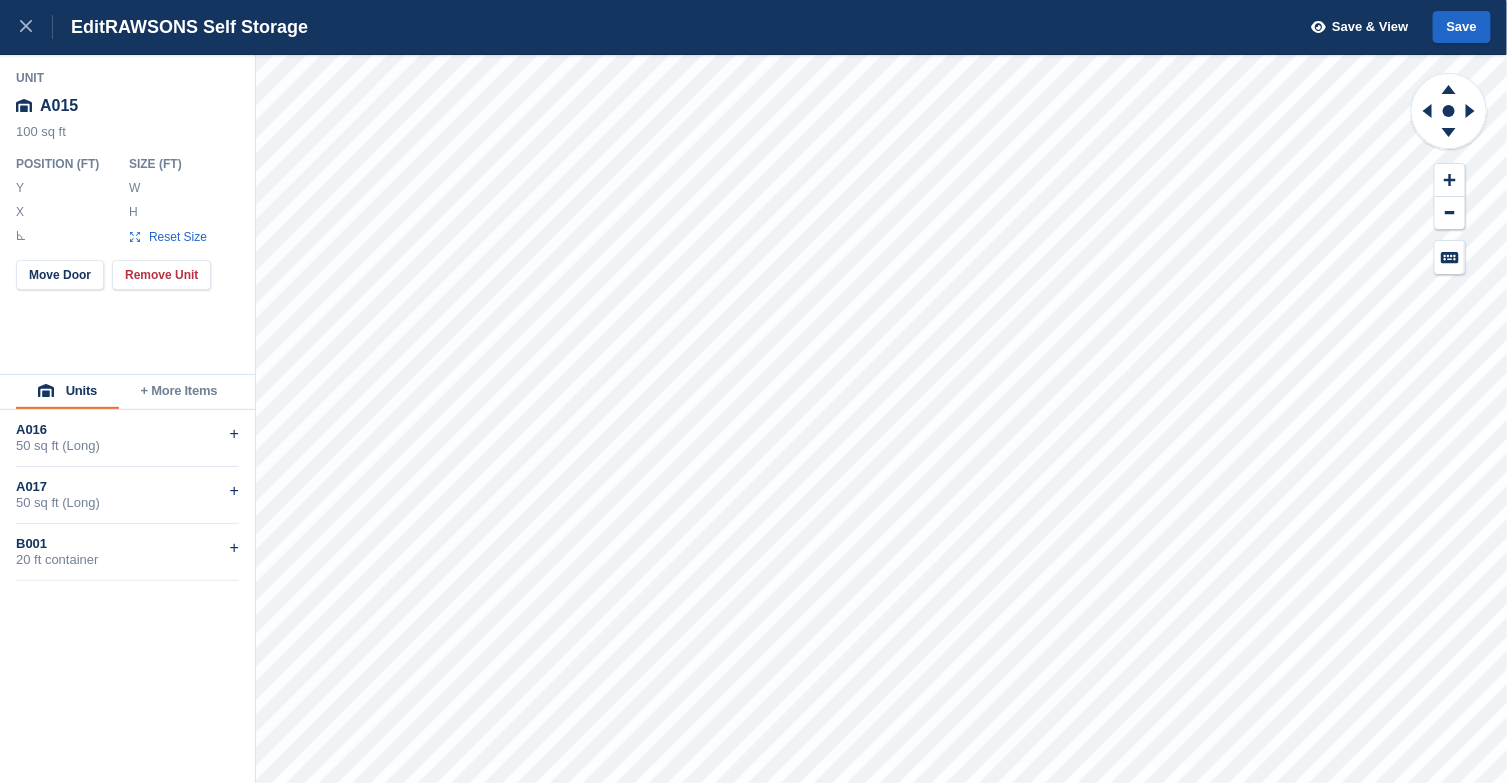 type on "**" 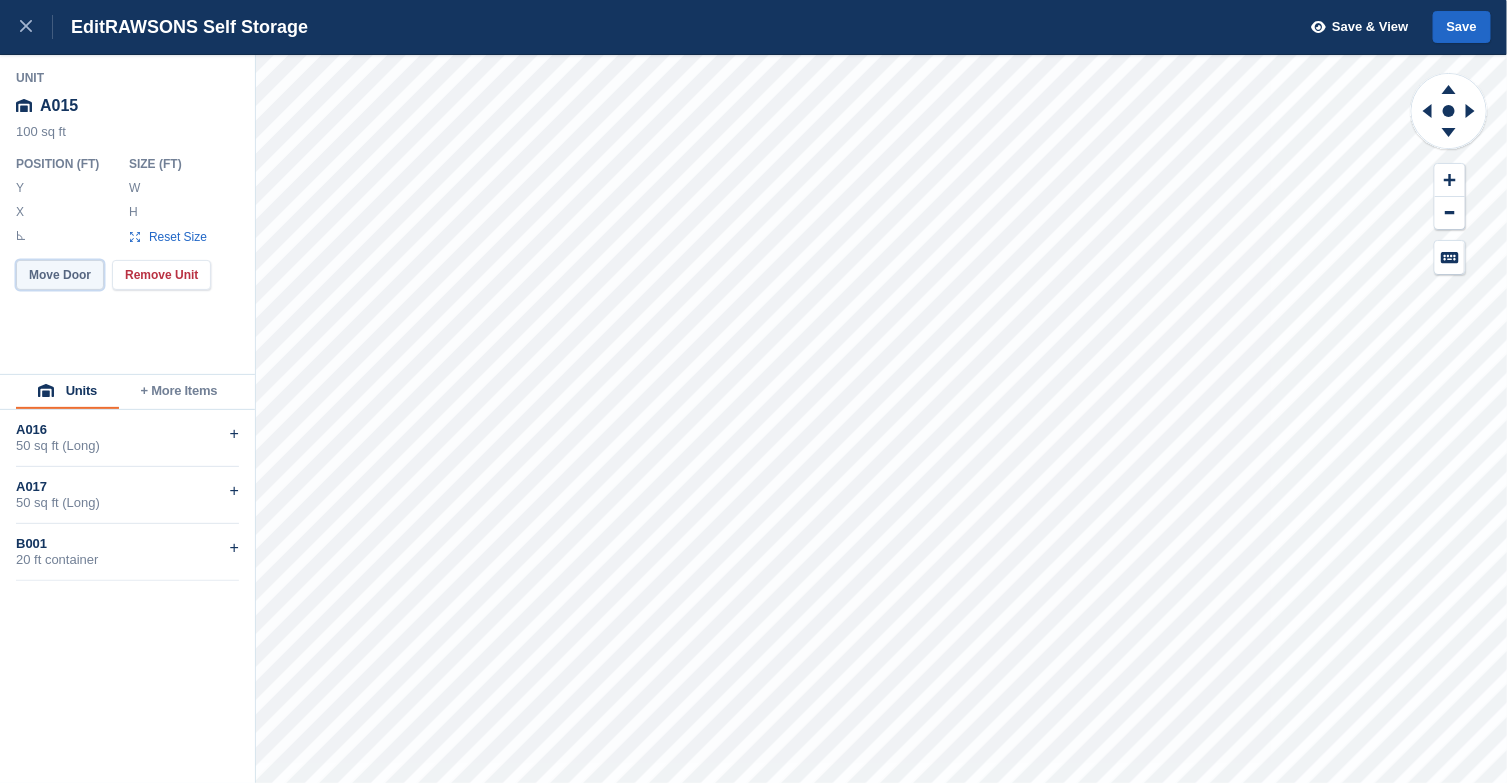 click on "Move Door" at bounding box center [60, 275] 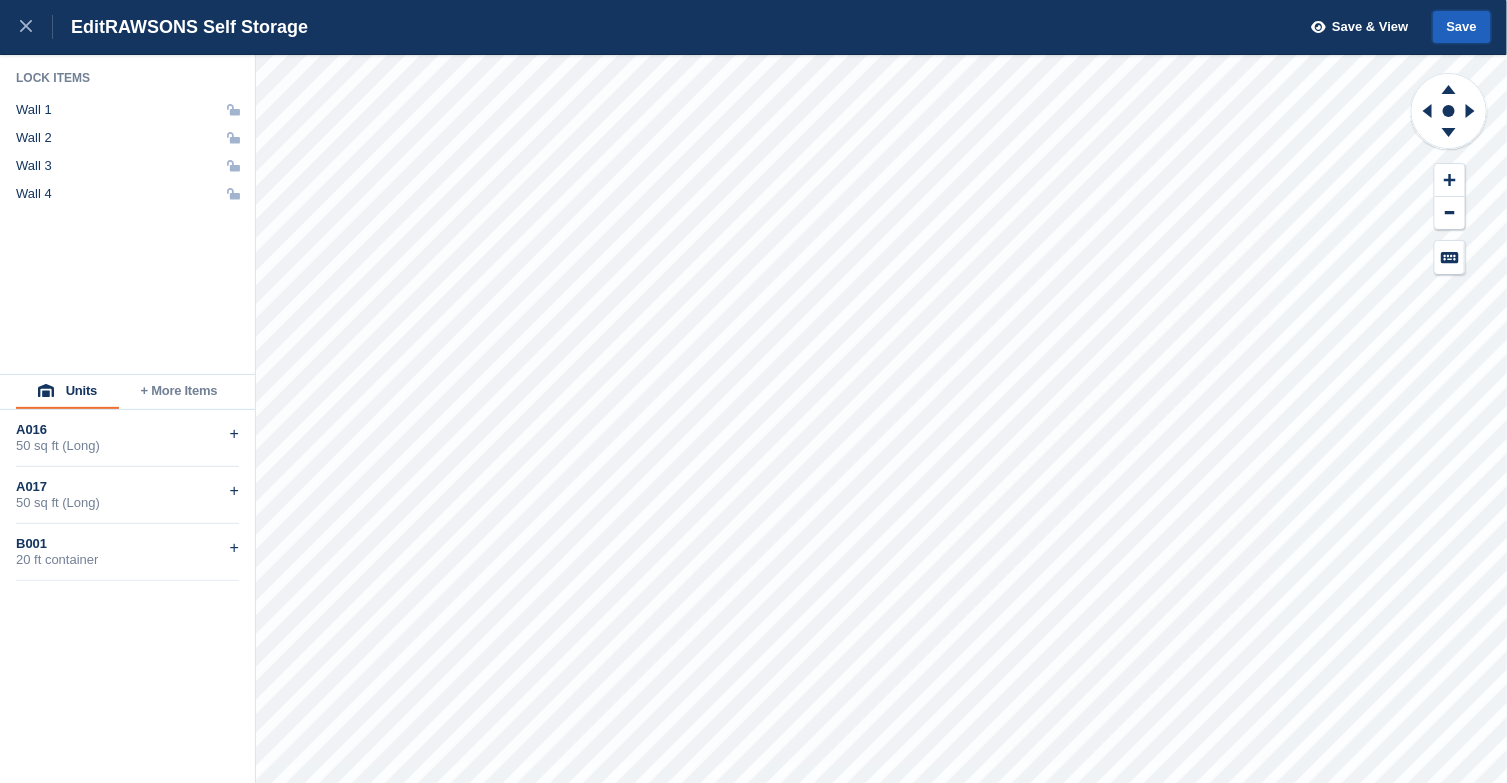click on "Save" at bounding box center [1462, 27] 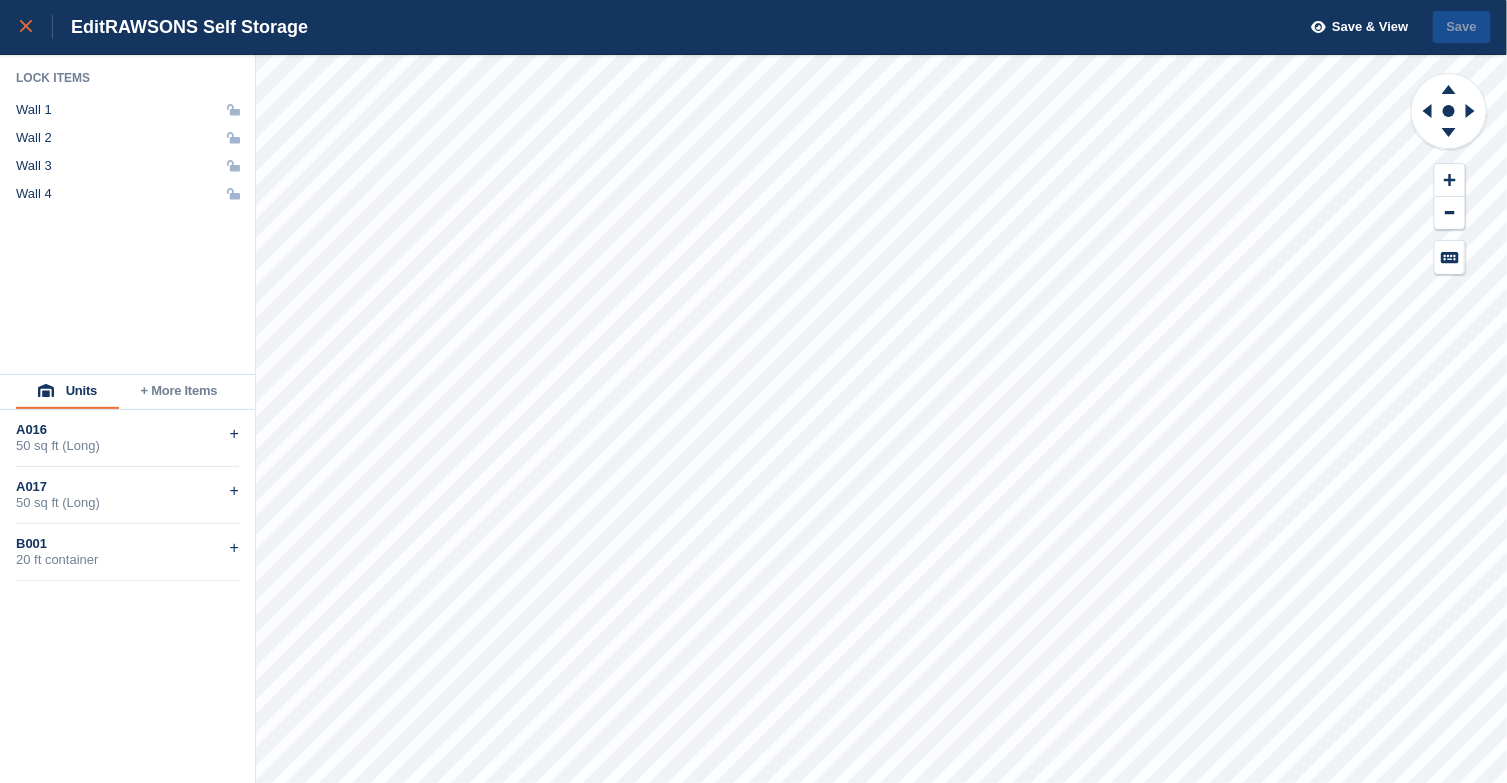 click 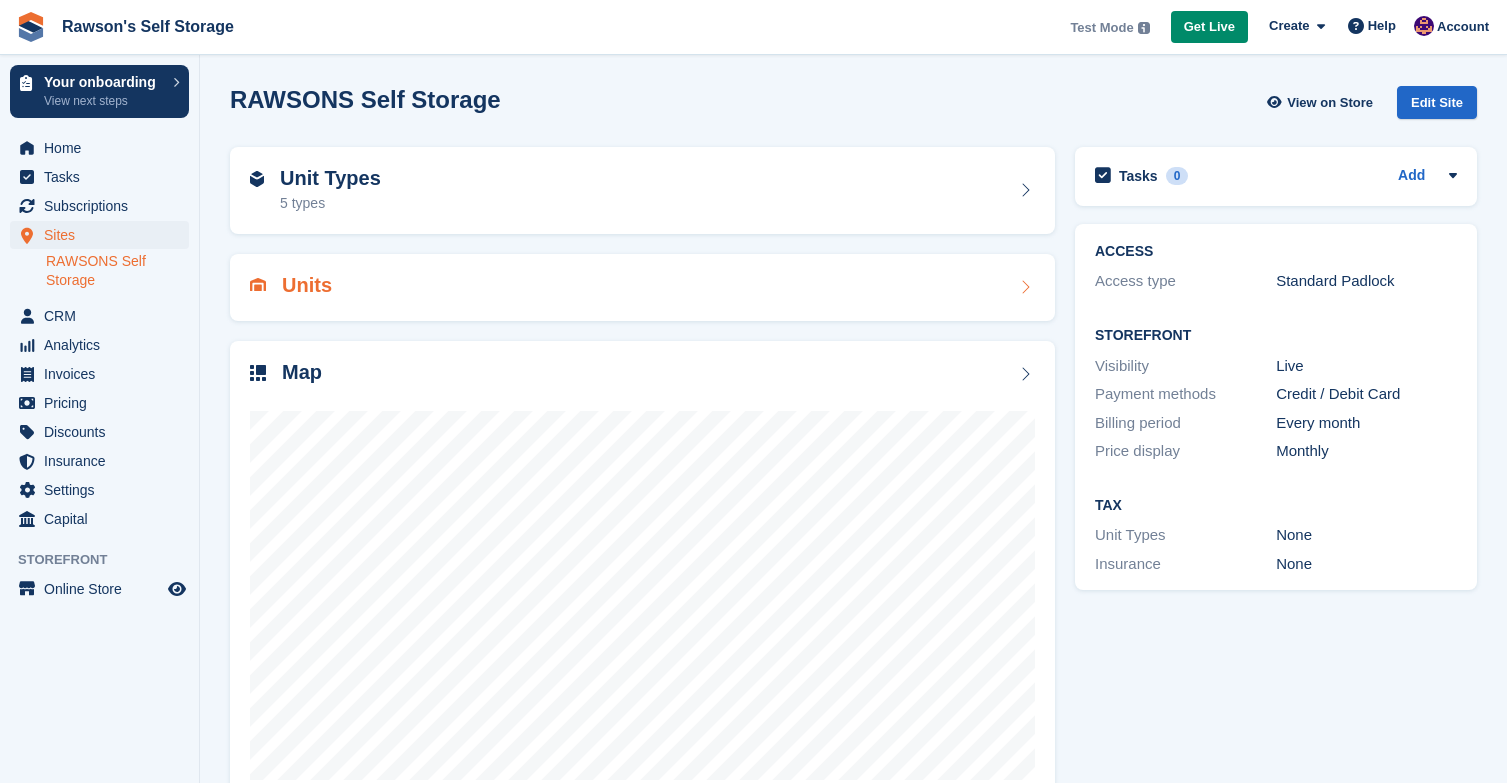 click on "Units" at bounding box center [642, 287] 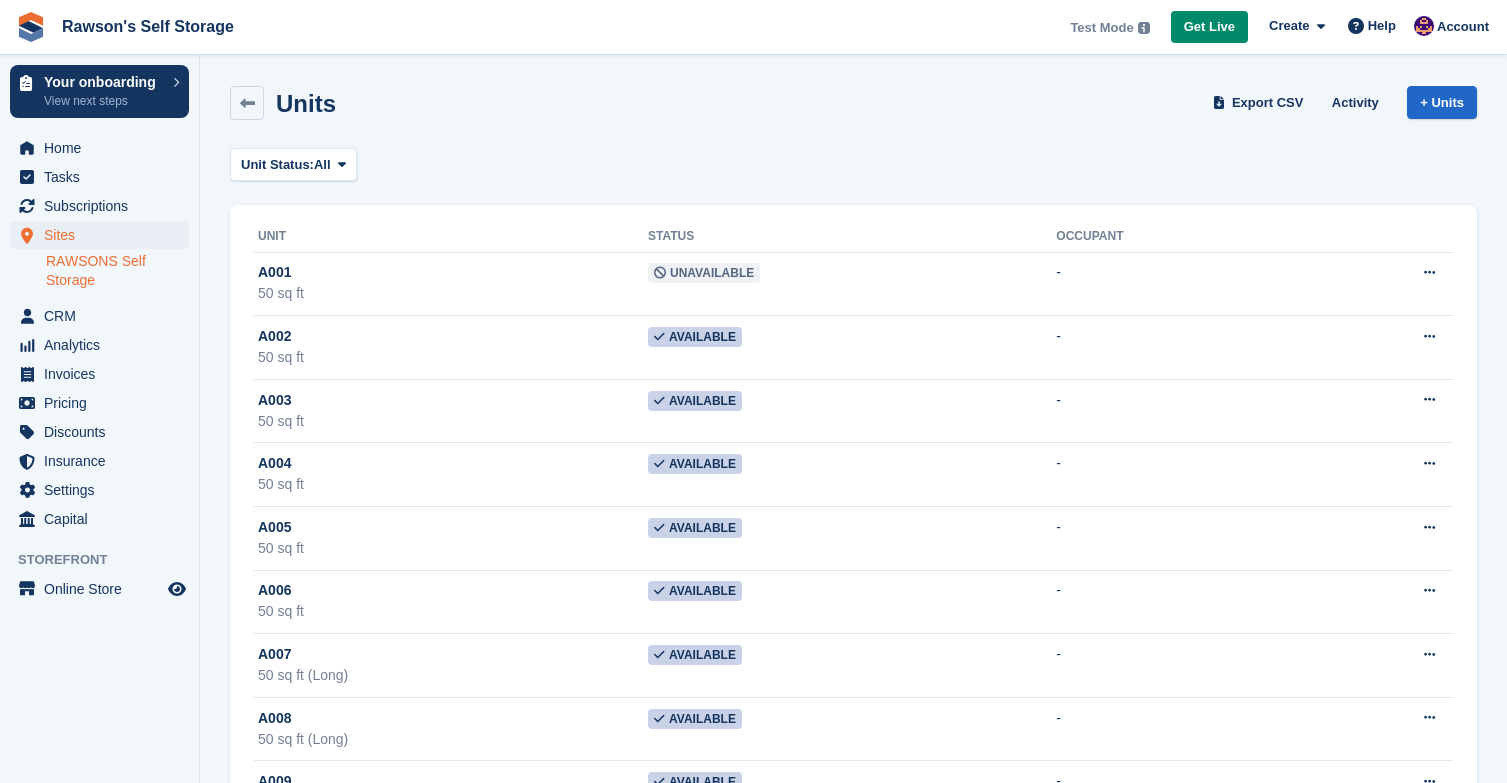 scroll, scrollTop: 0, scrollLeft: 0, axis: both 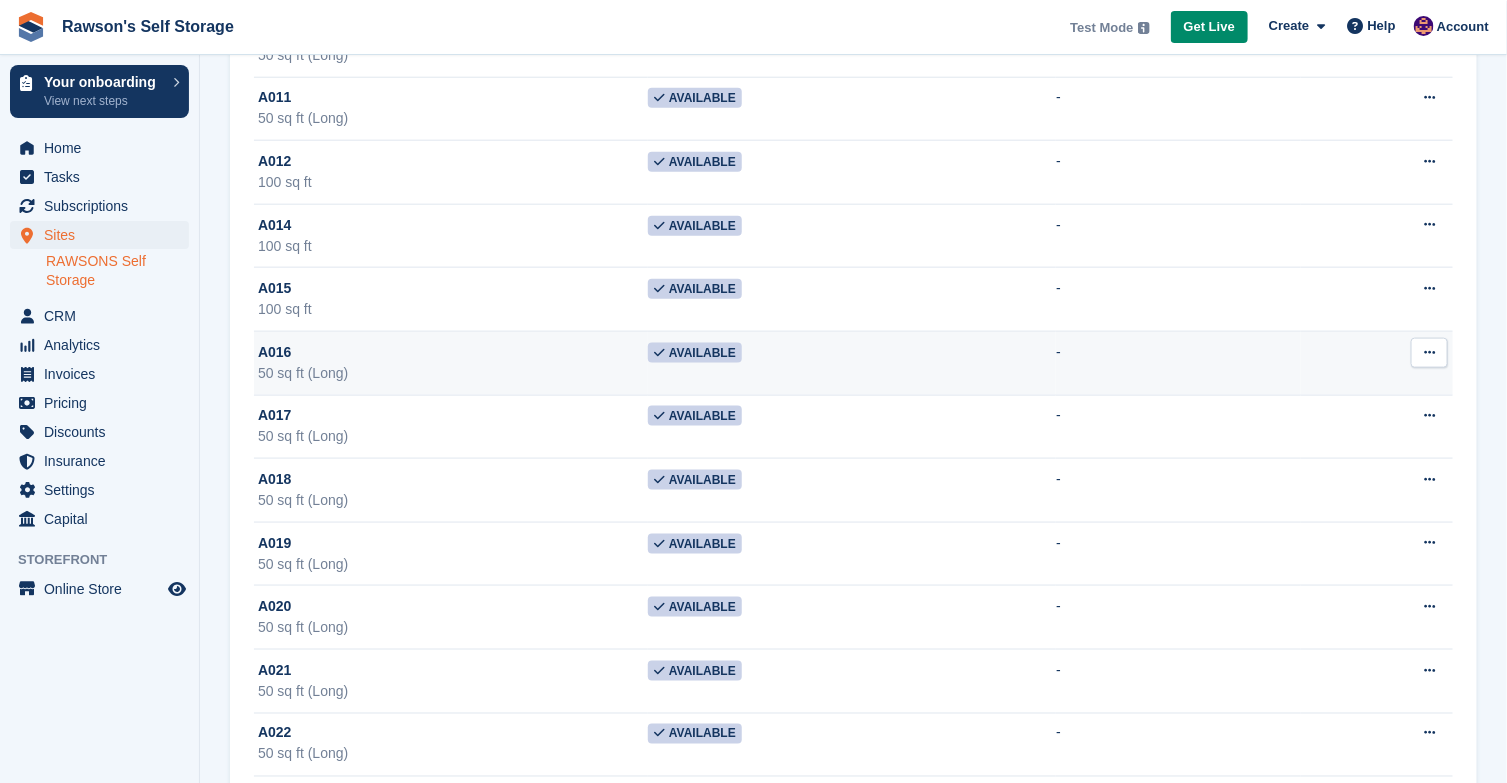 click at bounding box center [1429, 353] 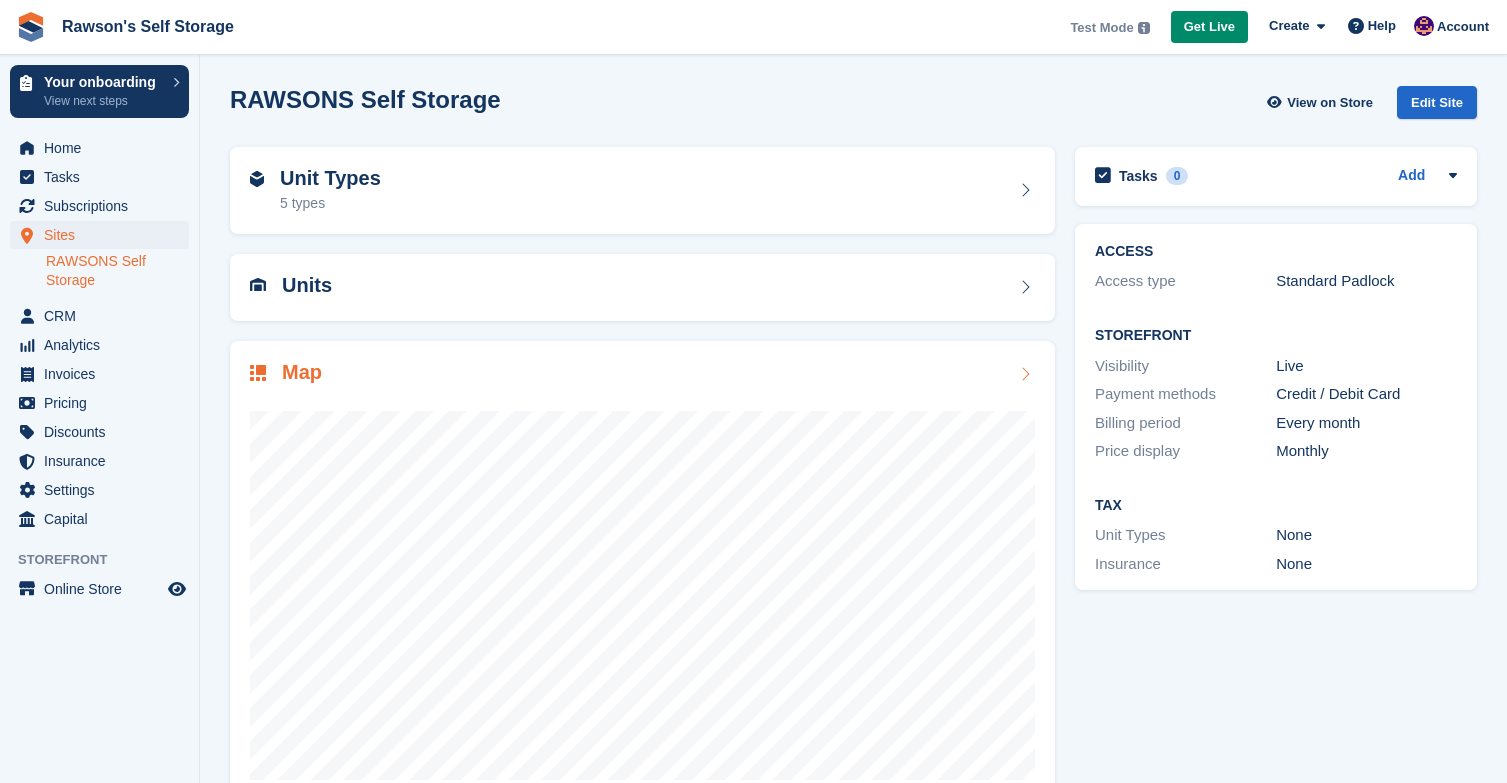 scroll, scrollTop: 0, scrollLeft: 0, axis: both 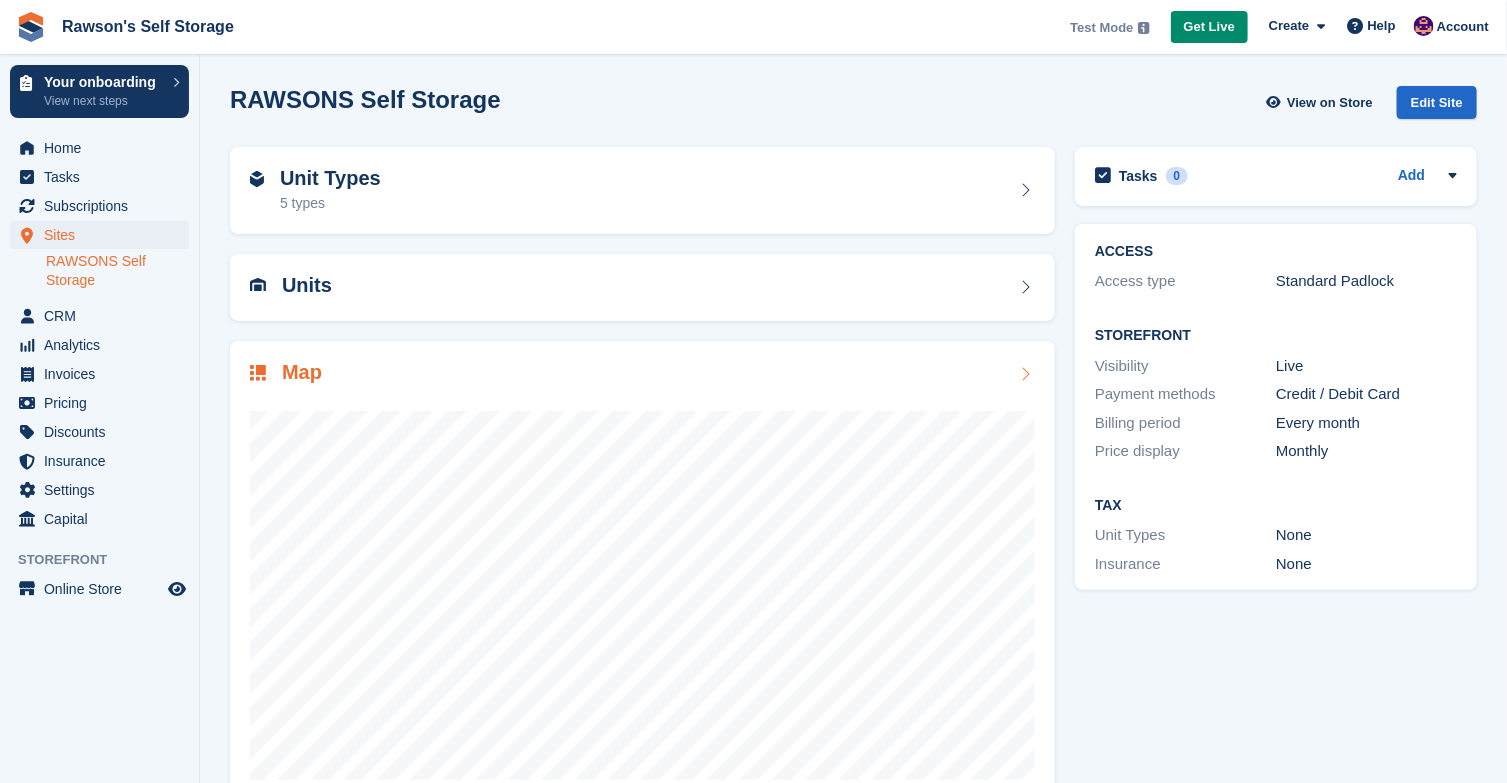 click on "Map" at bounding box center (302, 372) 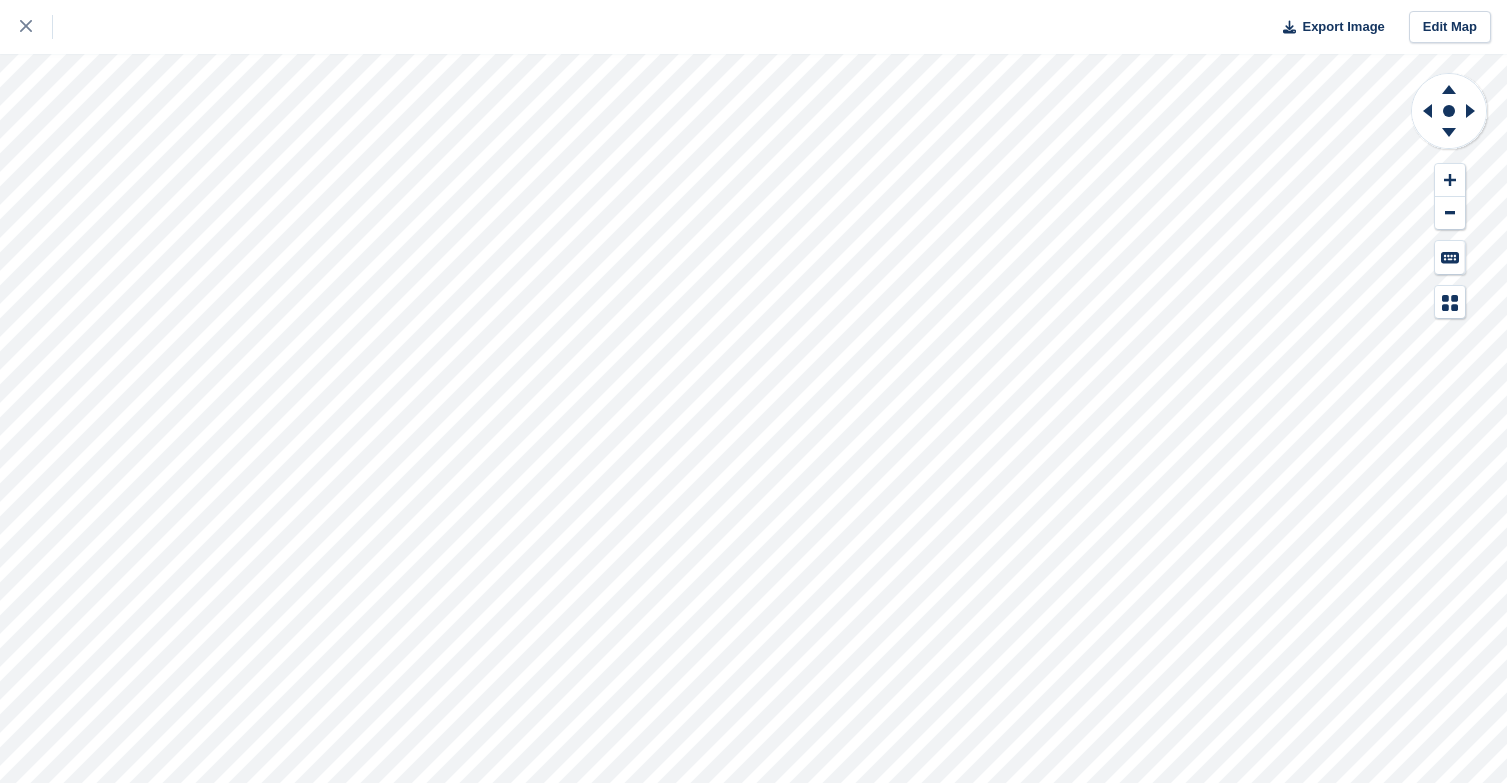 scroll, scrollTop: 0, scrollLeft: 0, axis: both 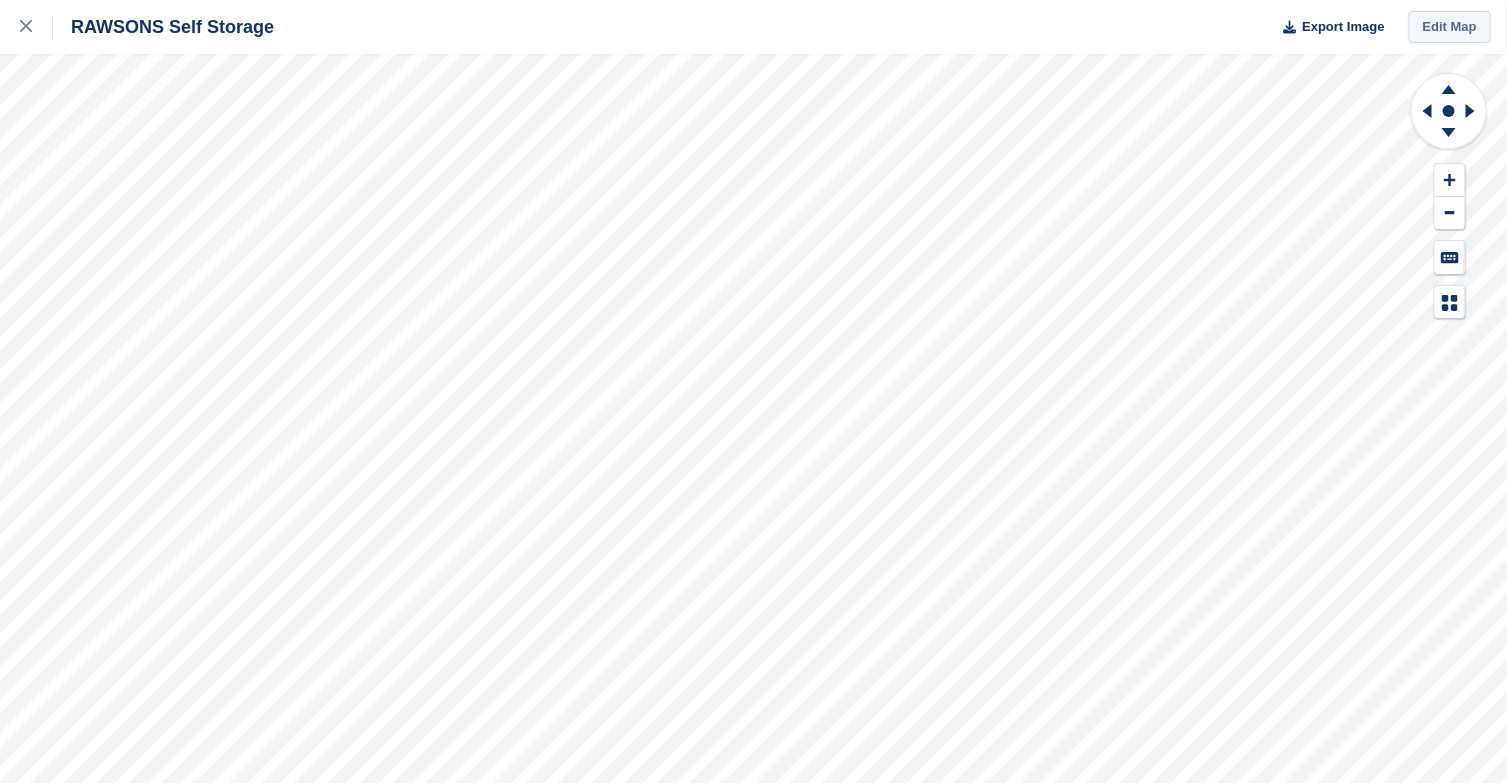 click on "Edit Map" at bounding box center (1450, 27) 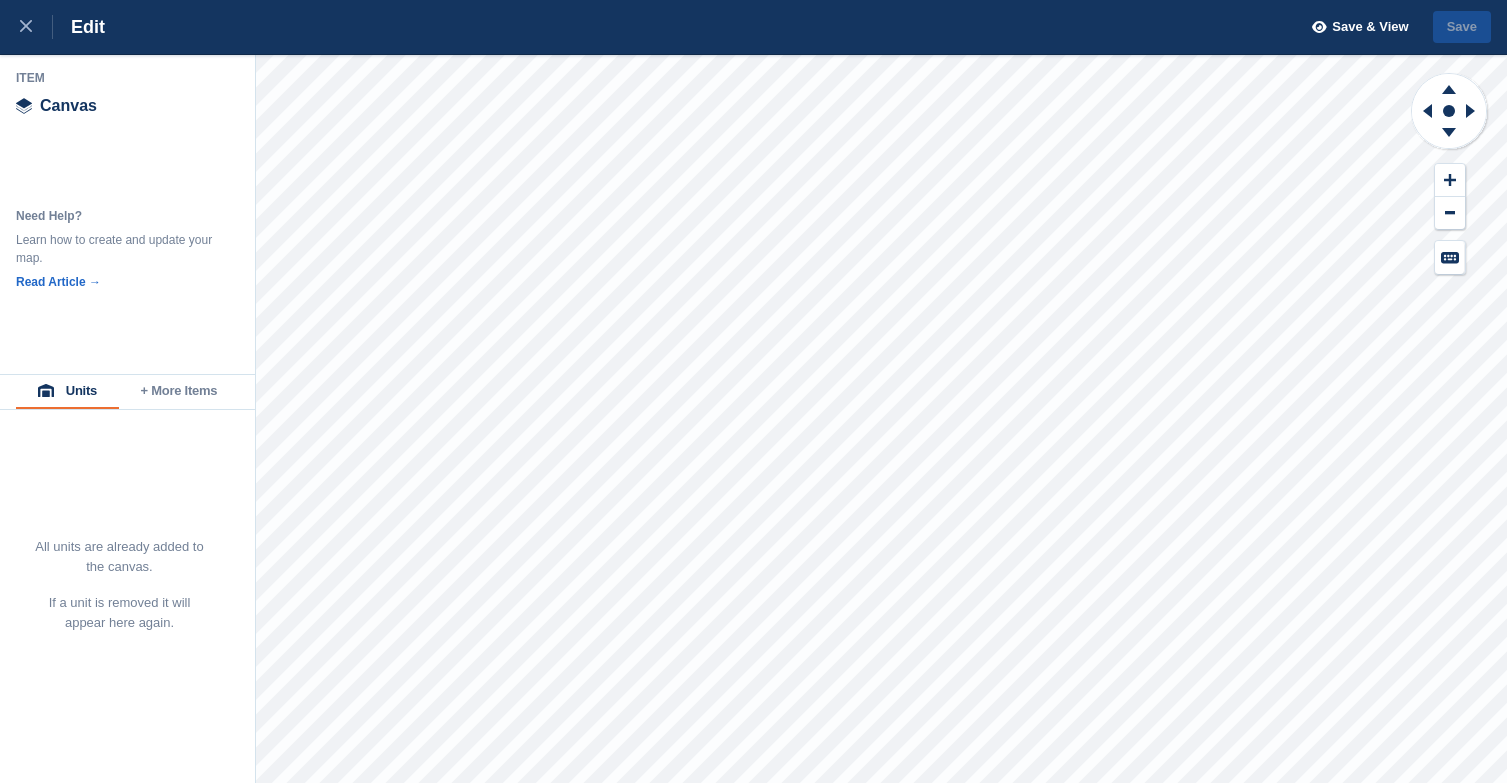 scroll, scrollTop: 0, scrollLeft: 0, axis: both 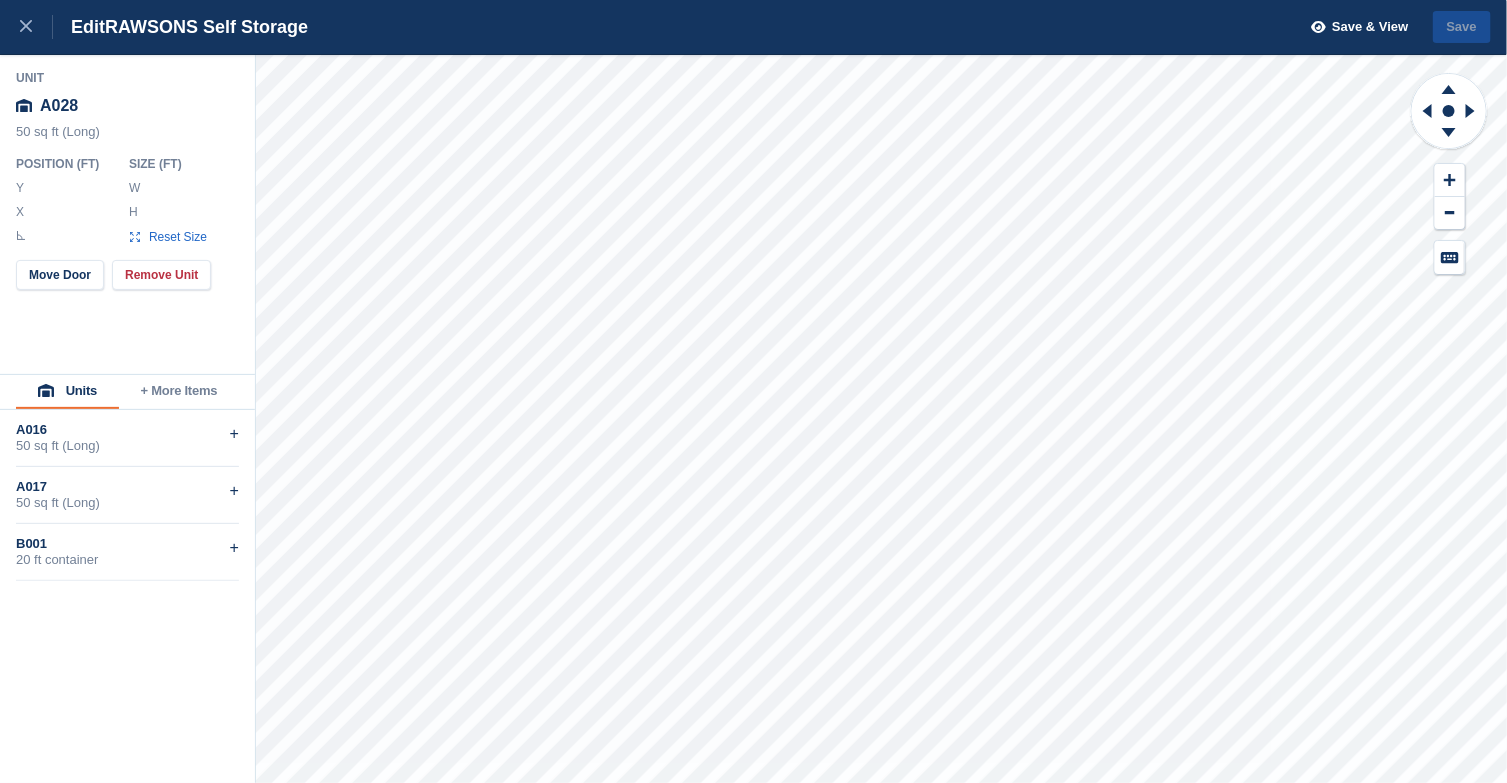 type on "******" 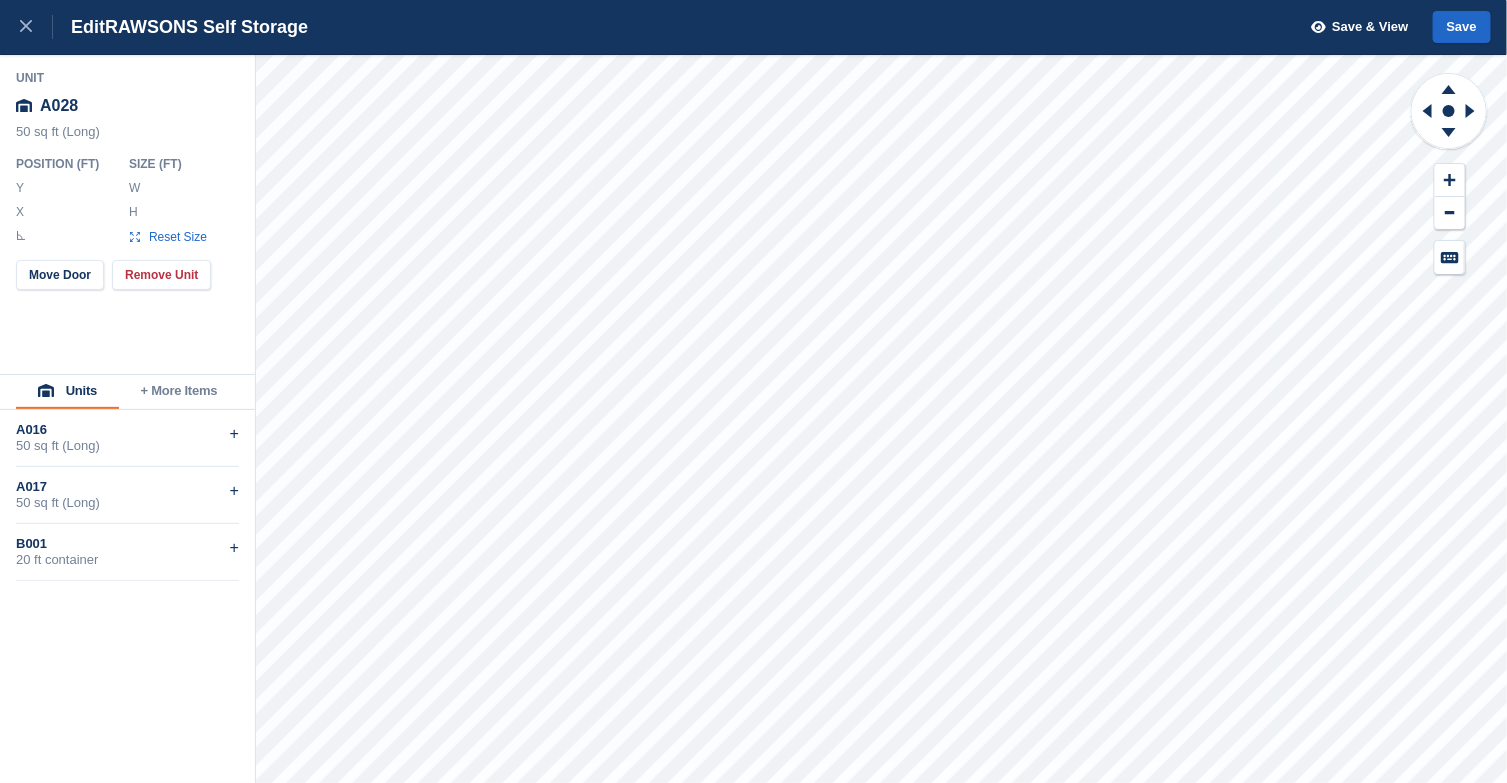 type on "******" 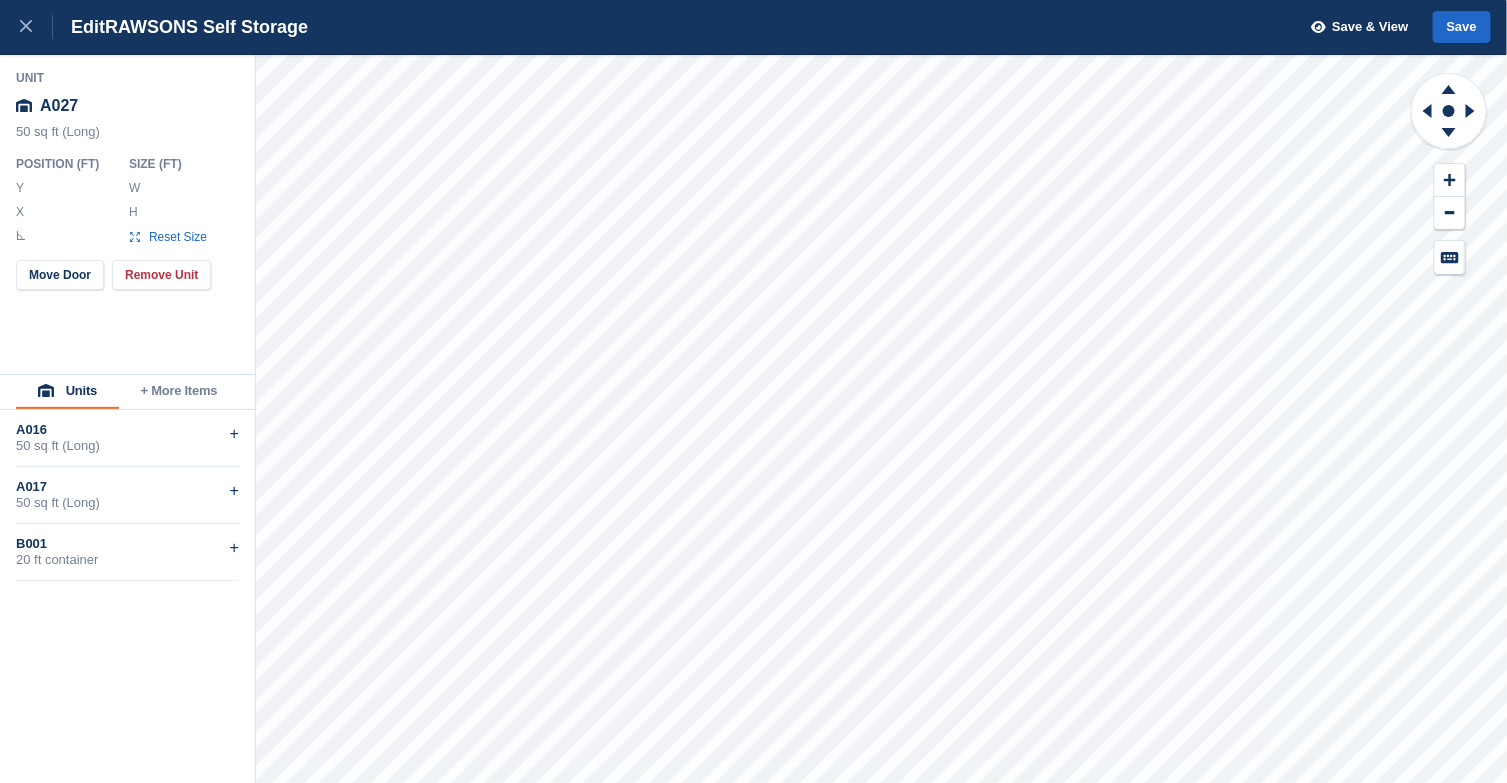 type on "******" 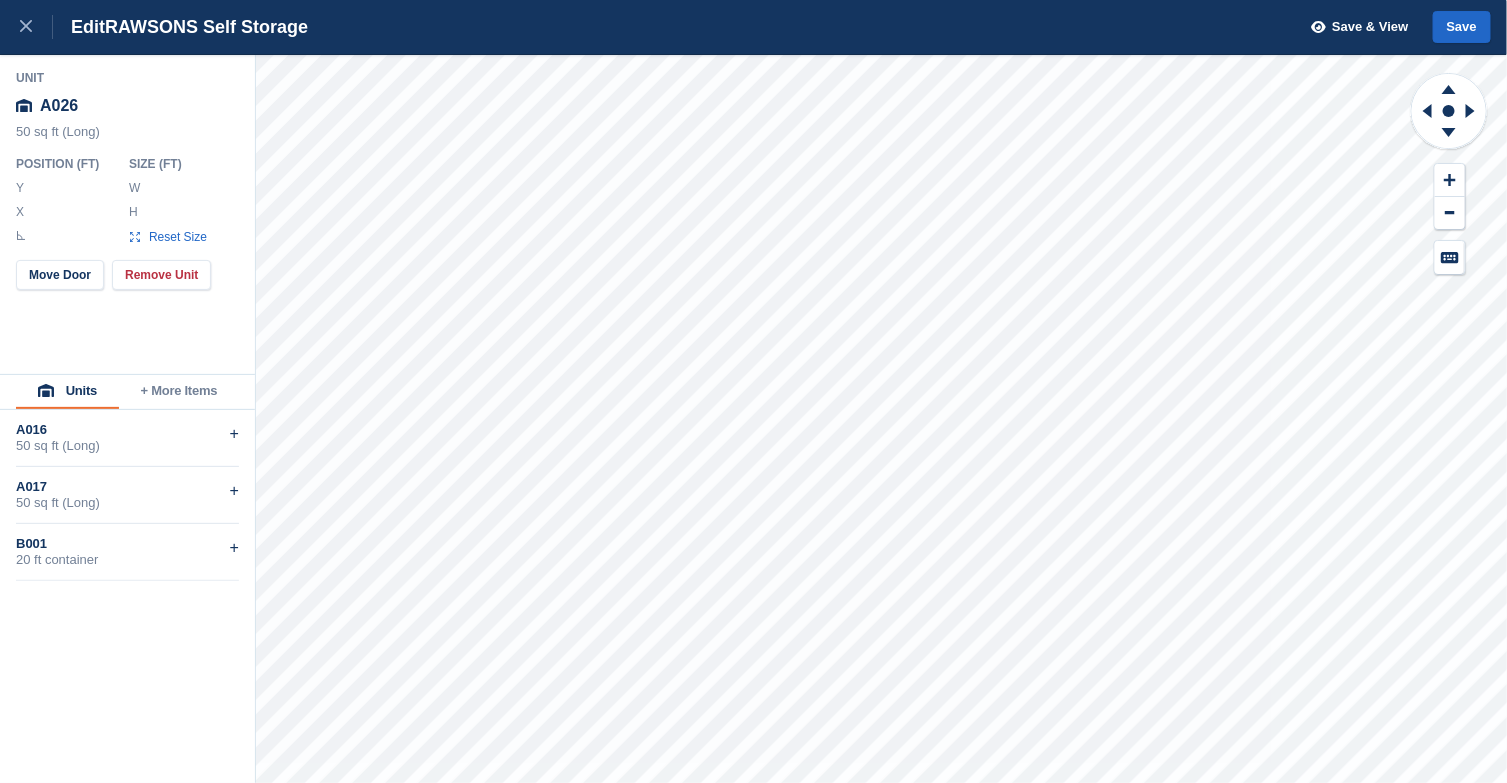 type on "******" 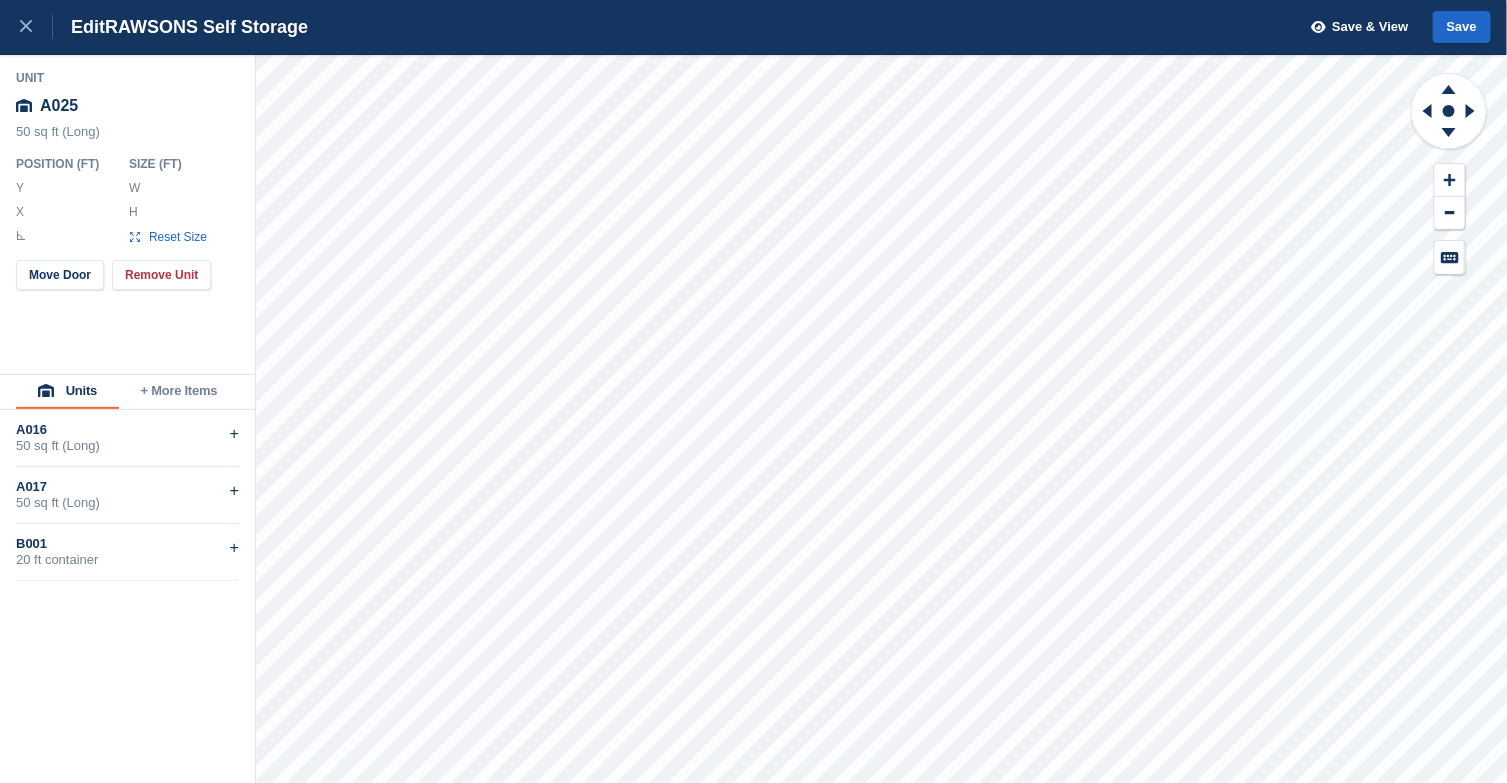 type on "******" 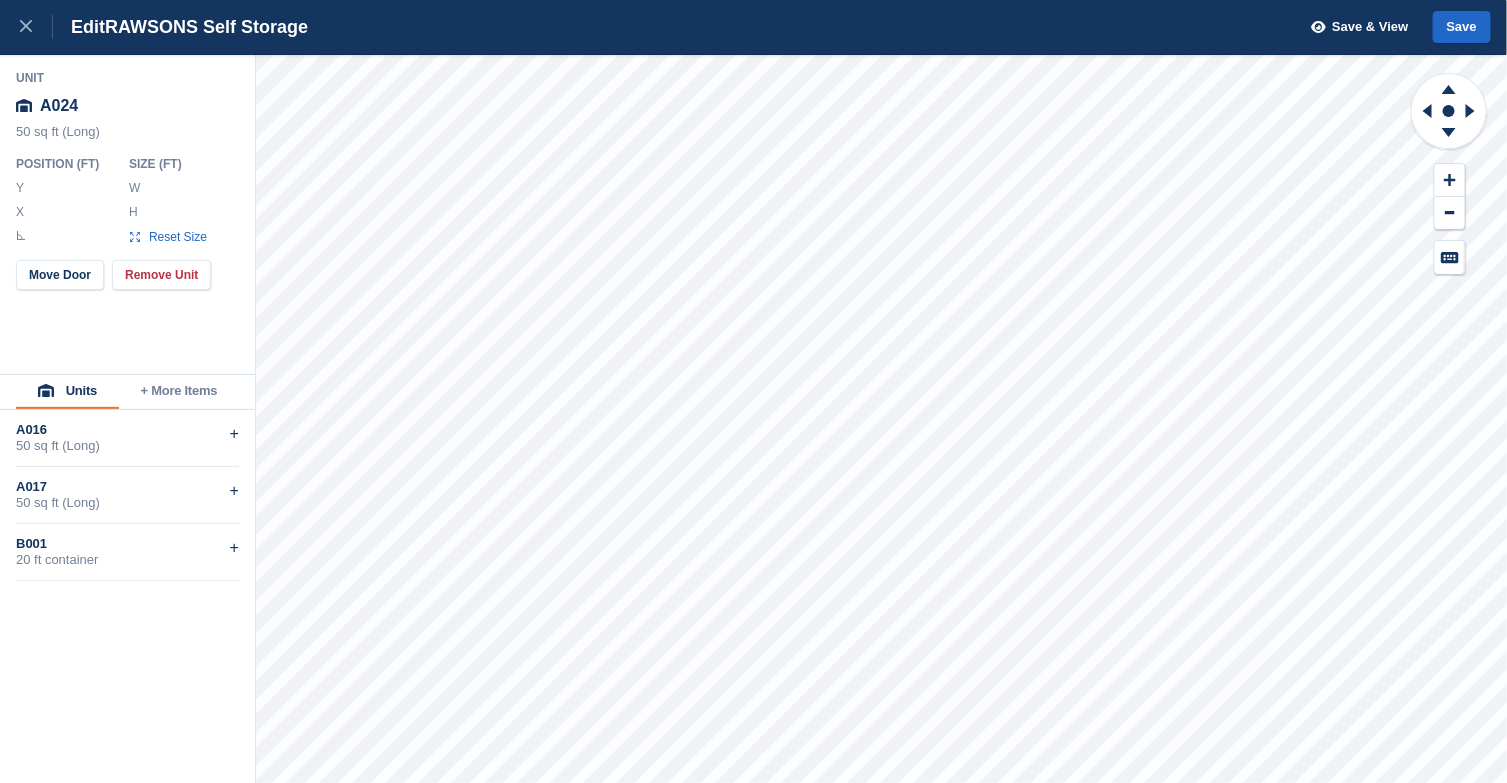 type on "******" 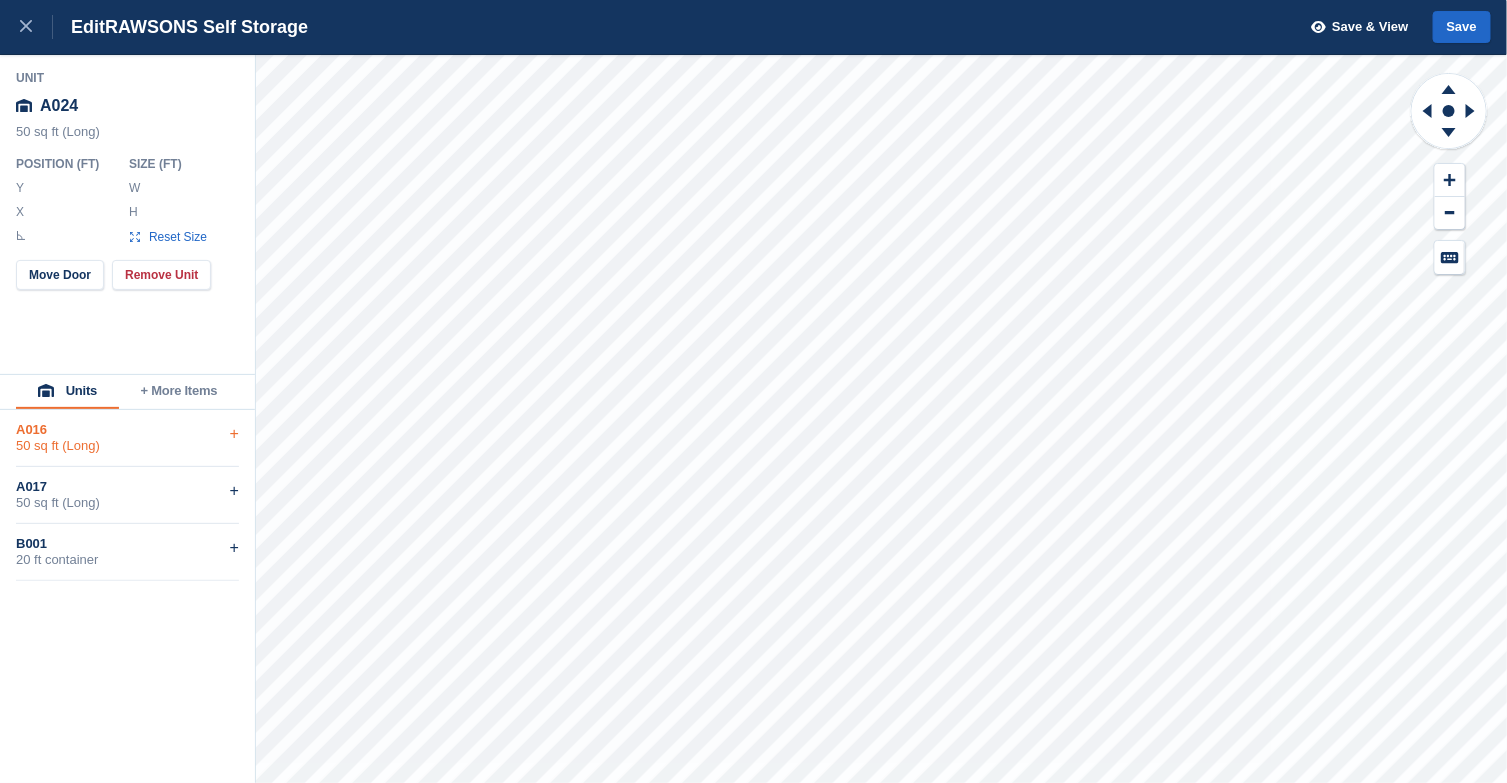 click on "+" at bounding box center (234, 434) 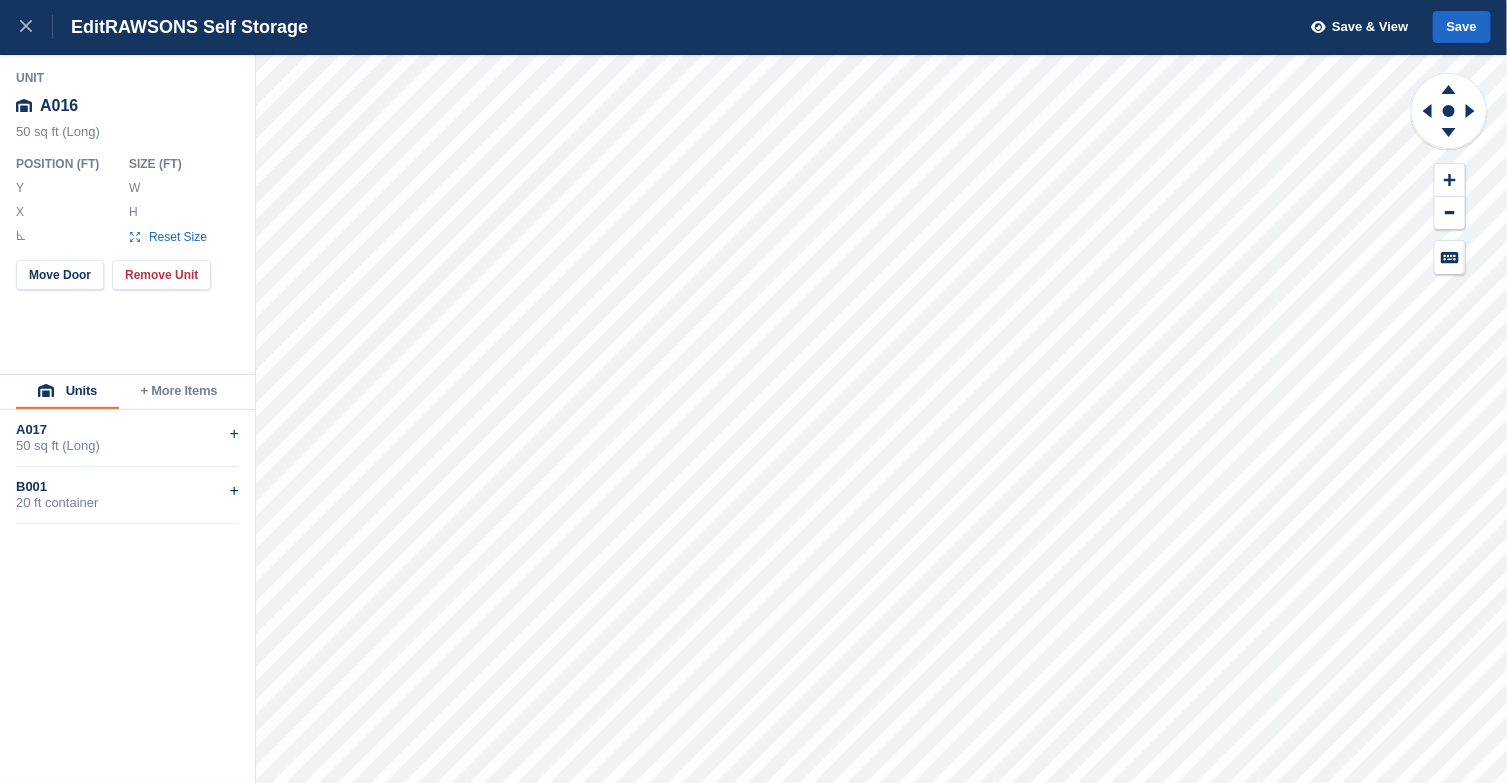 type on "*****" 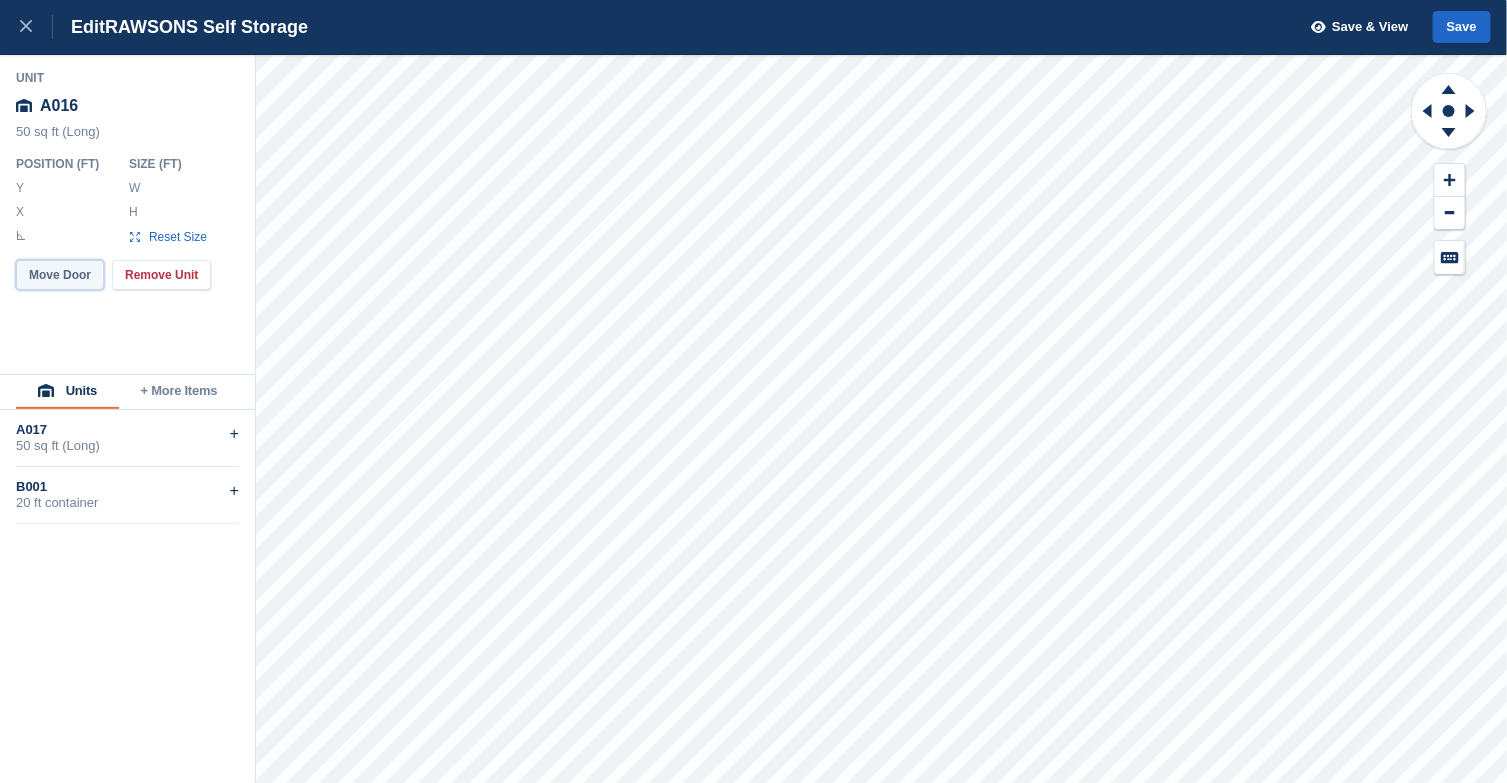 click on "Move Door" at bounding box center (60, 275) 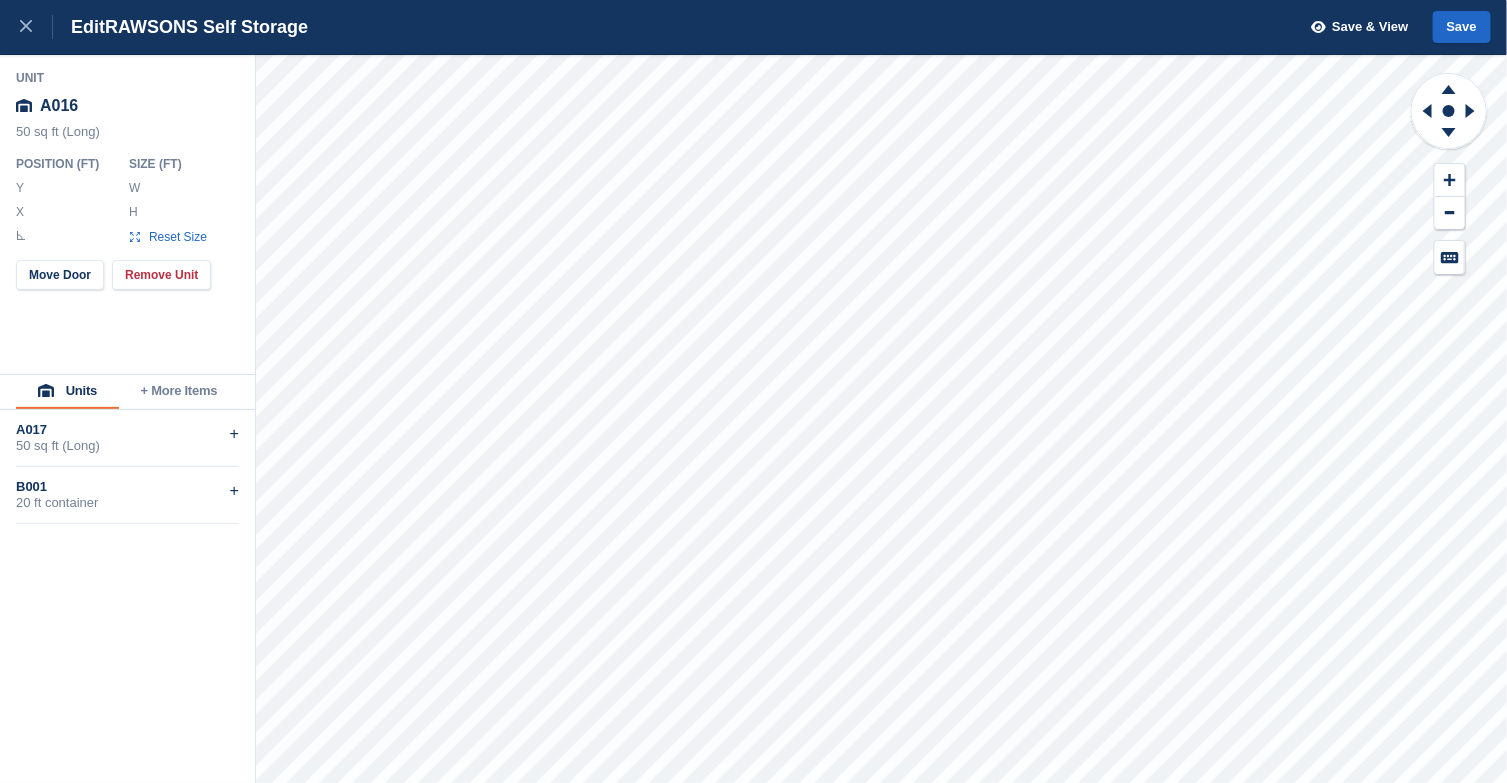 type on "******" 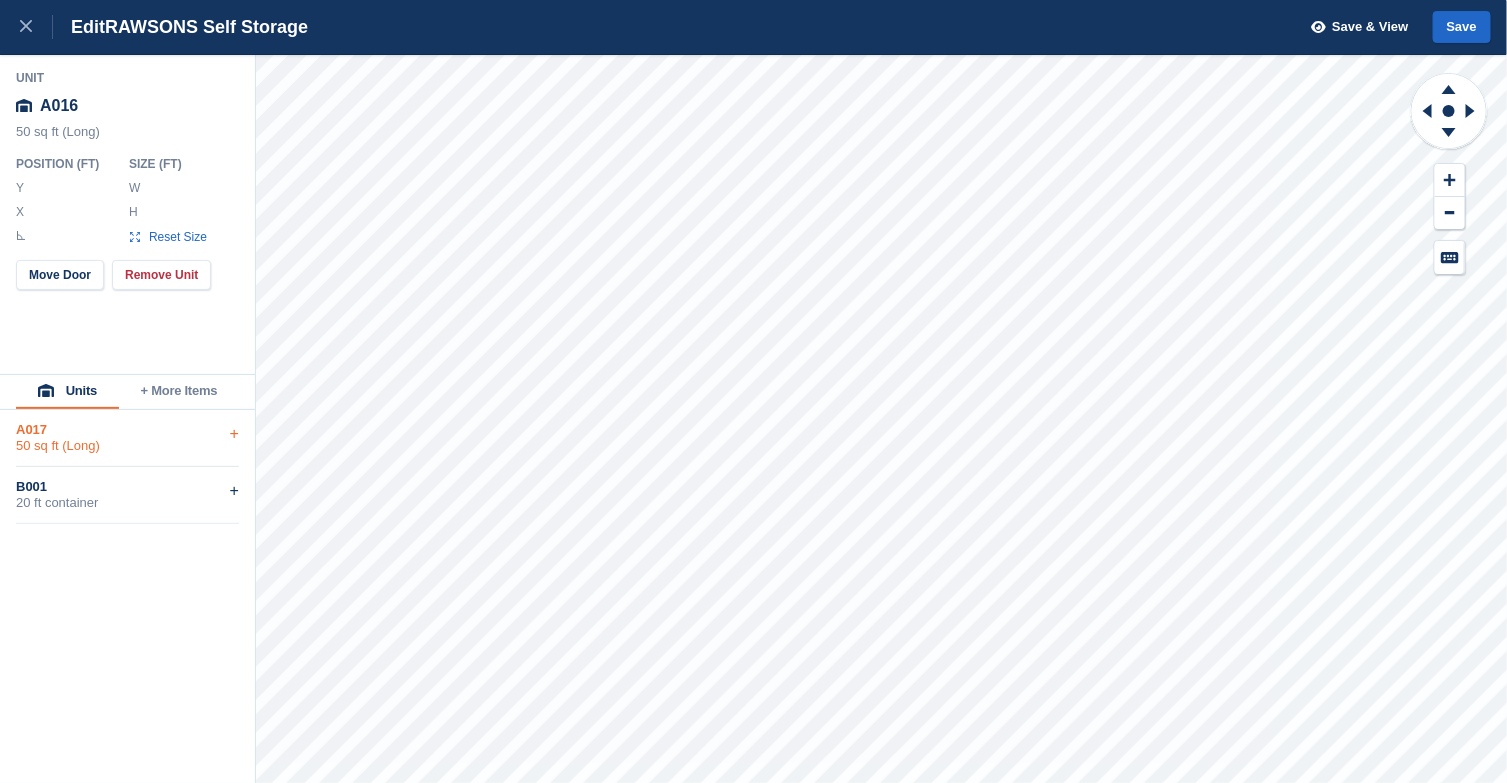 click on "+" at bounding box center (234, 434) 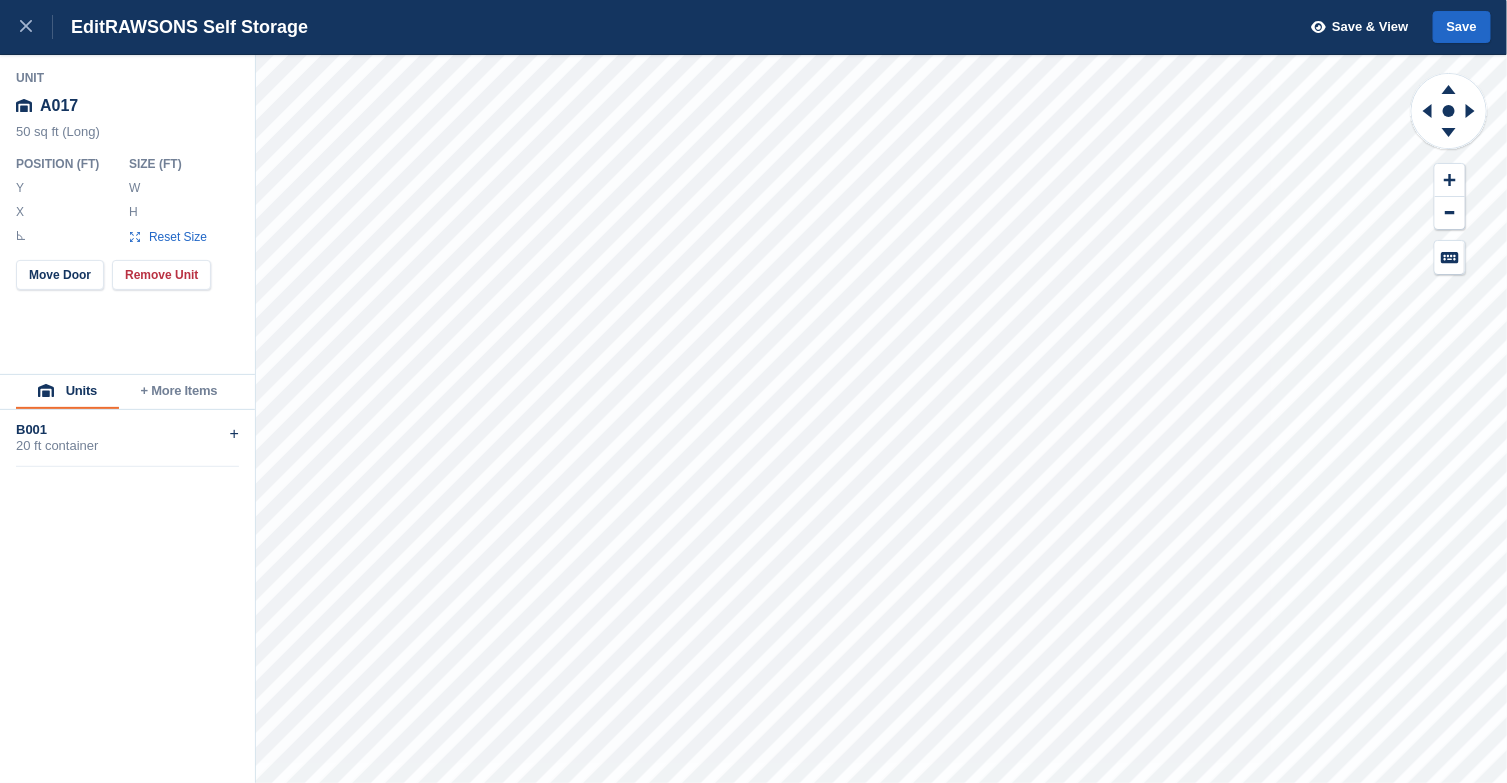 type on "***" 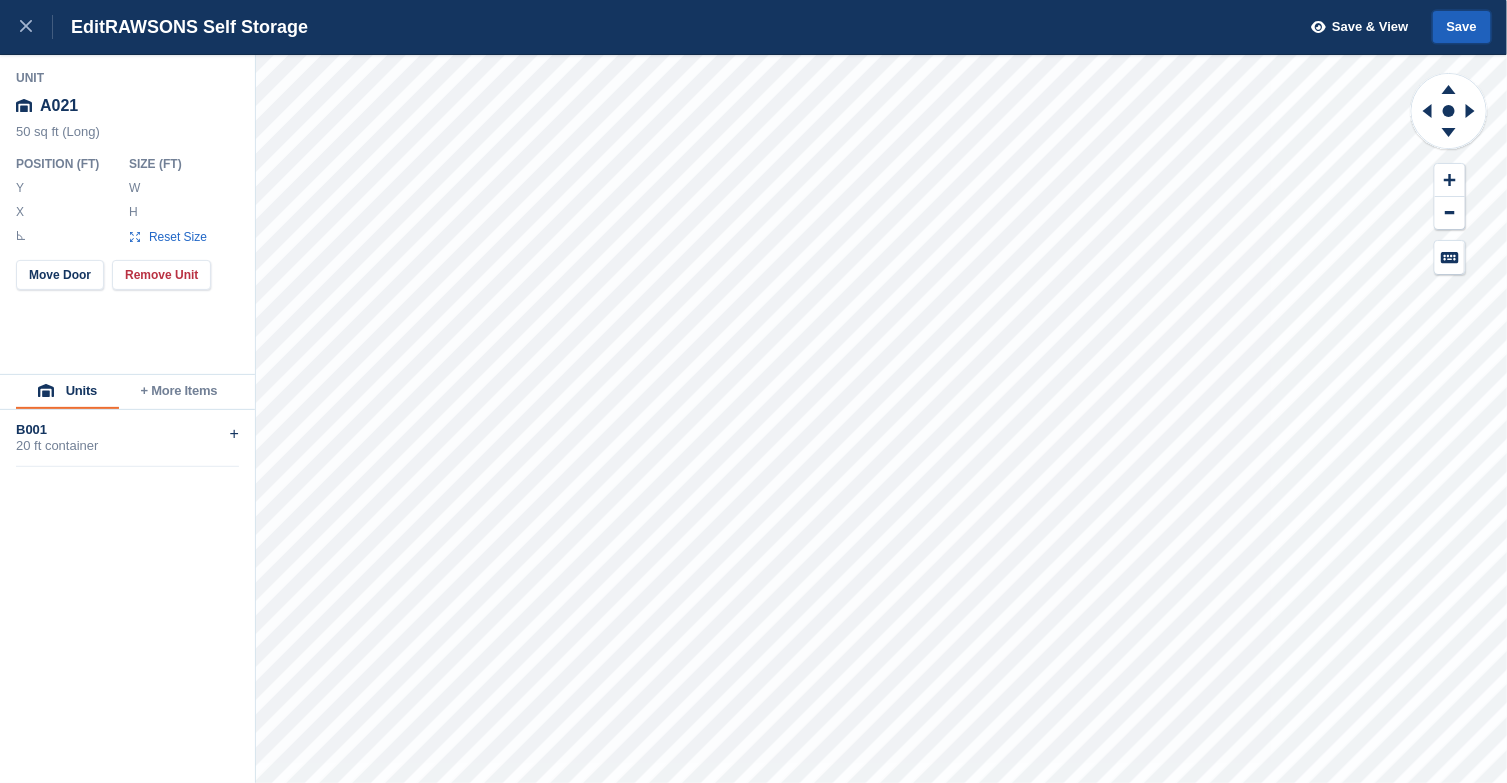 click on "Save" at bounding box center [1462, 27] 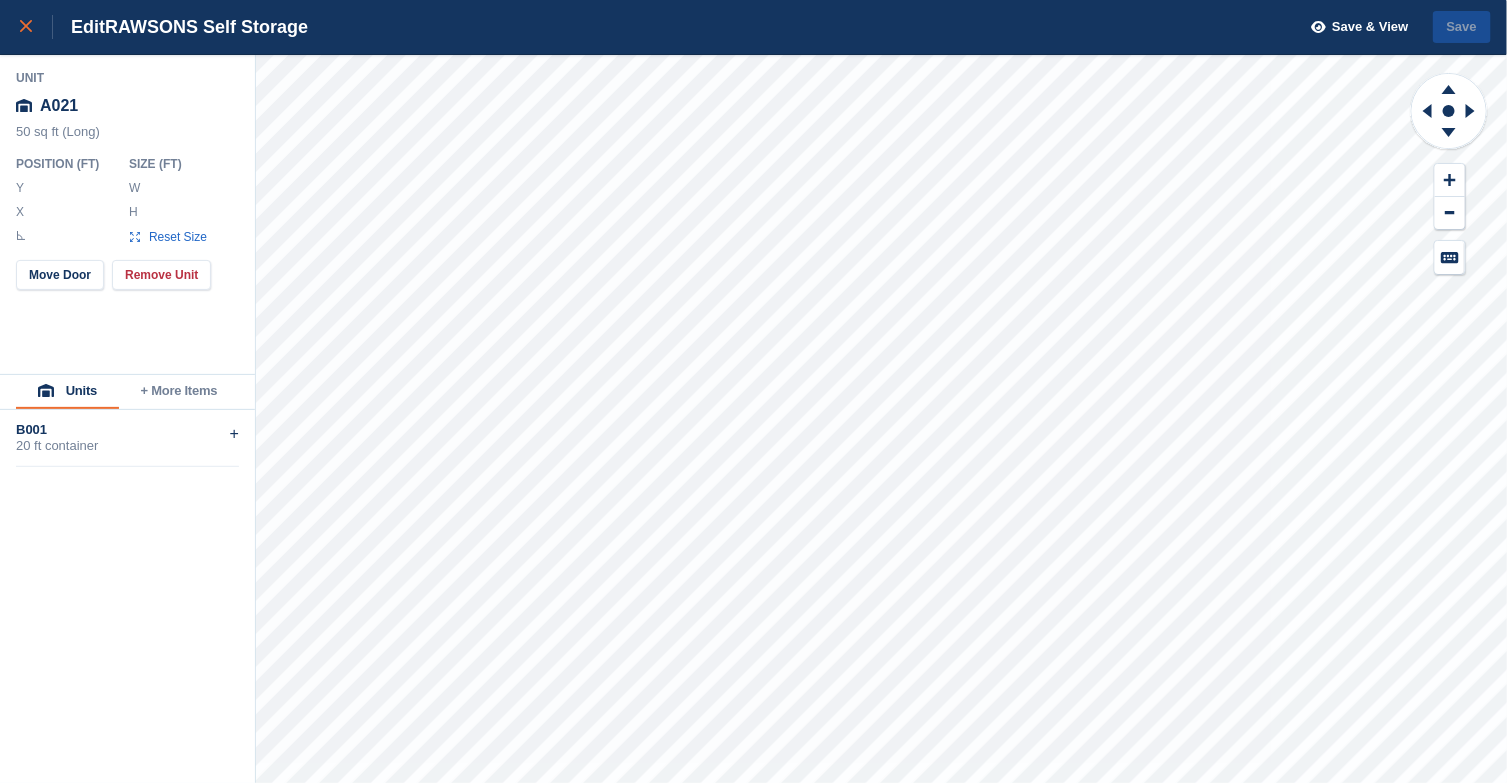 click 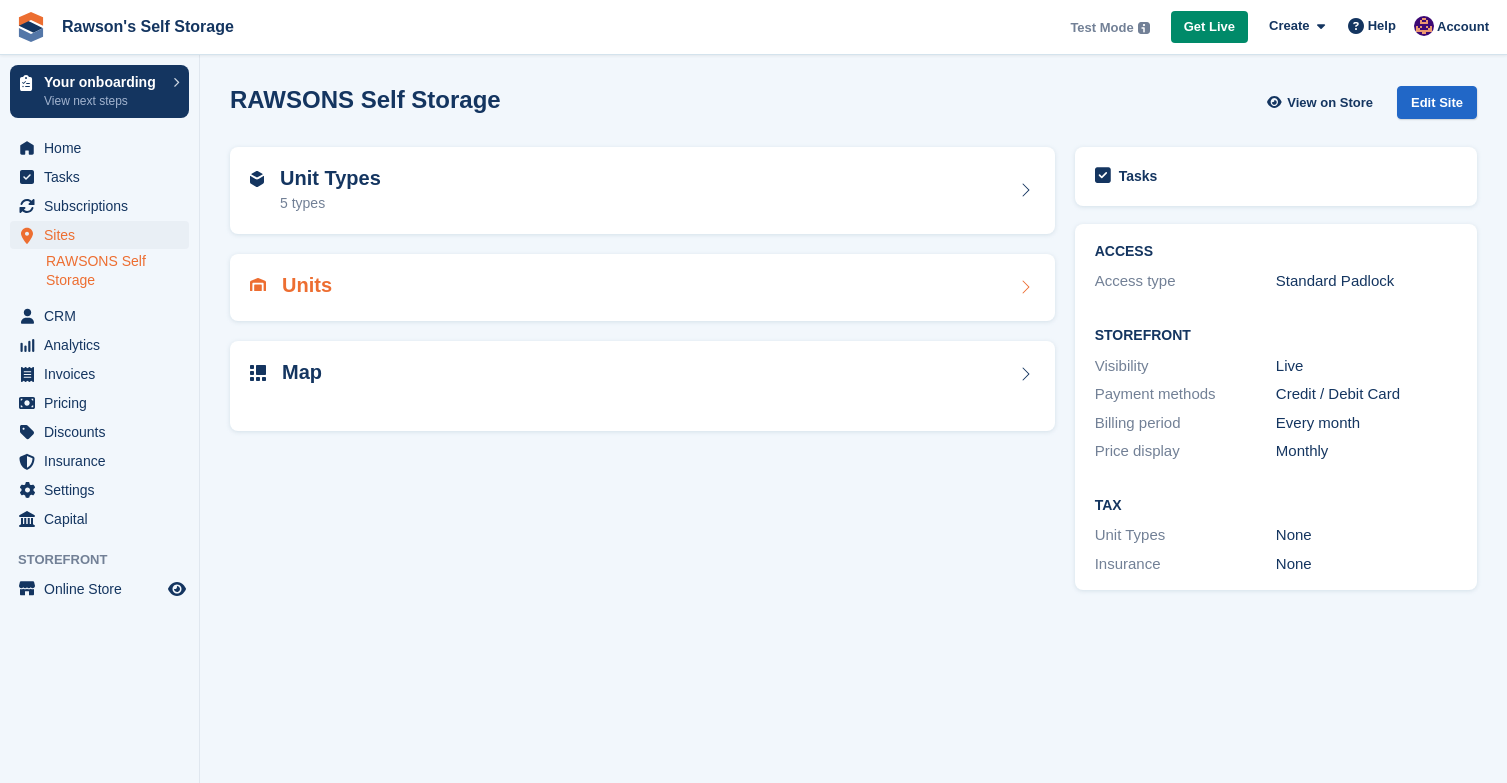 scroll, scrollTop: 0, scrollLeft: 0, axis: both 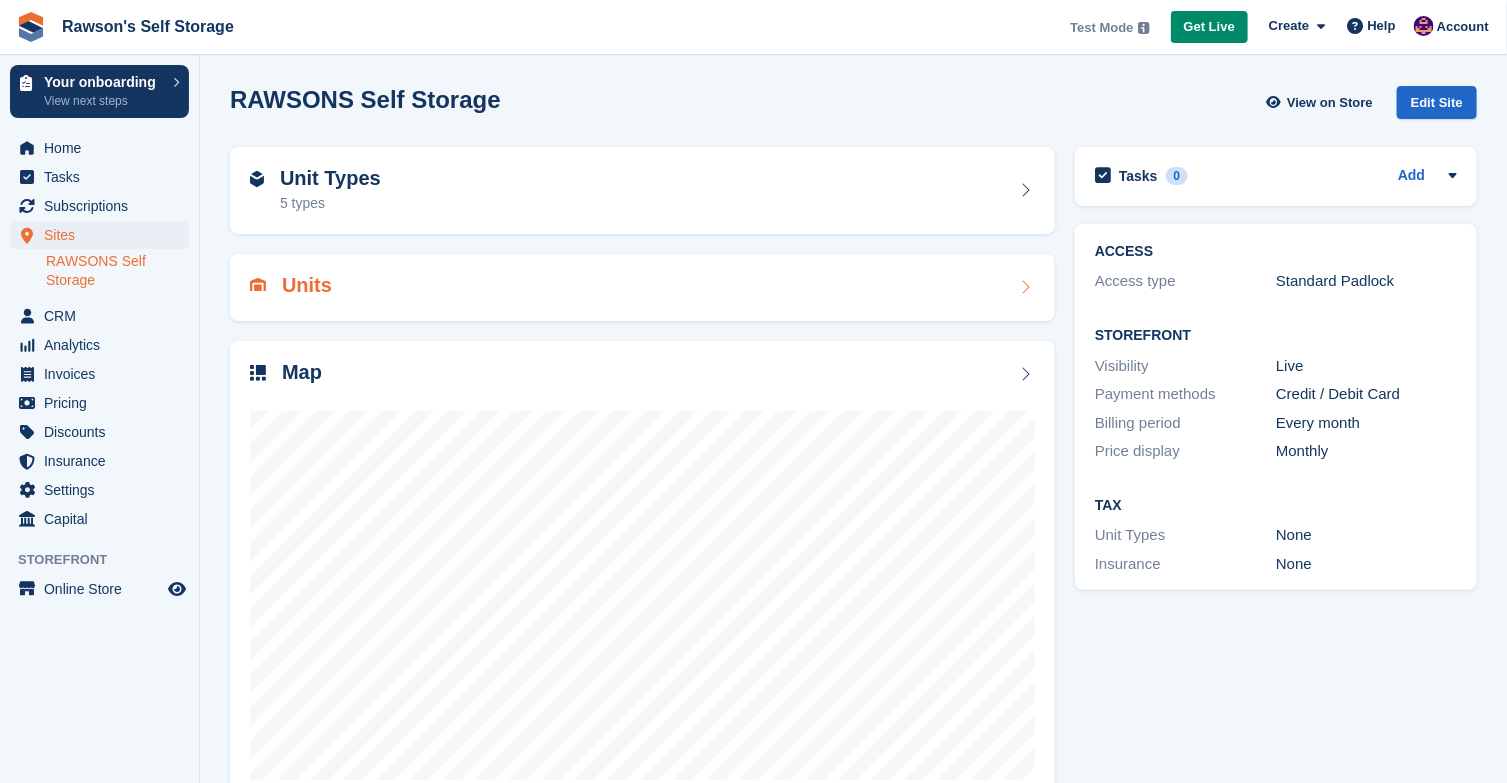 click on "Units" at bounding box center [642, 287] 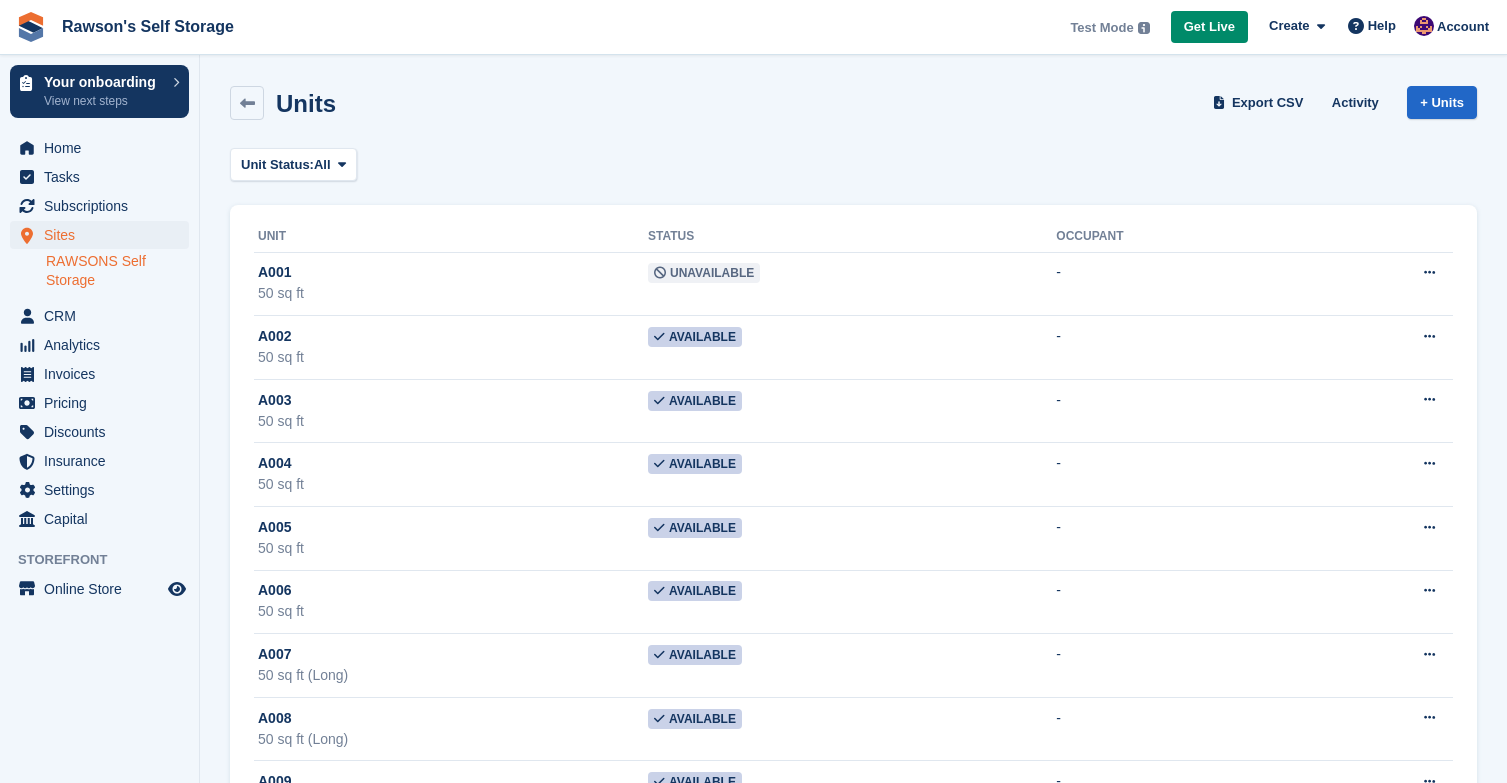 scroll, scrollTop: 0, scrollLeft: 0, axis: both 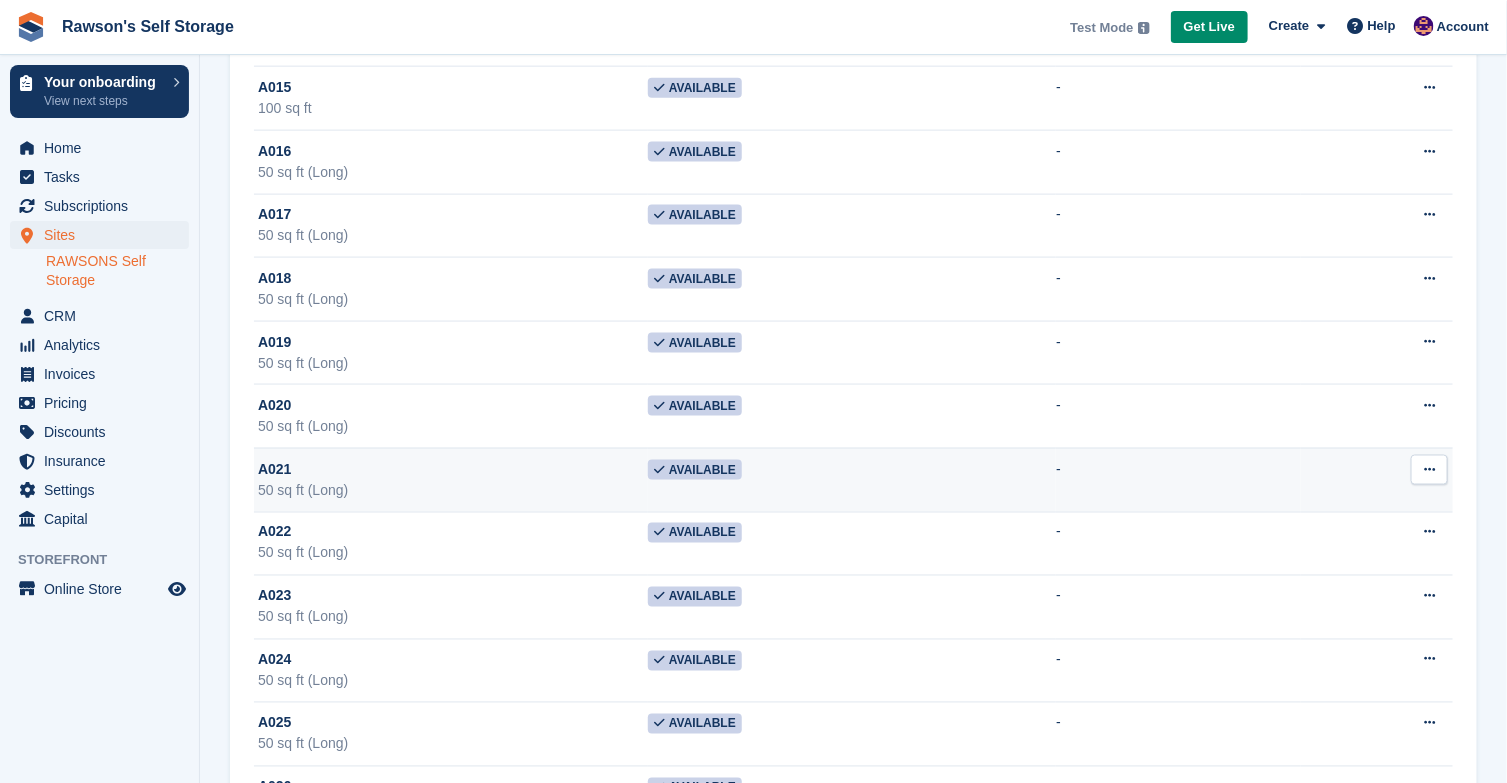 click at bounding box center [1429, 469] 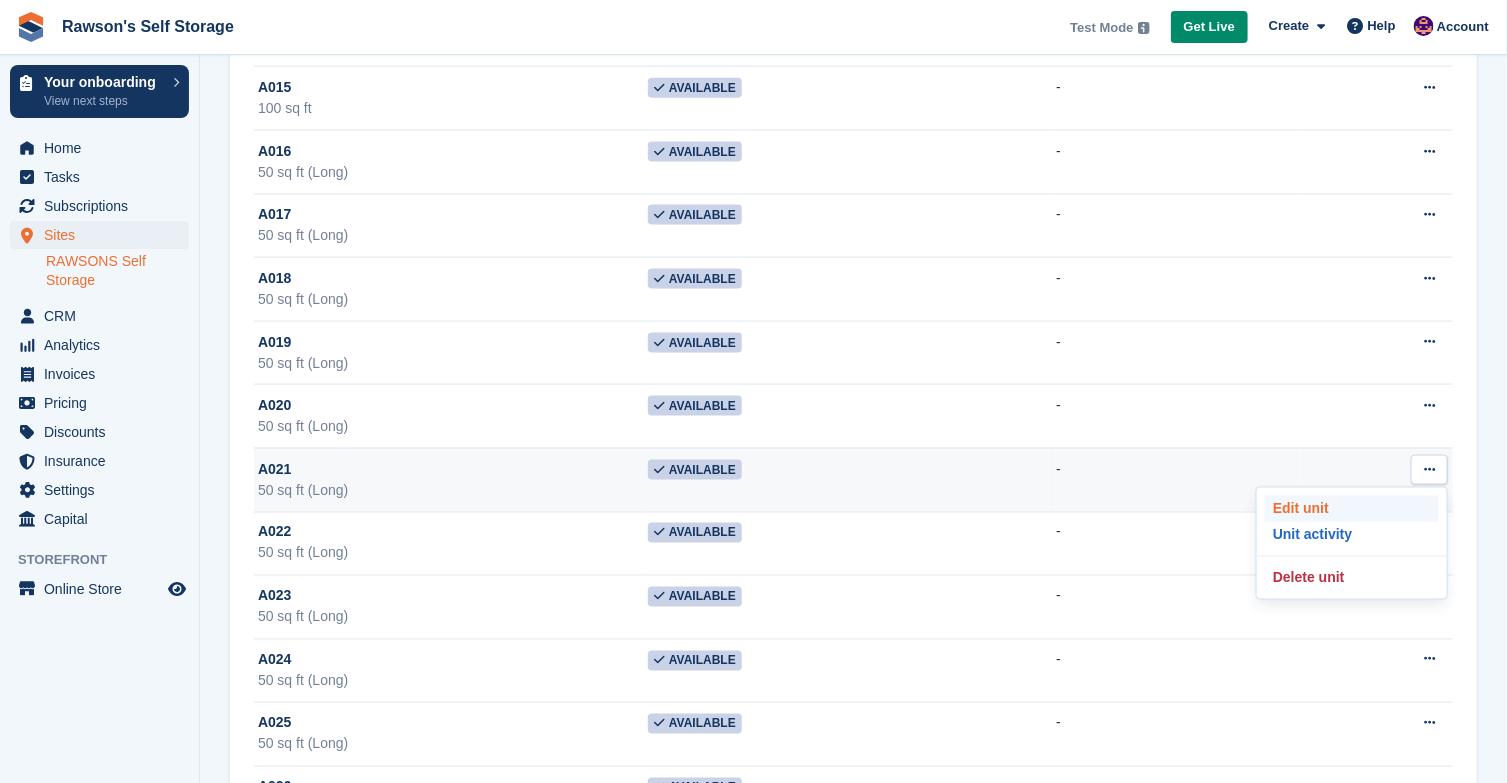 click on "Edit unit" at bounding box center [1352, 509] 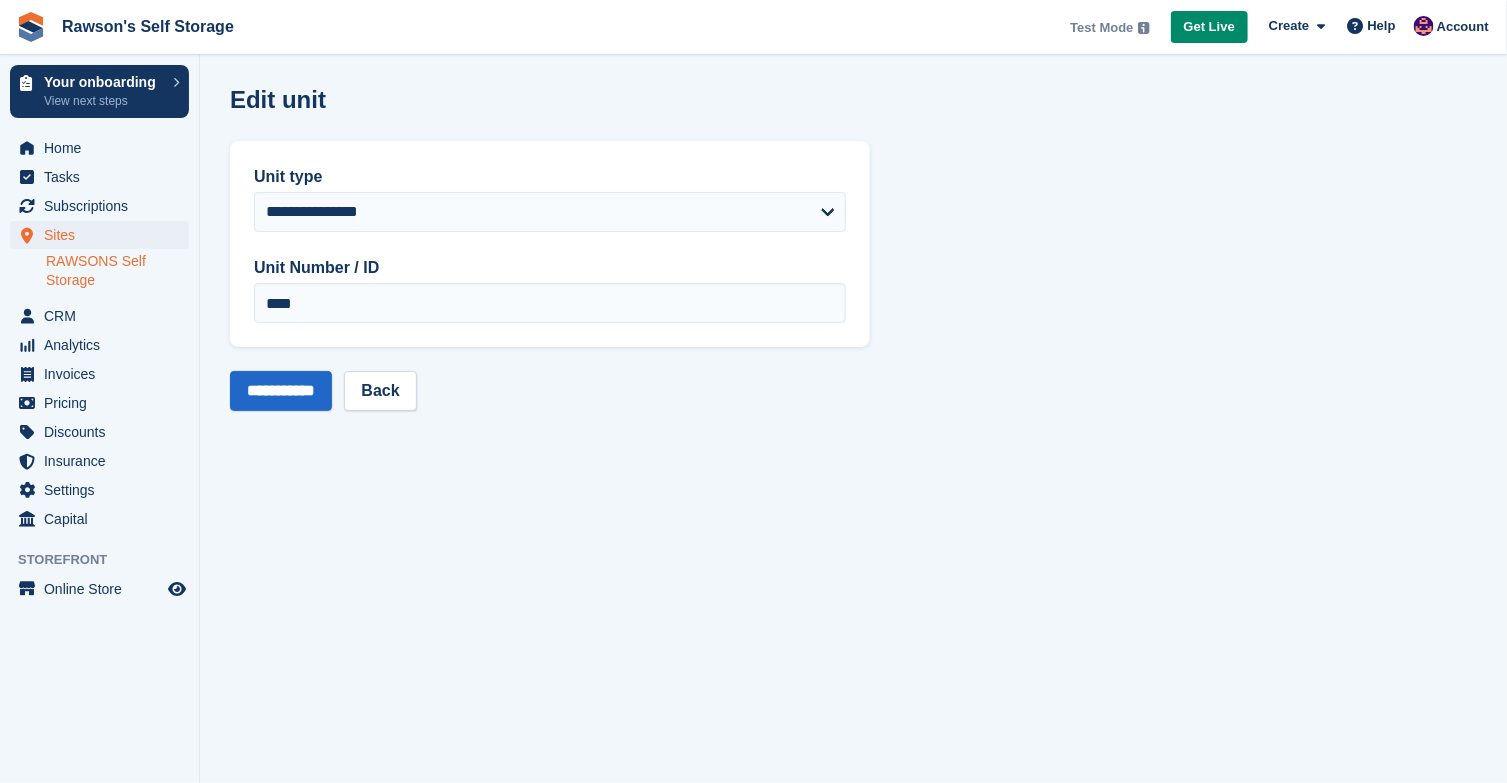 scroll, scrollTop: 0, scrollLeft: 0, axis: both 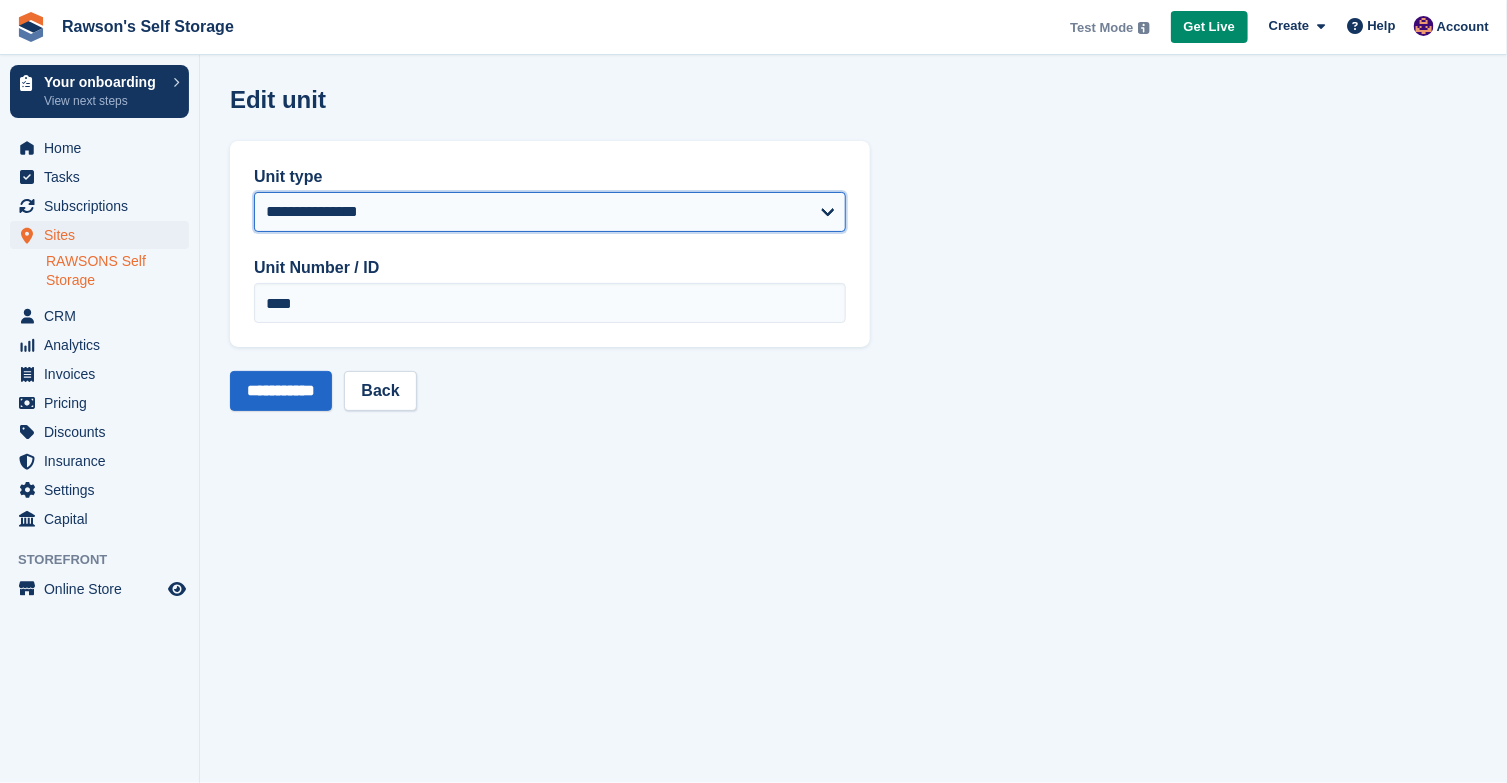 click on "**********" at bounding box center (550, 212) 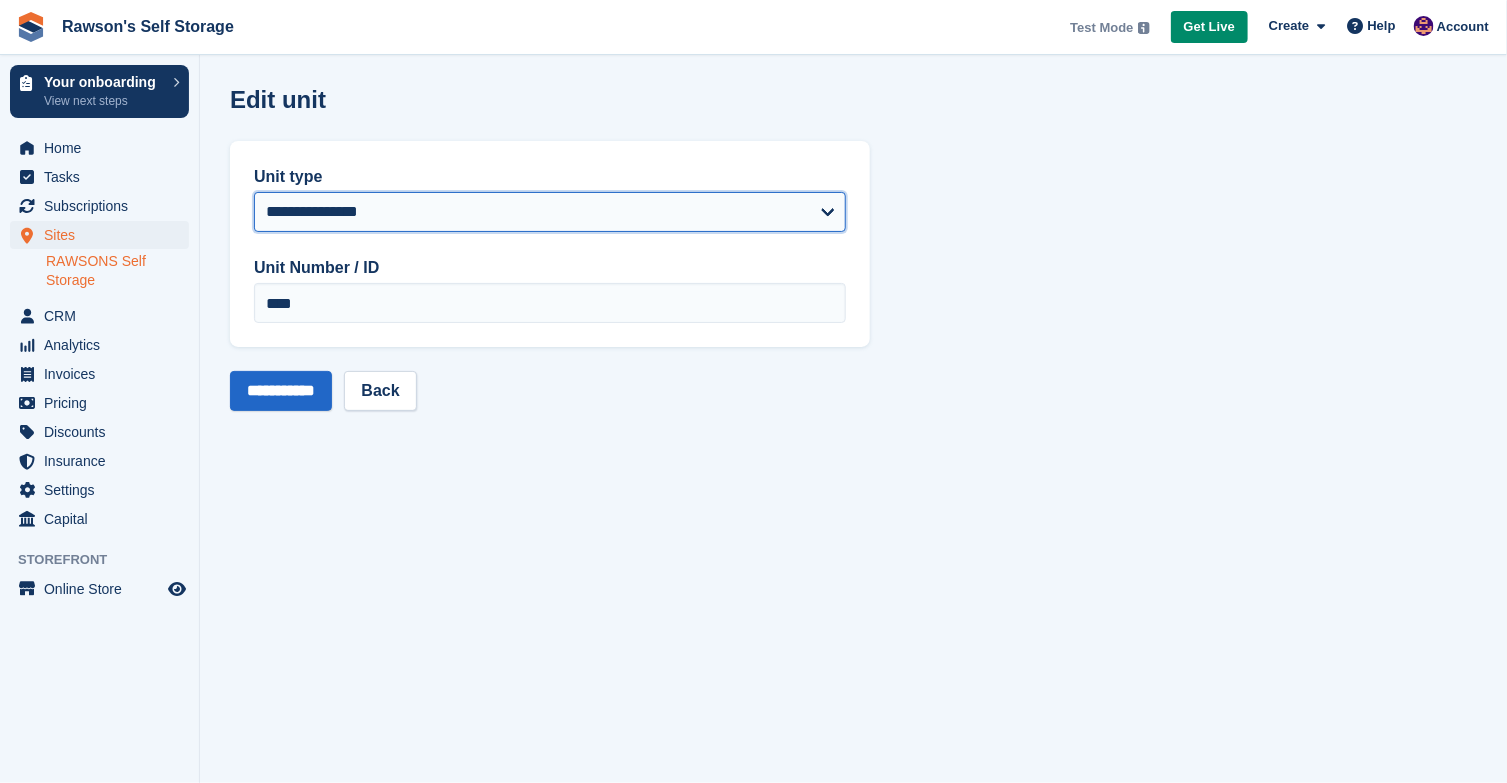 select on "*****" 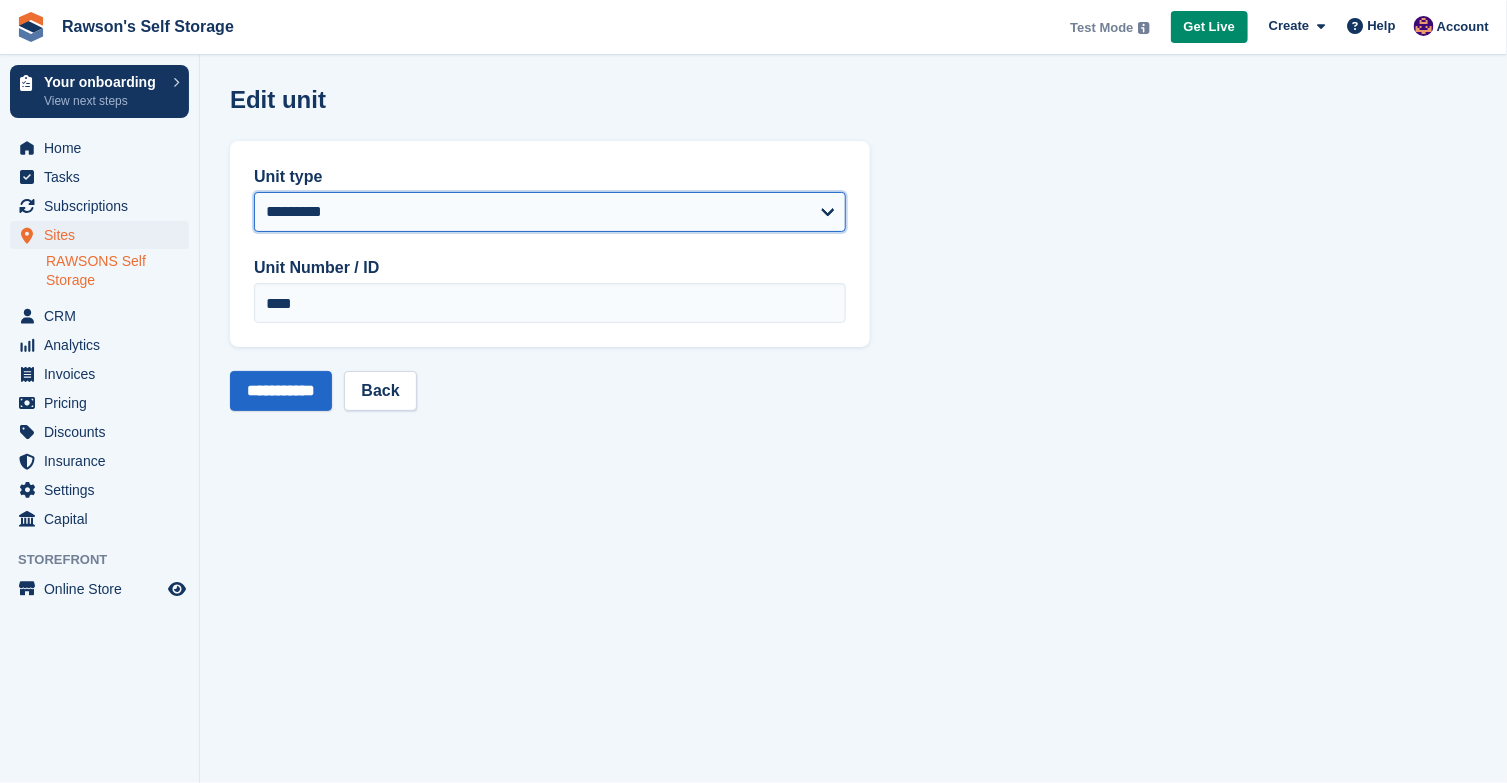 click on "**********" at bounding box center [550, 212] 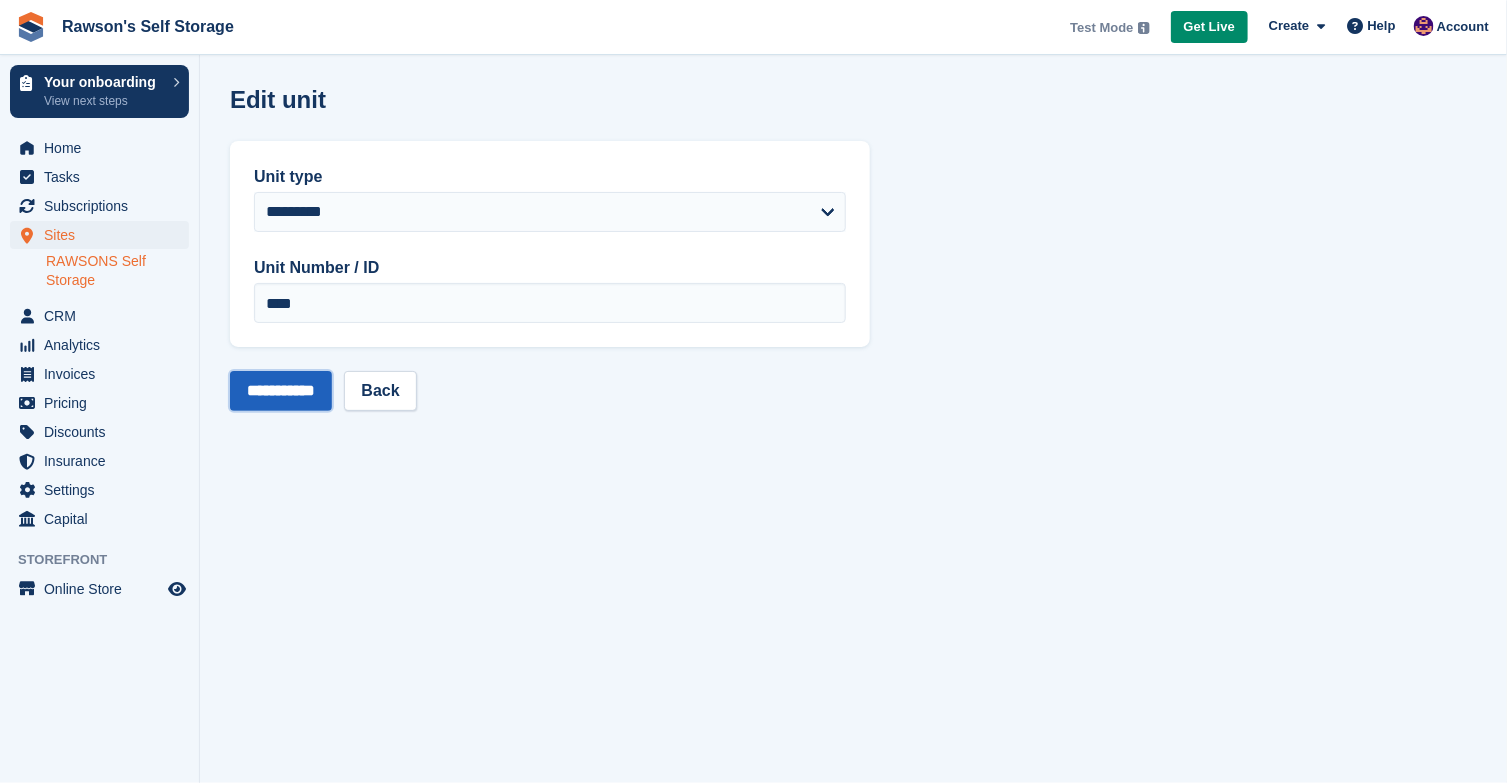 click on "**********" at bounding box center (281, 391) 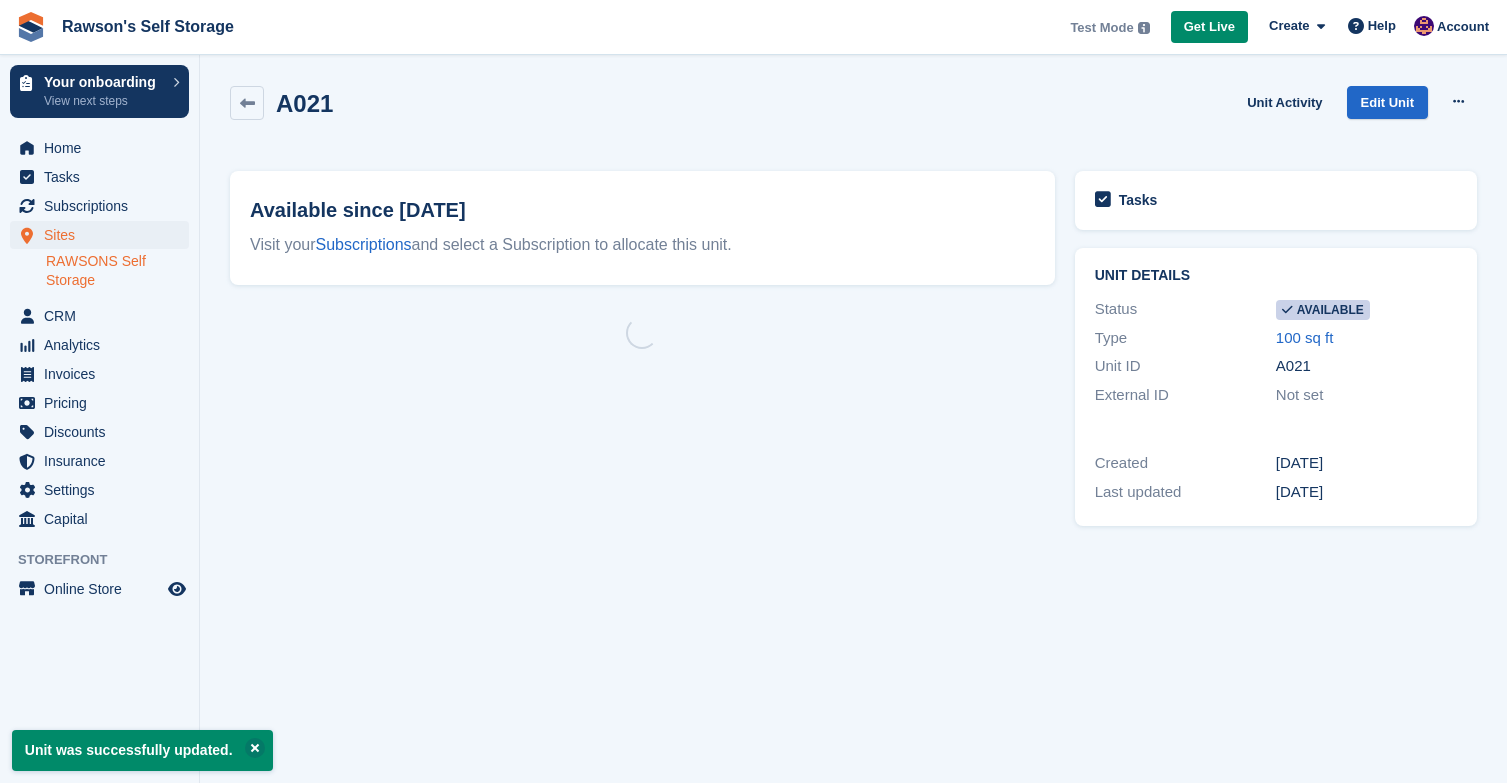scroll, scrollTop: 0, scrollLeft: 0, axis: both 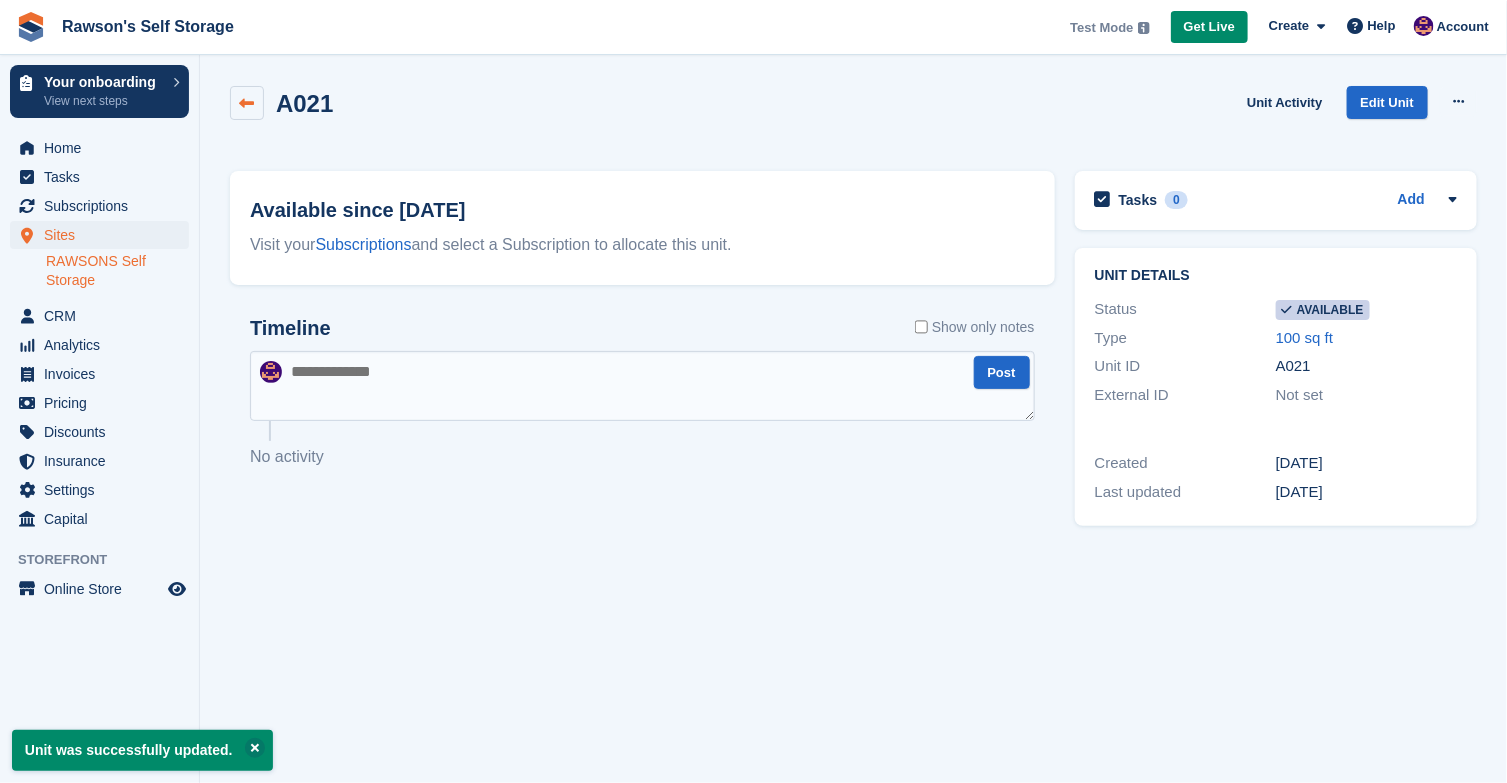 click at bounding box center [247, 103] 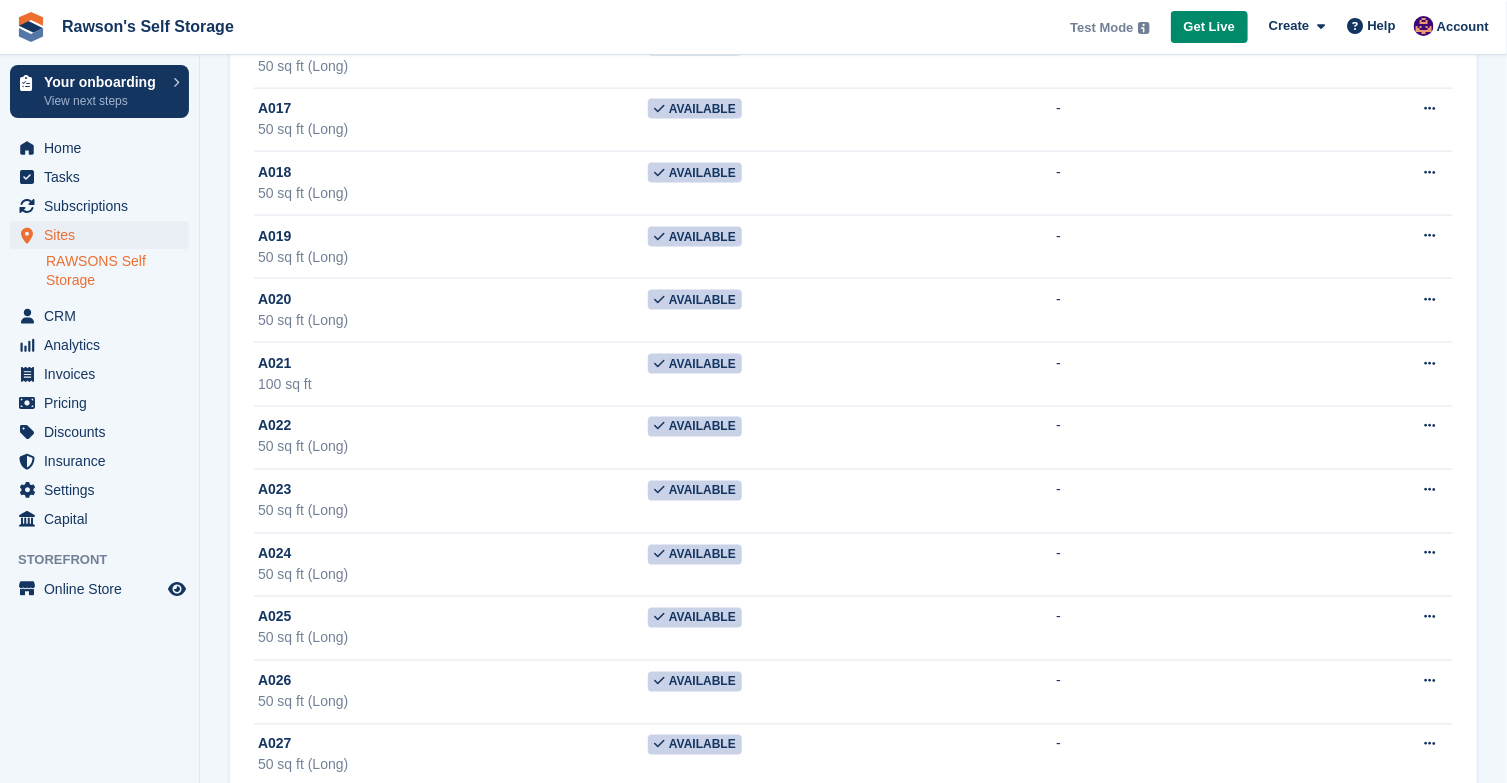 scroll, scrollTop: 1122, scrollLeft: 0, axis: vertical 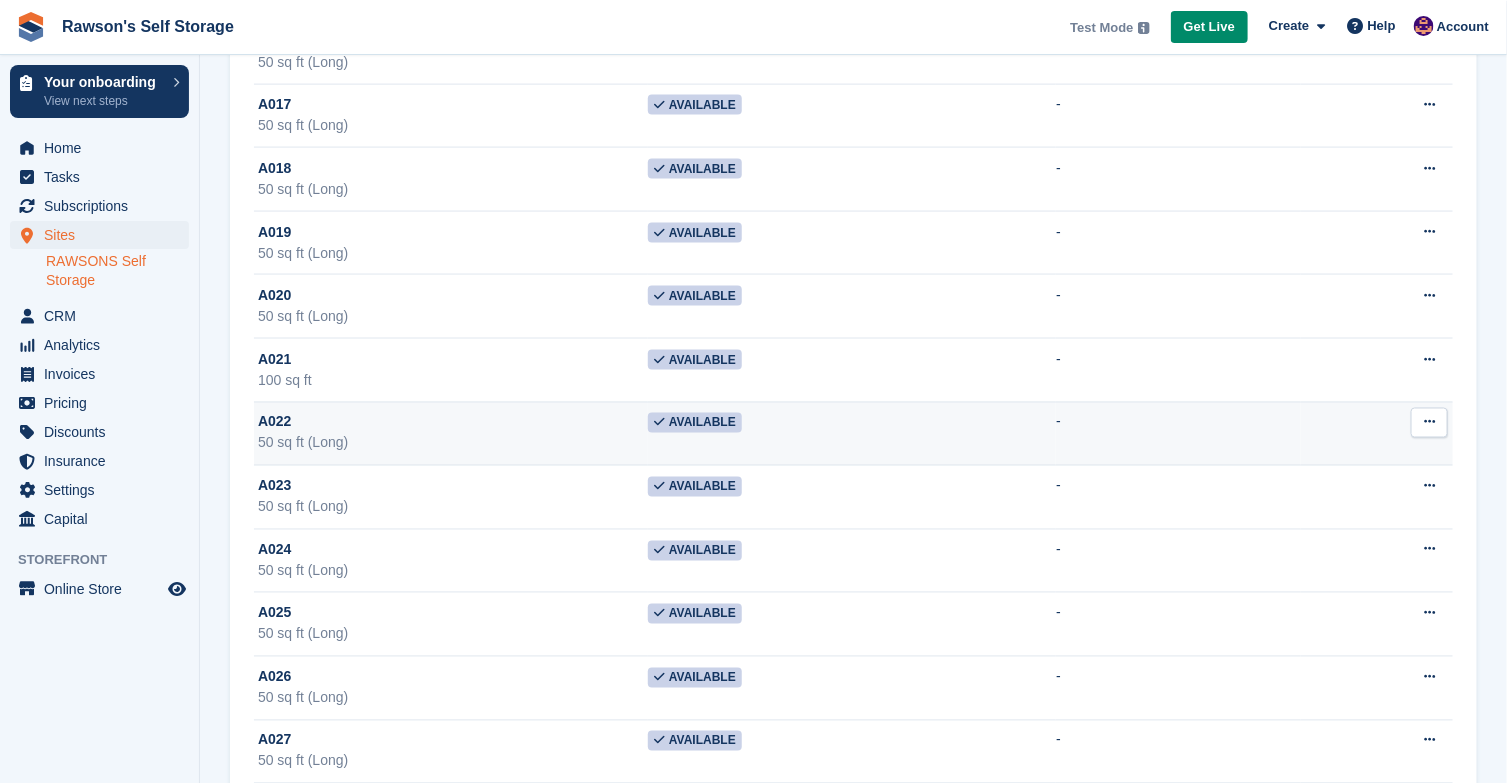 click at bounding box center (1429, 422) 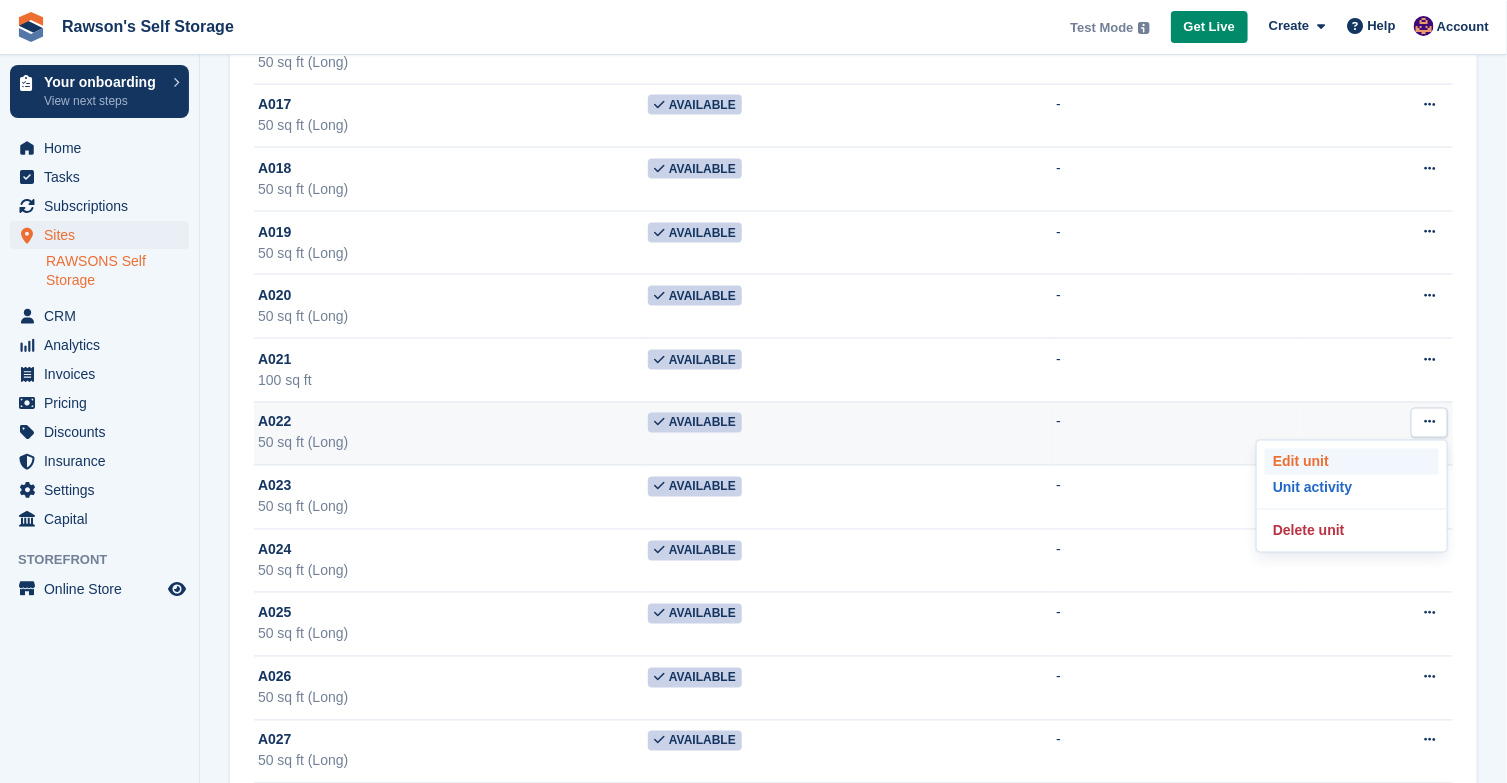 click on "Edit unit" at bounding box center [1352, 462] 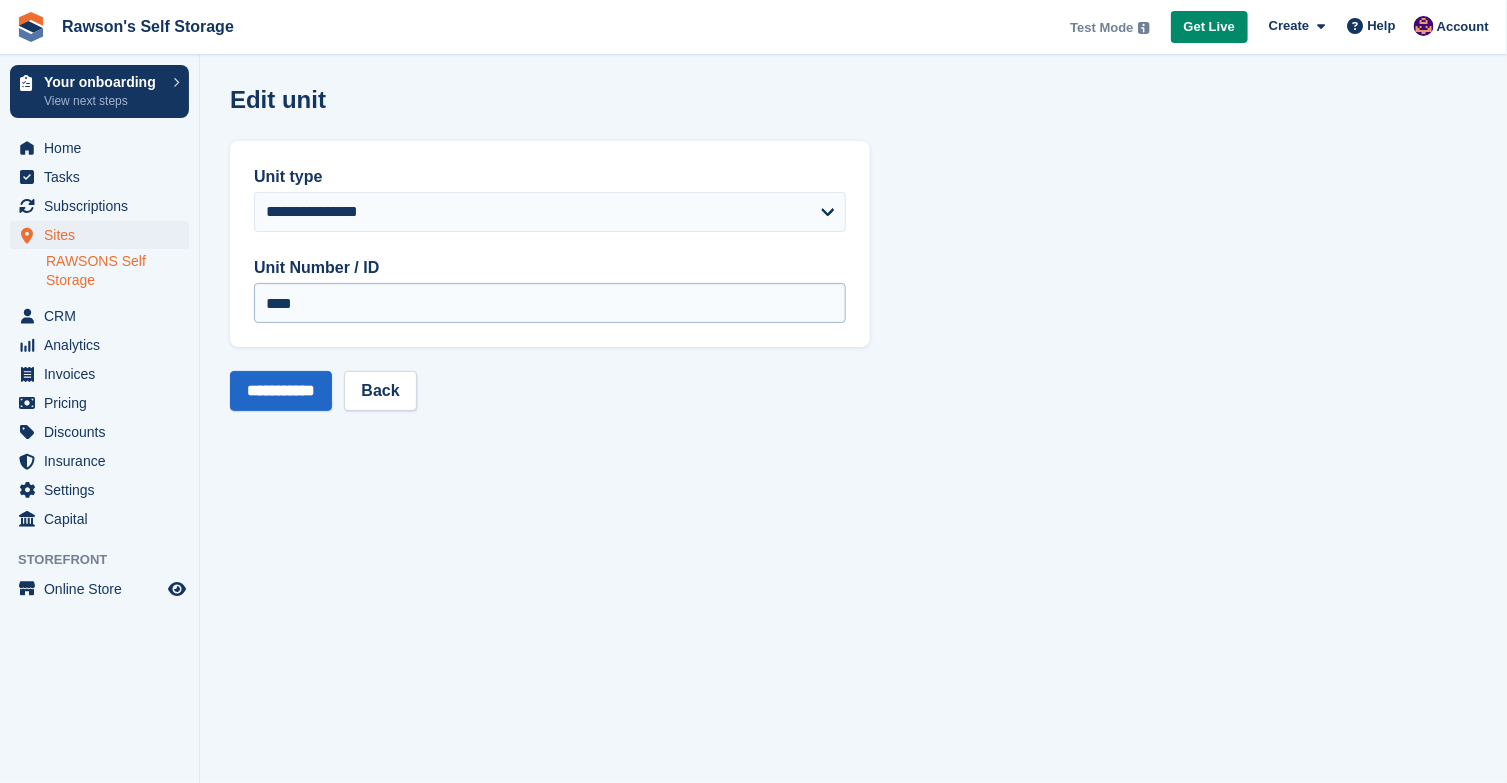scroll, scrollTop: 0, scrollLeft: 0, axis: both 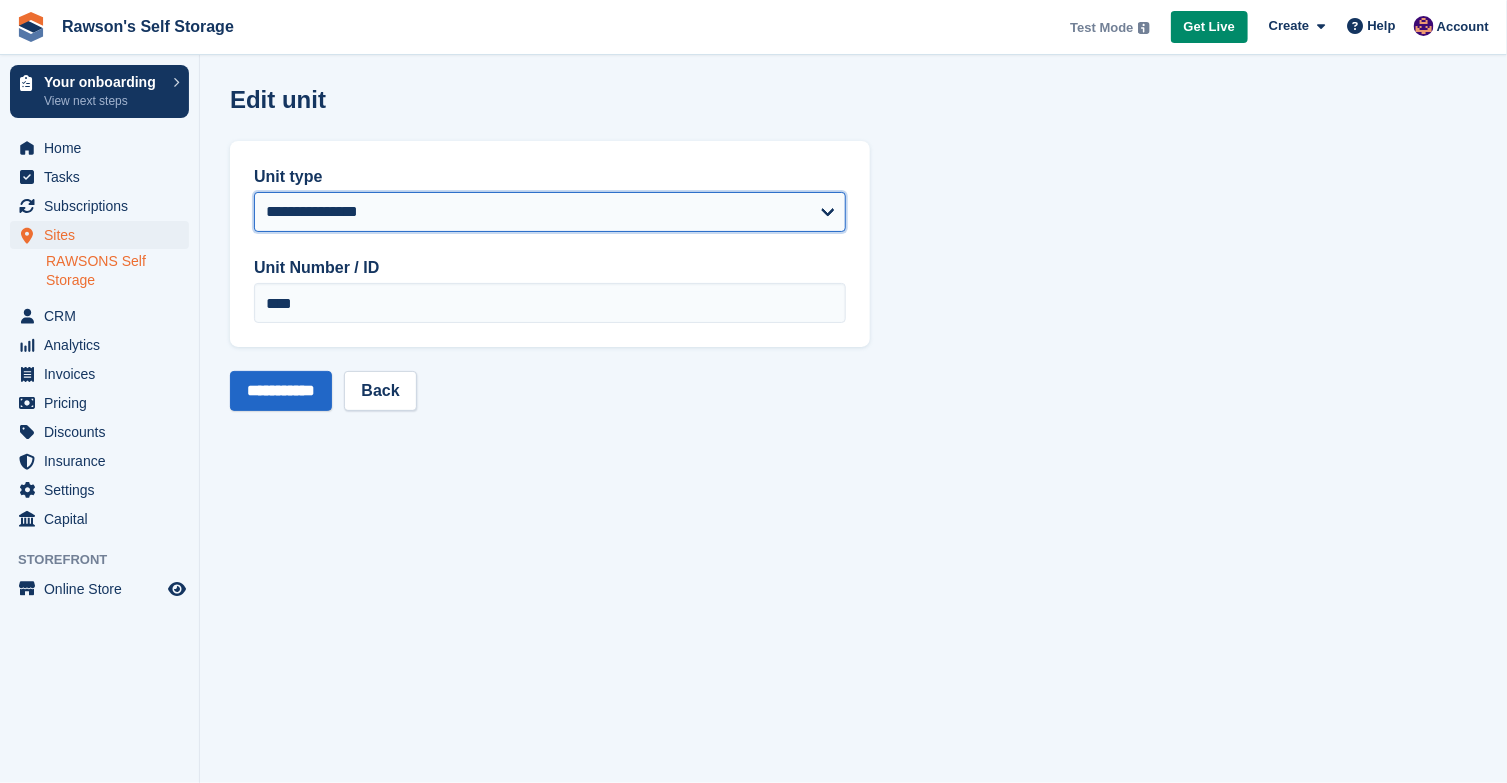 click on "**********" at bounding box center (550, 212) 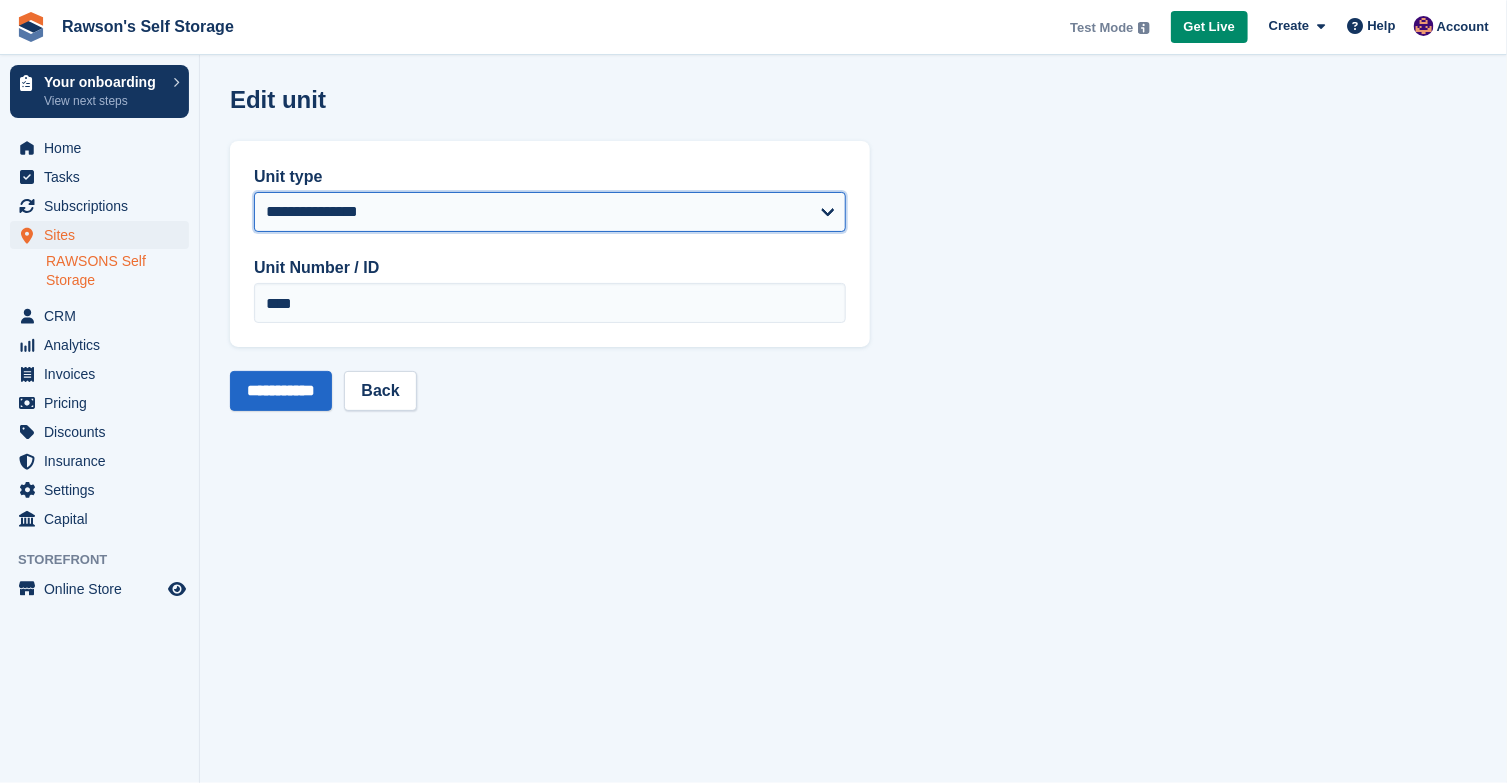 select on "*****" 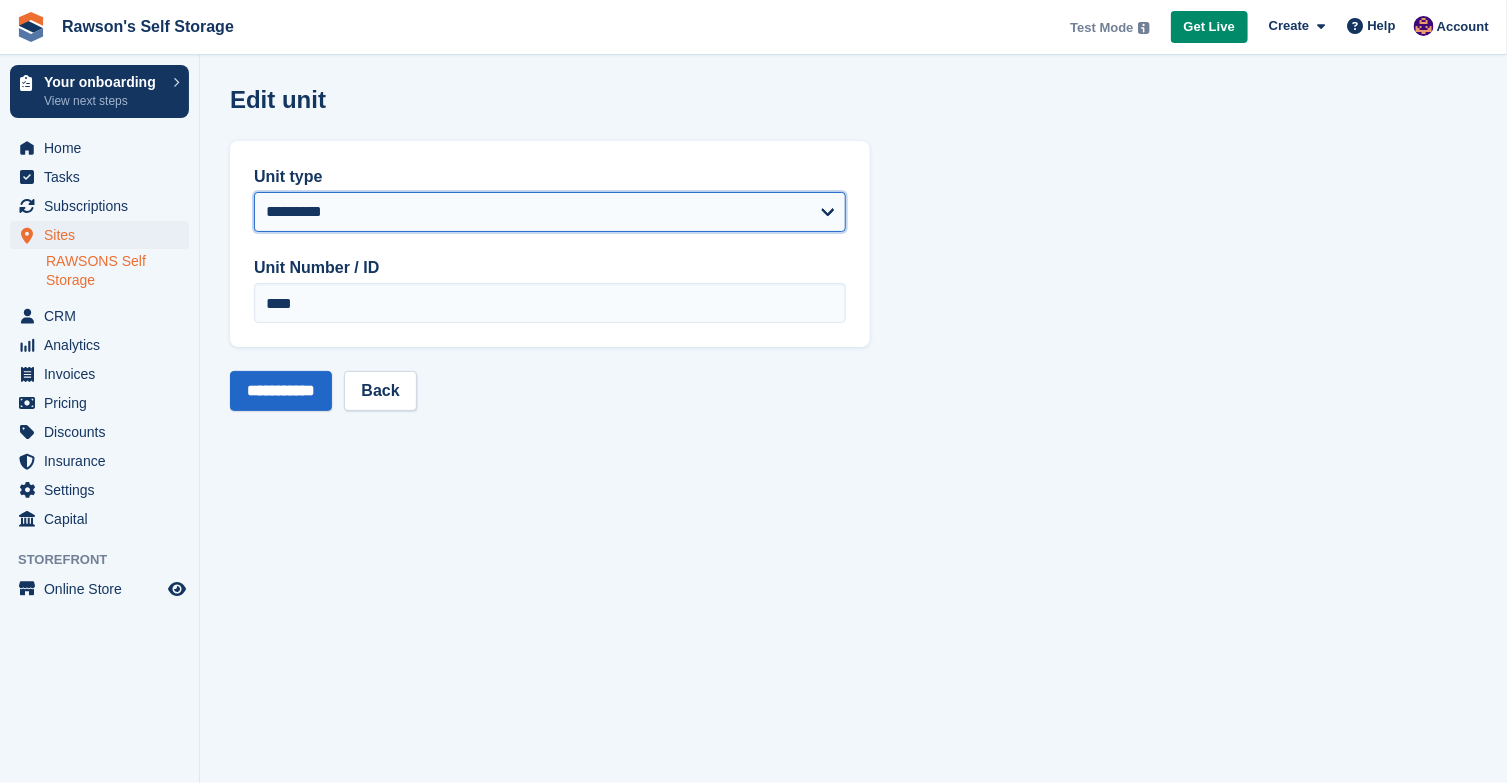 click on "**********" at bounding box center (550, 212) 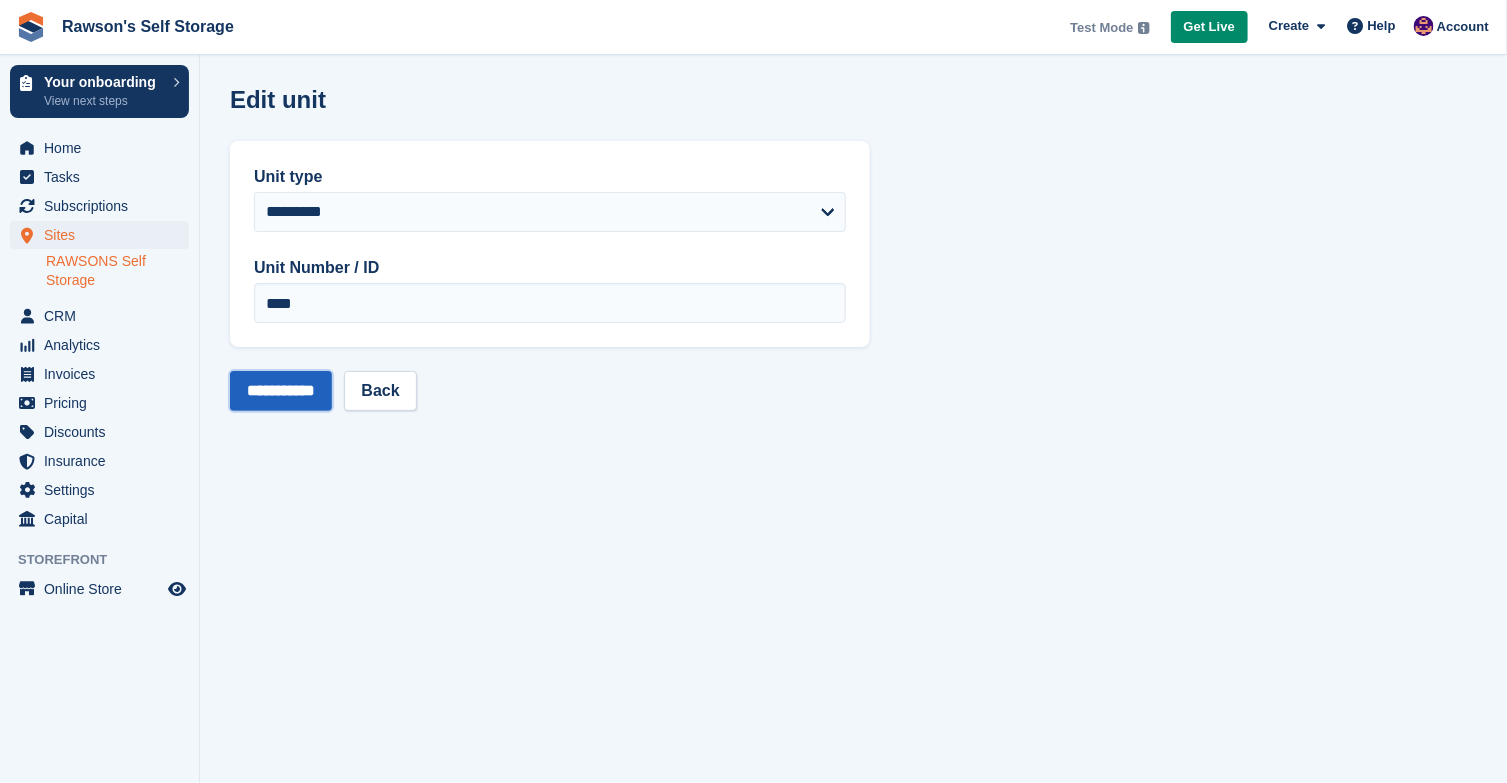 click on "**********" at bounding box center [281, 391] 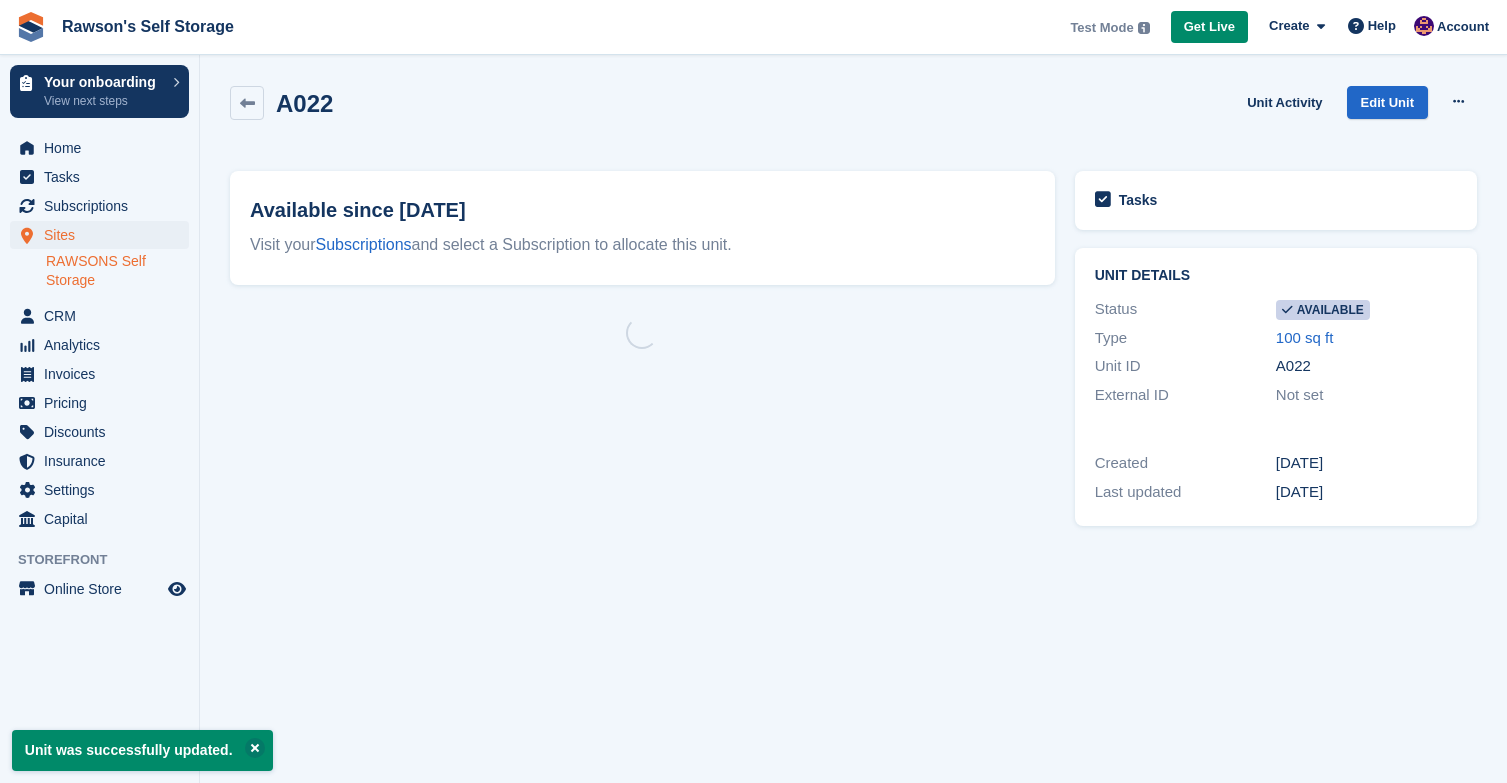 scroll, scrollTop: 0, scrollLeft: 0, axis: both 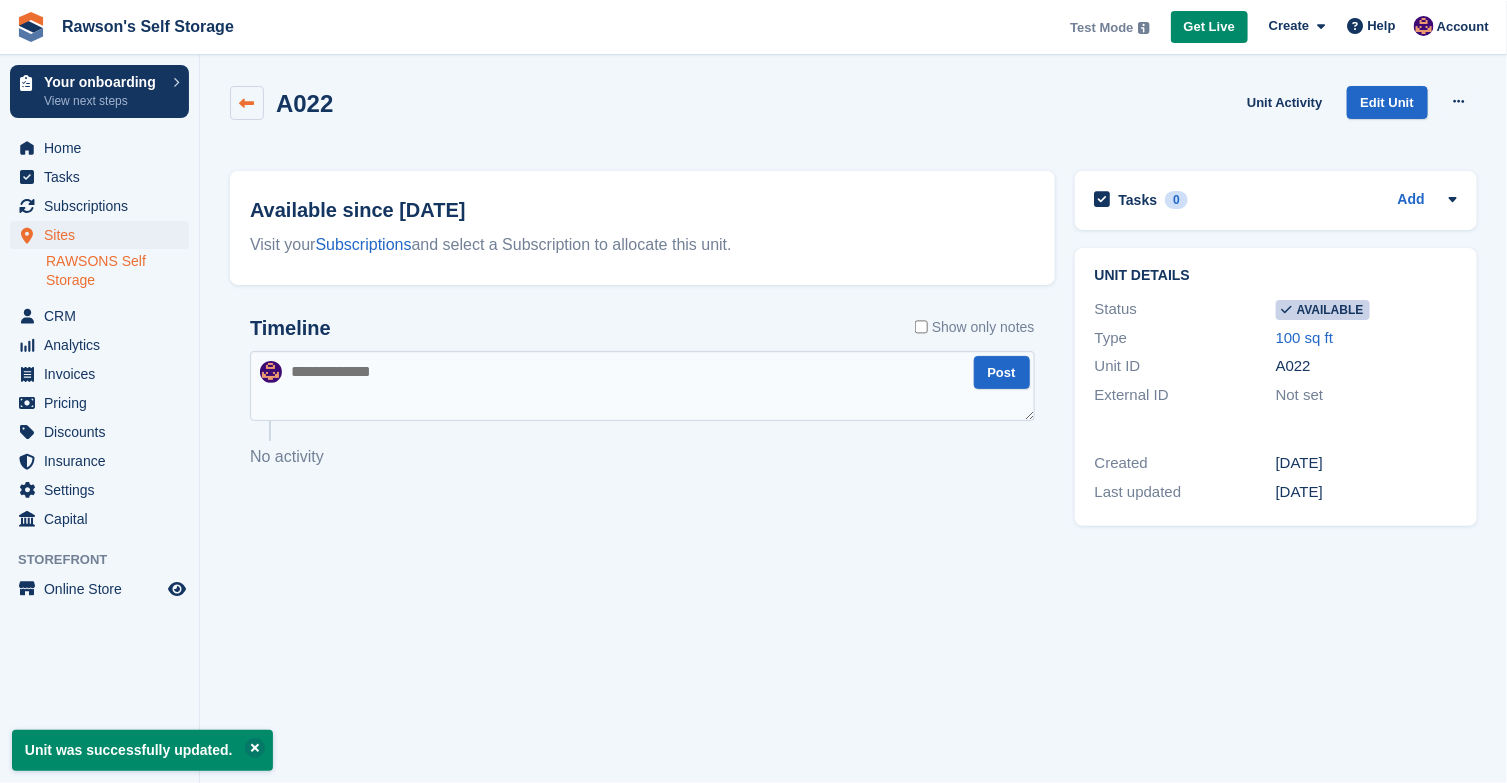 click at bounding box center [247, 103] 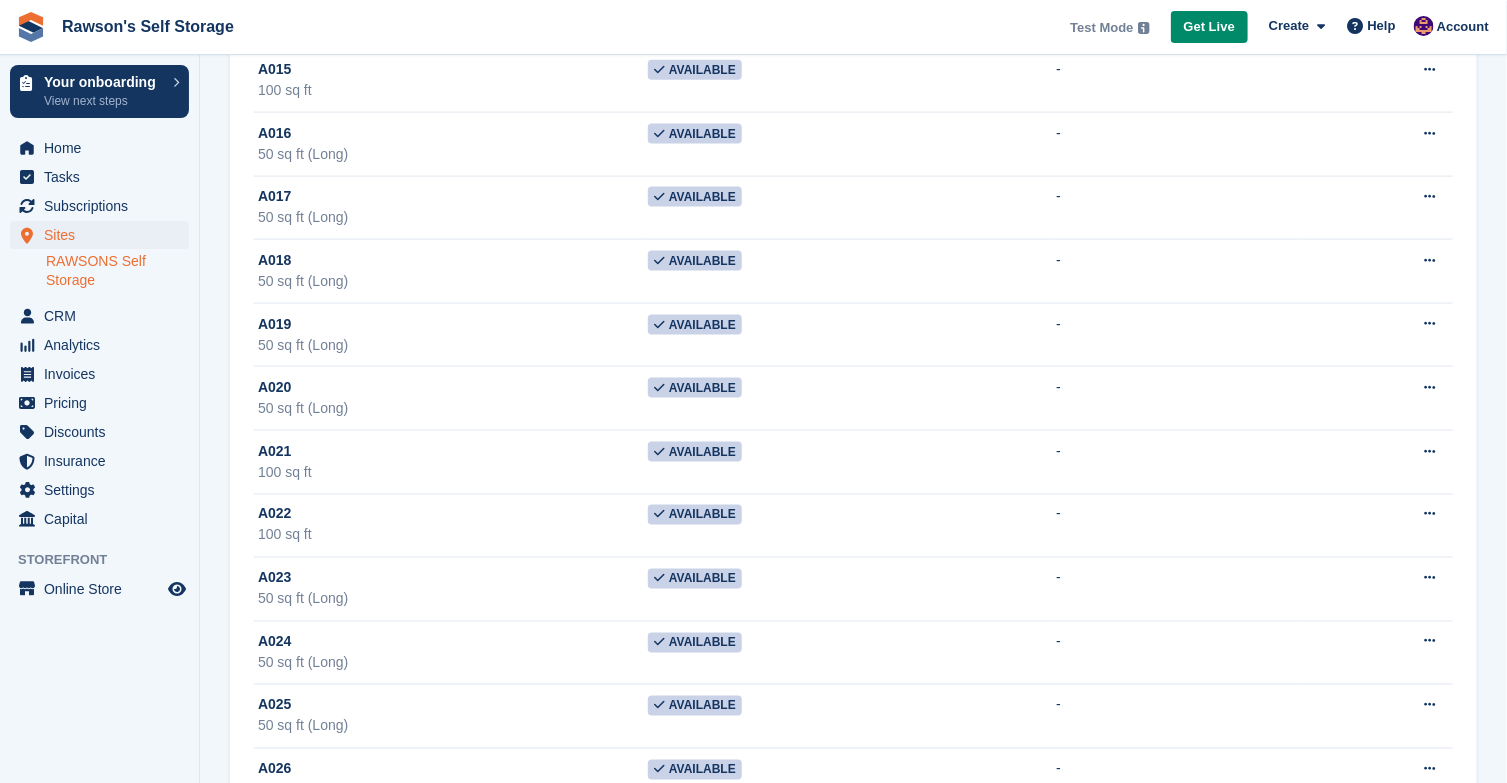 scroll, scrollTop: 1035, scrollLeft: 0, axis: vertical 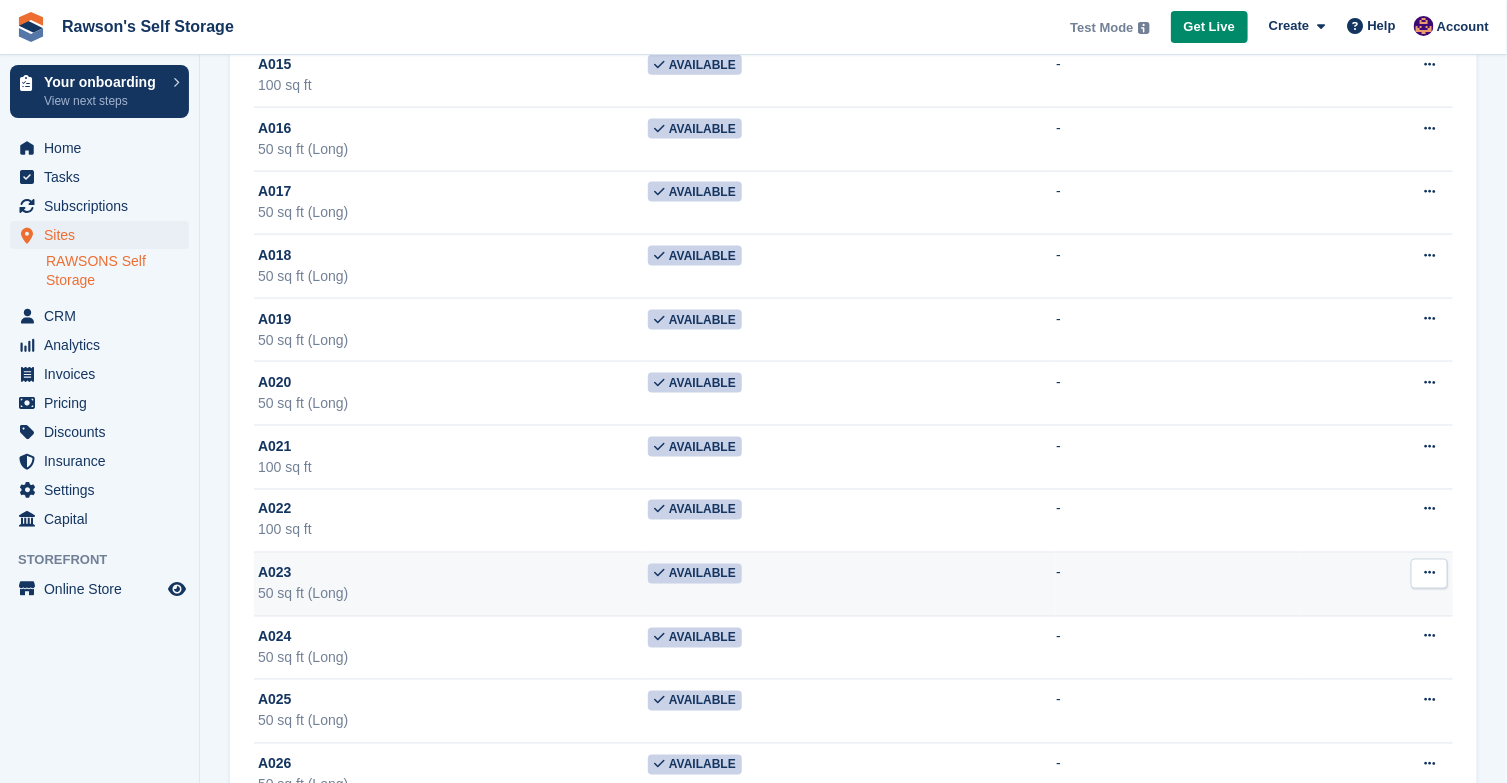 click at bounding box center (1429, 573) 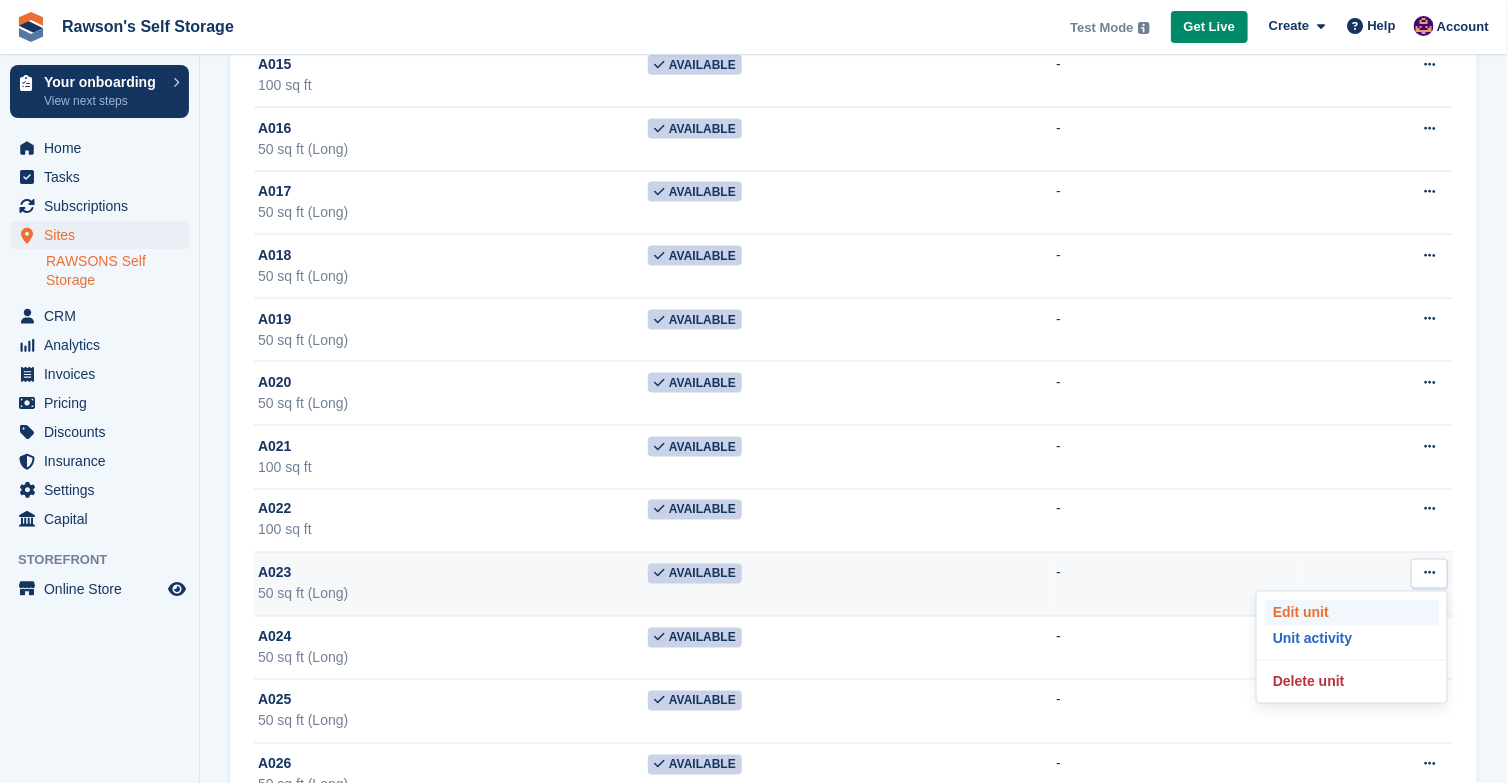 click on "Edit unit" at bounding box center [1352, 613] 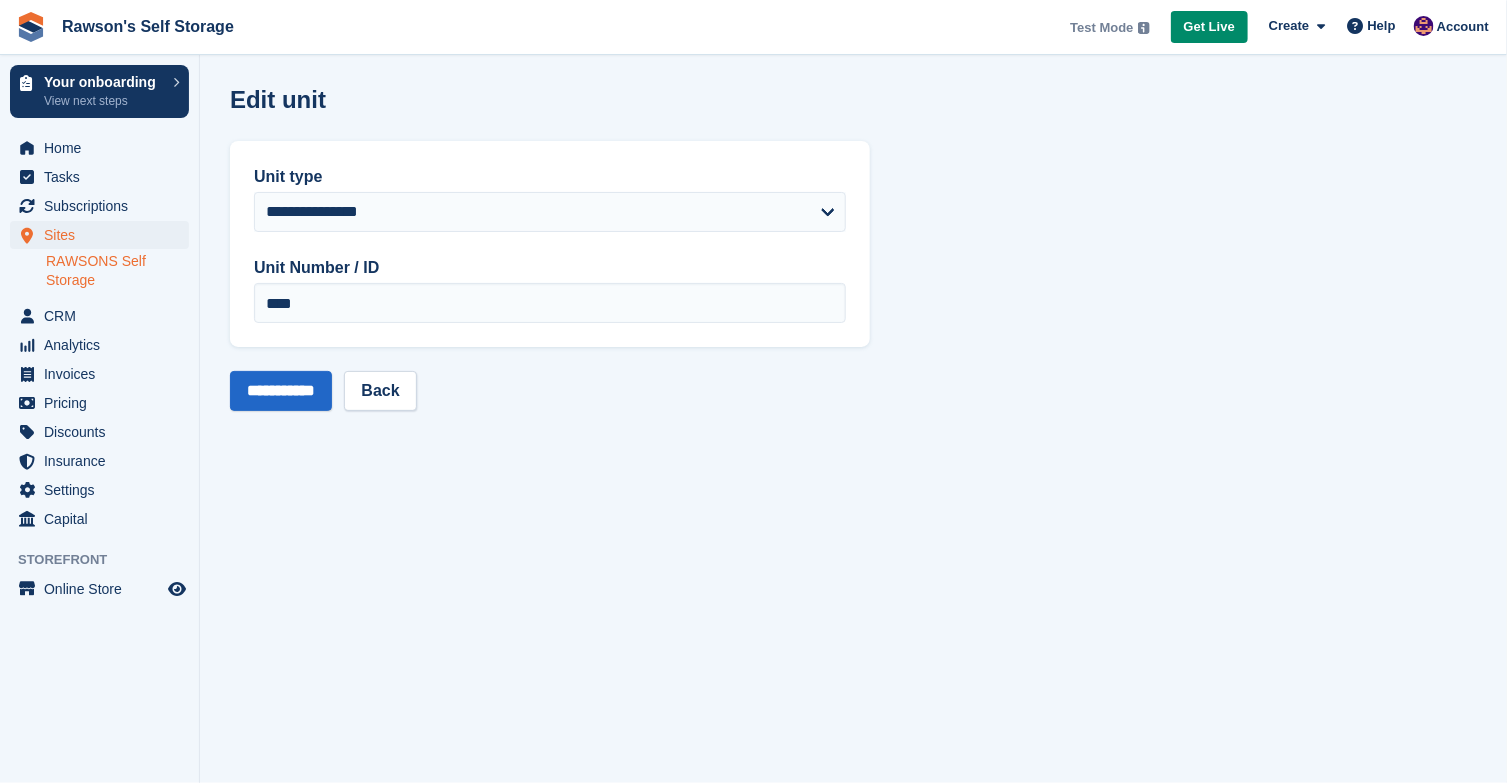 scroll, scrollTop: 0, scrollLeft: 0, axis: both 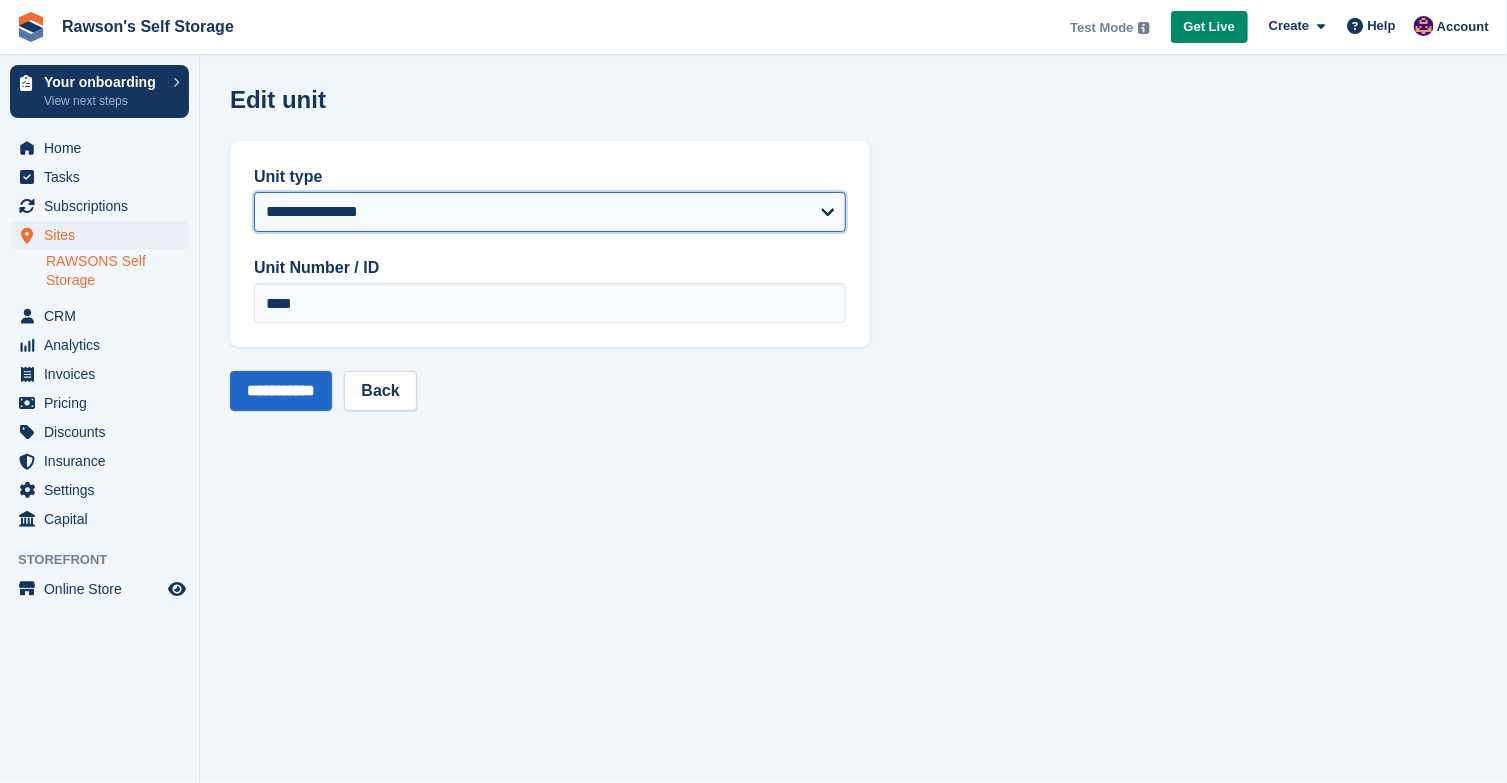 click on "**********" at bounding box center (550, 212) 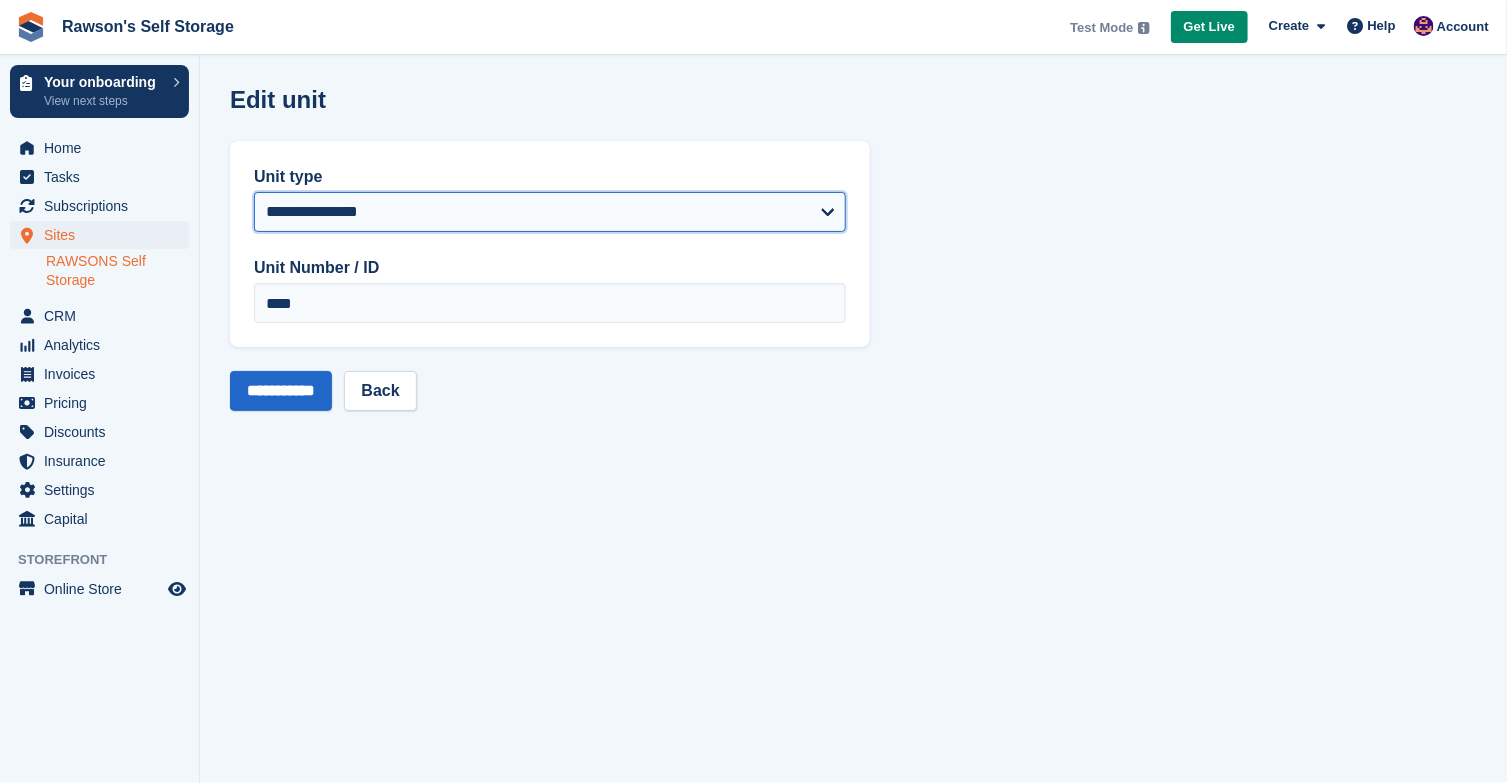 select on "*****" 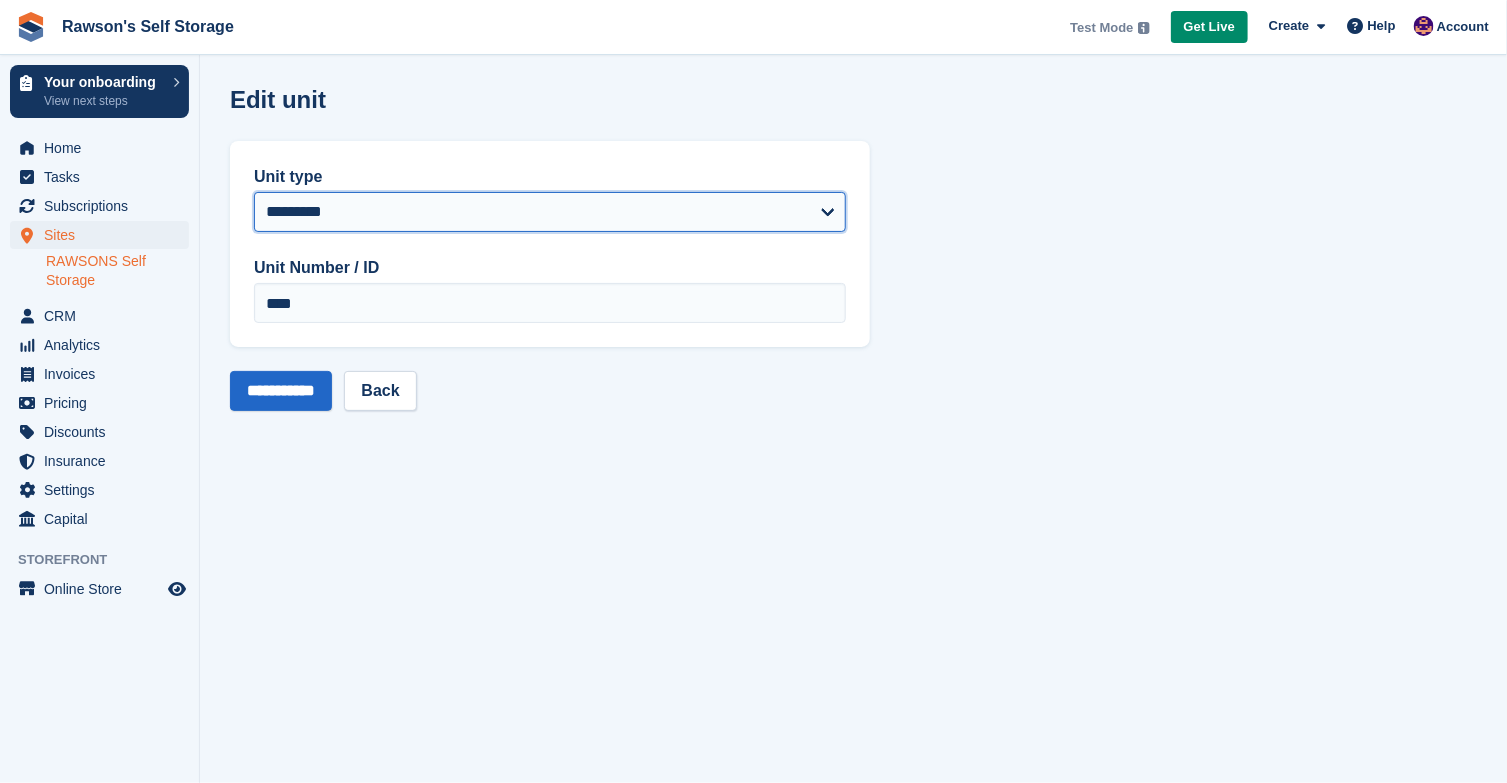 click on "**********" at bounding box center (550, 212) 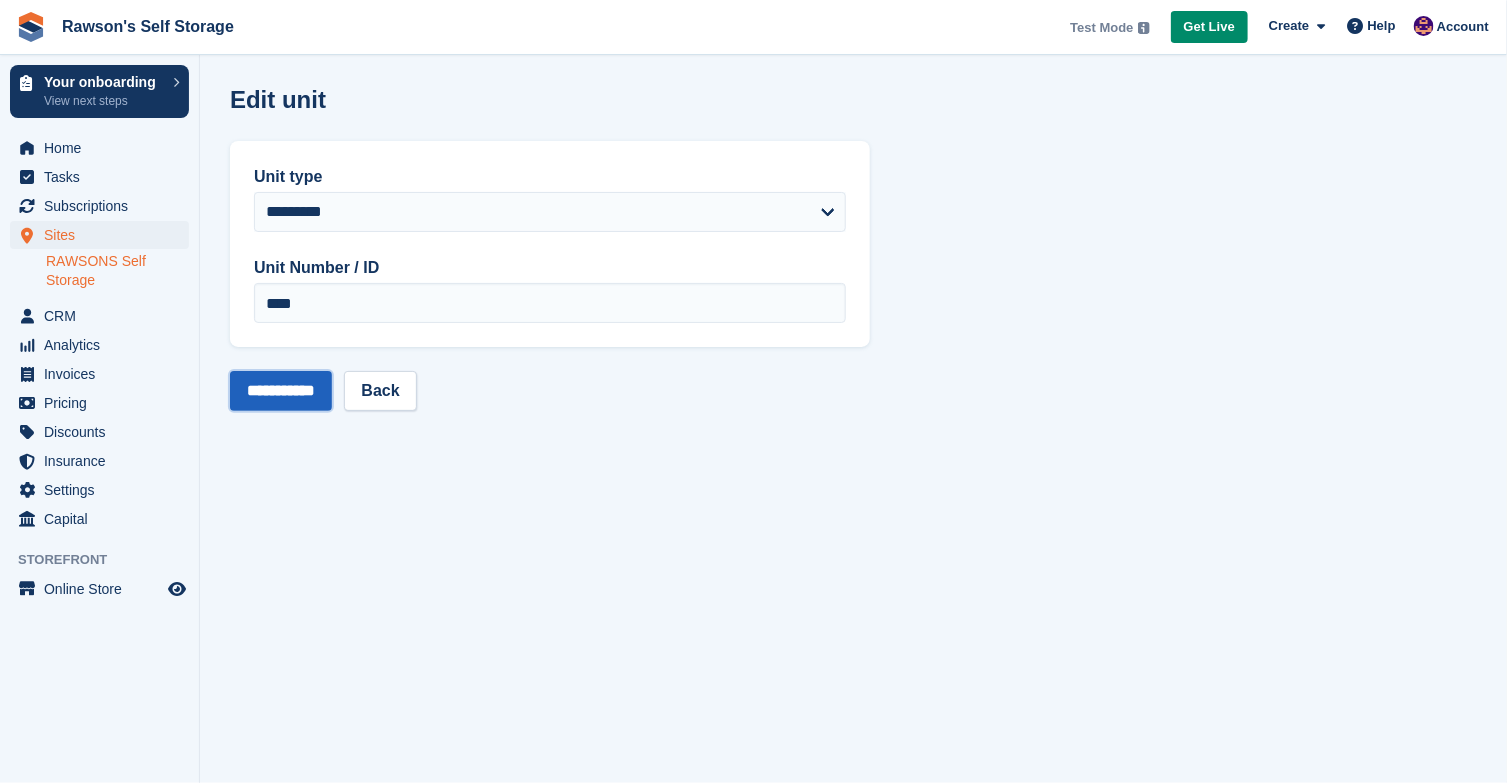 click on "**********" at bounding box center (281, 391) 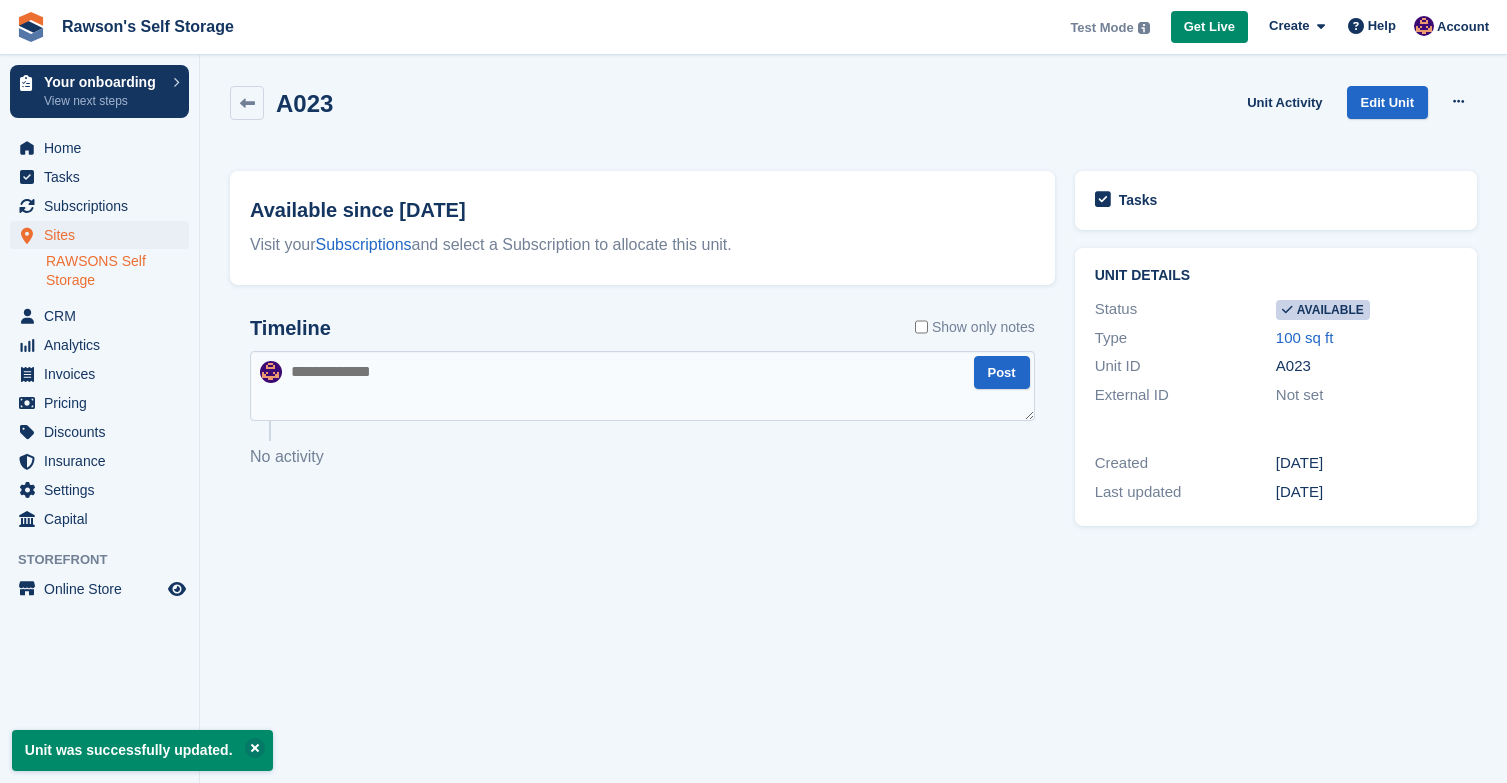 scroll, scrollTop: 0, scrollLeft: 0, axis: both 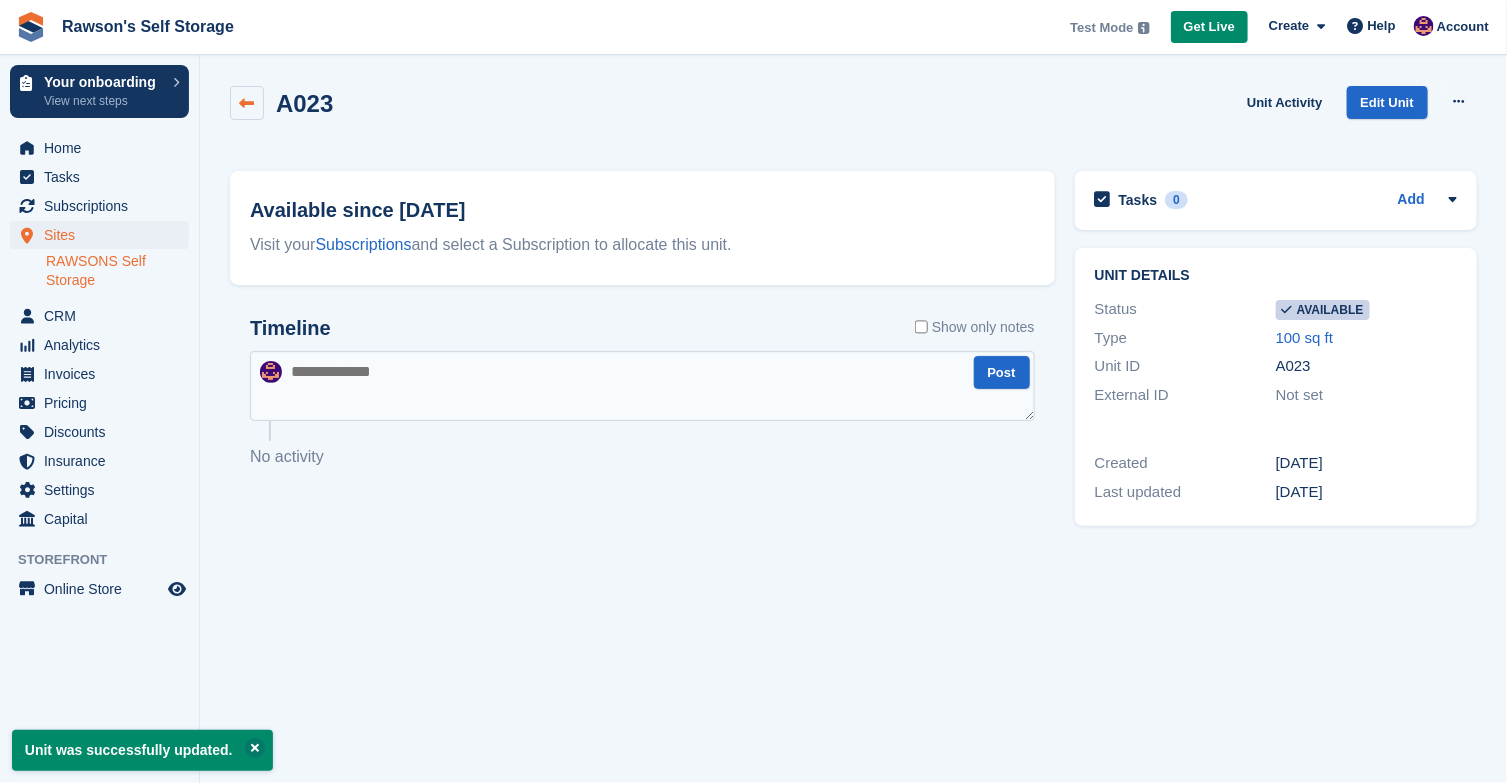 click at bounding box center (247, 103) 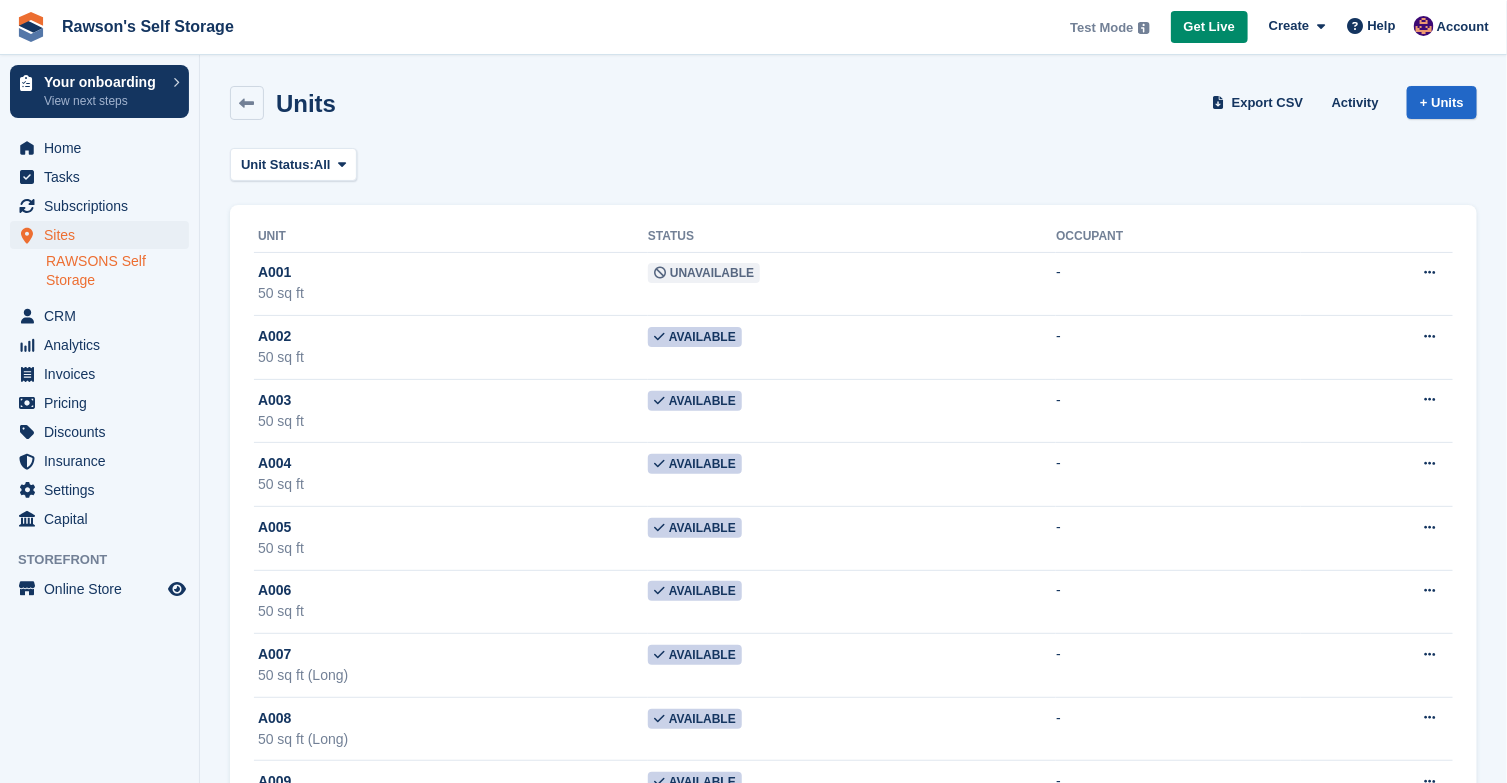click at bounding box center (247, 103) 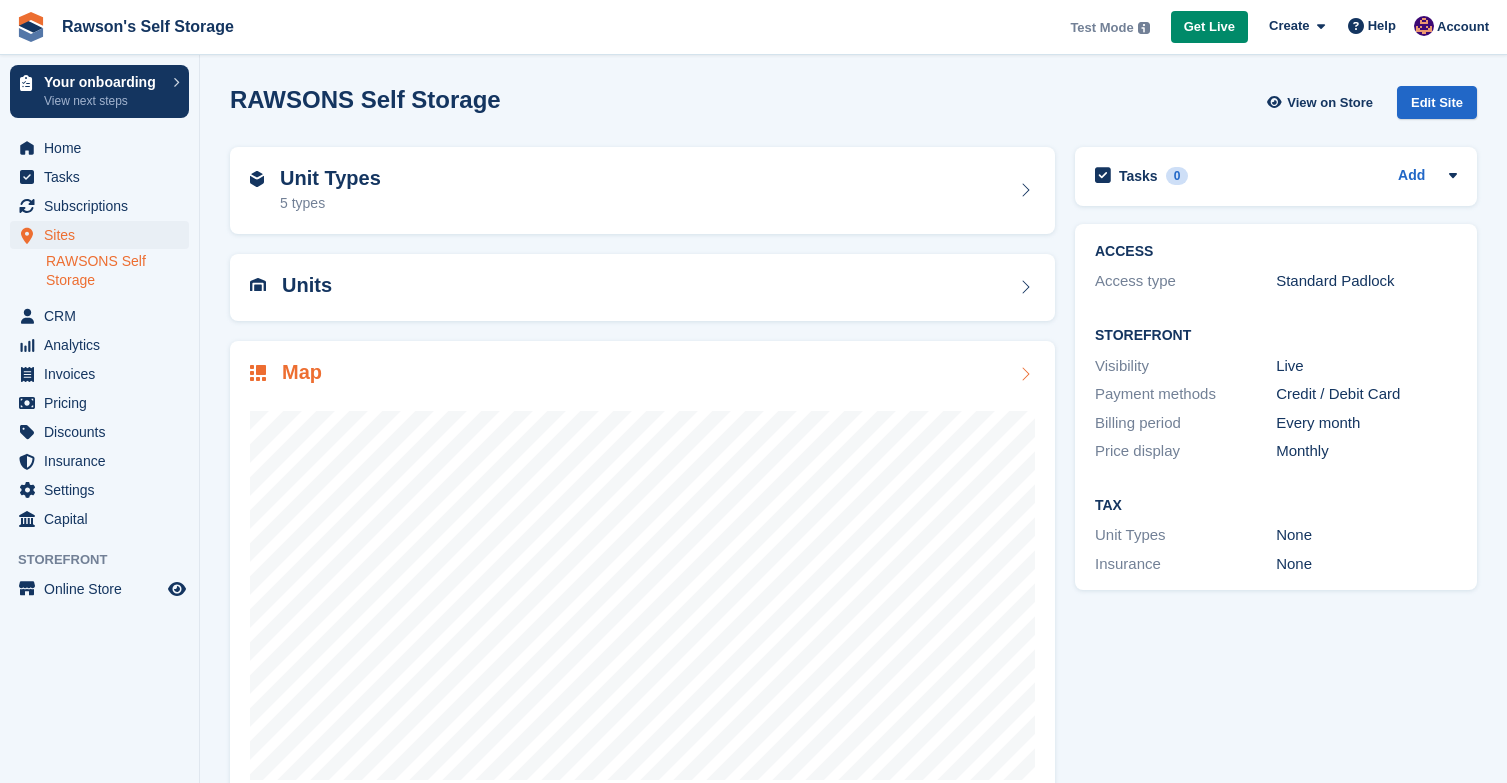 scroll, scrollTop: 0, scrollLeft: 0, axis: both 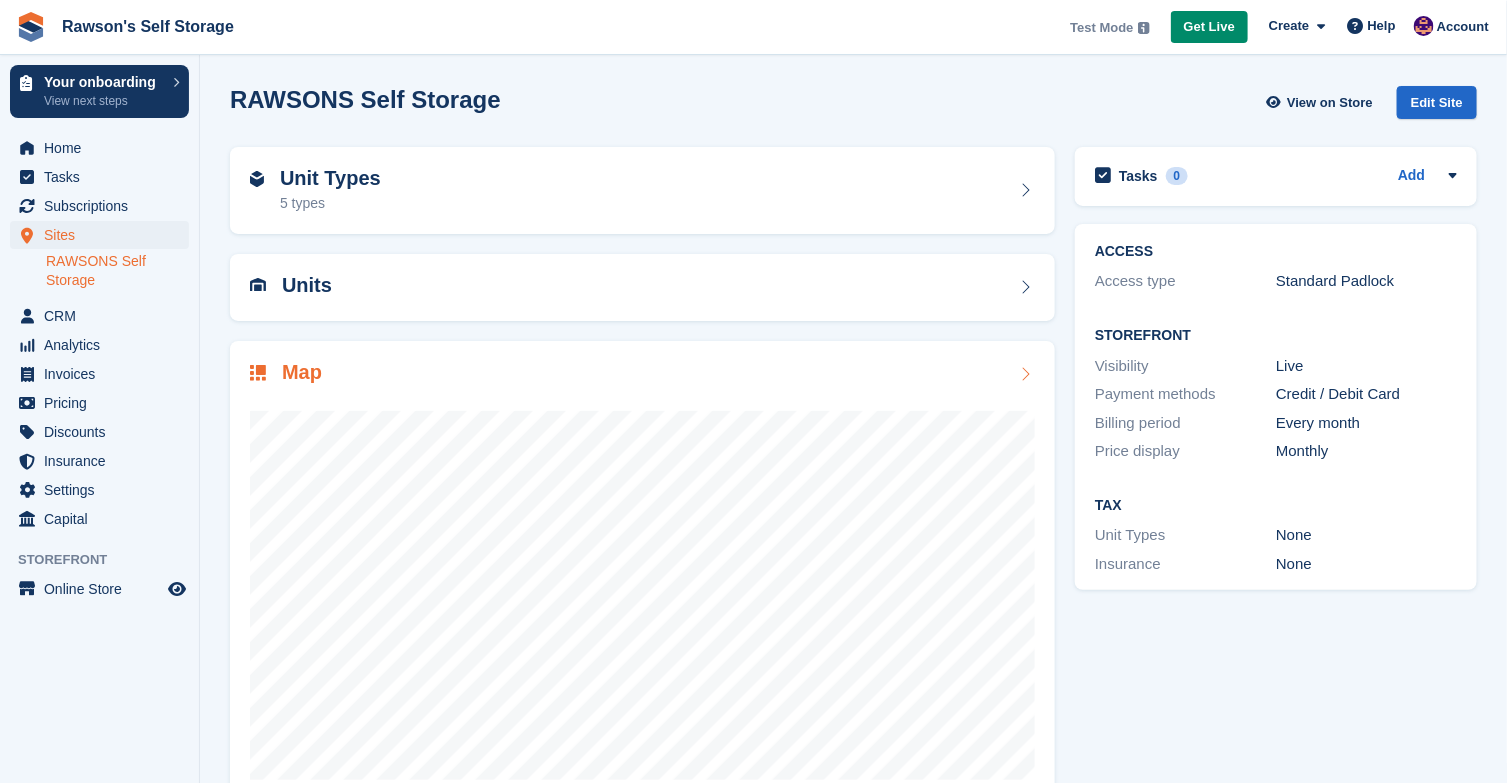 click on "Map" at bounding box center (302, 372) 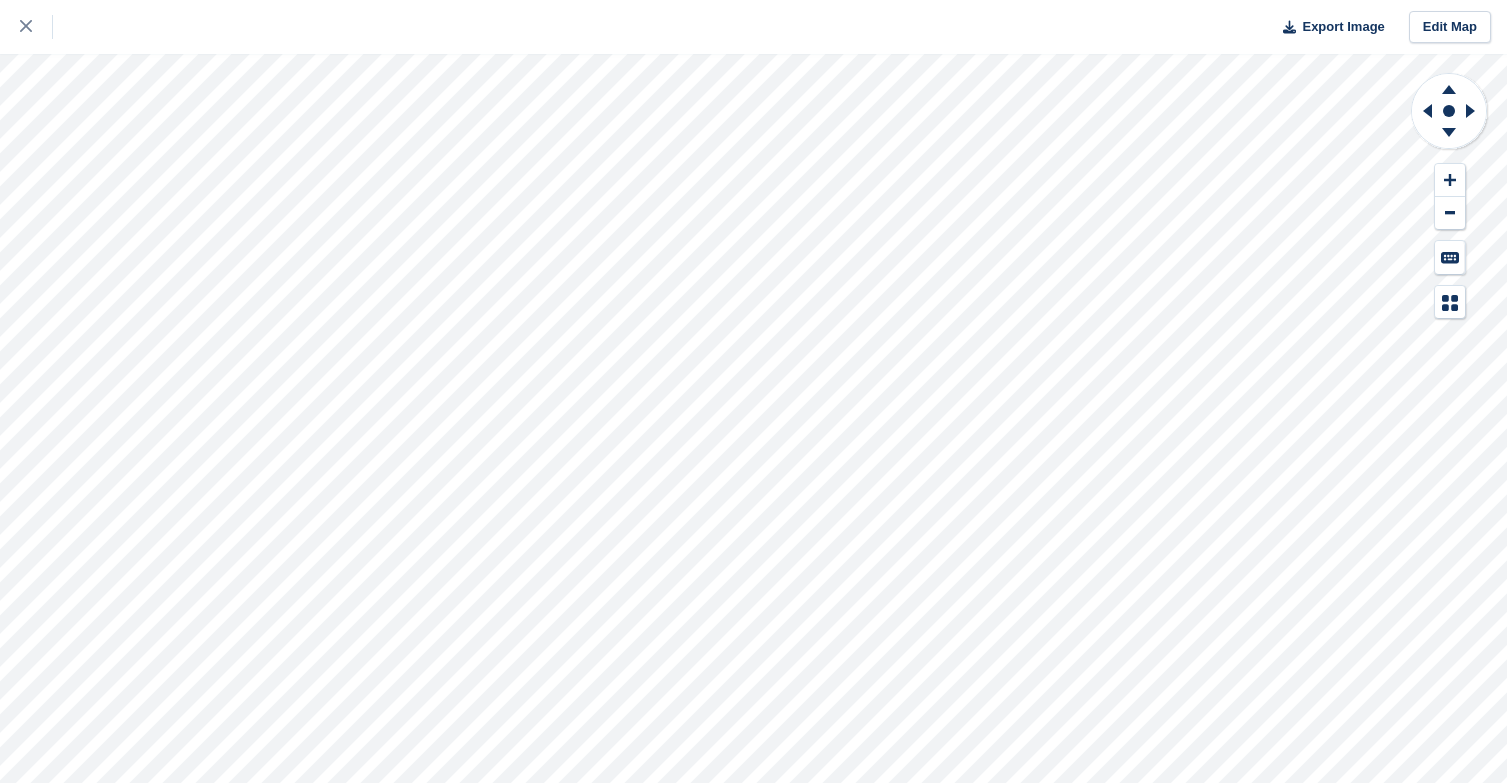 scroll, scrollTop: 0, scrollLeft: 0, axis: both 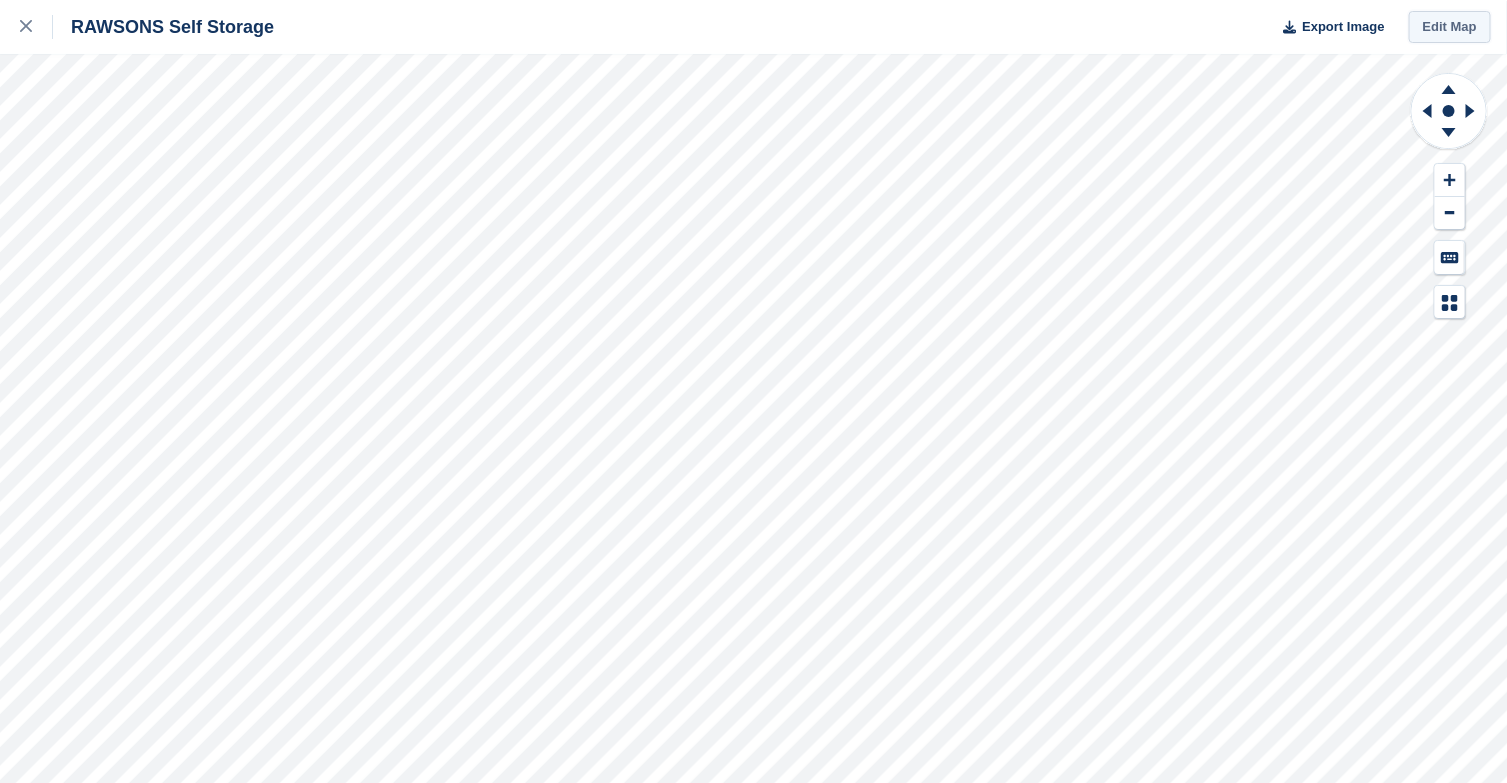 click on "Edit Map" at bounding box center [1450, 27] 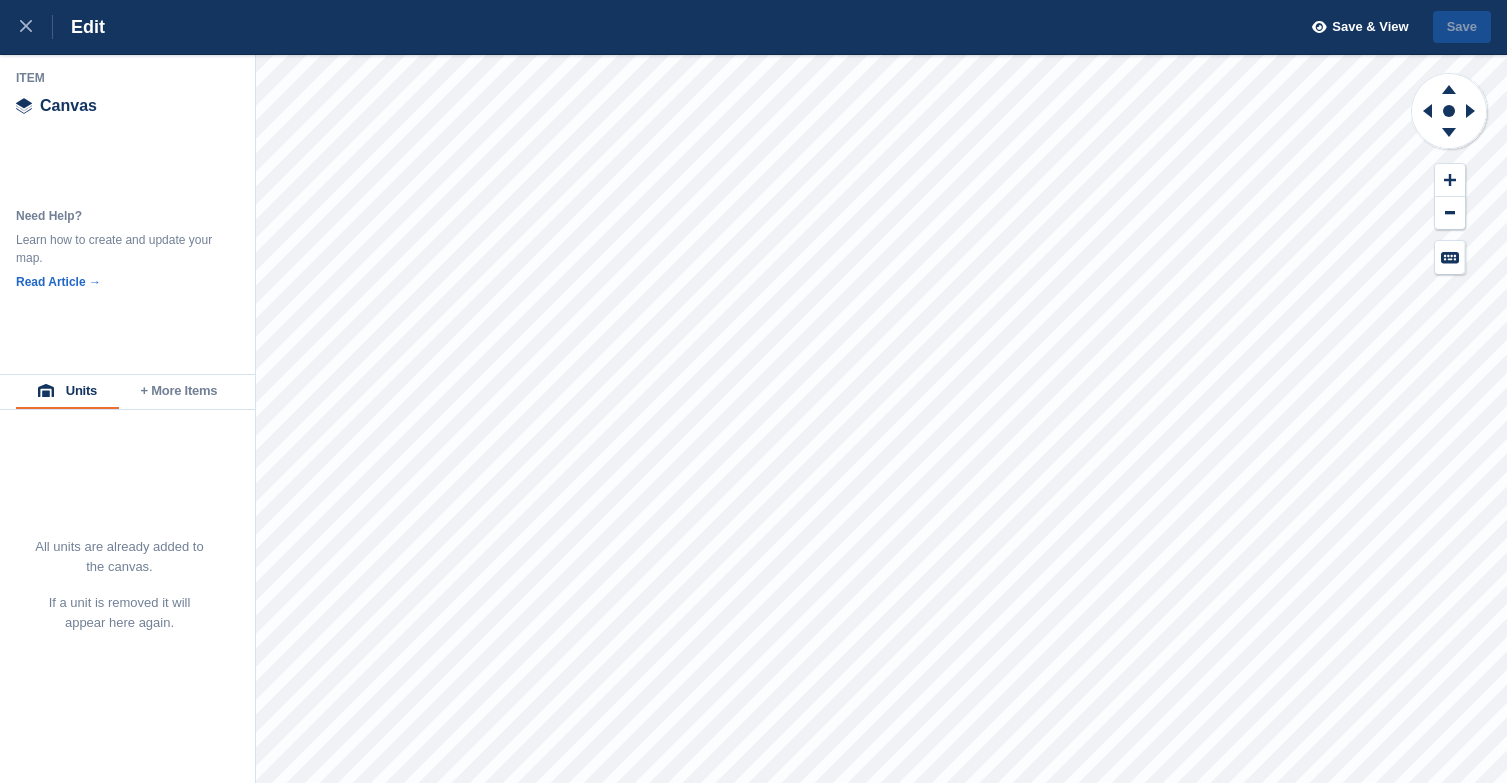 scroll, scrollTop: 0, scrollLeft: 0, axis: both 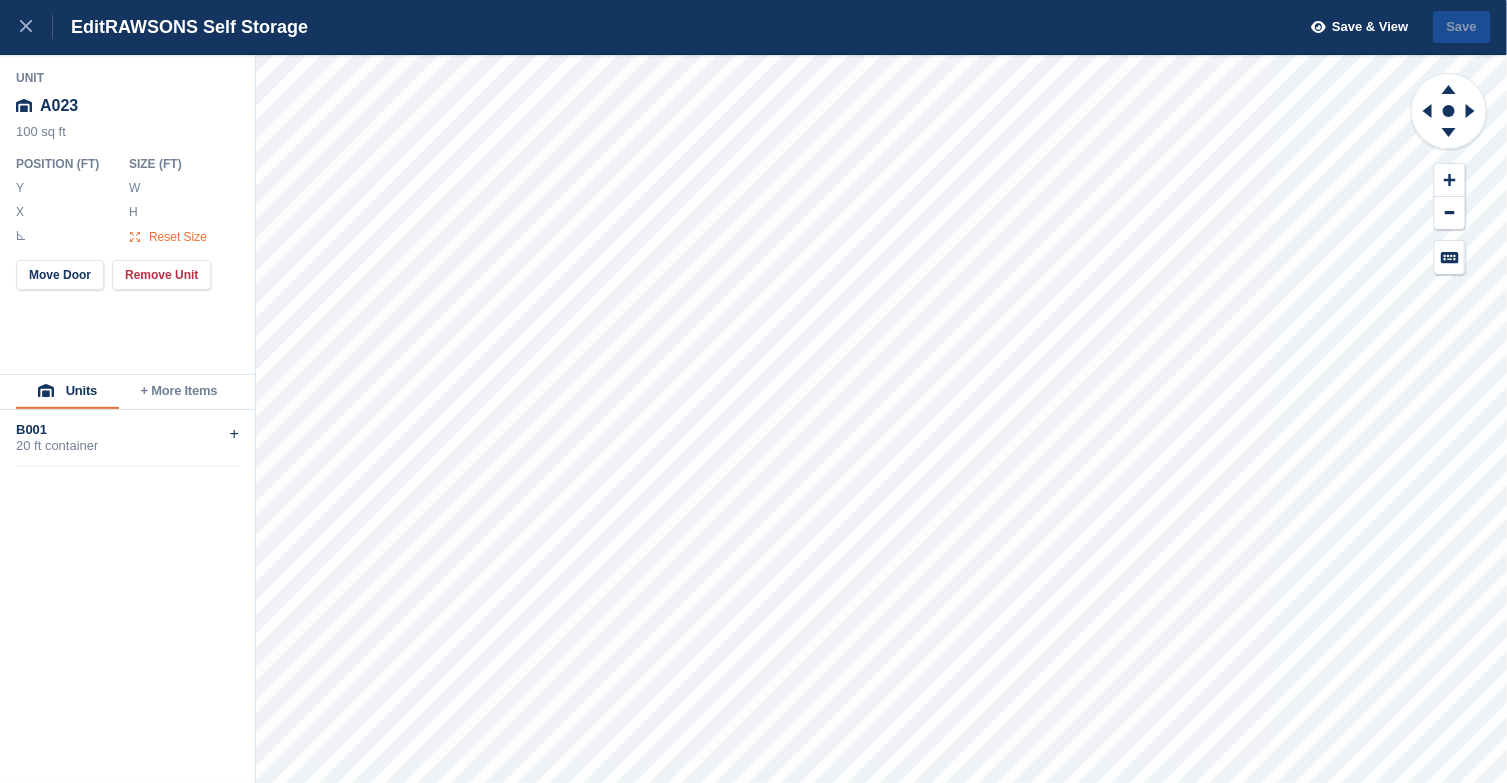 click on "Reset Size" at bounding box center [178, 237] 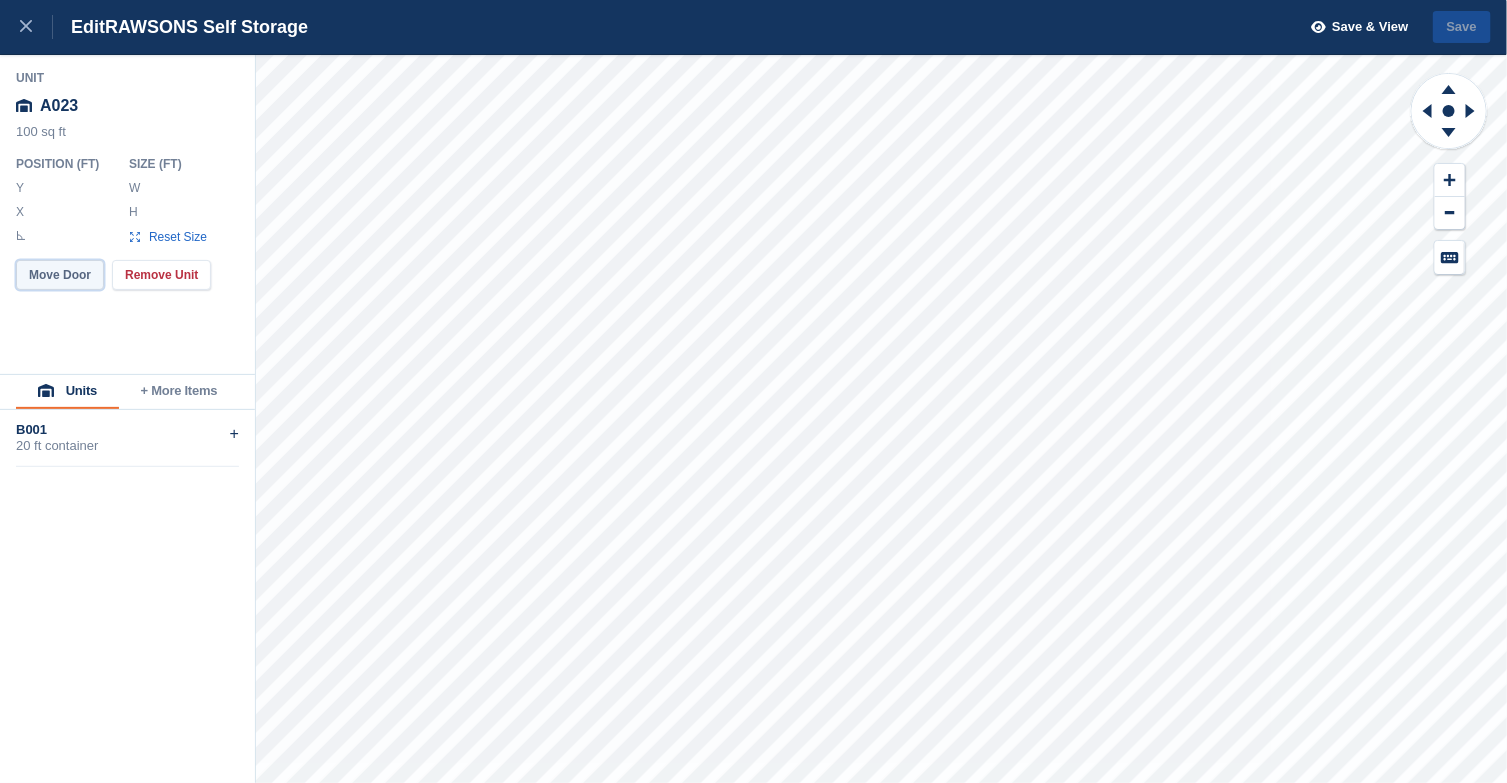 click on "Move Door" at bounding box center (60, 275) 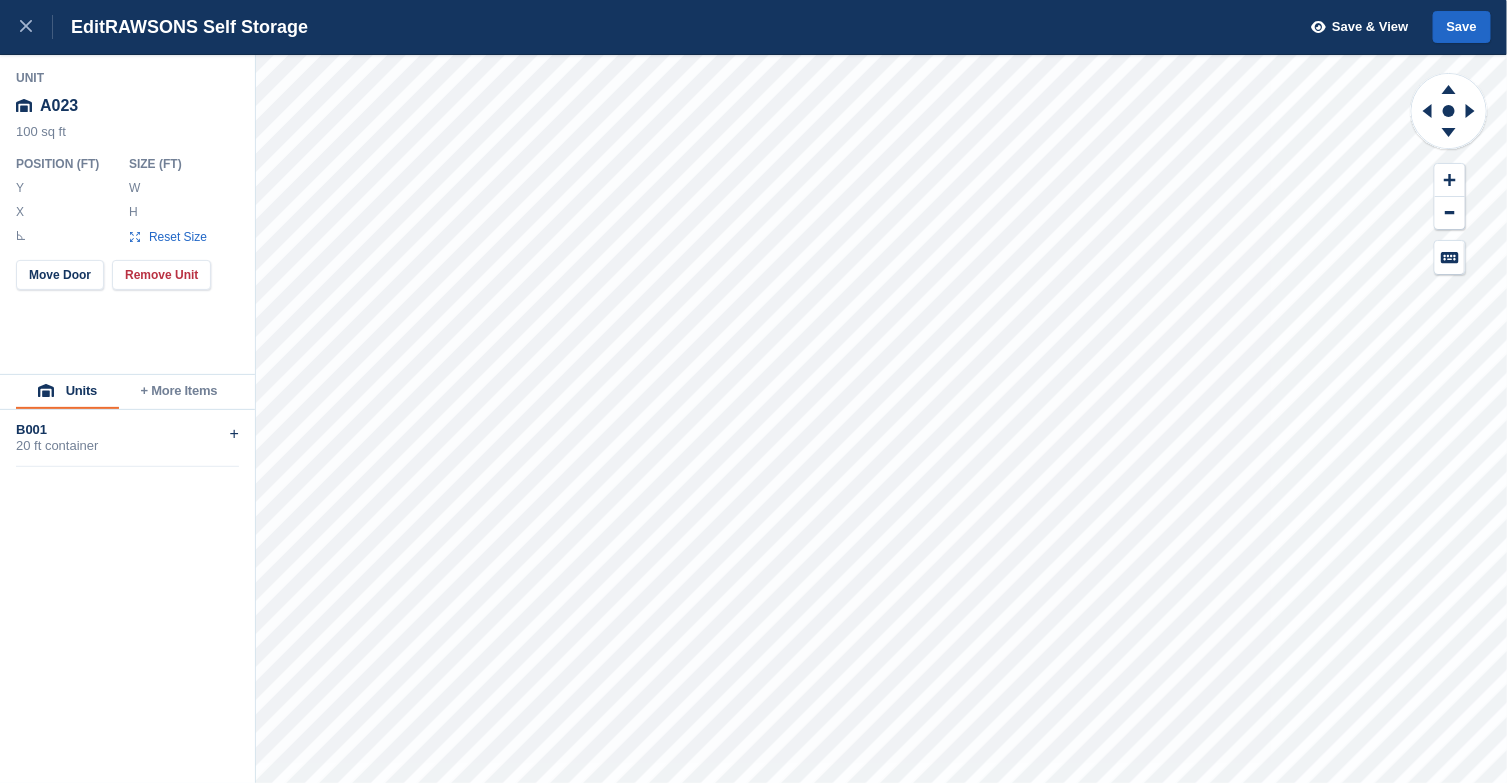 type on "******" 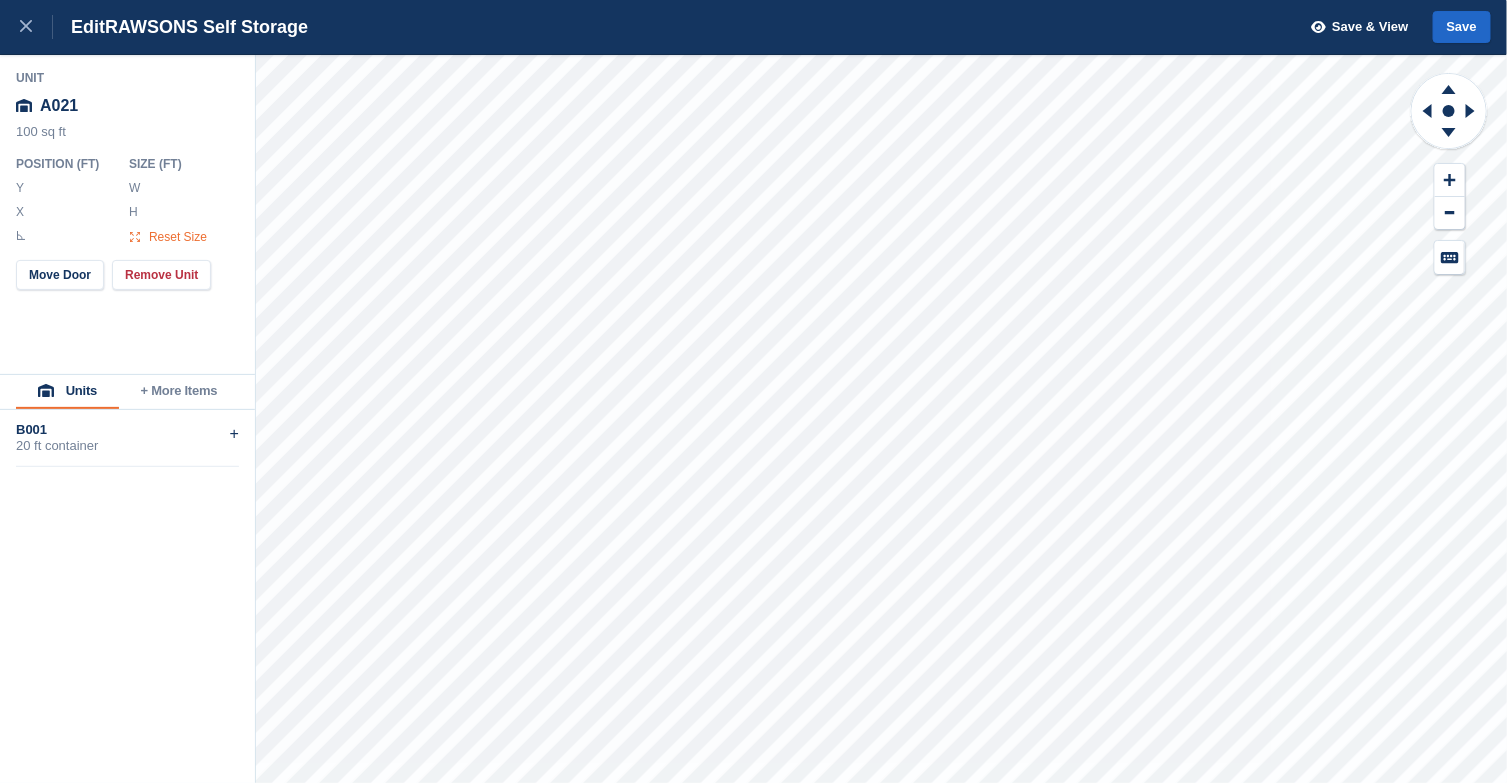 click on "Reset Size" at bounding box center (178, 237) 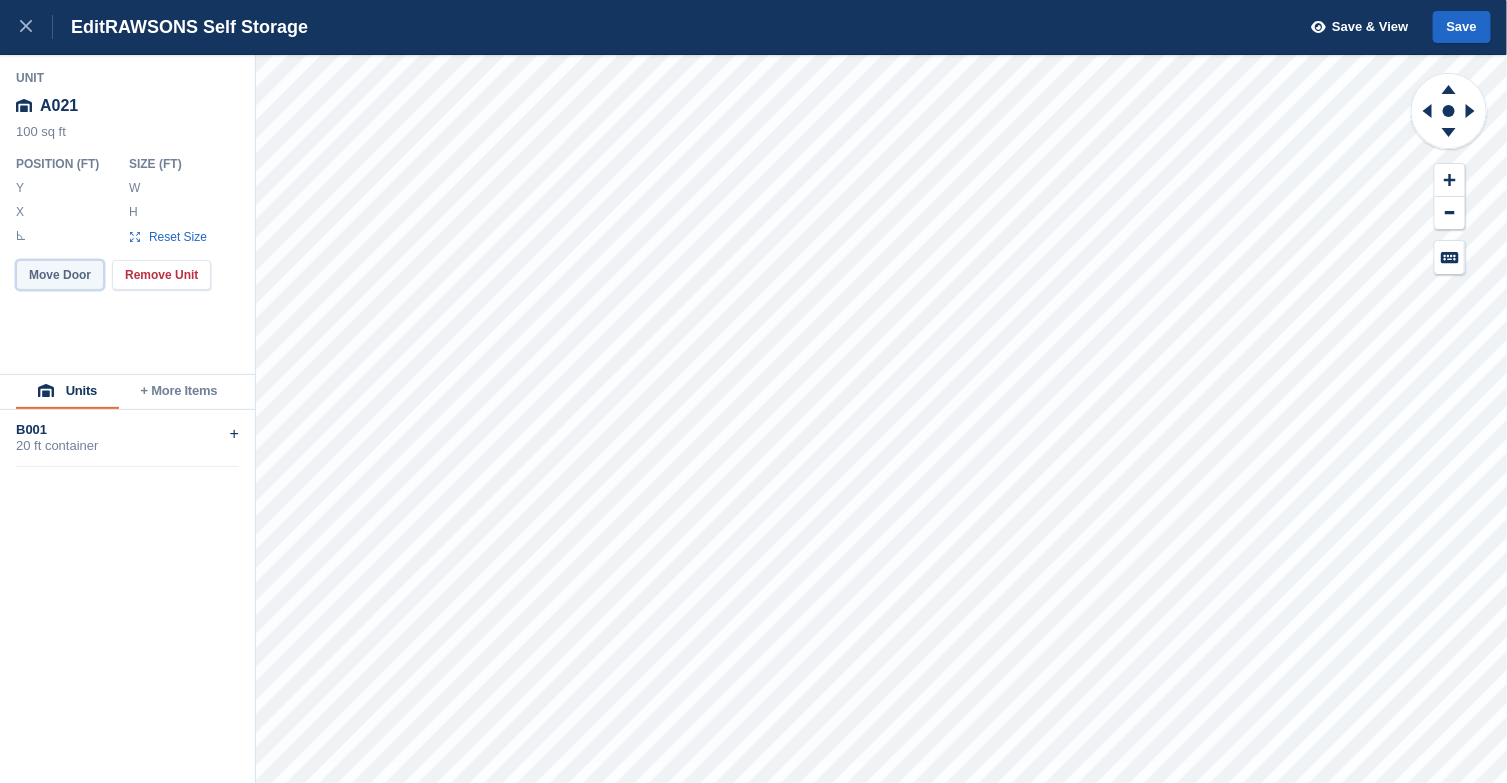 click on "Move Door" at bounding box center [60, 275] 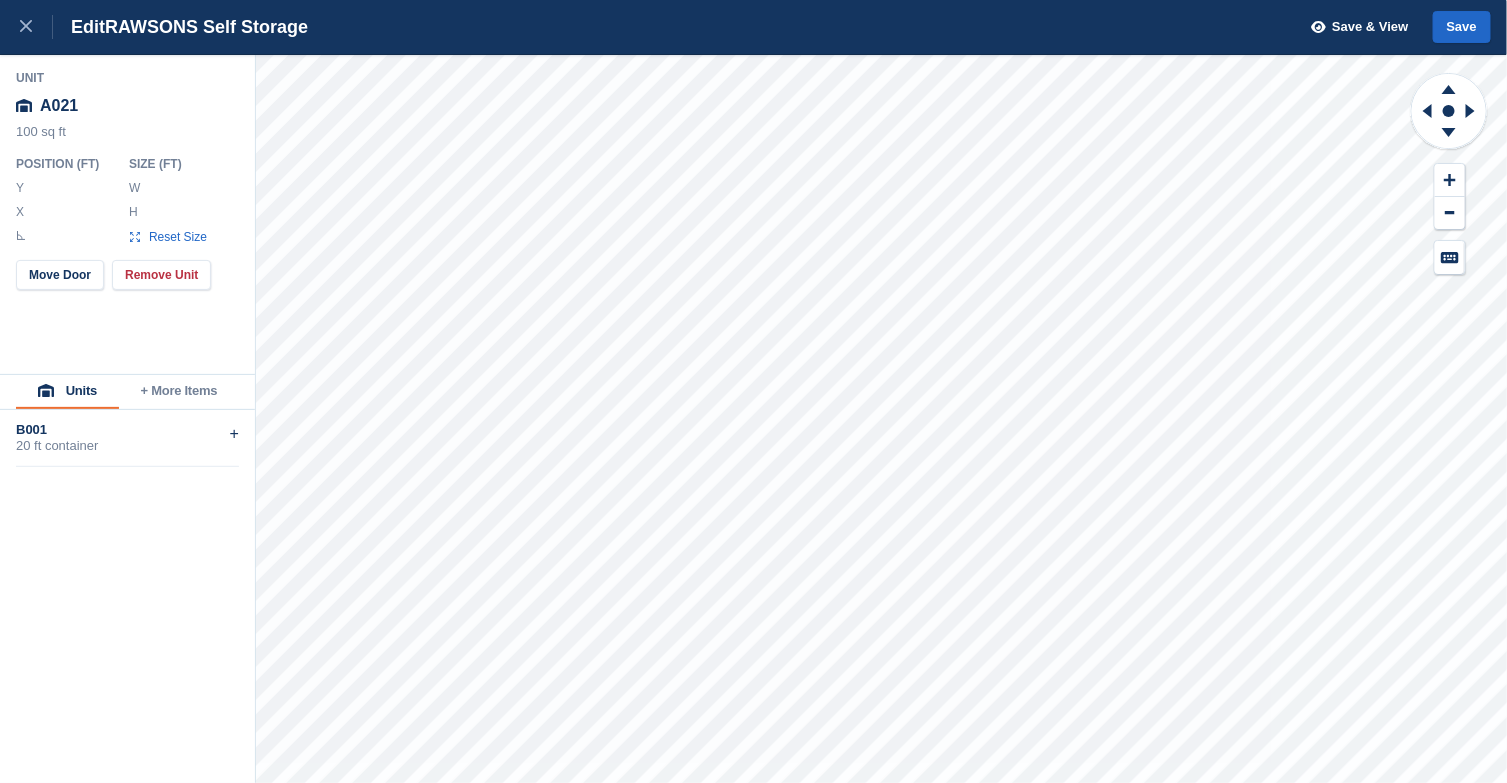 type on "******" 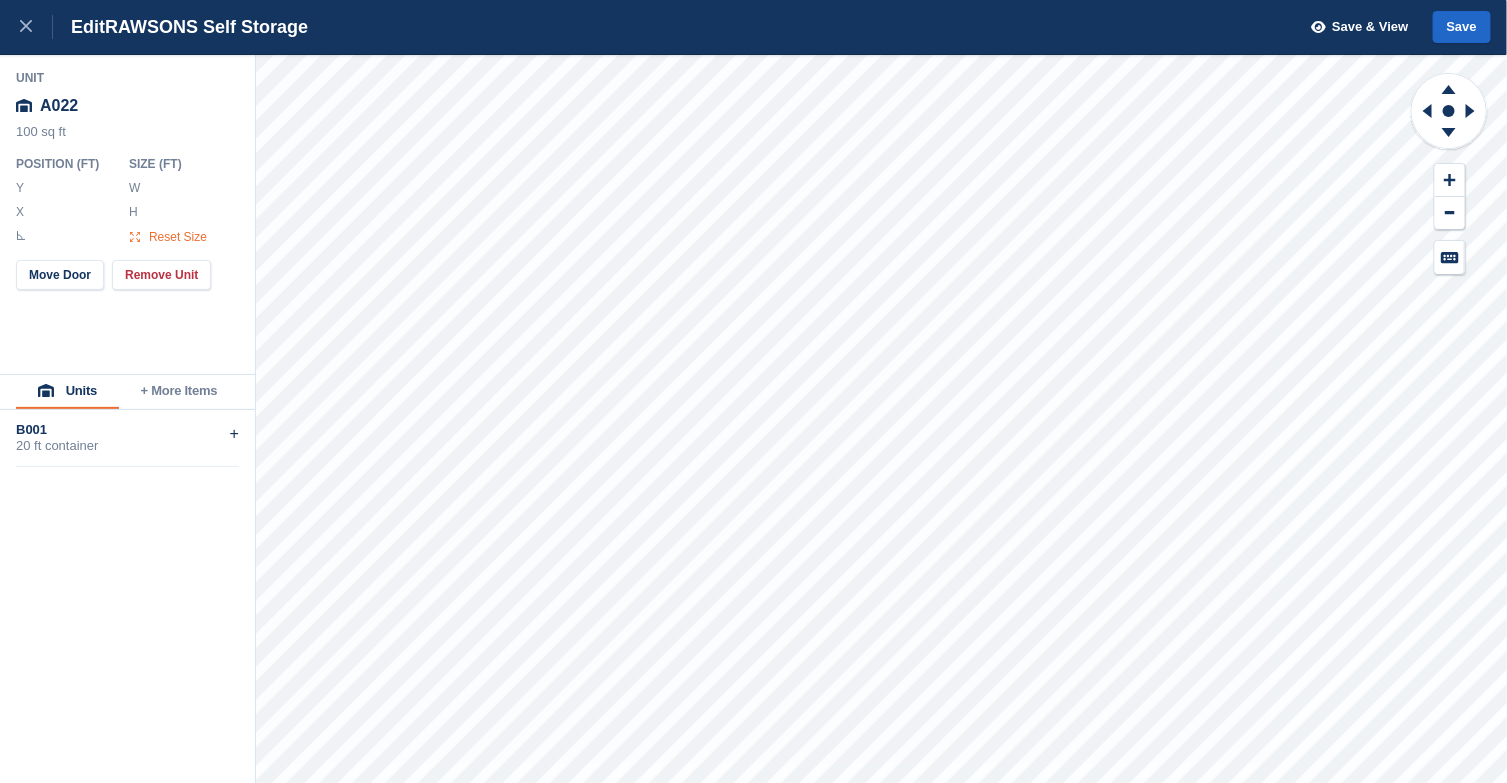 click on "Reset Size" at bounding box center (178, 237) 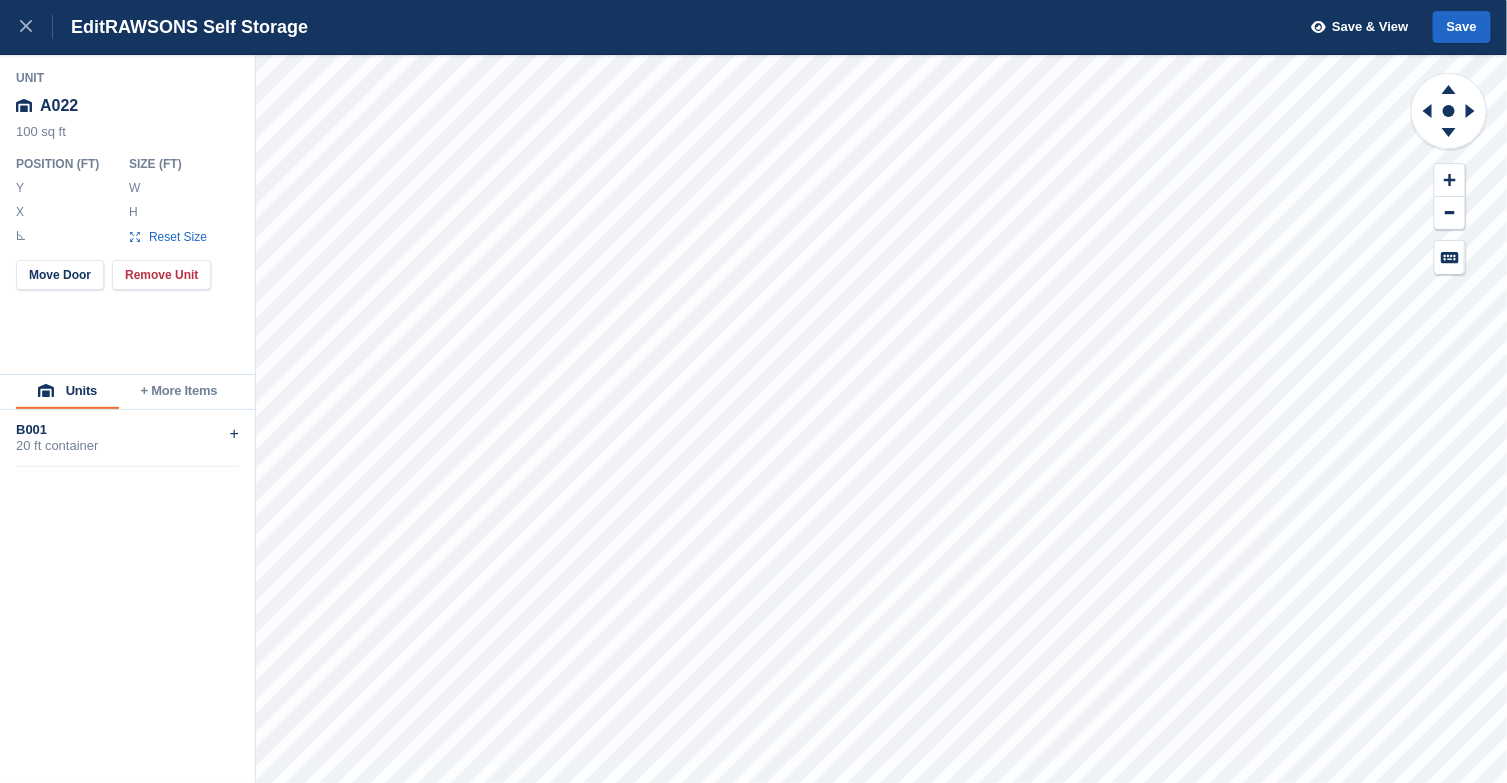 type on "******" 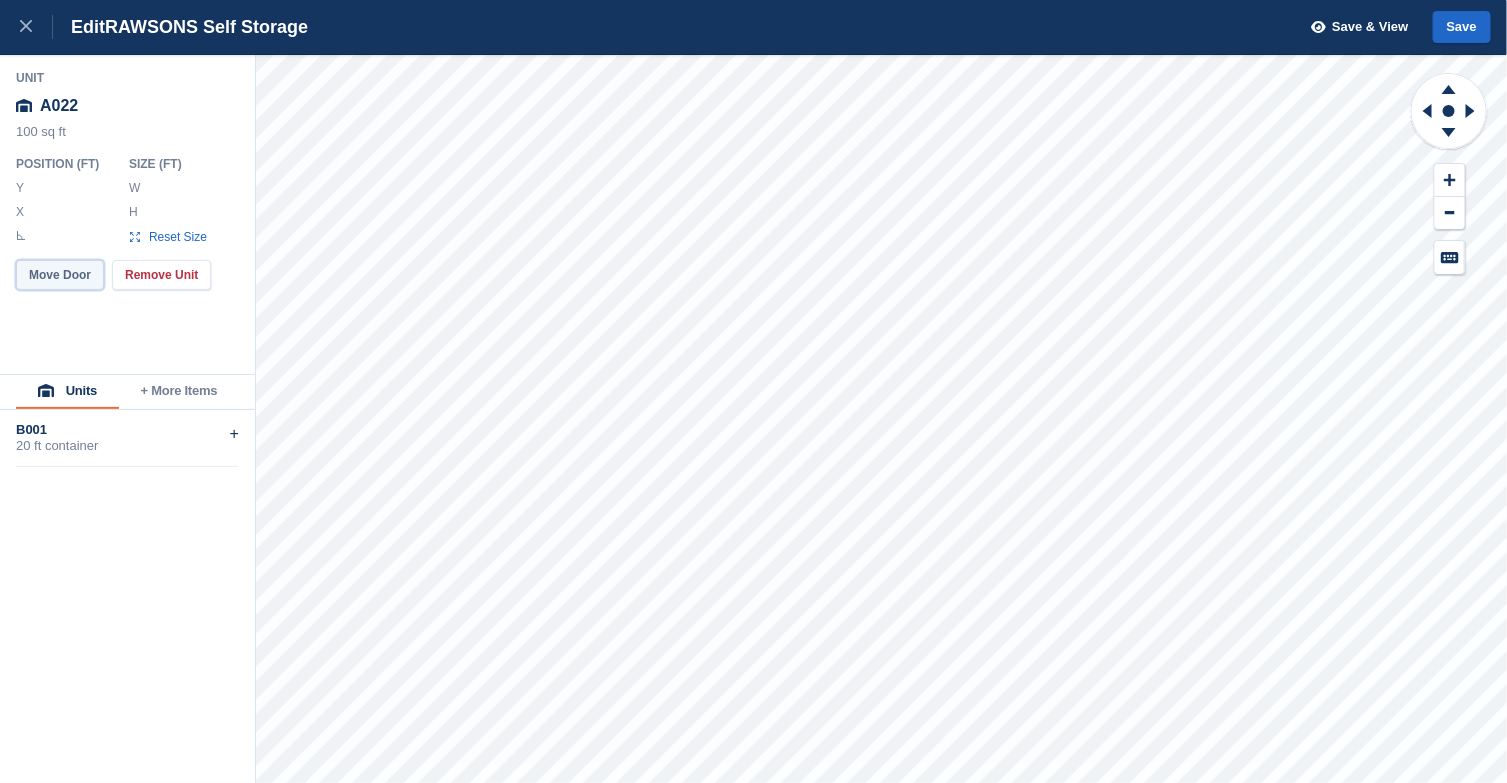click on "Move Door" at bounding box center (60, 275) 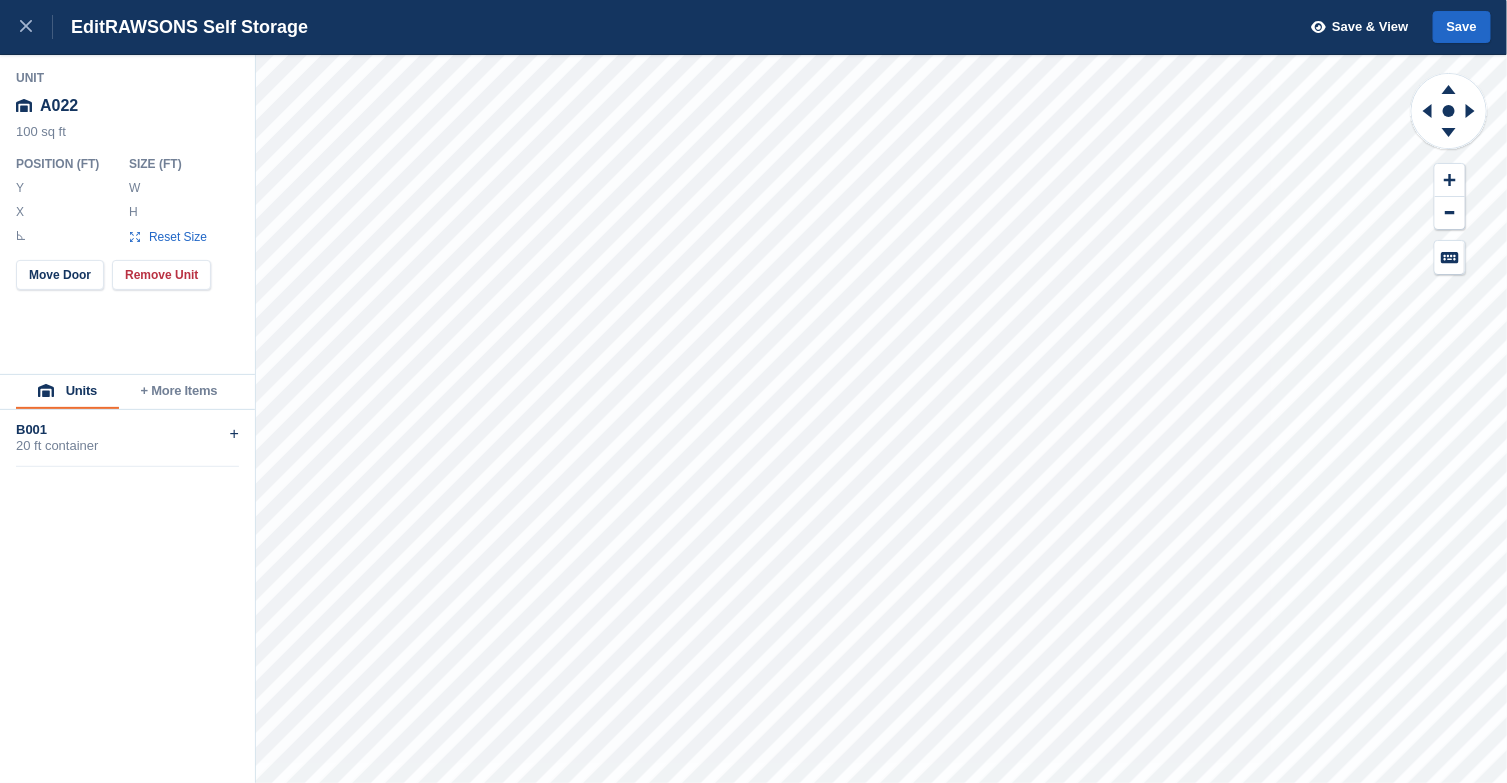 type on "******" 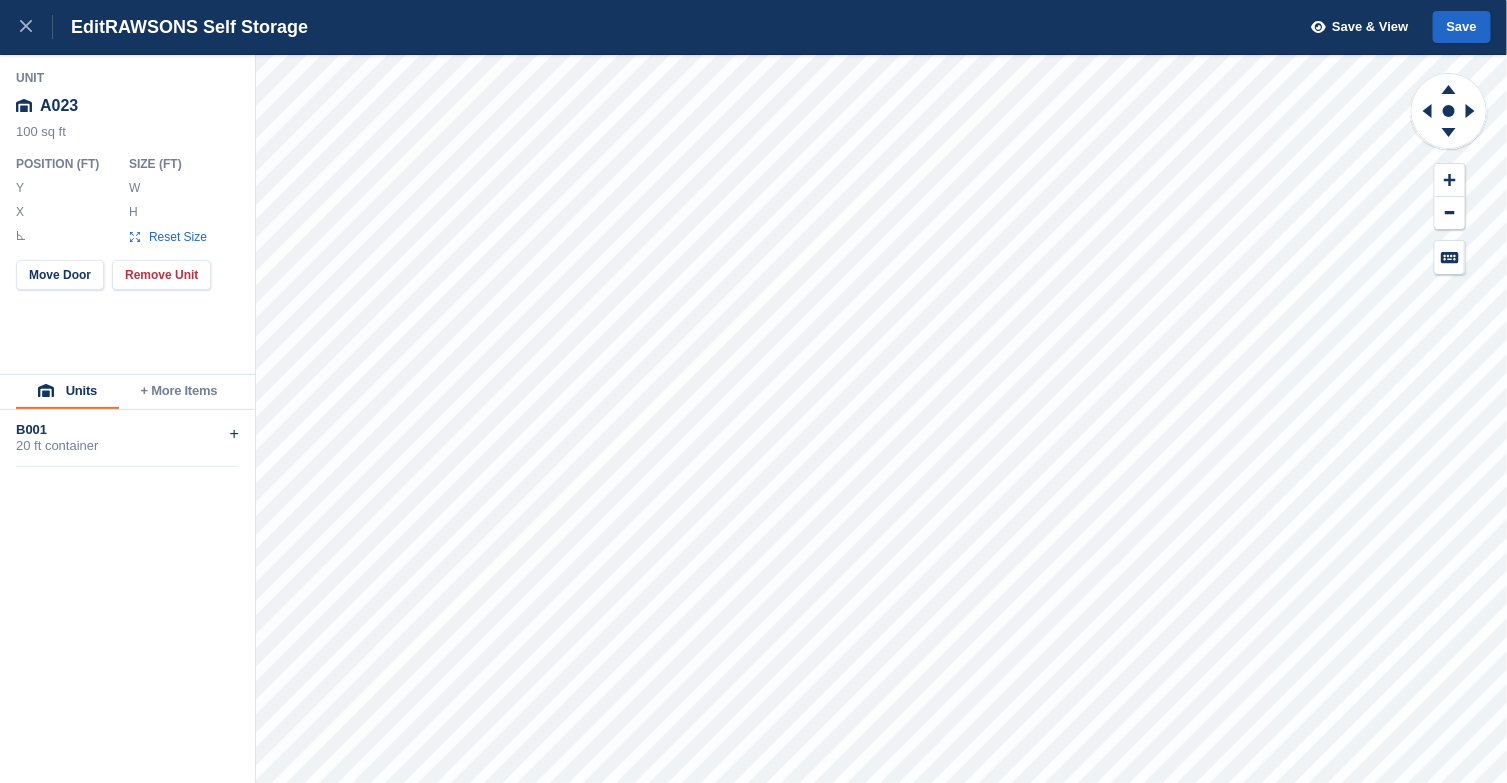 type on "******" 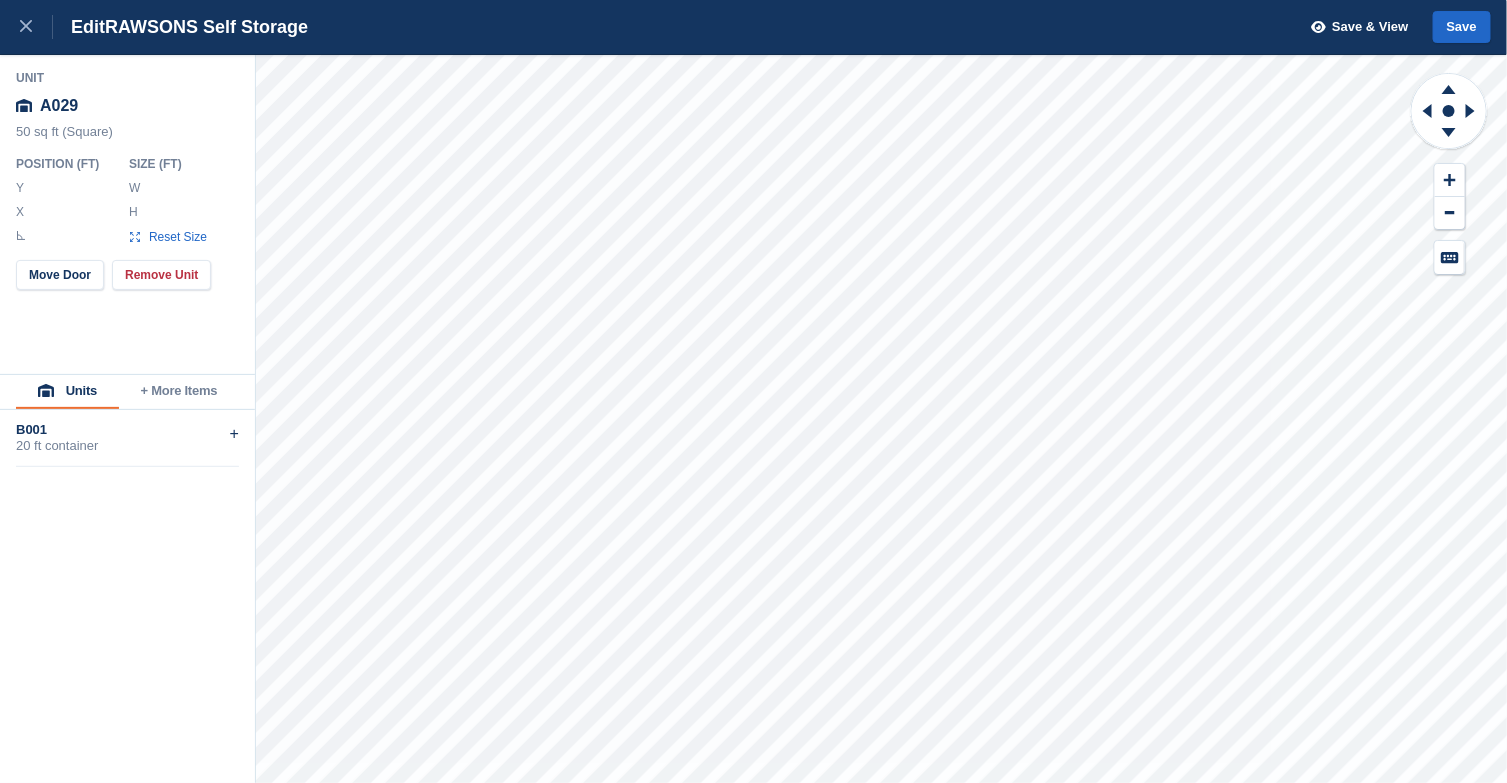 type on "*****" 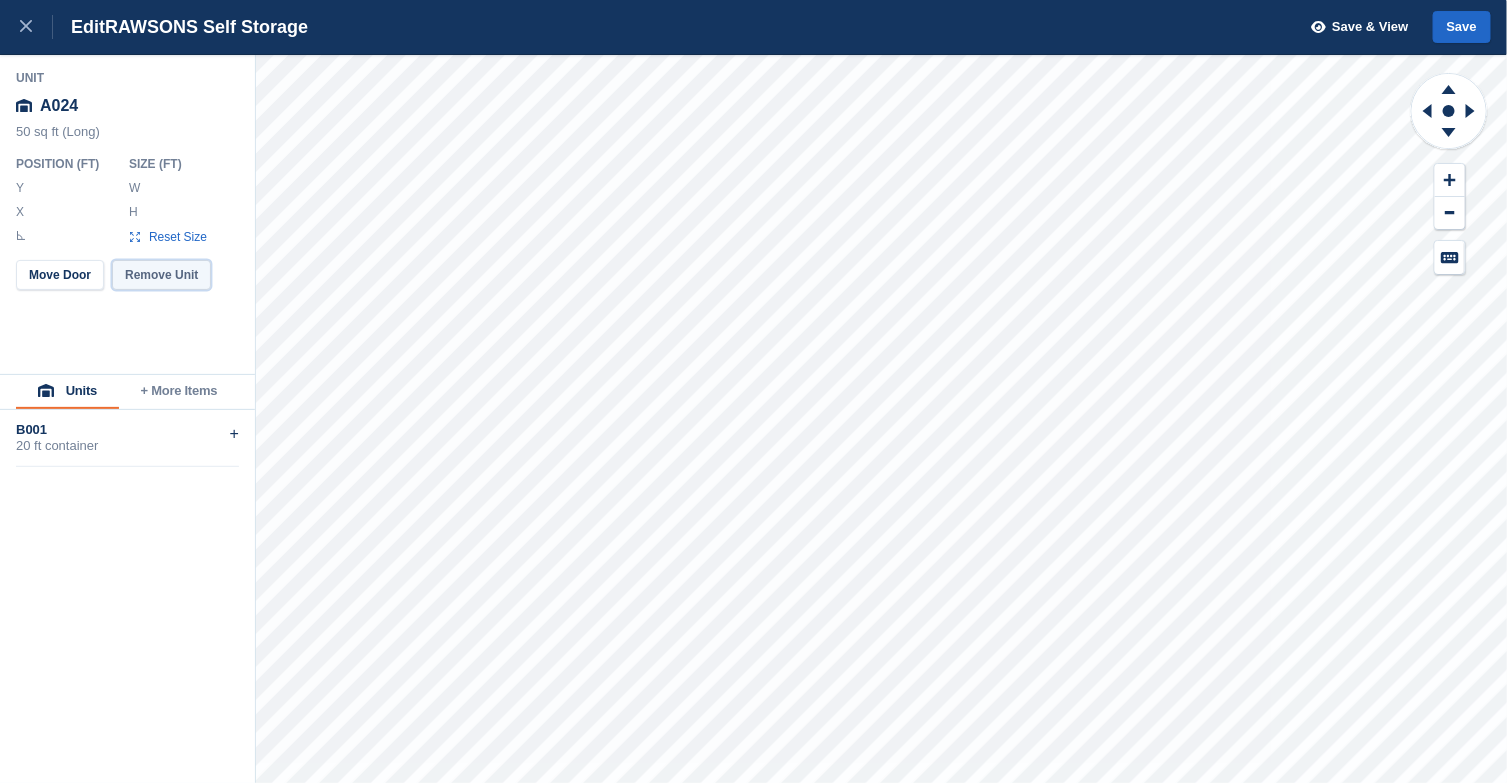 click on "Remove Unit" at bounding box center [161, 275] 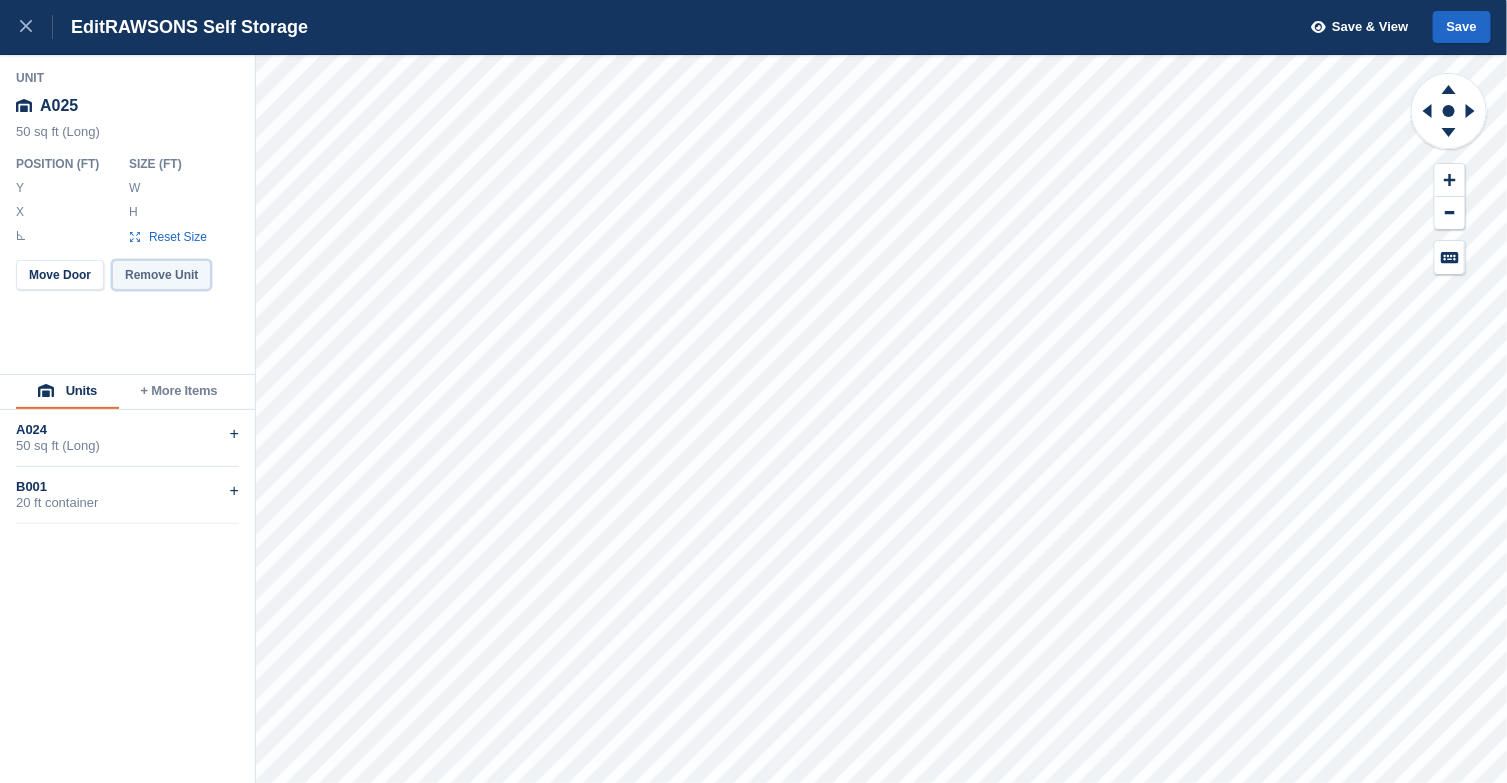 click on "Remove Unit" at bounding box center (161, 275) 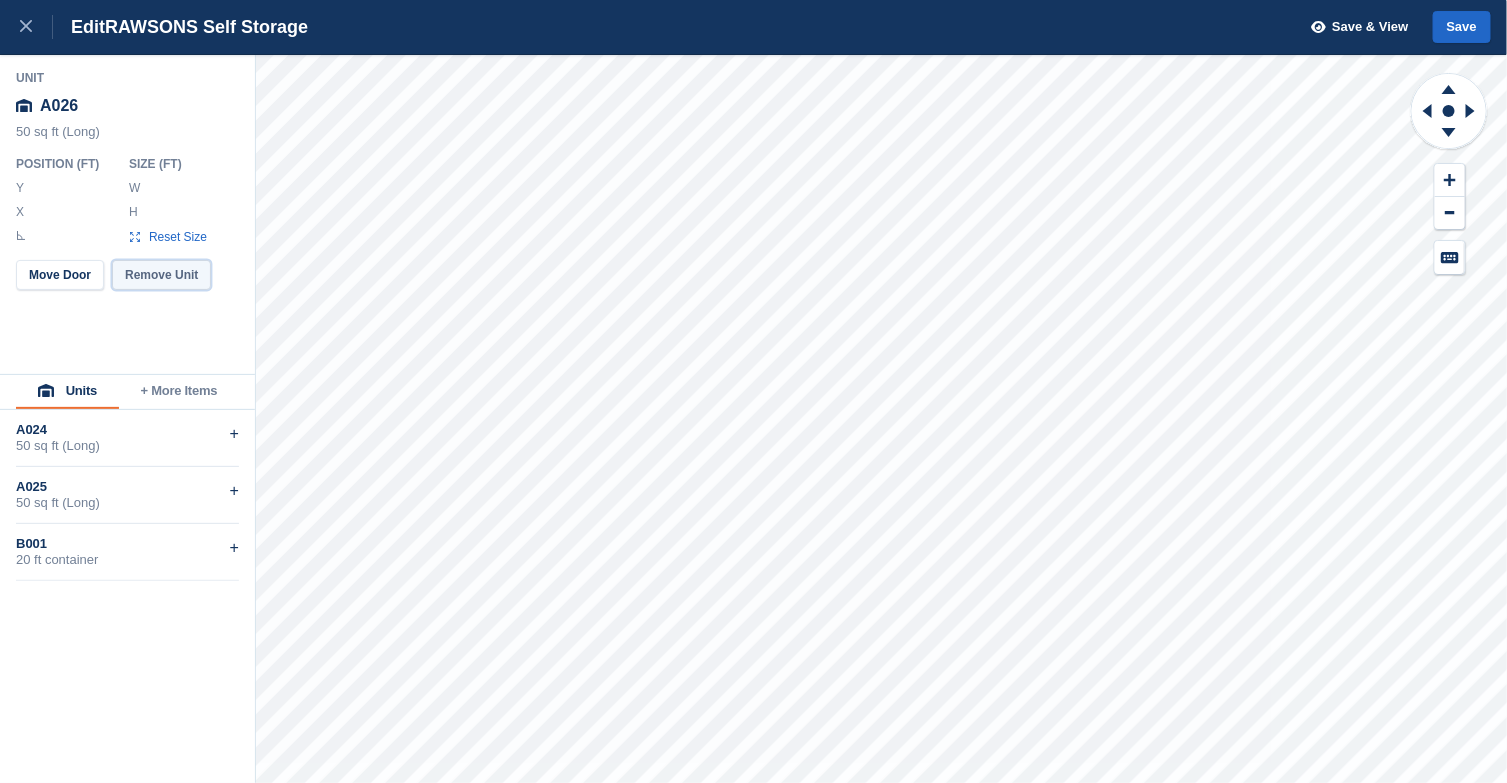 click on "Remove Unit" at bounding box center (161, 275) 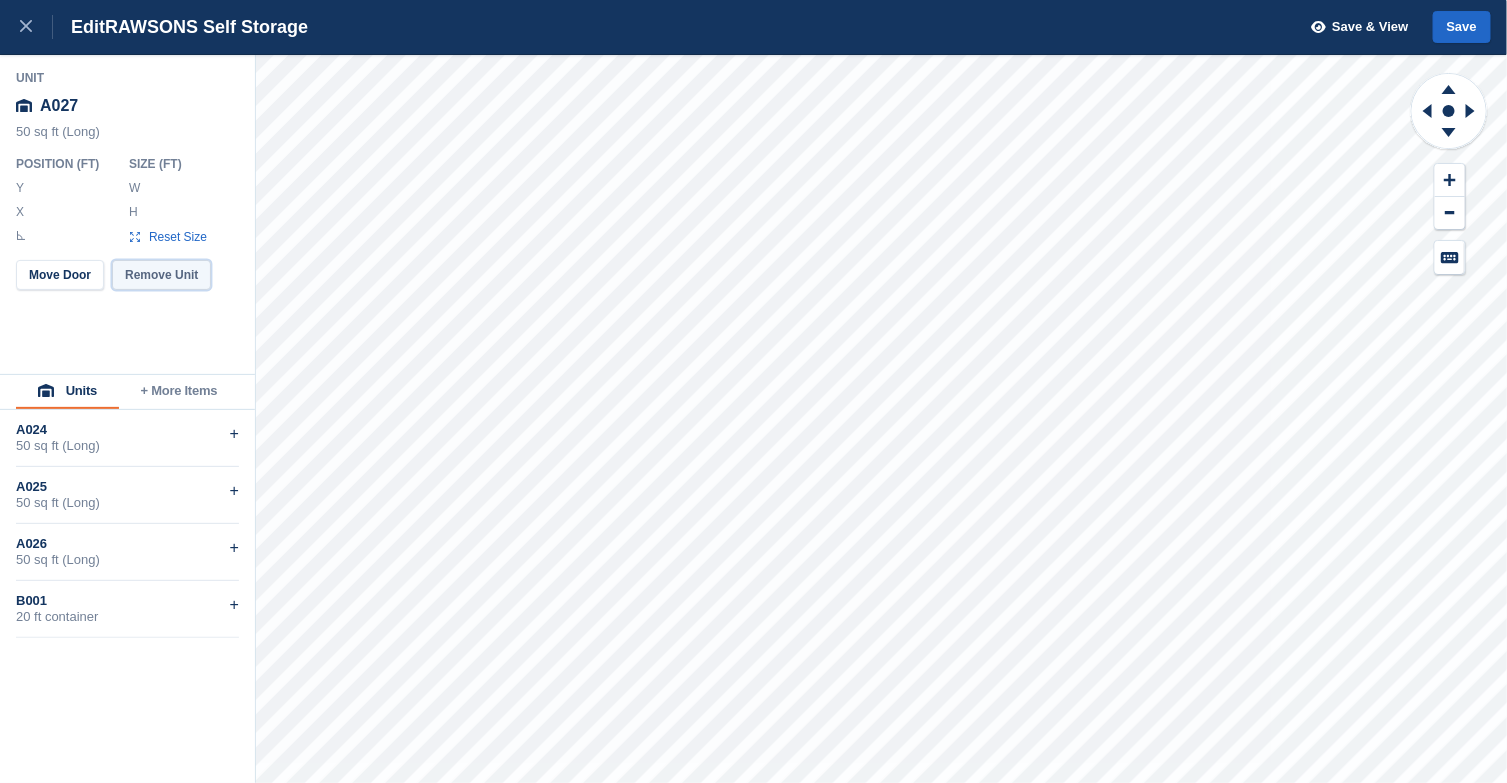 click on "Remove Unit" at bounding box center [161, 275] 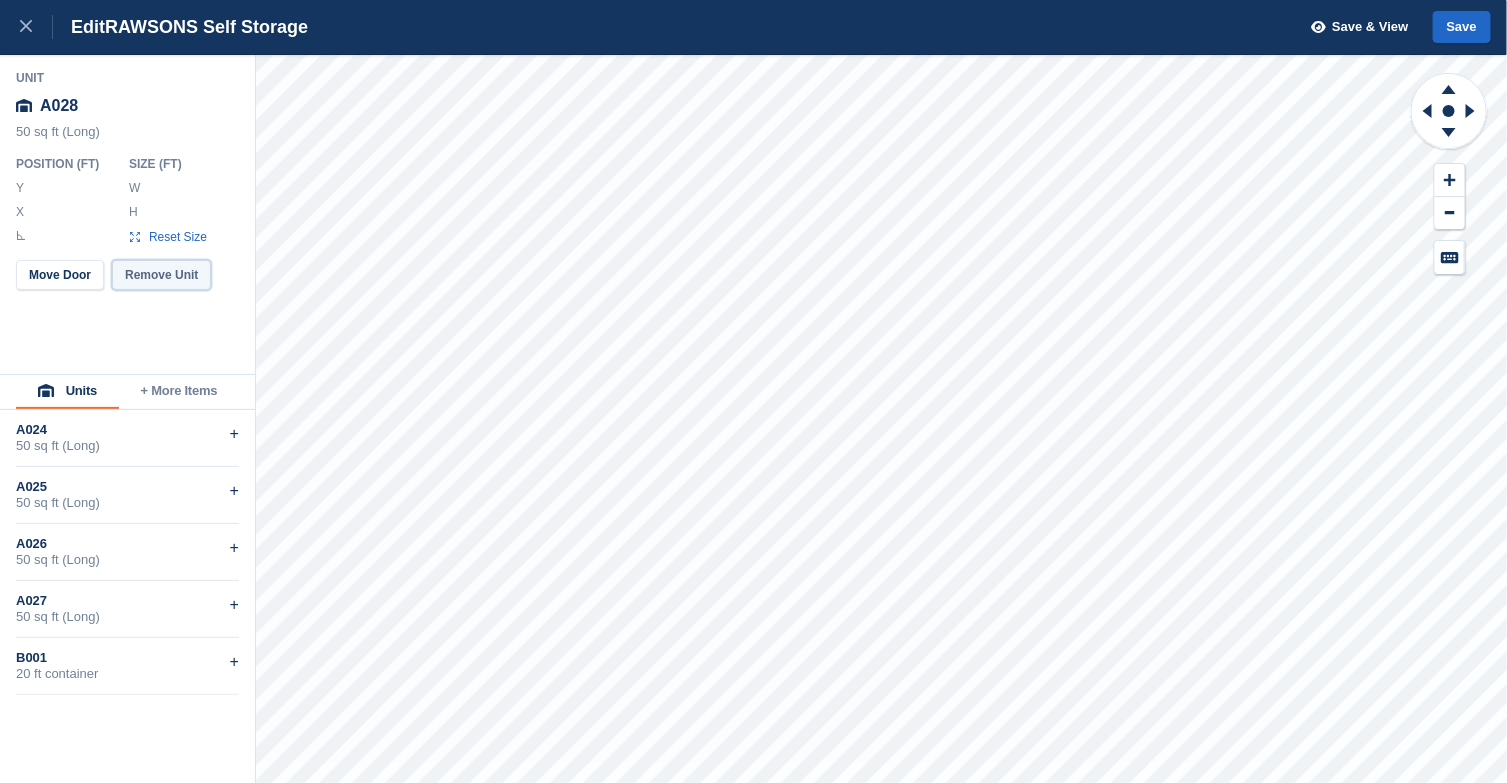 click on "Remove Unit" at bounding box center (161, 275) 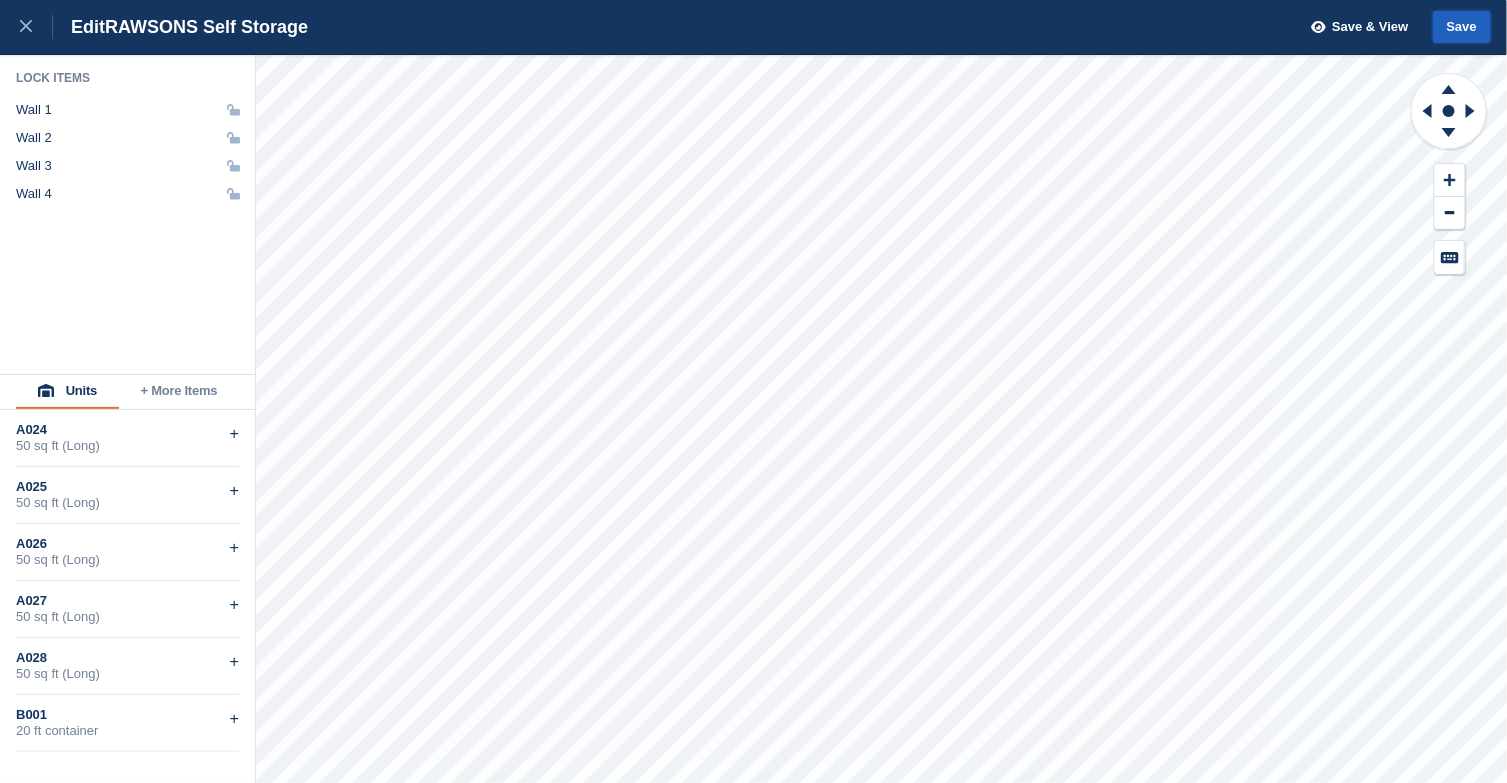 click on "Save" at bounding box center [1462, 27] 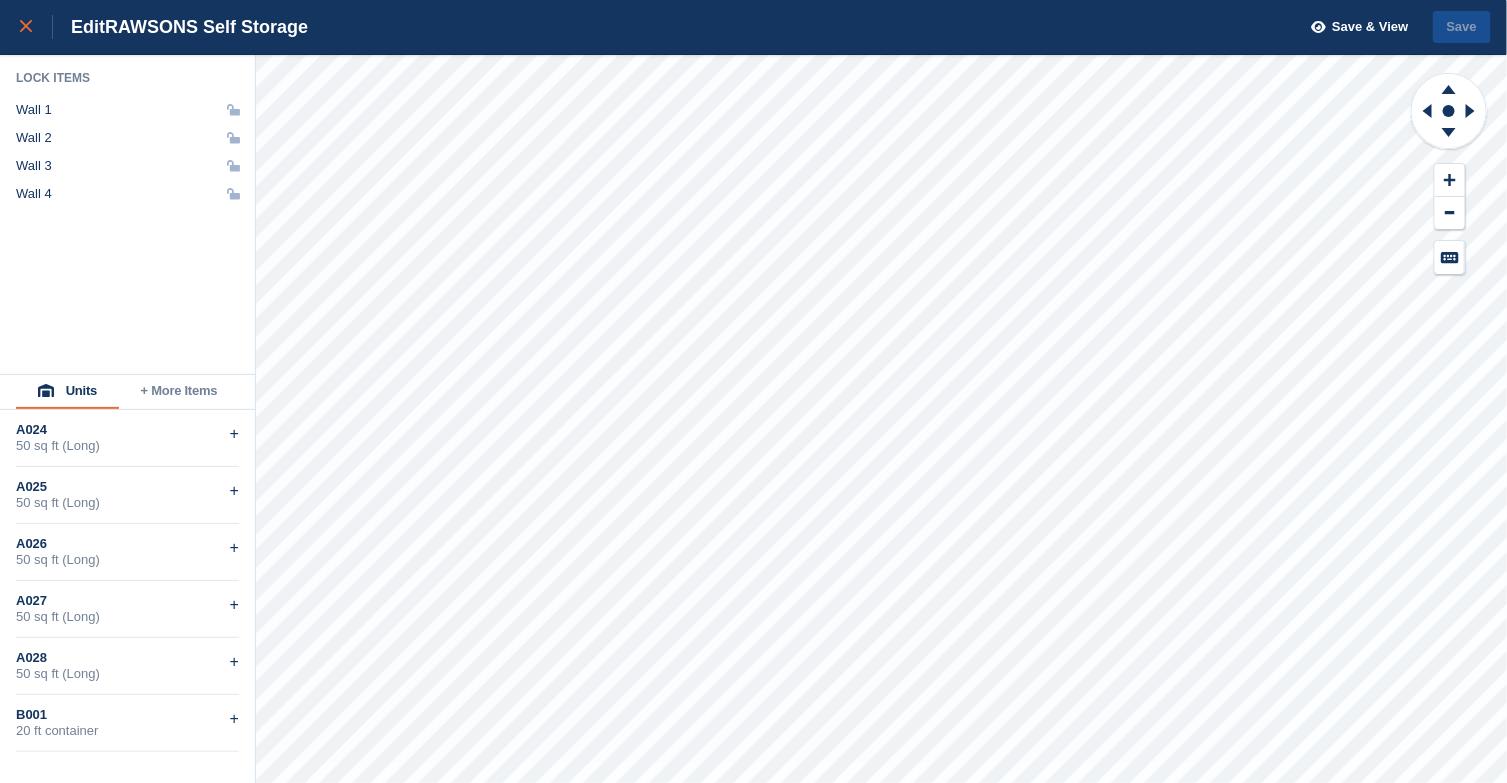 click 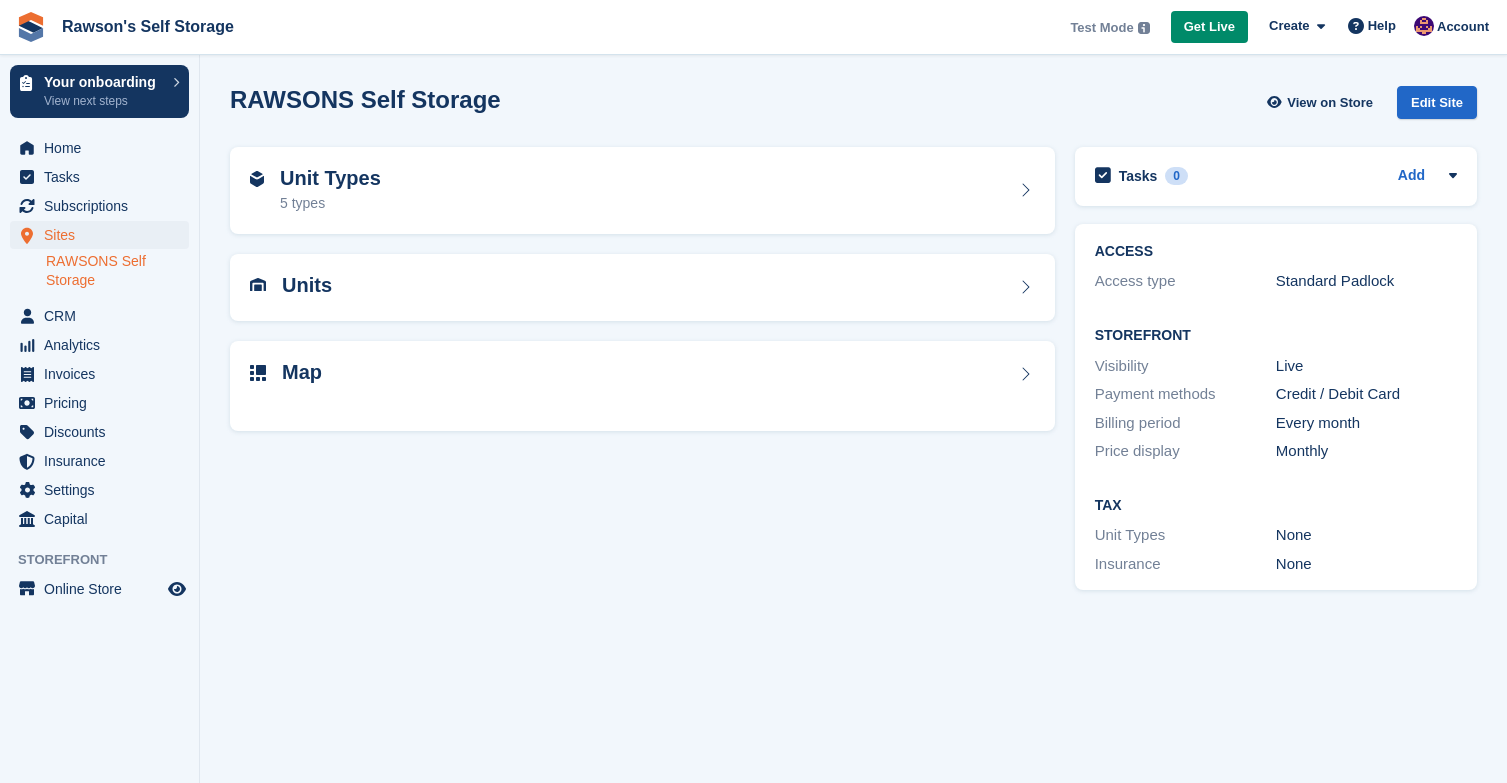 scroll, scrollTop: 0, scrollLeft: 0, axis: both 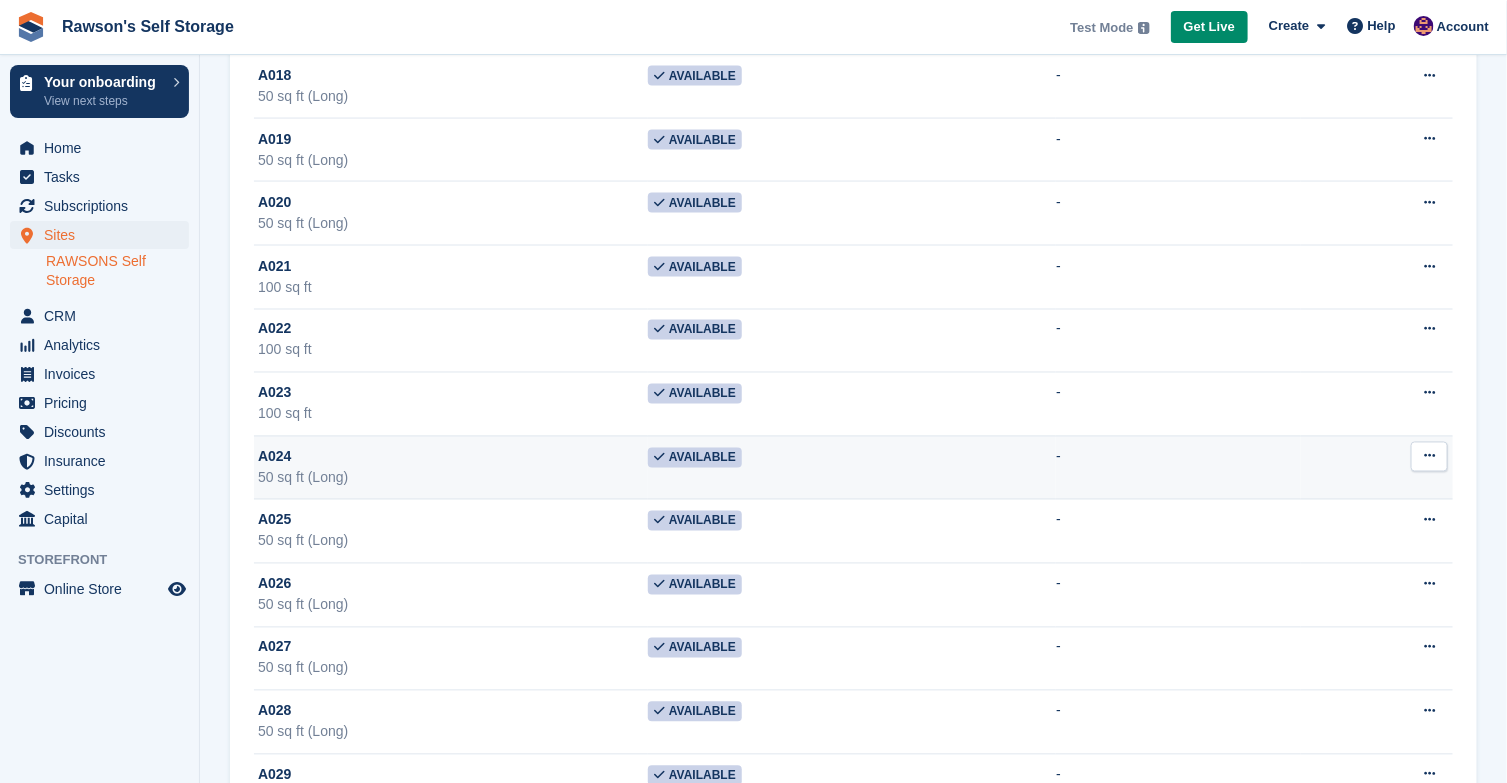 click at bounding box center (1429, 456) 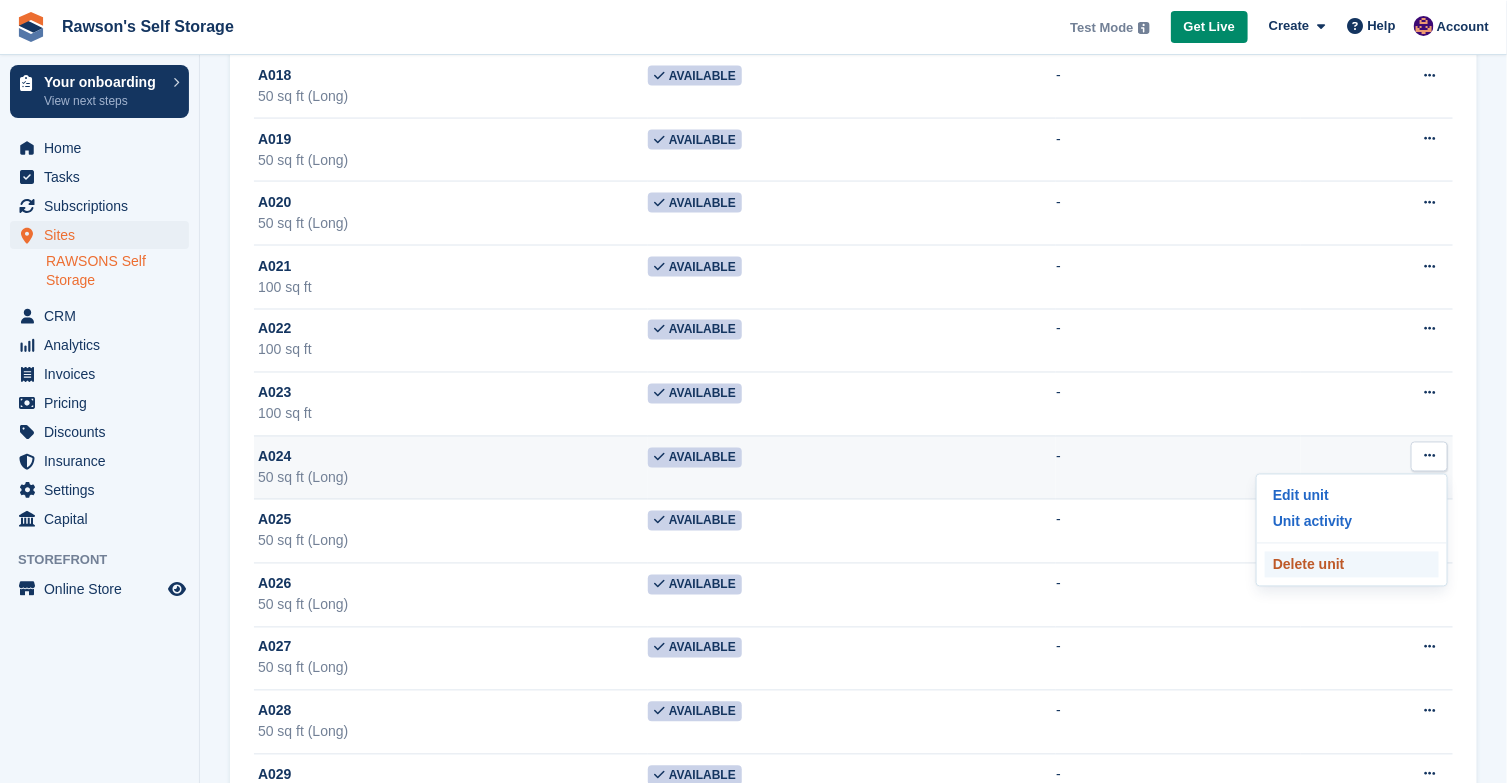 click on "Delete unit" at bounding box center [1352, 565] 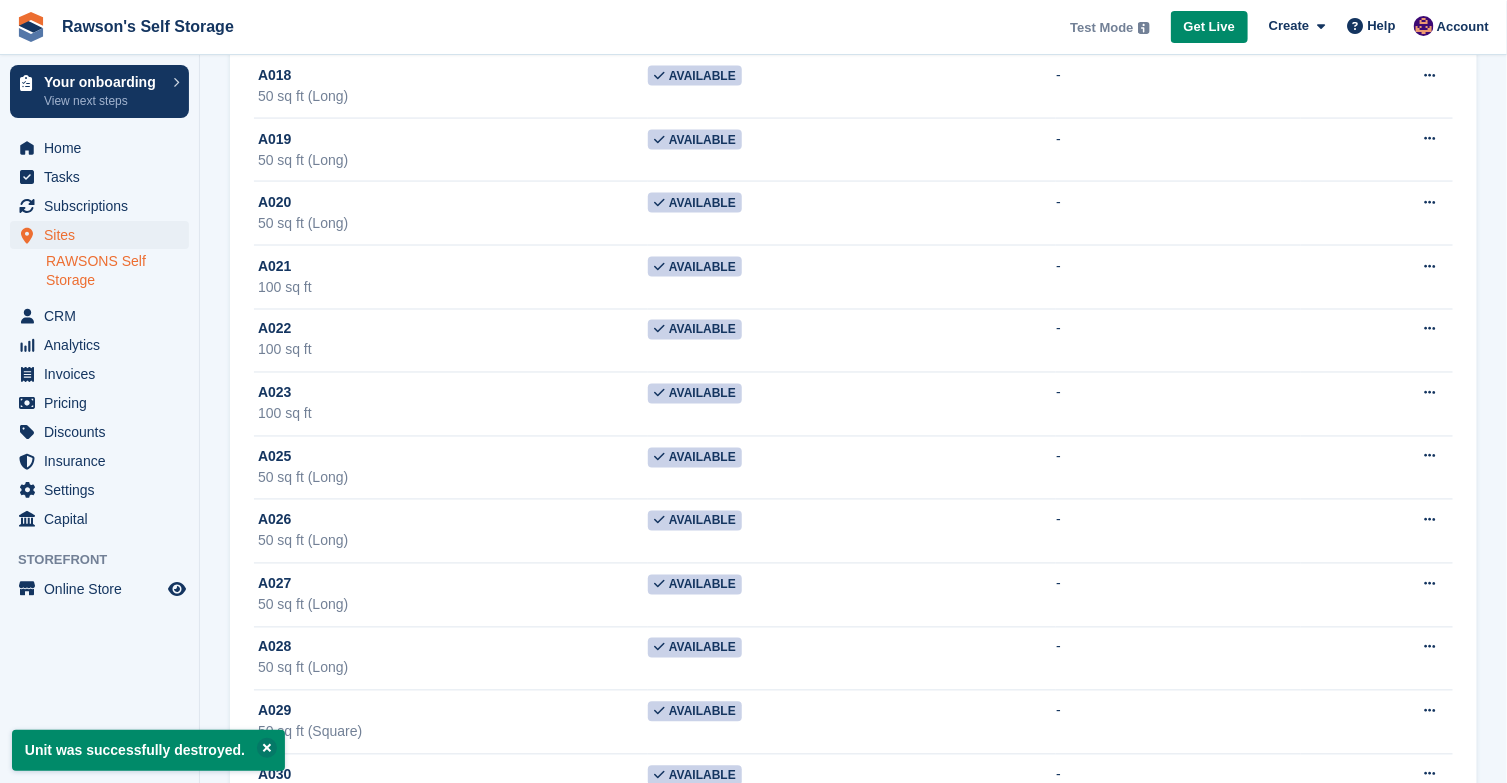 scroll, scrollTop: 0, scrollLeft: 0, axis: both 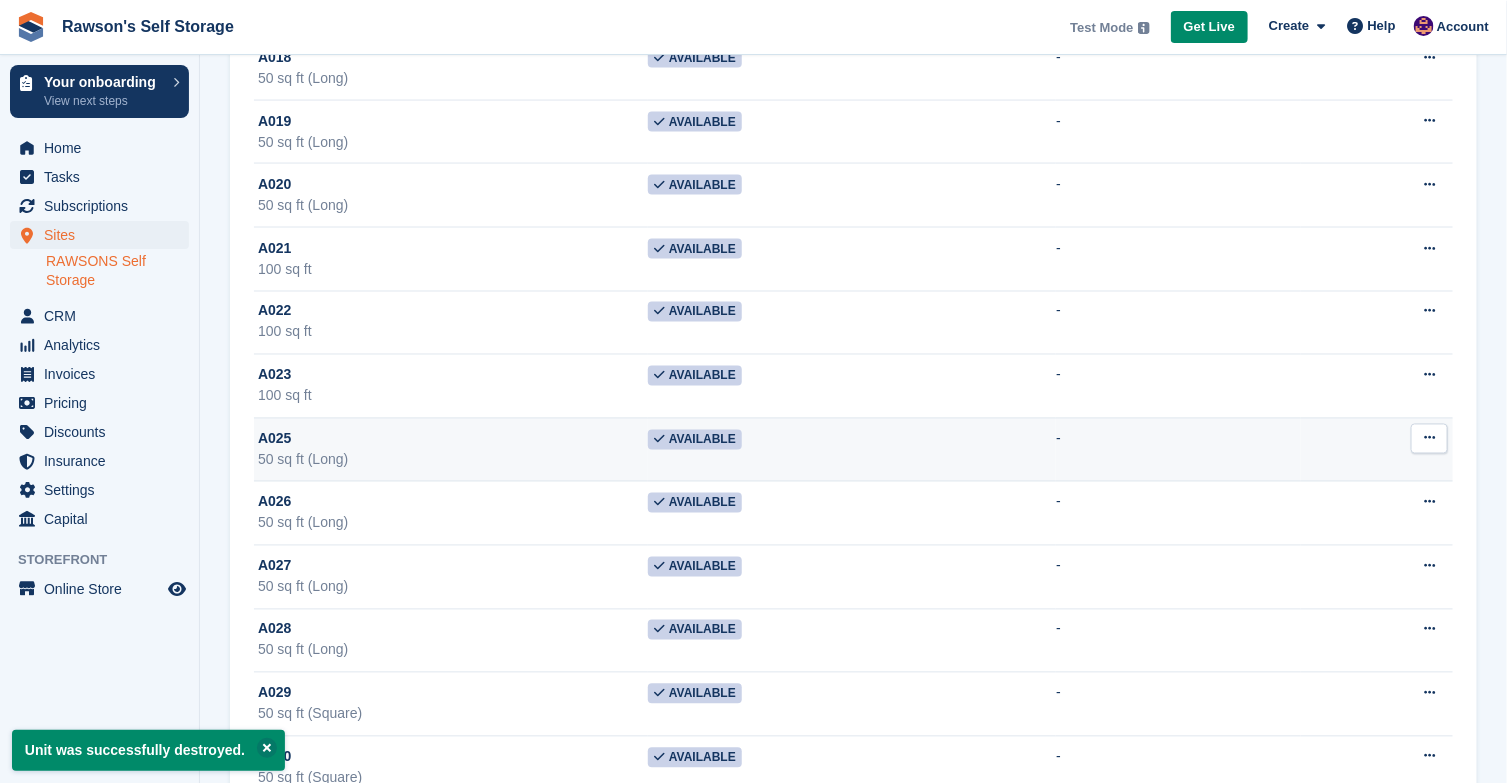 click at bounding box center [1429, 438] 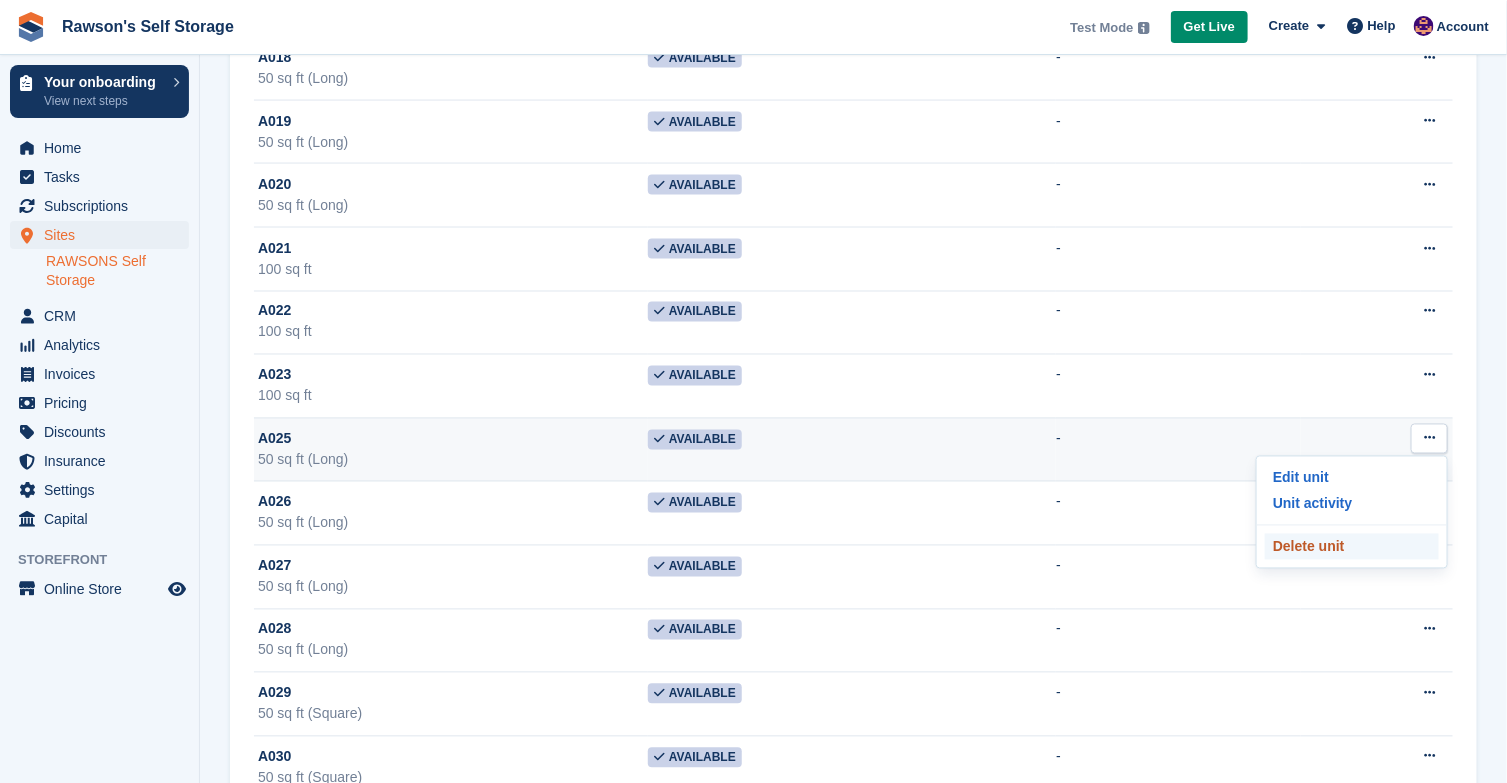 click on "Delete unit" at bounding box center [1352, 547] 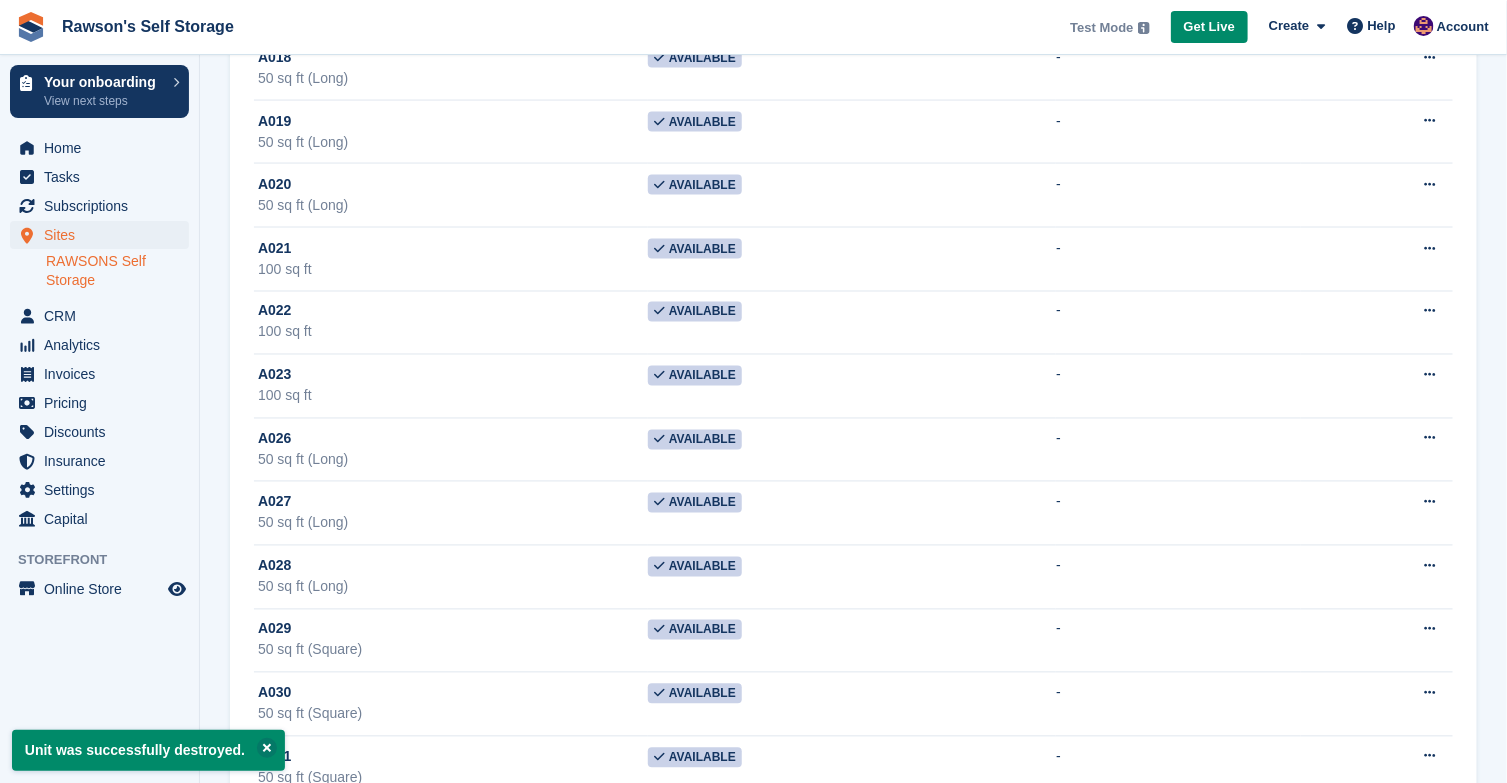 scroll, scrollTop: 0, scrollLeft: 0, axis: both 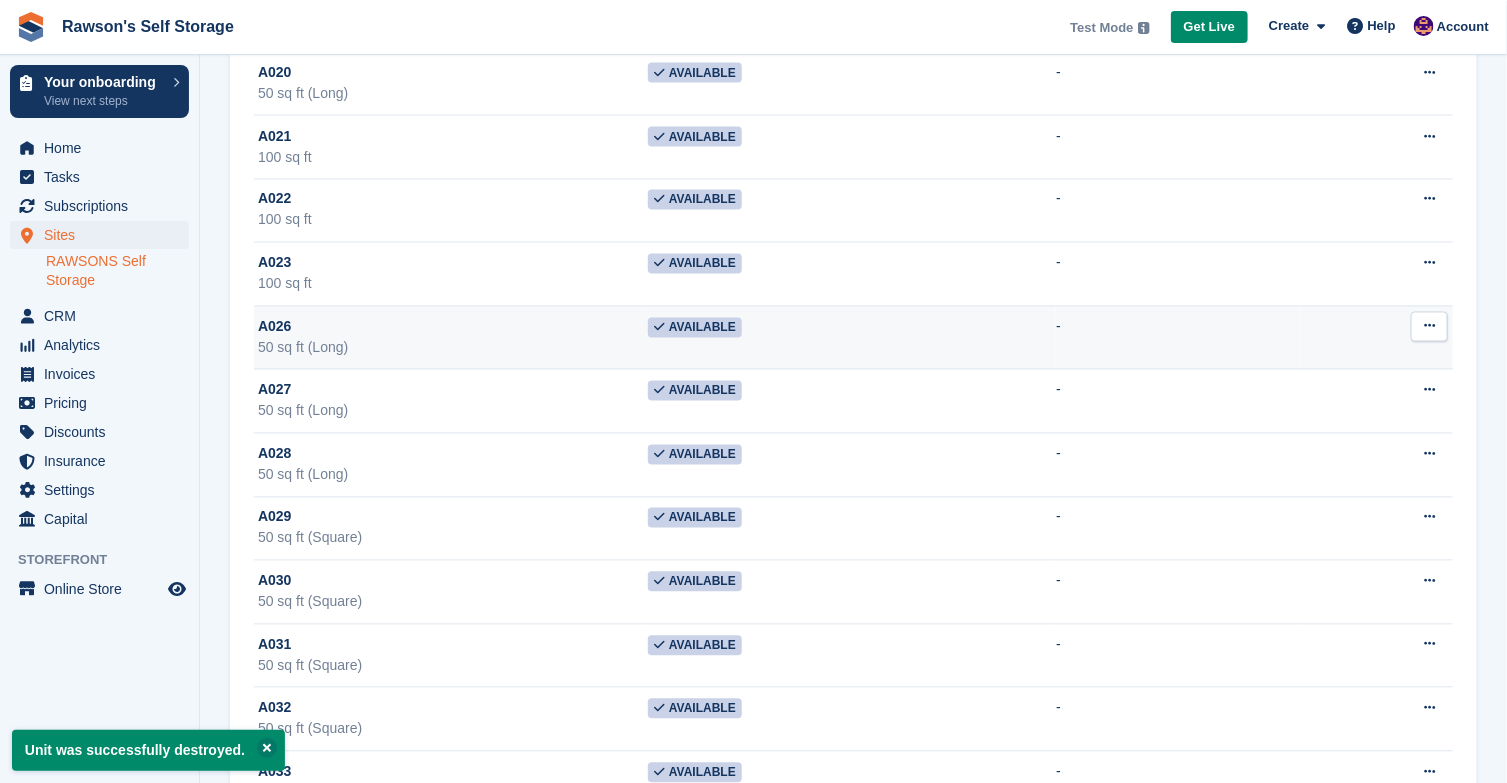 click at bounding box center [1429, 327] 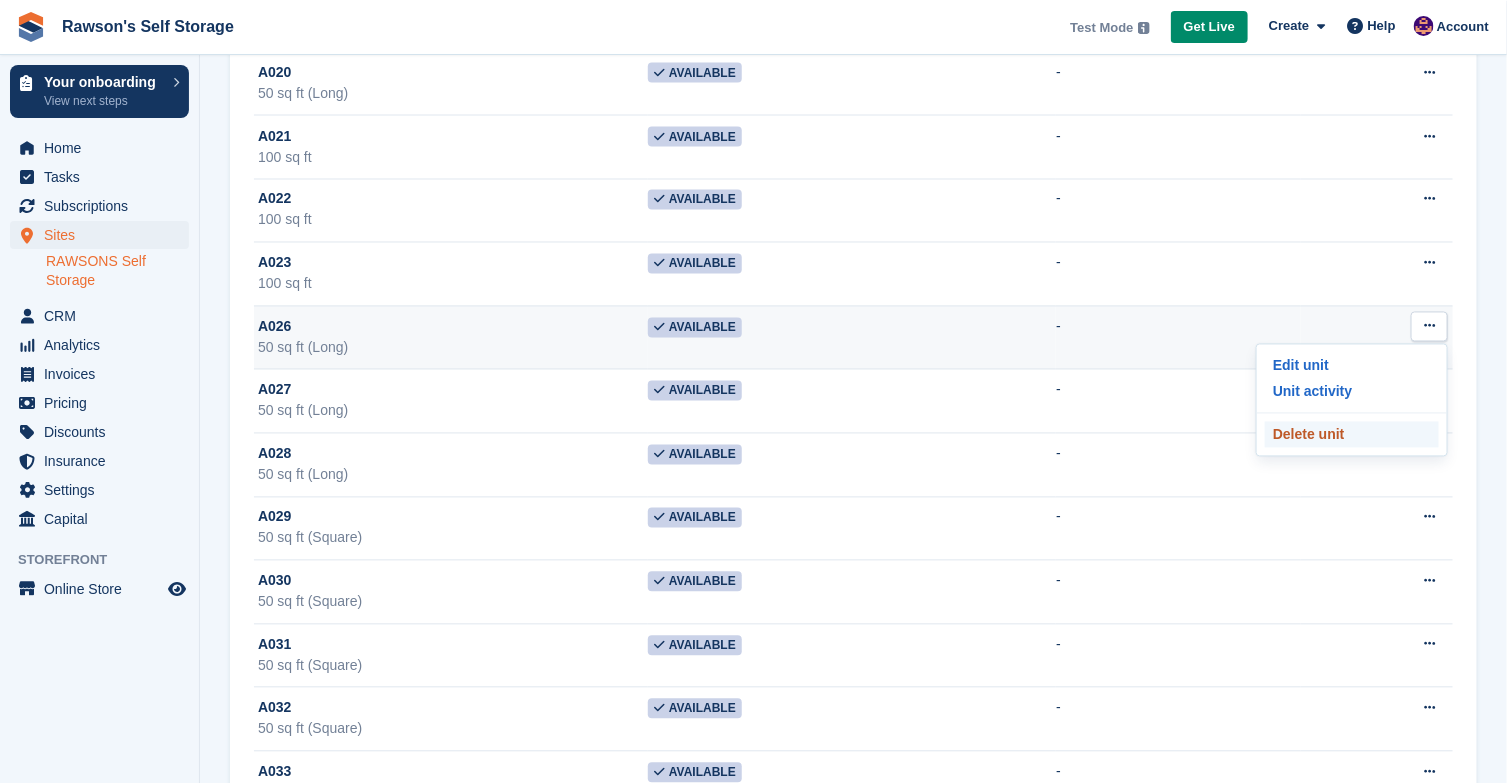click on "Delete unit" at bounding box center (1352, 435) 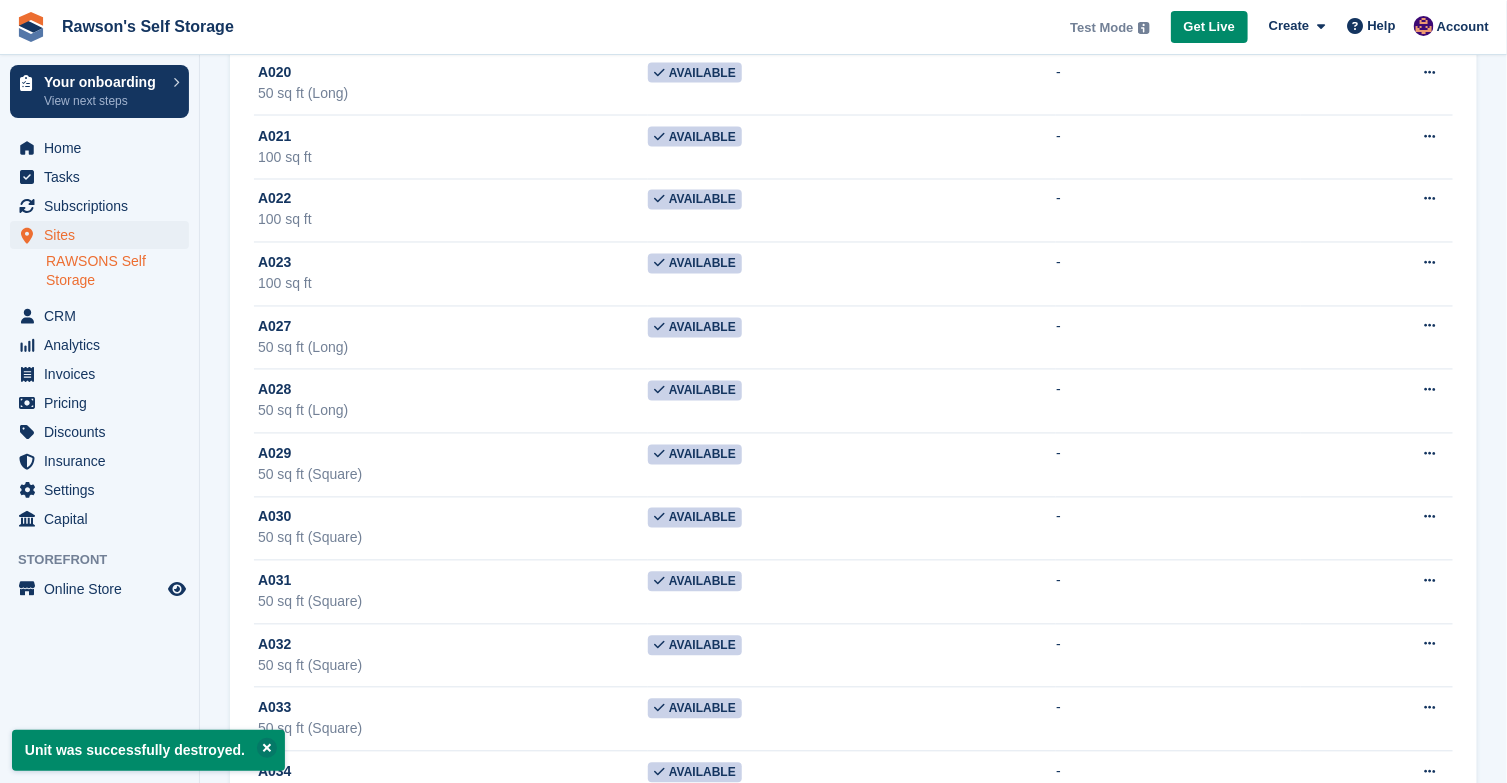 scroll, scrollTop: 0, scrollLeft: 0, axis: both 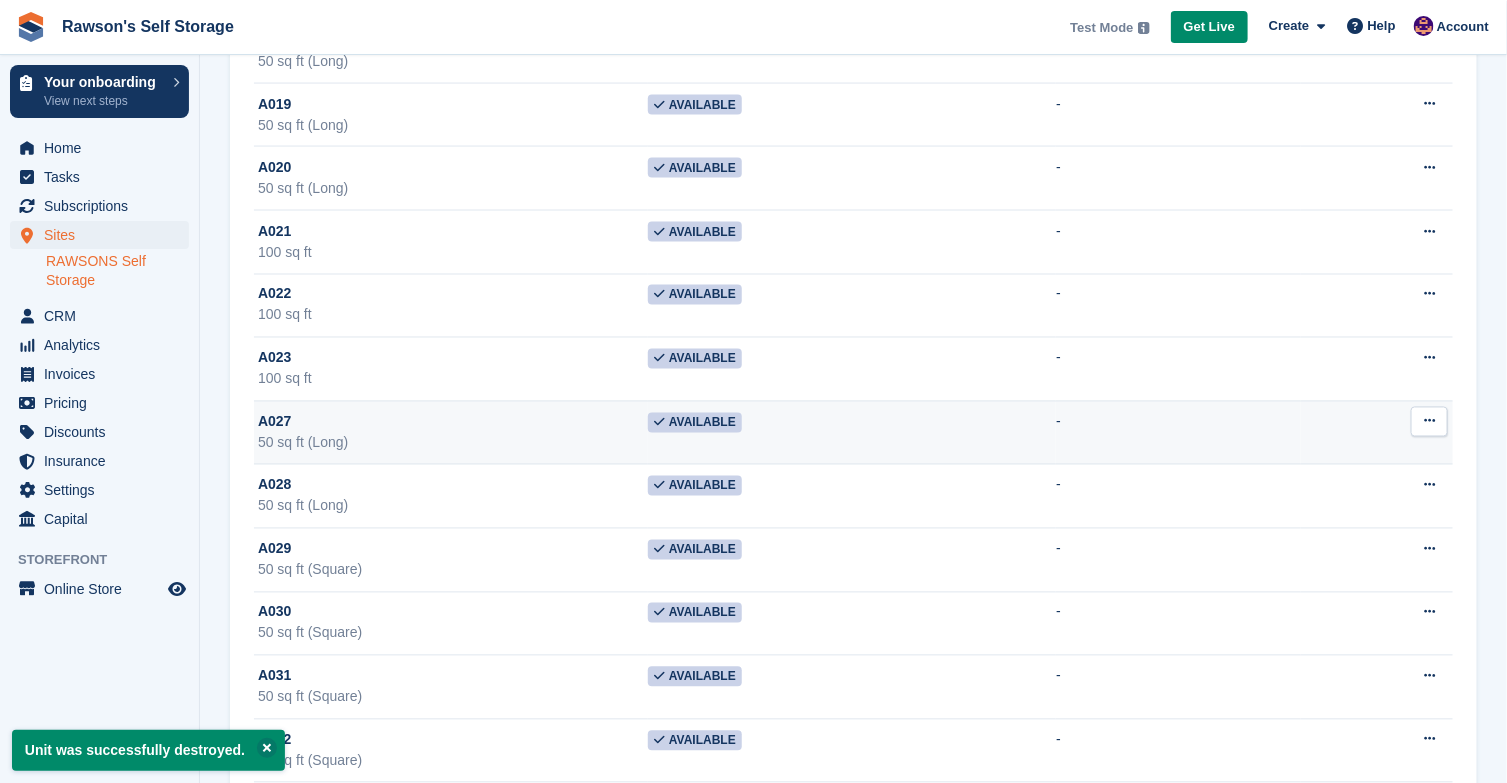 click at bounding box center (1429, 421) 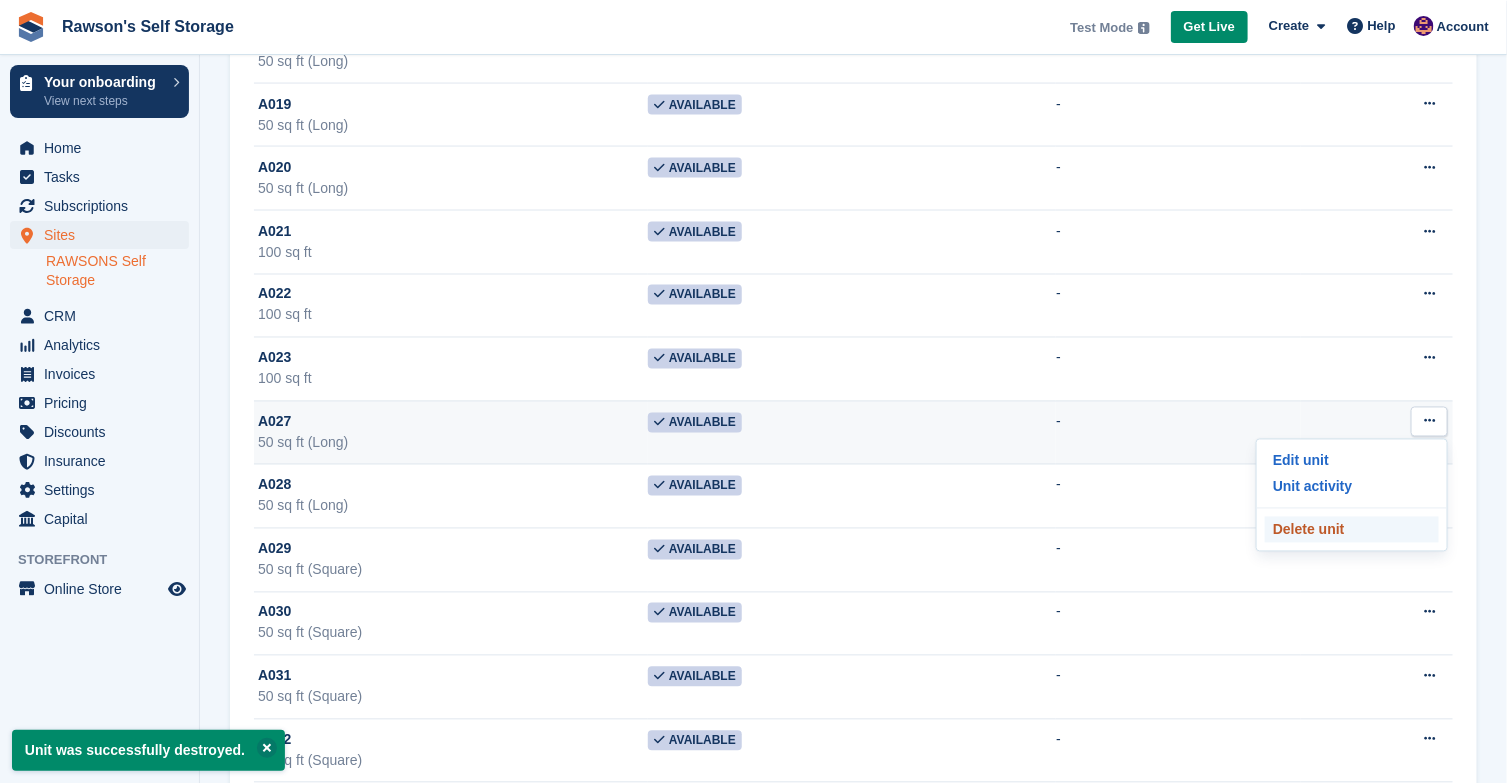 click on "Delete unit" at bounding box center (1352, 530) 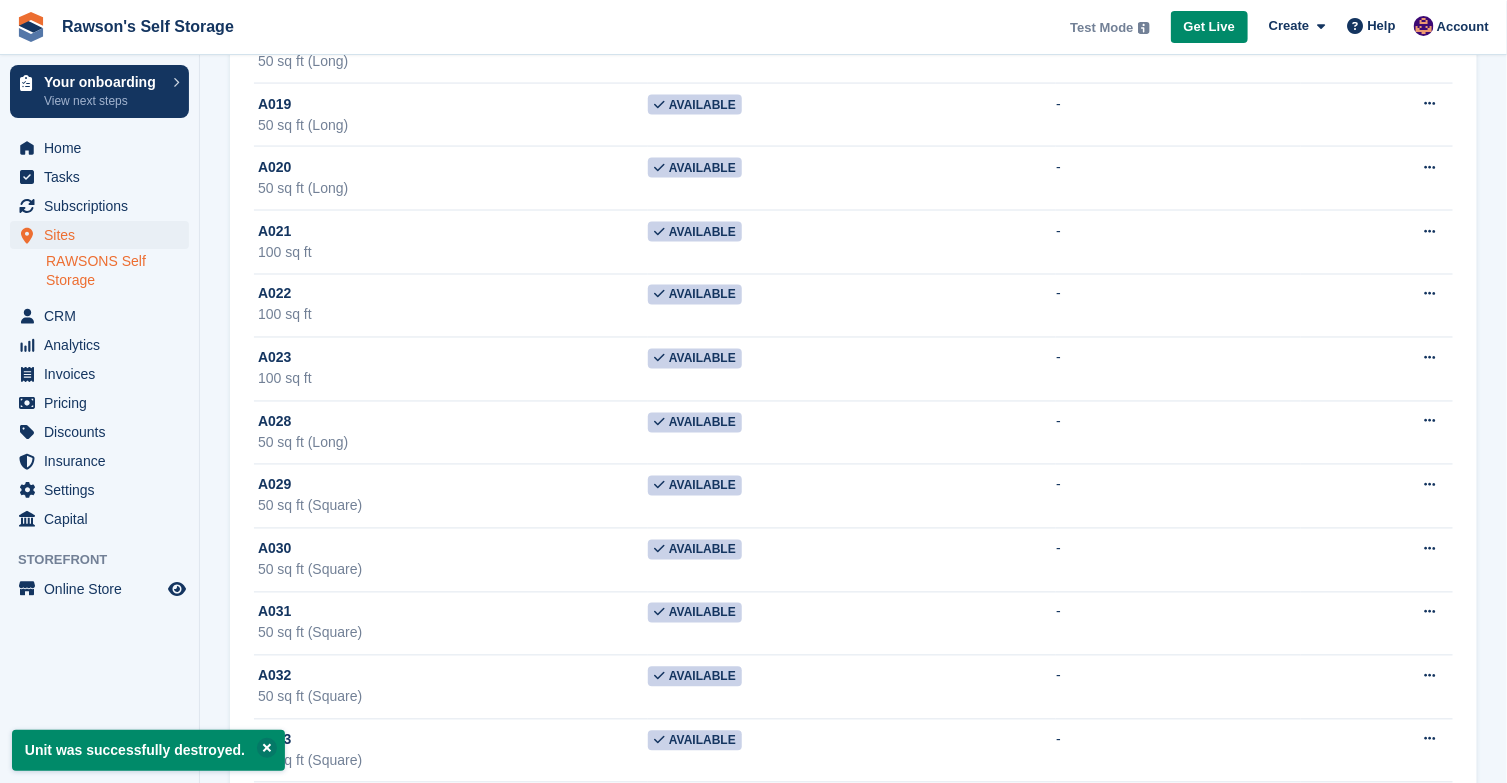 scroll, scrollTop: 0, scrollLeft: 0, axis: both 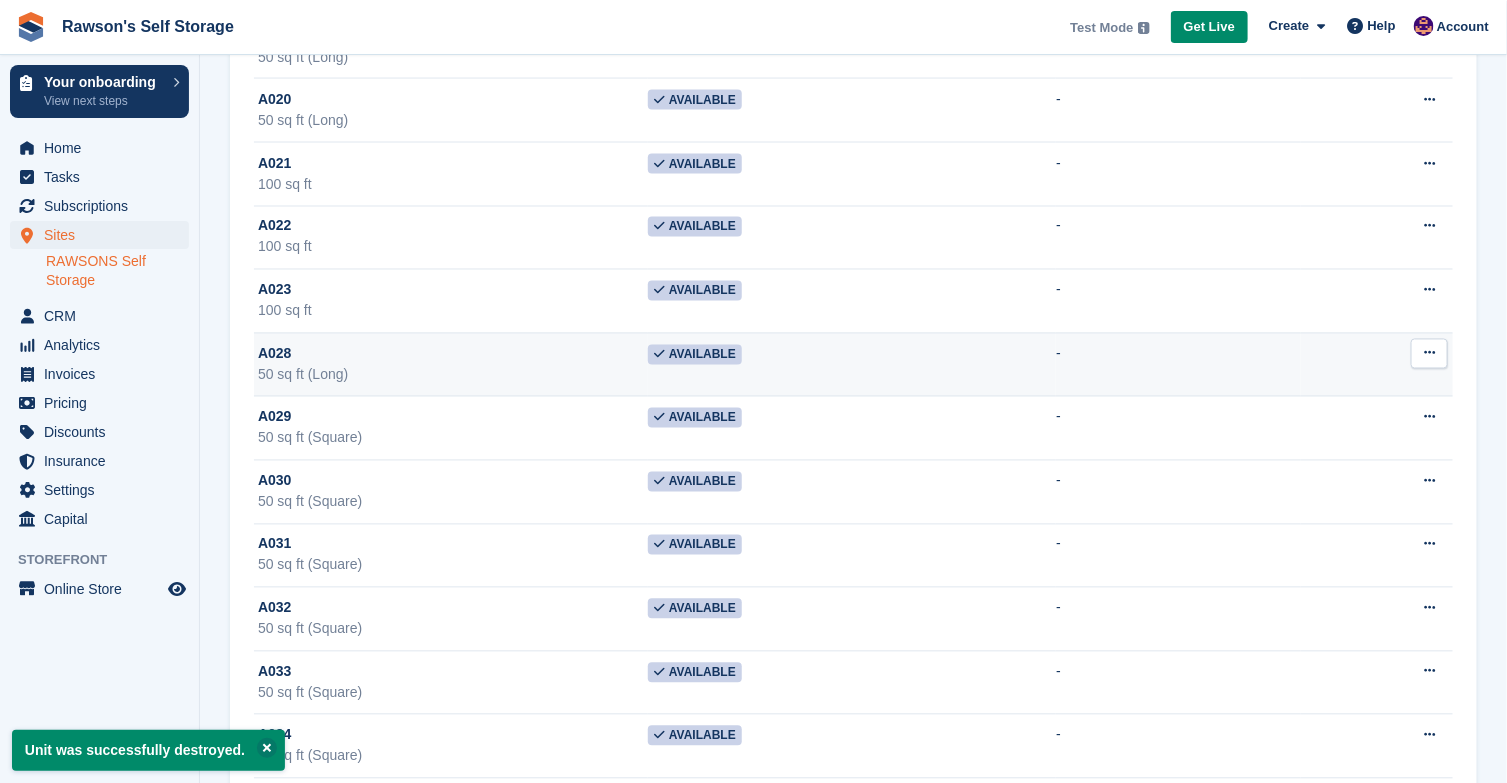 click at bounding box center [1429, 353] 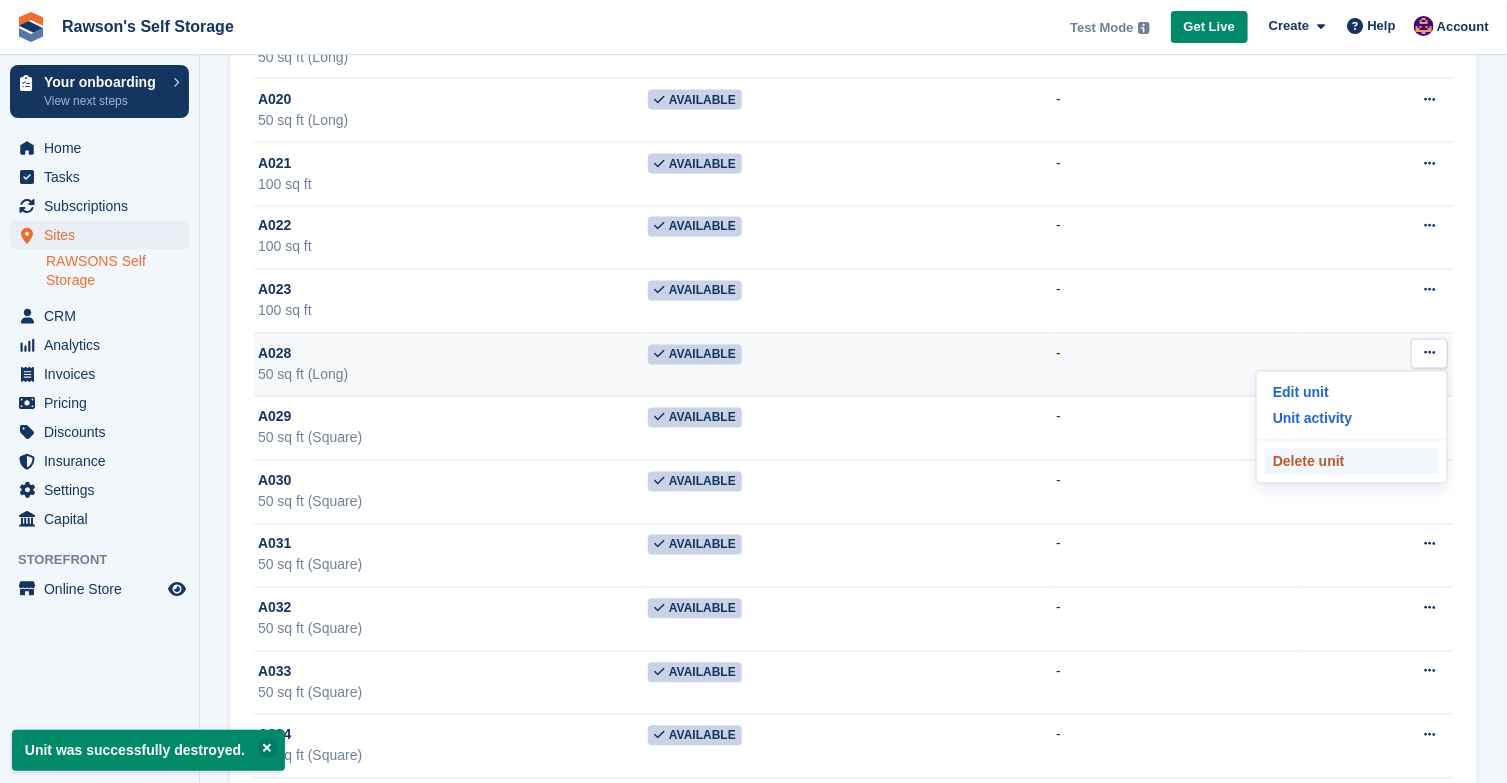 click on "Delete unit" at bounding box center (1352, 462) 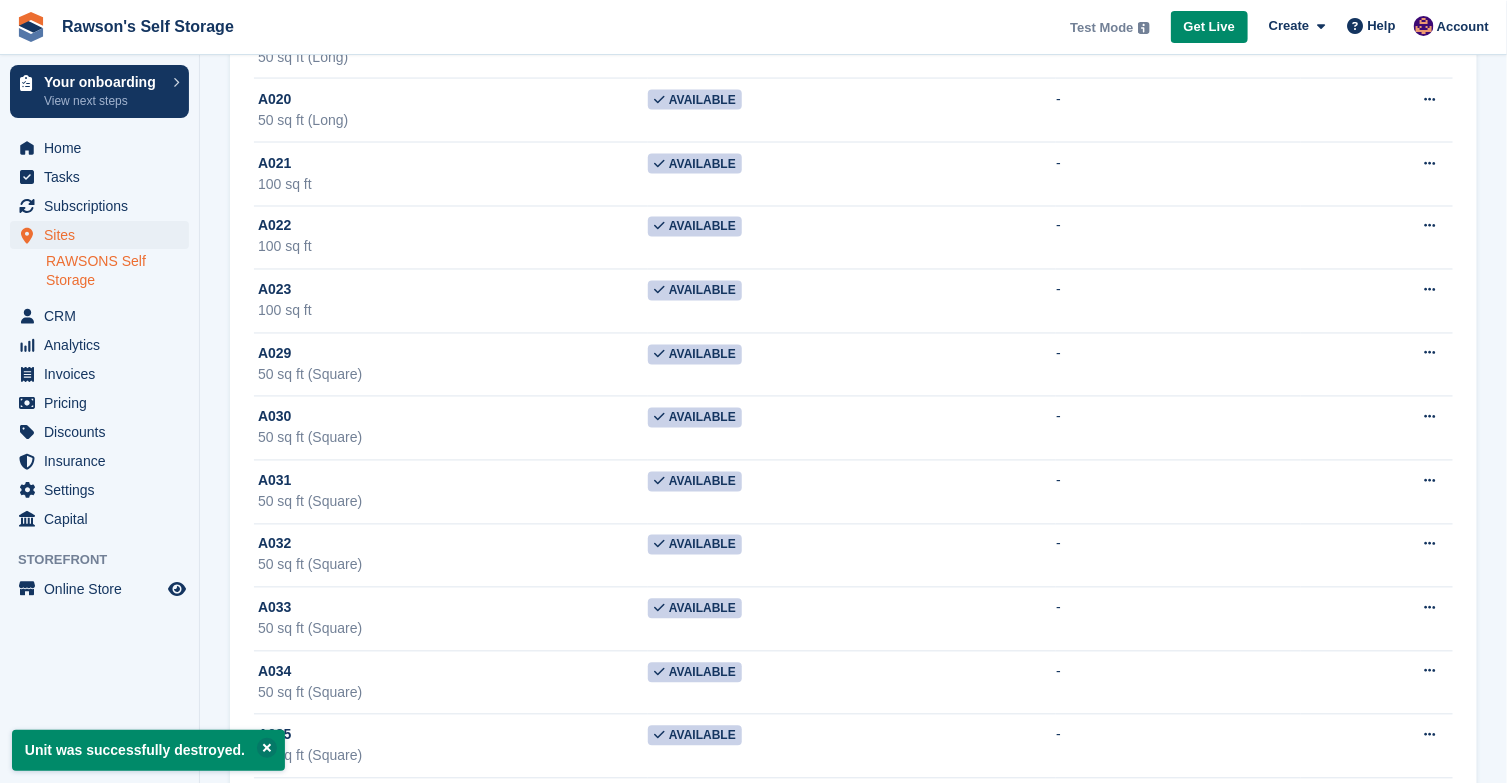 scroll, scrollTop: 0, scrollLeft: 0, axis: both 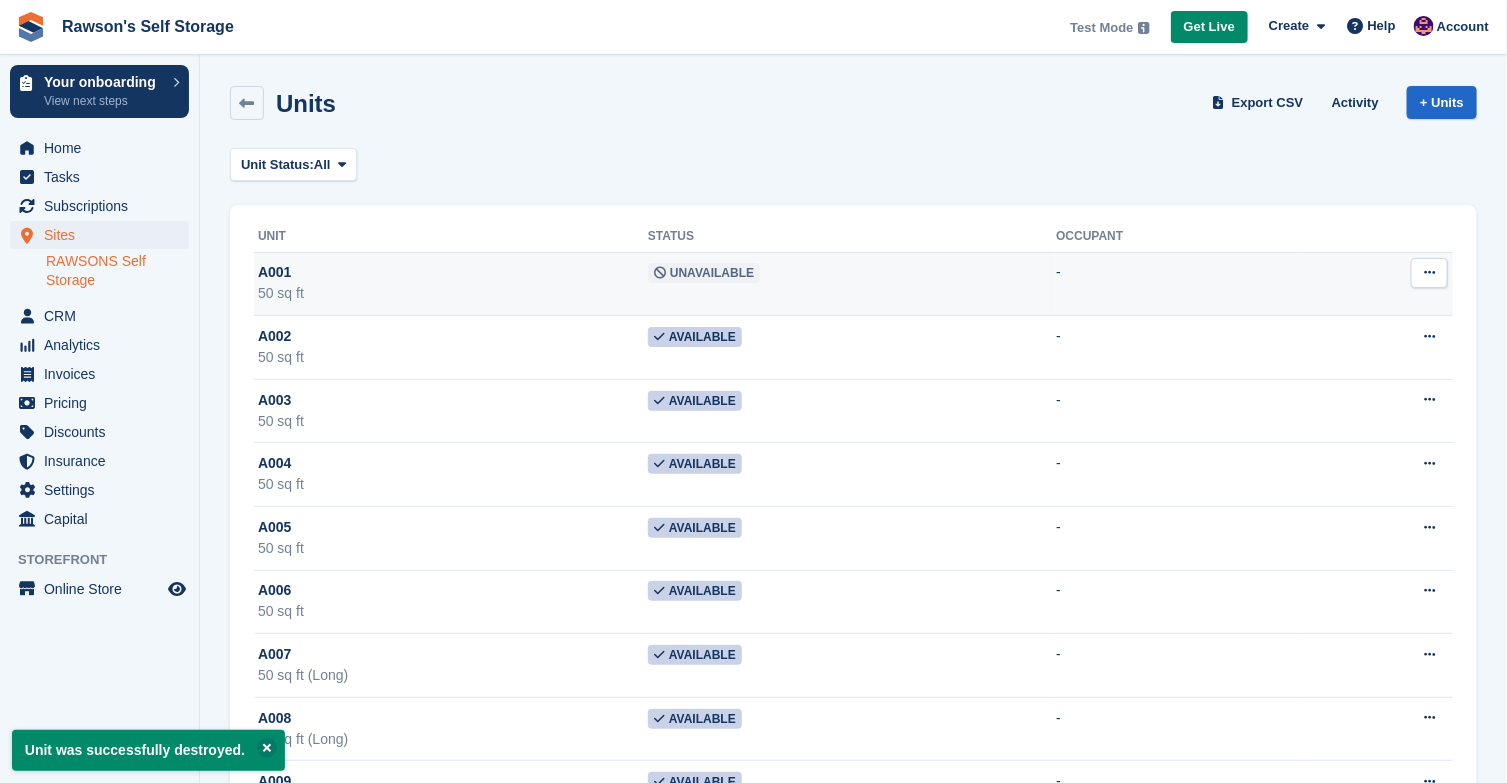 click at bounding box center (1429, 272) 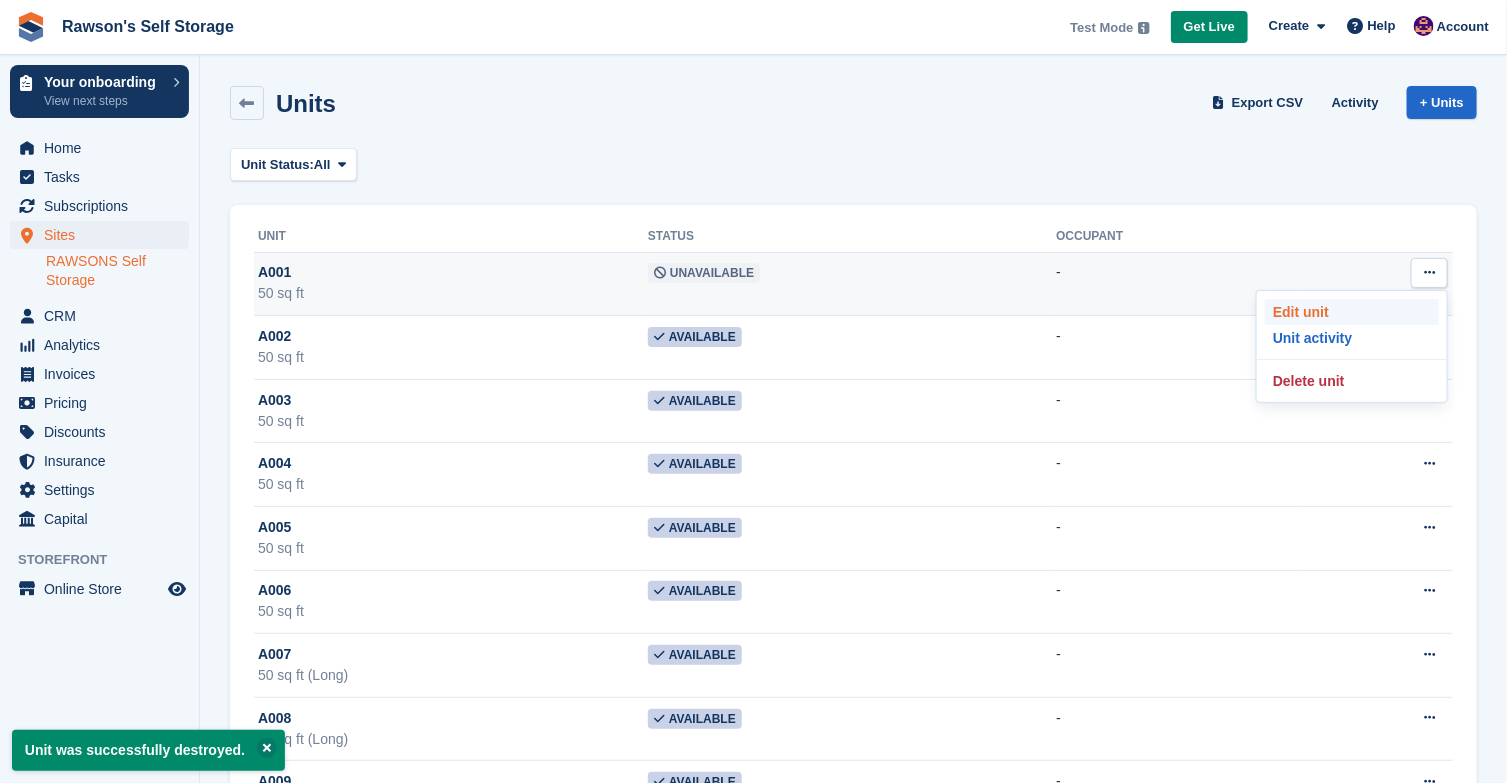 click on "Edit unit" at bounding box center (1352, 312) 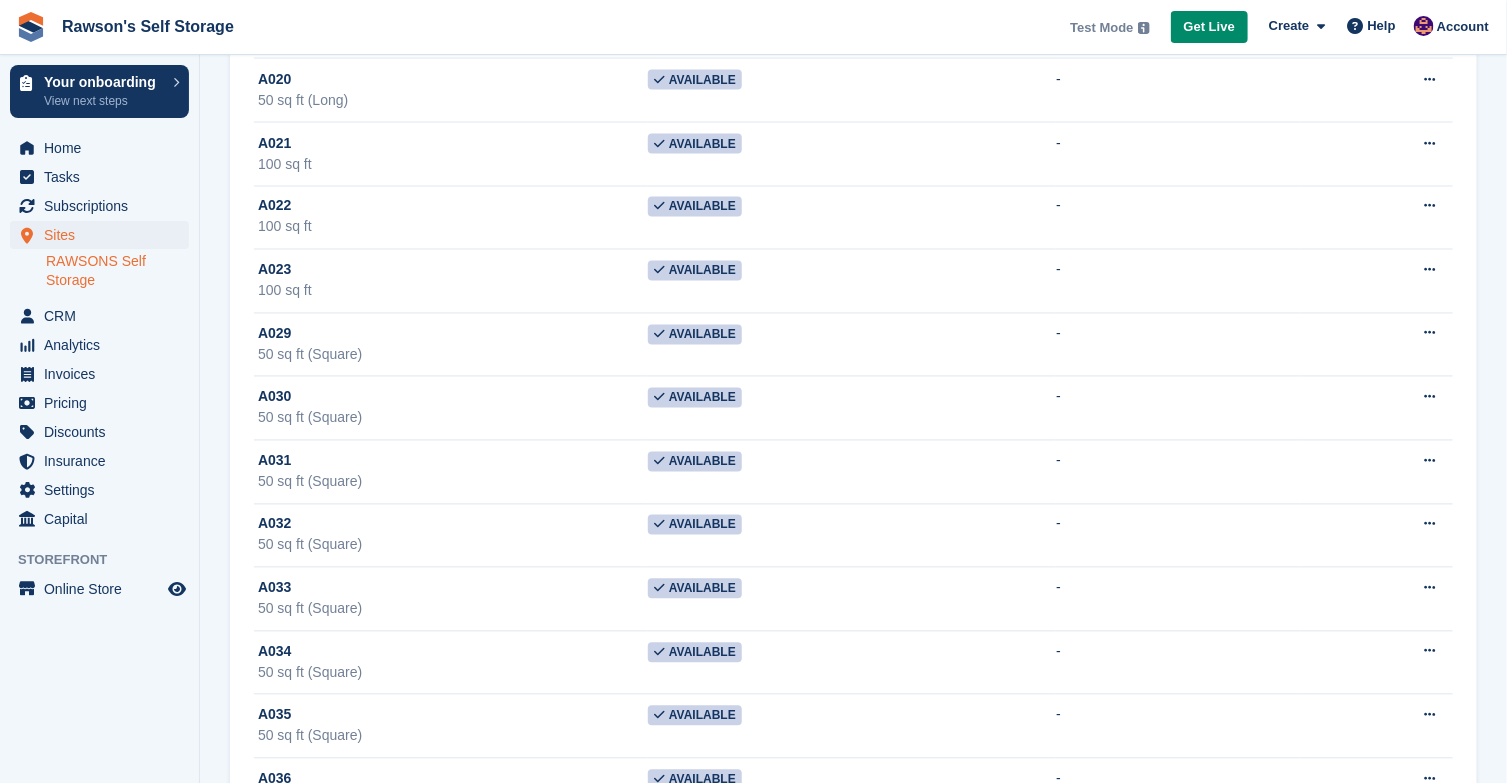 scroll, scrollTop: 1353, scrollLeft: 0, axis: vertical 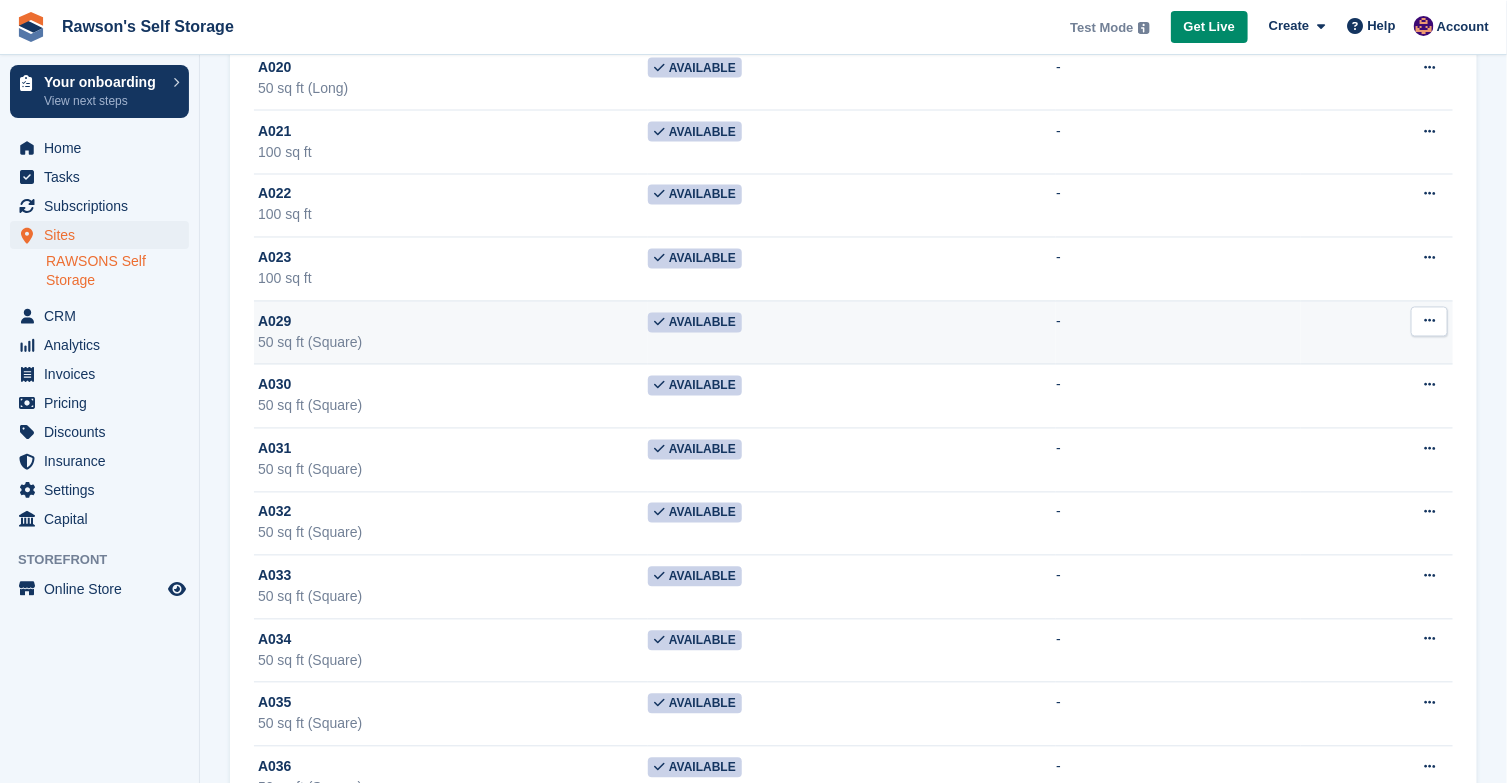 click at bounding box center [1429, 321] 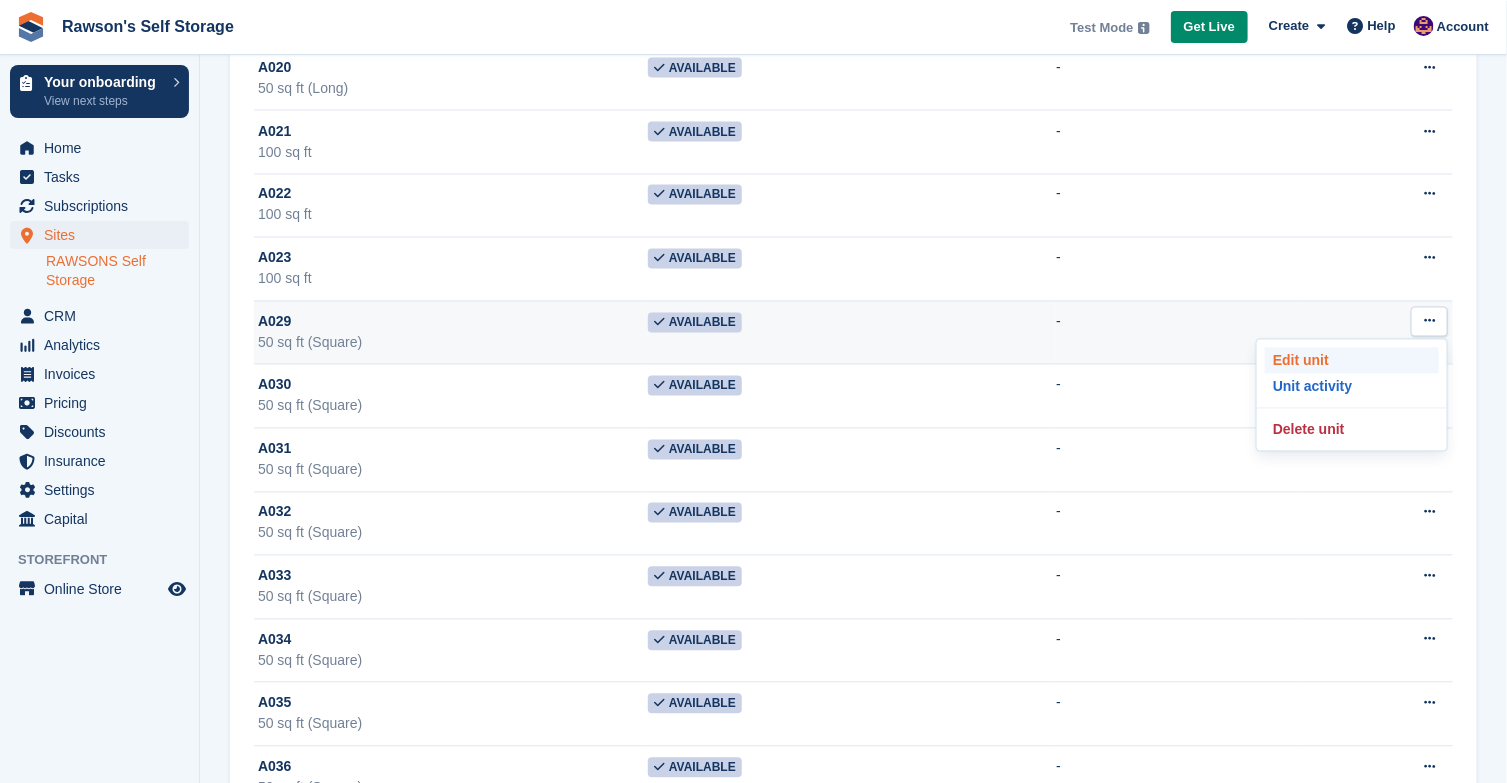 click on "Edit unit" at bounding box center [1352, 361] 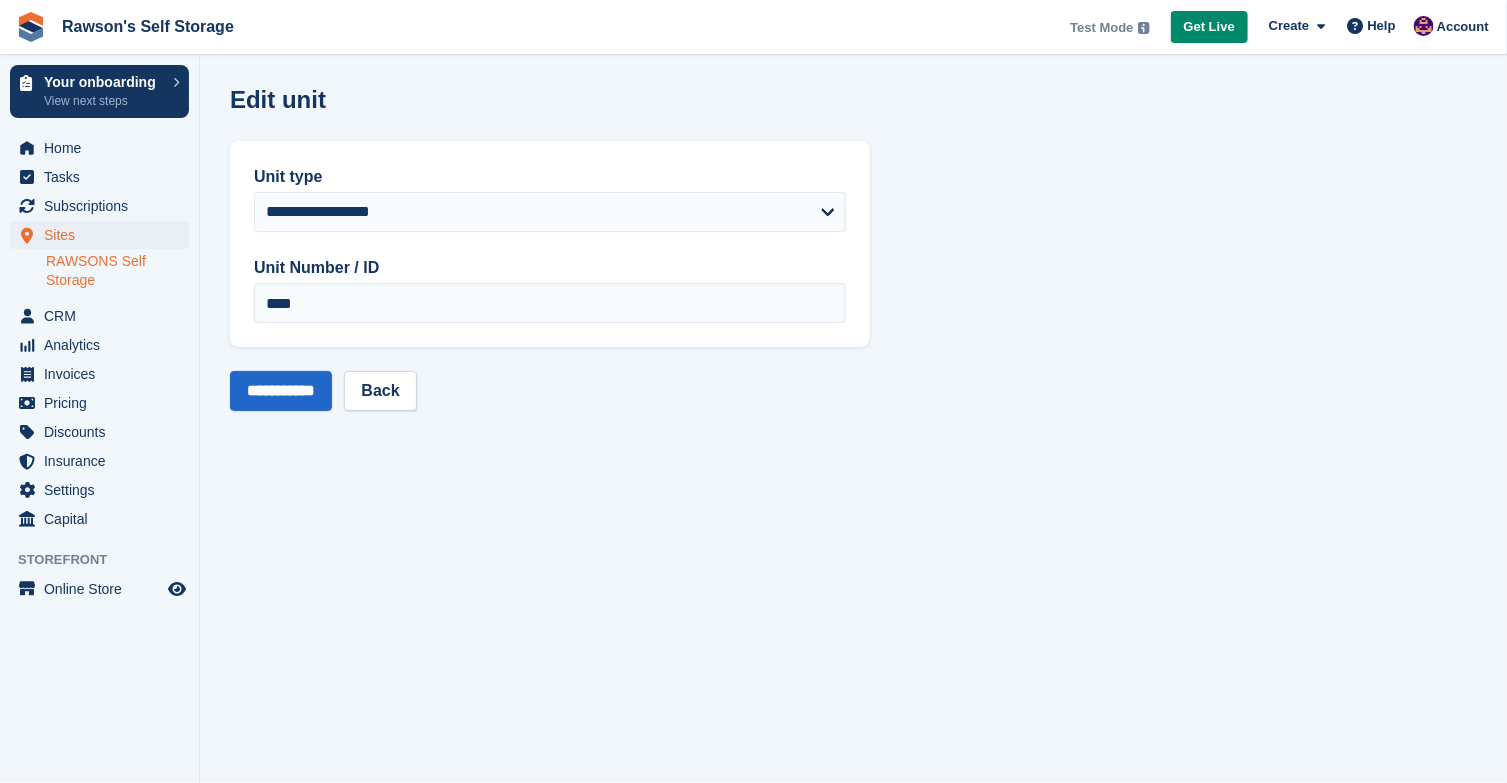 scroll, scrollTop: 0, scrollLeft: 0, axis: both 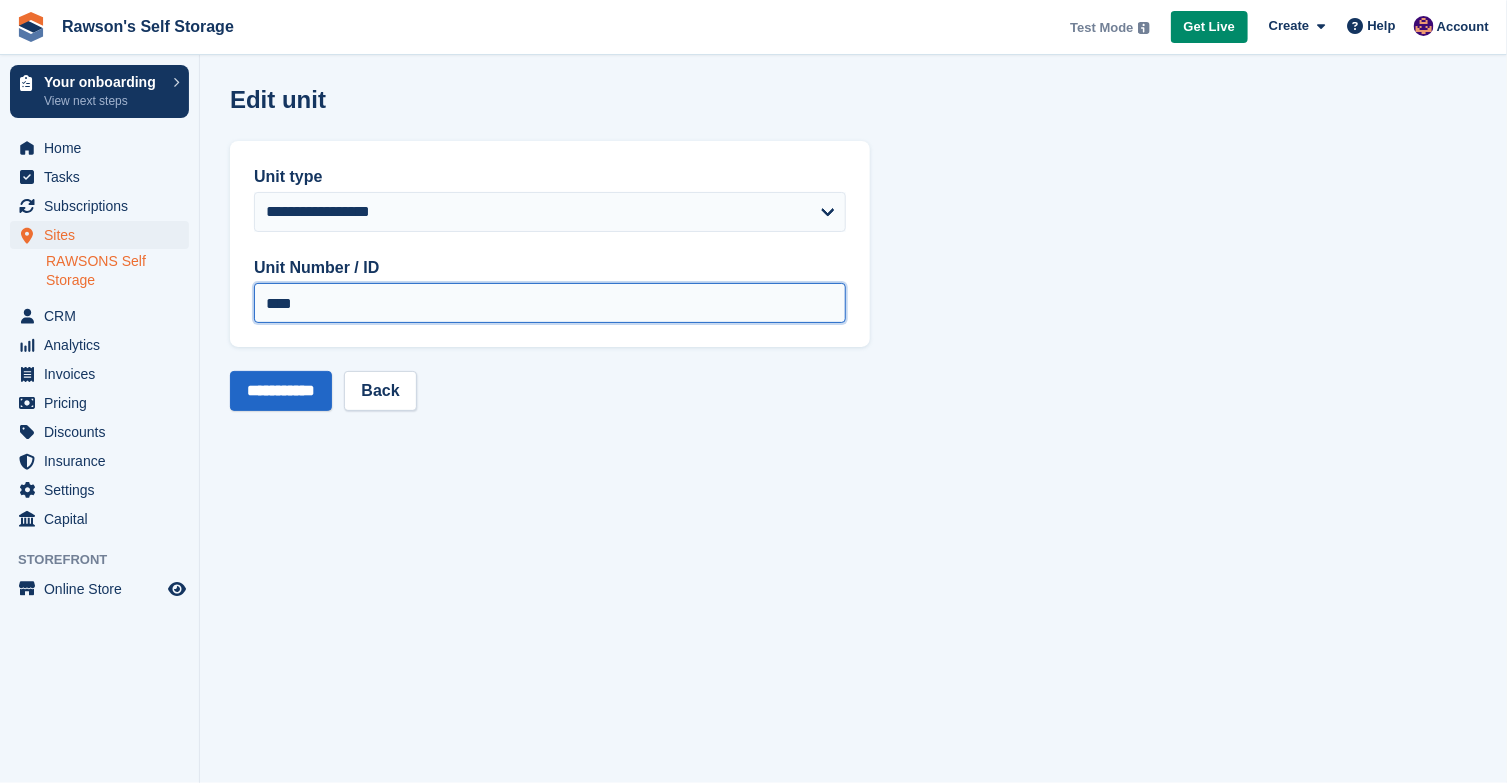 click on "****" at bounding box center (550, 303) 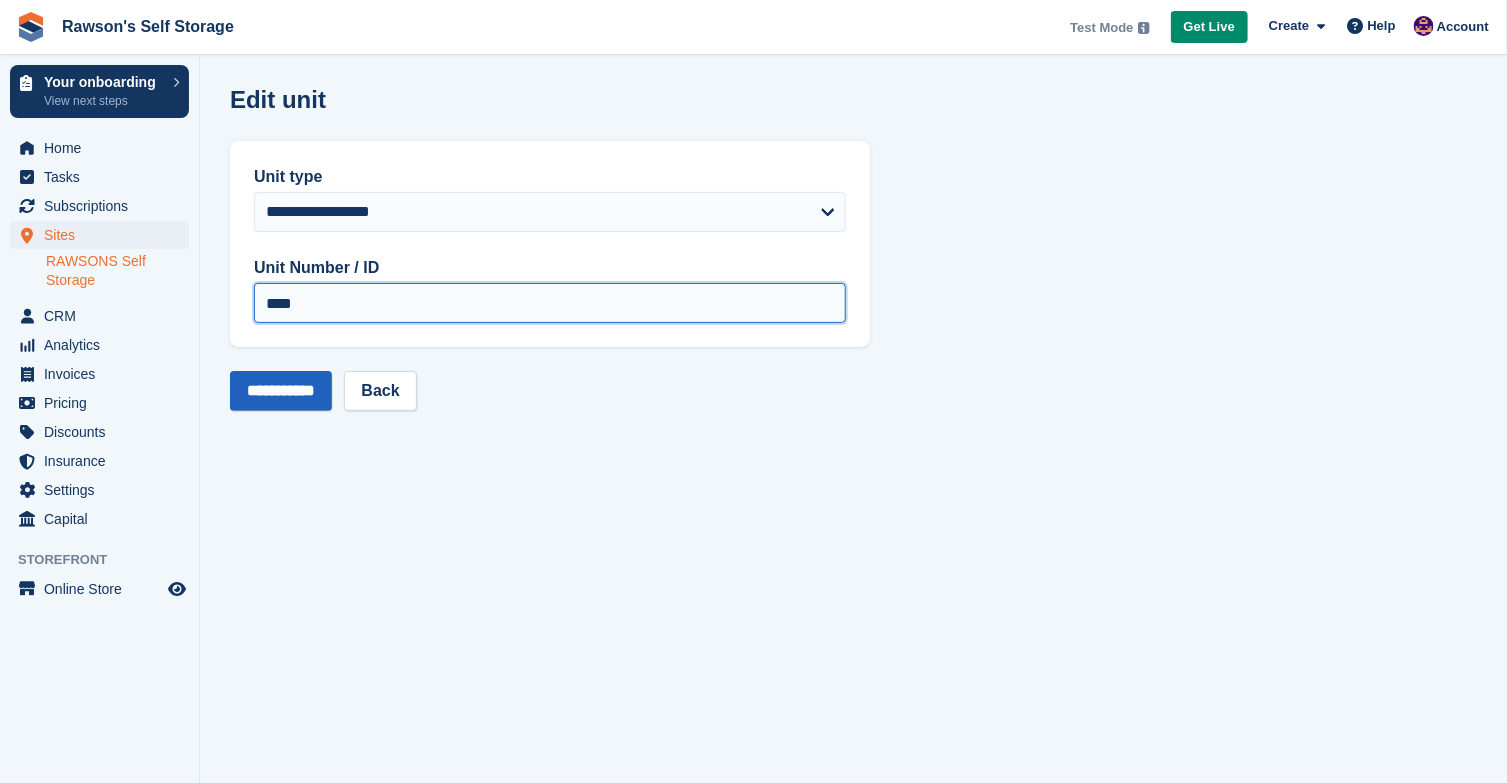 type on "****" 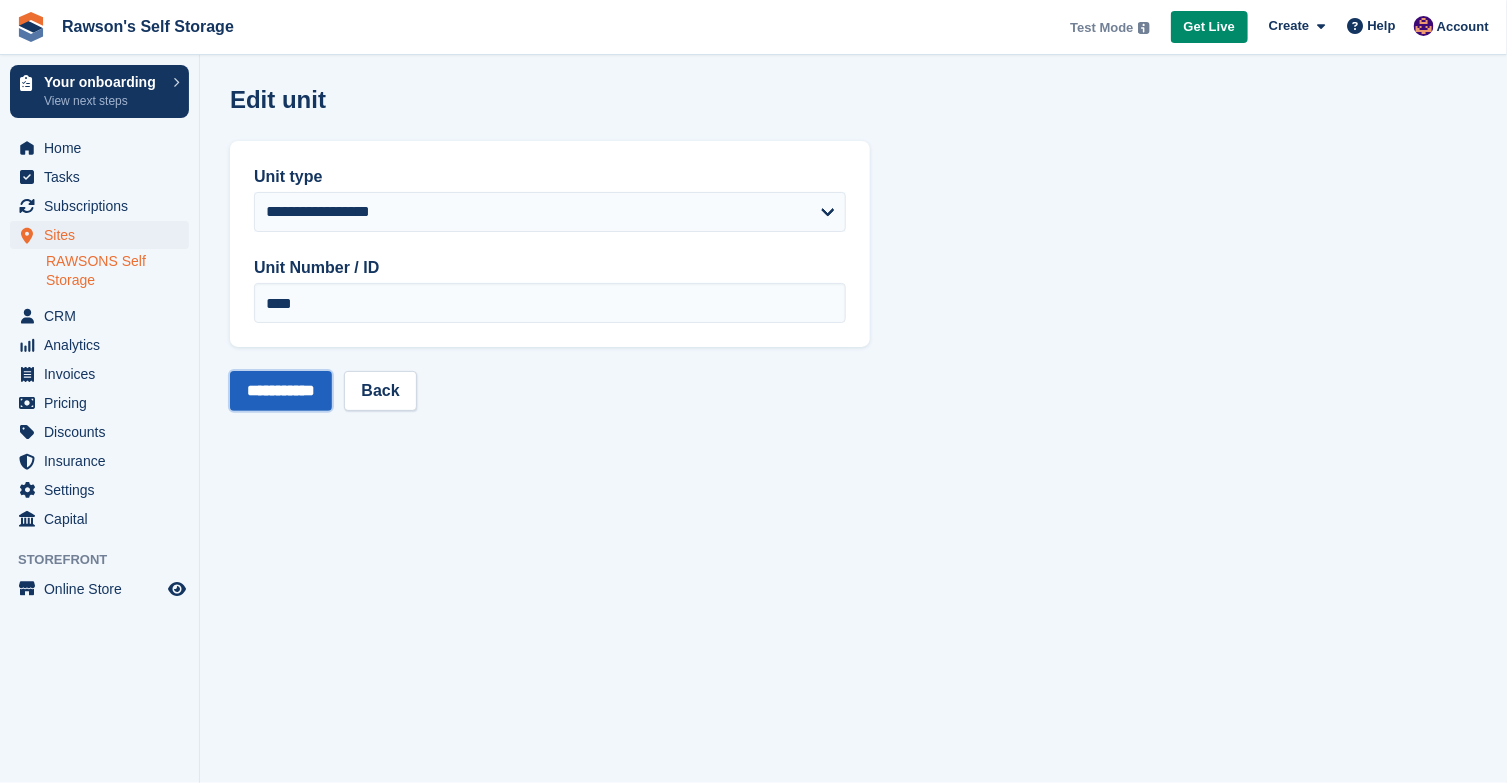 click on "**********" at bounding box center (281, 391) 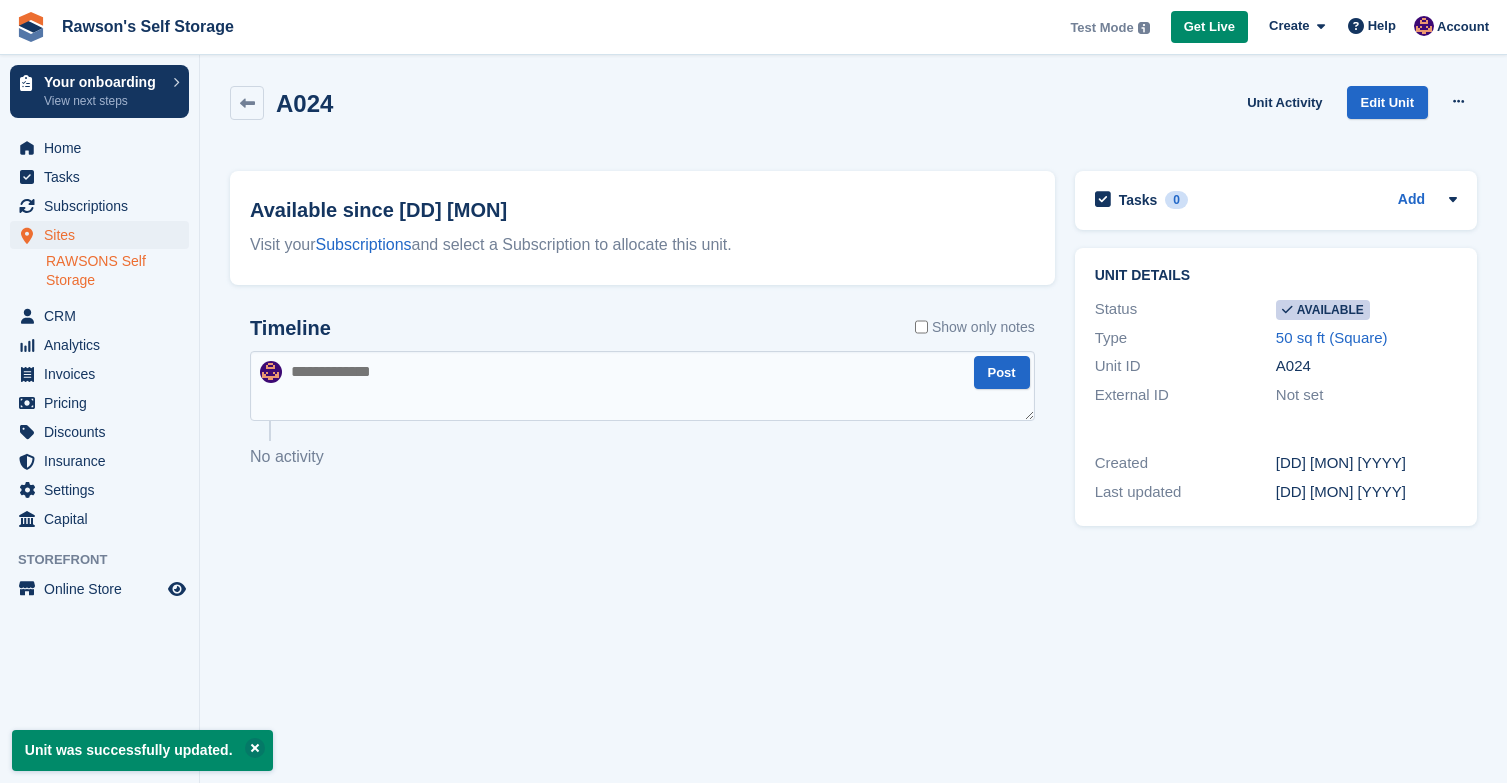 scroll, scrollTop: 0, scrollLeft: 0, axis: both 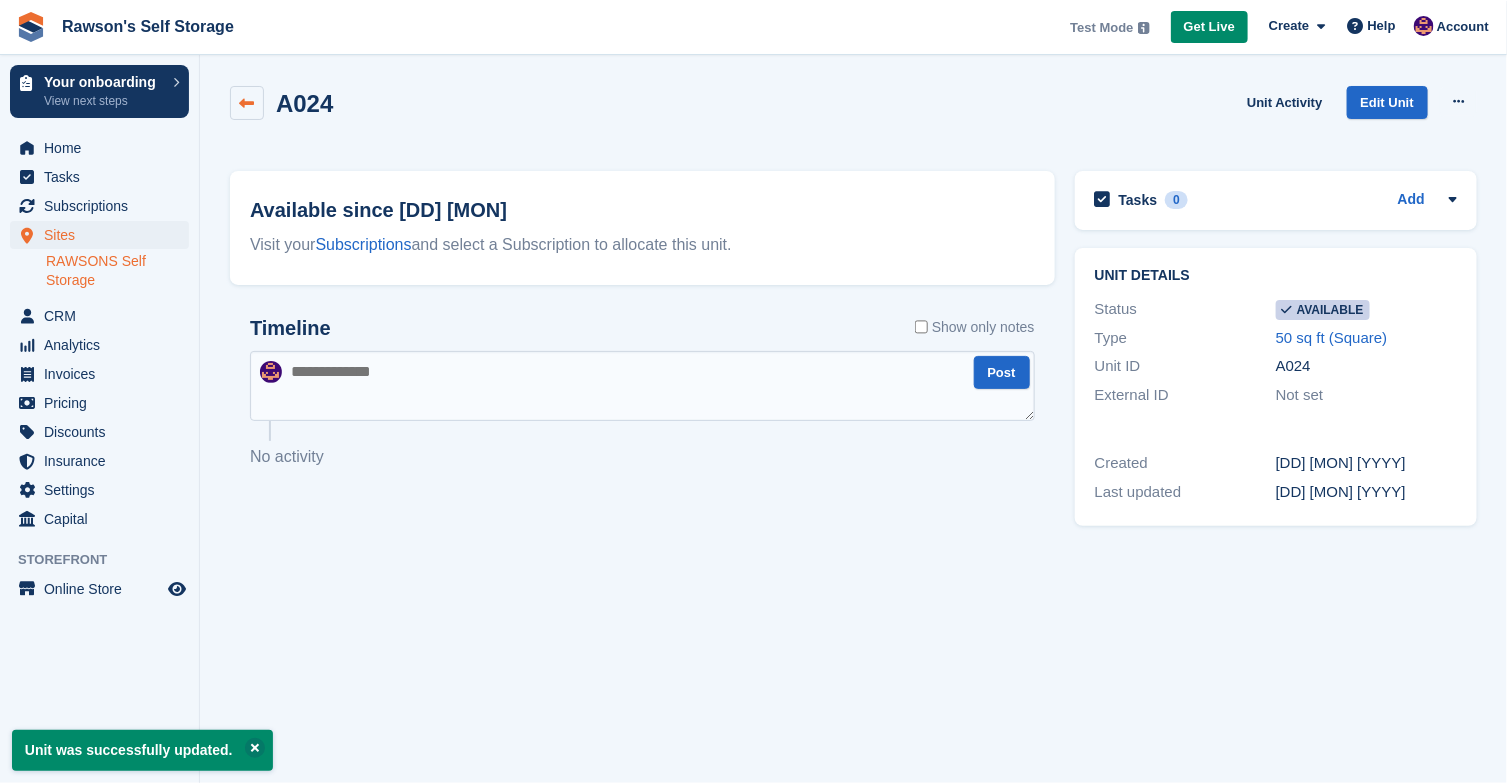 click at bounding box center (247, 103) 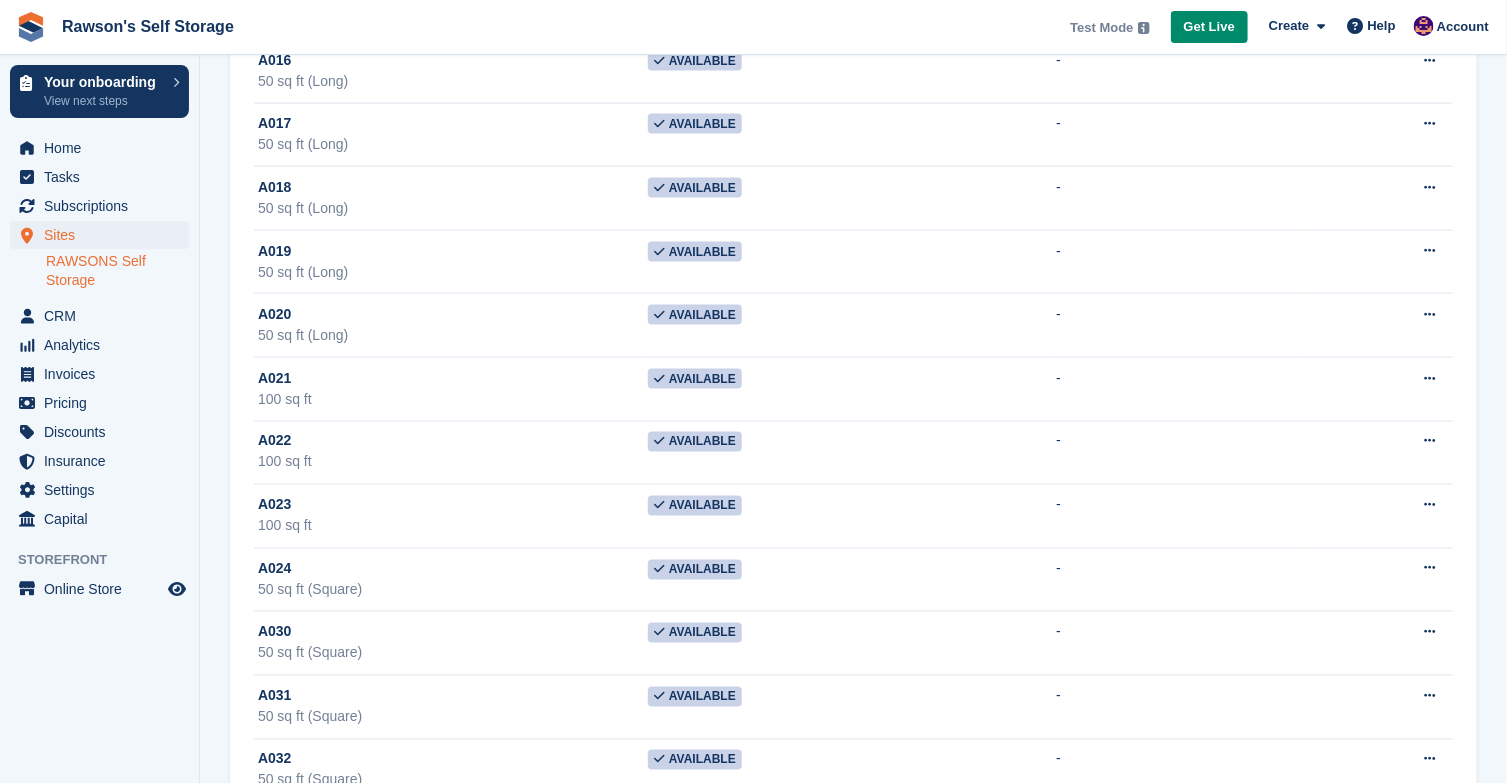 scroll, scrollTop: 1115, scrollLeft: 0, axis: vertical 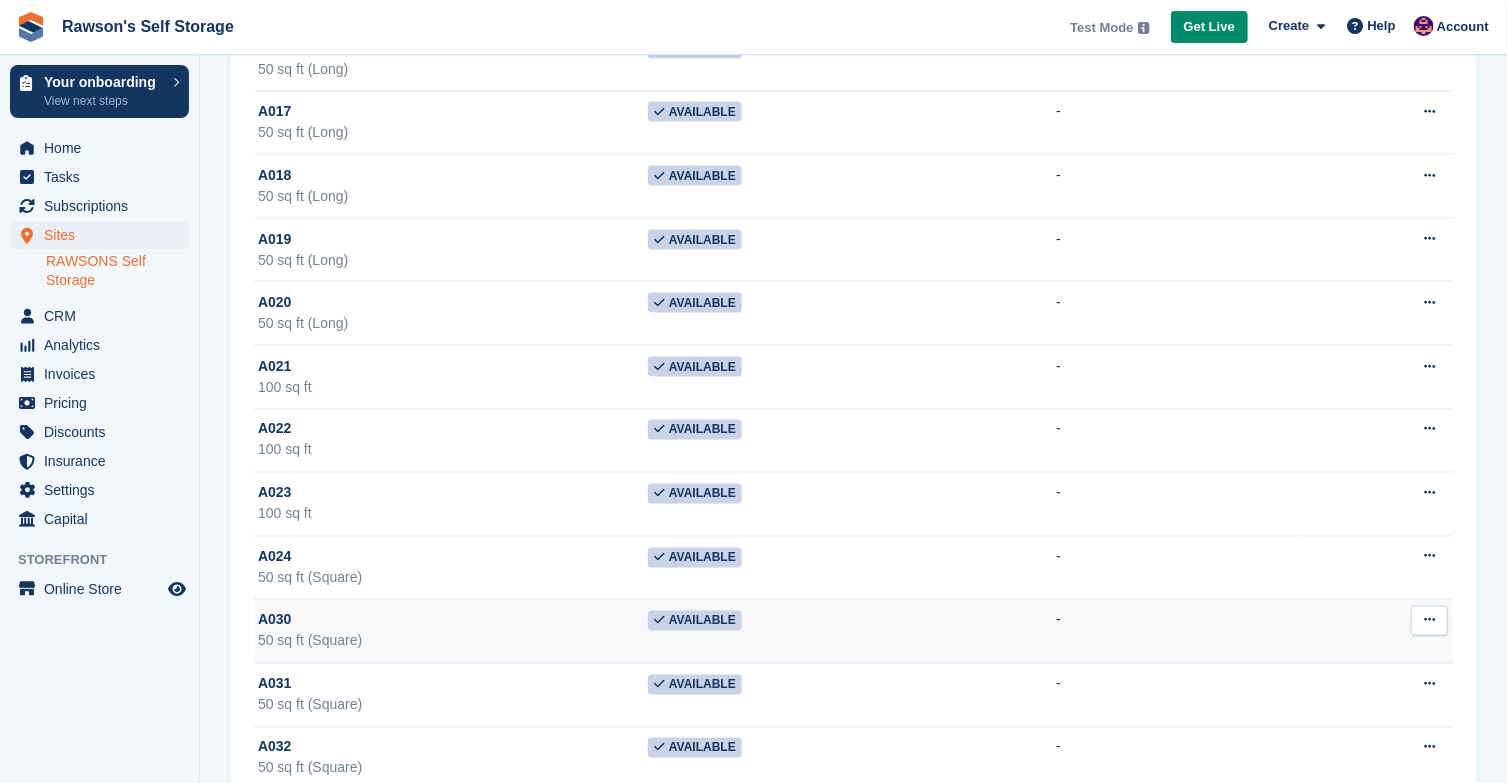 click at bounding box center [1429, 621] 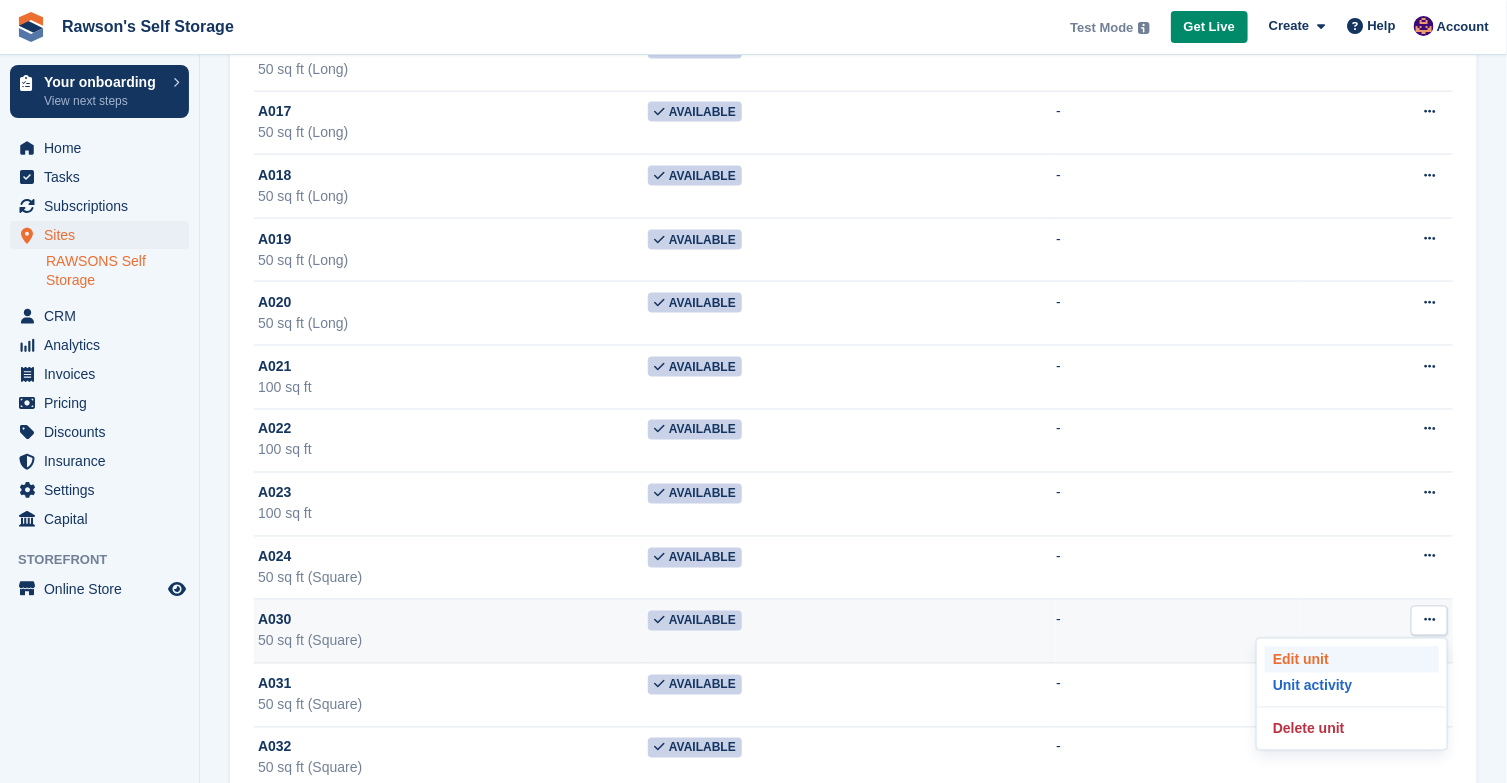 click on "Edit unit" at bounding box center (1352, 660) 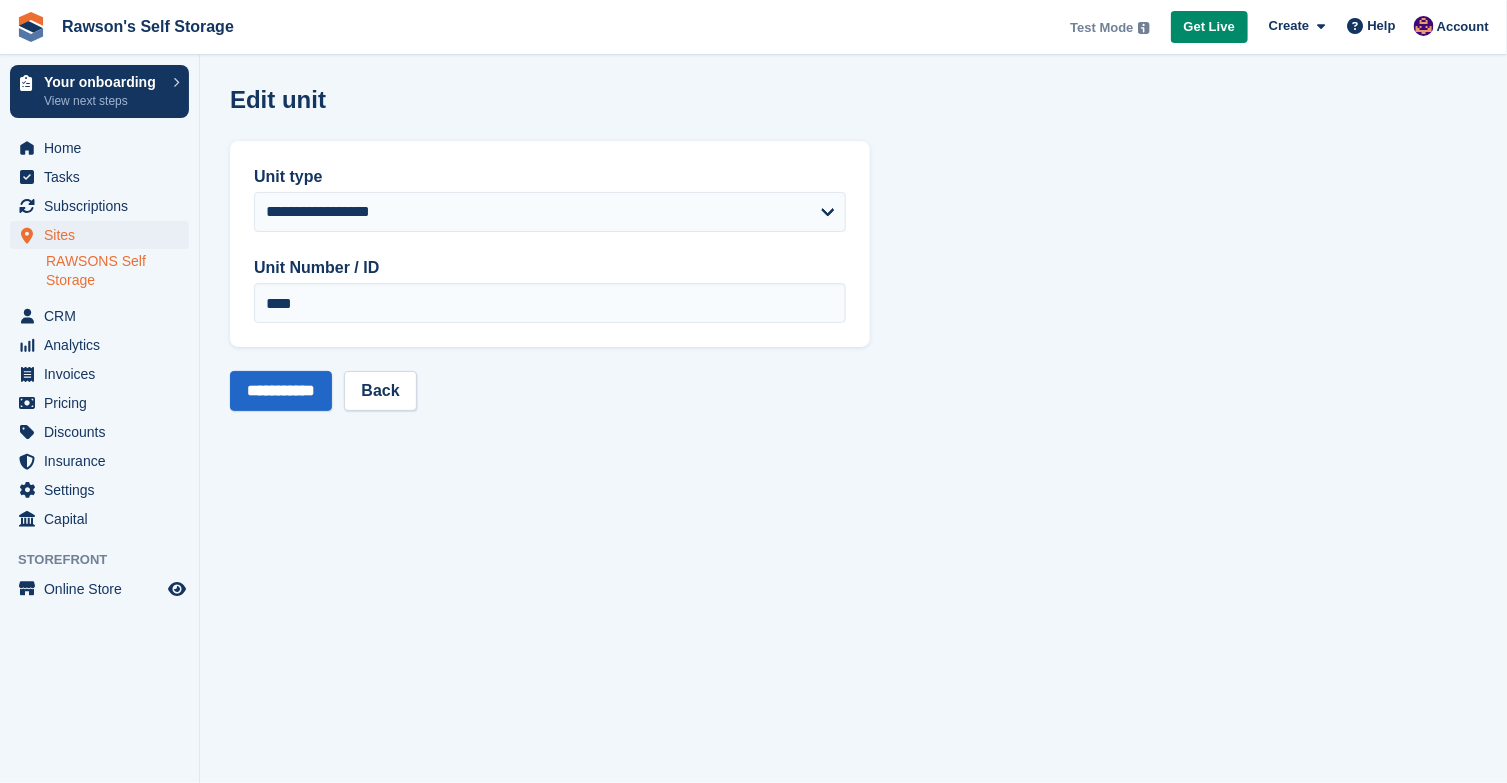 scroll, scrollTop: 0, scrollLeft: 0, axis: both 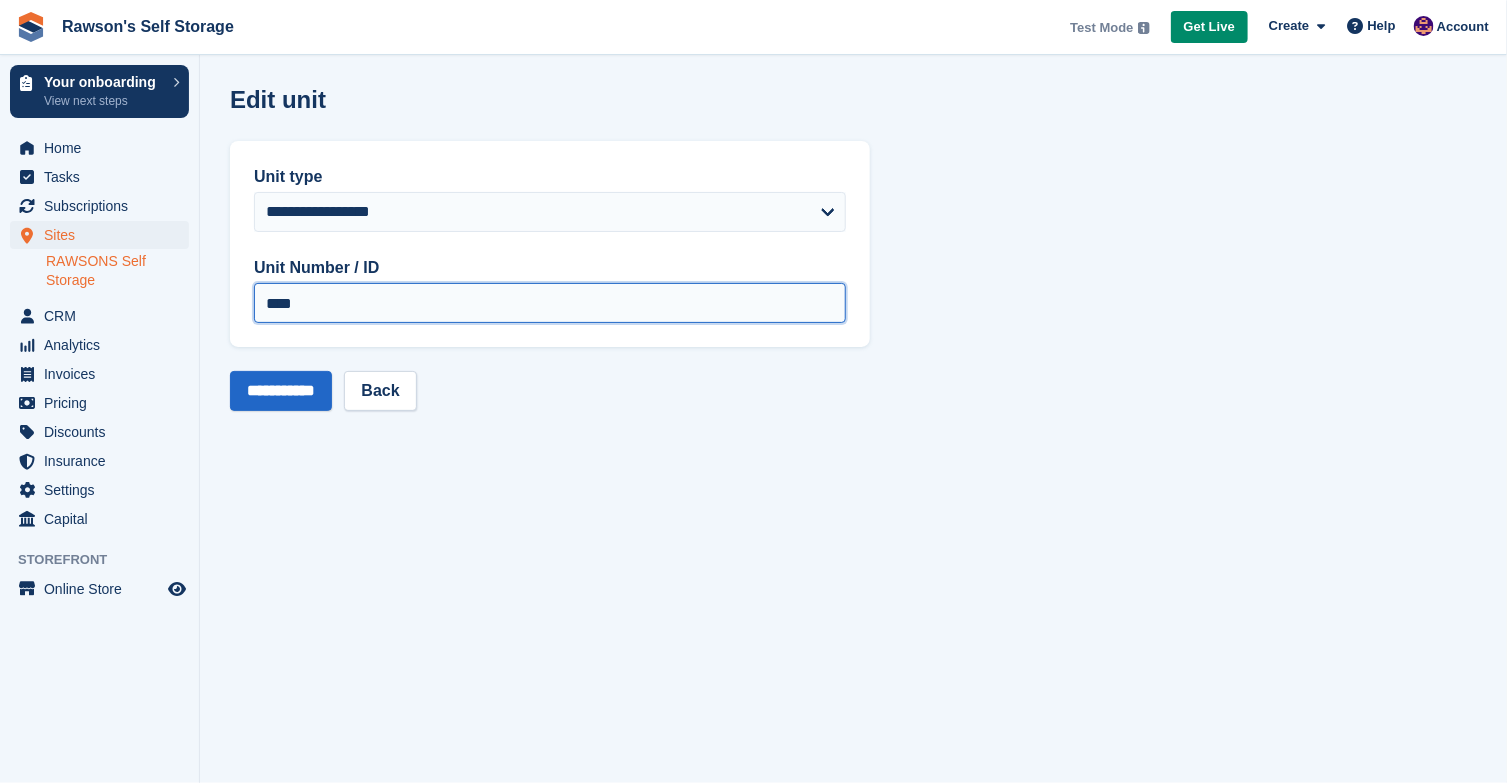 drag, startPoint x: 318, startPoint y: 307, endPoint x: 287, endPoint y: 302, distance: 31.400637 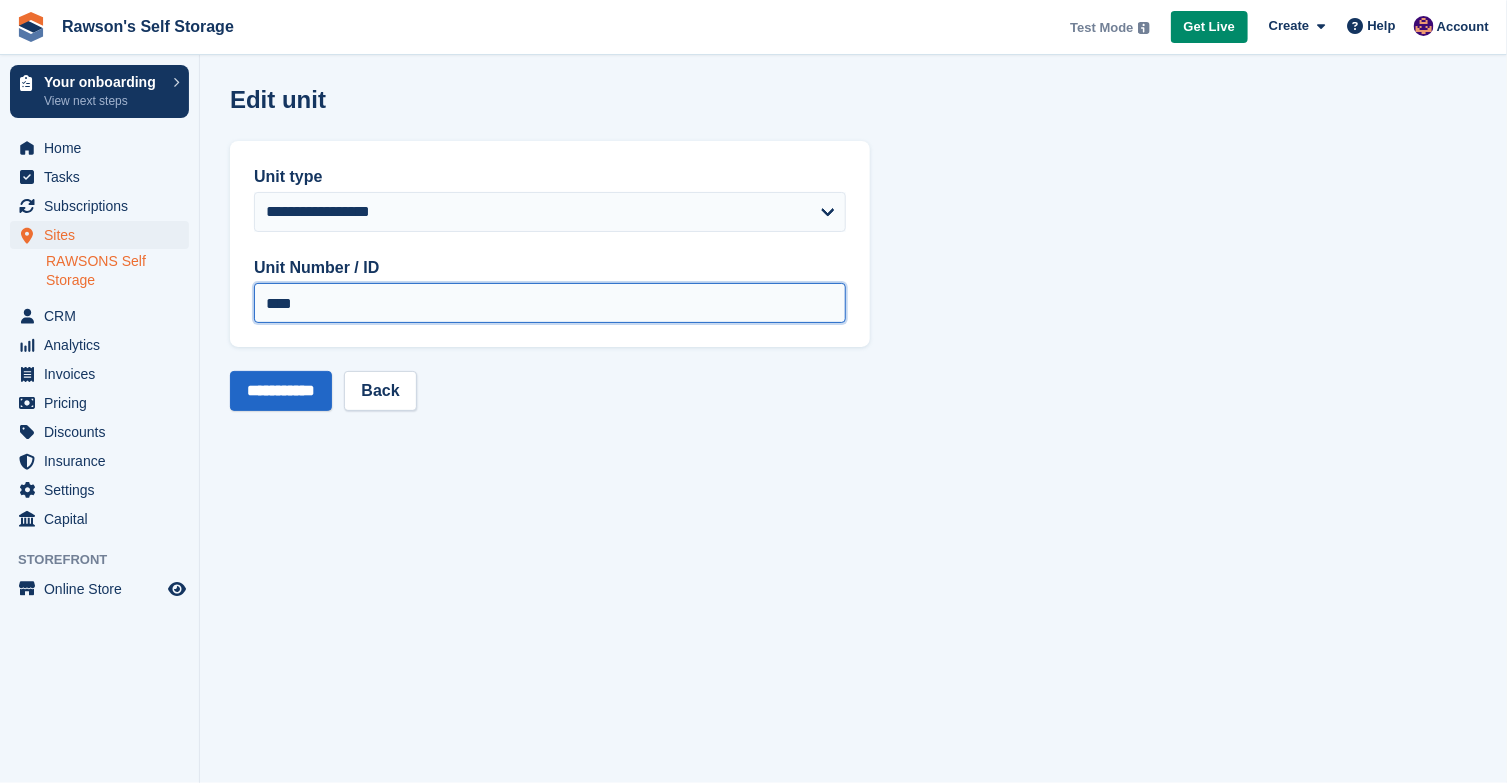 click on "****" at bounding box center (550, 303) 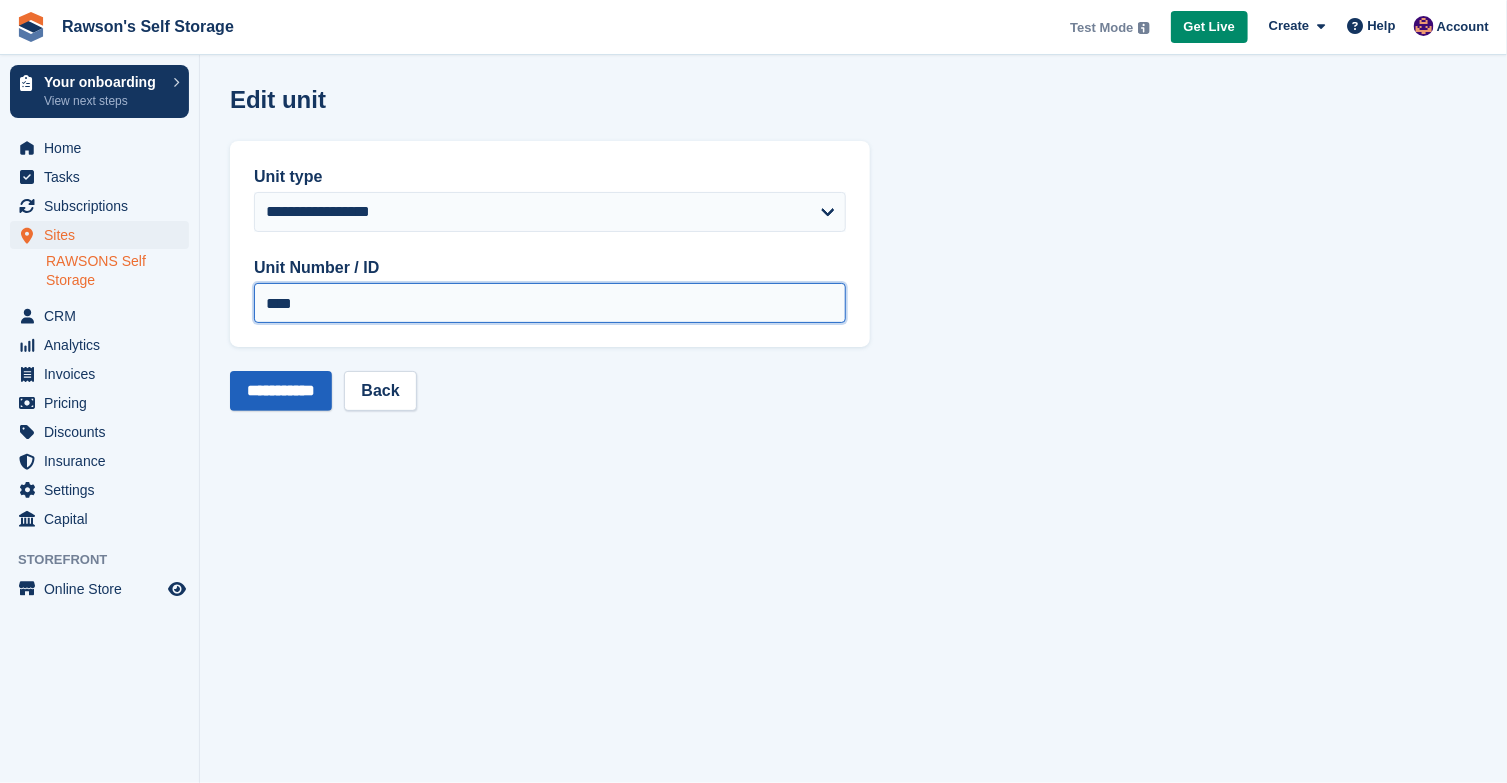 type on "****" 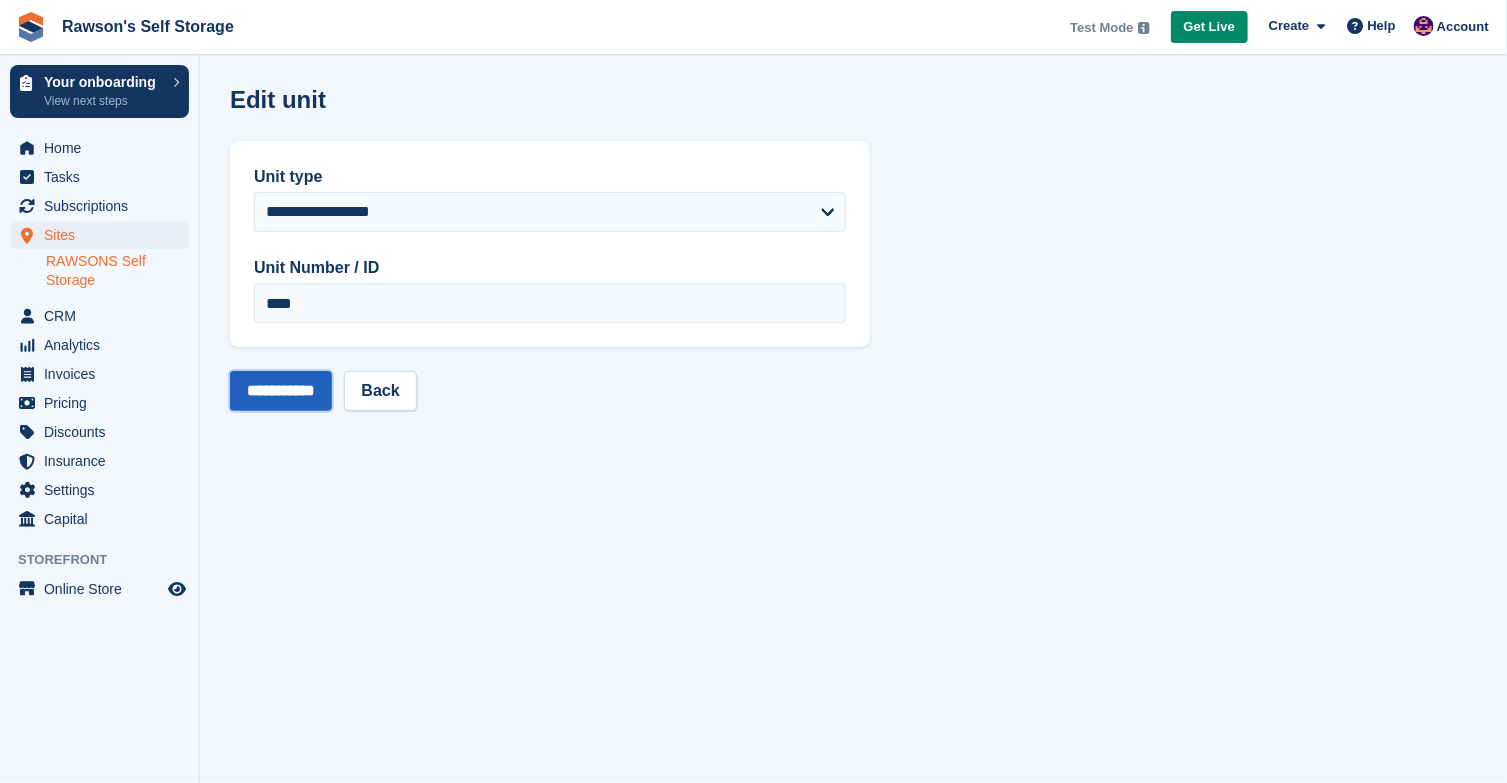 click on "**********" at bounding box center [281, 391] 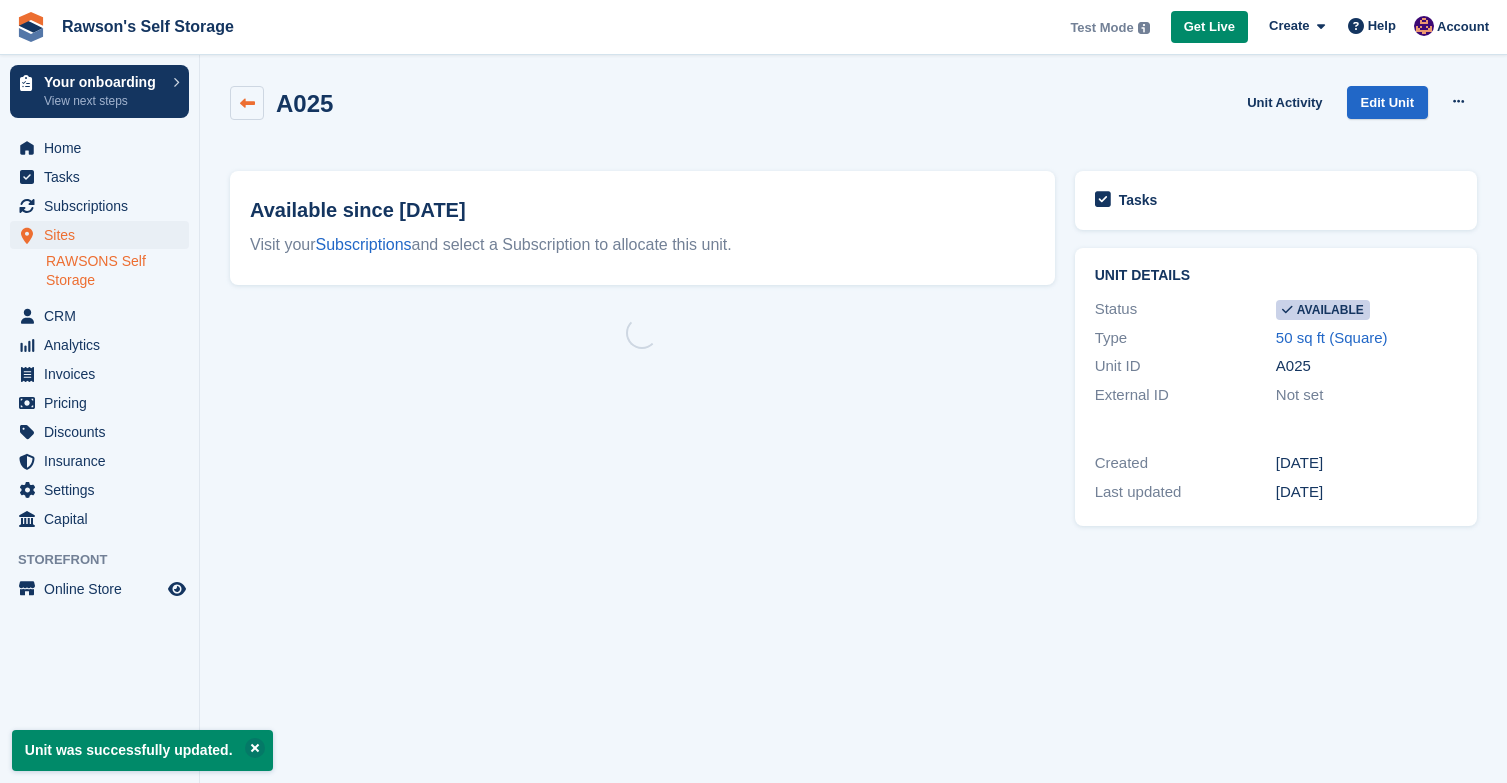 scroll, scrollTop: 0, scrollLeft: 0, axis: both 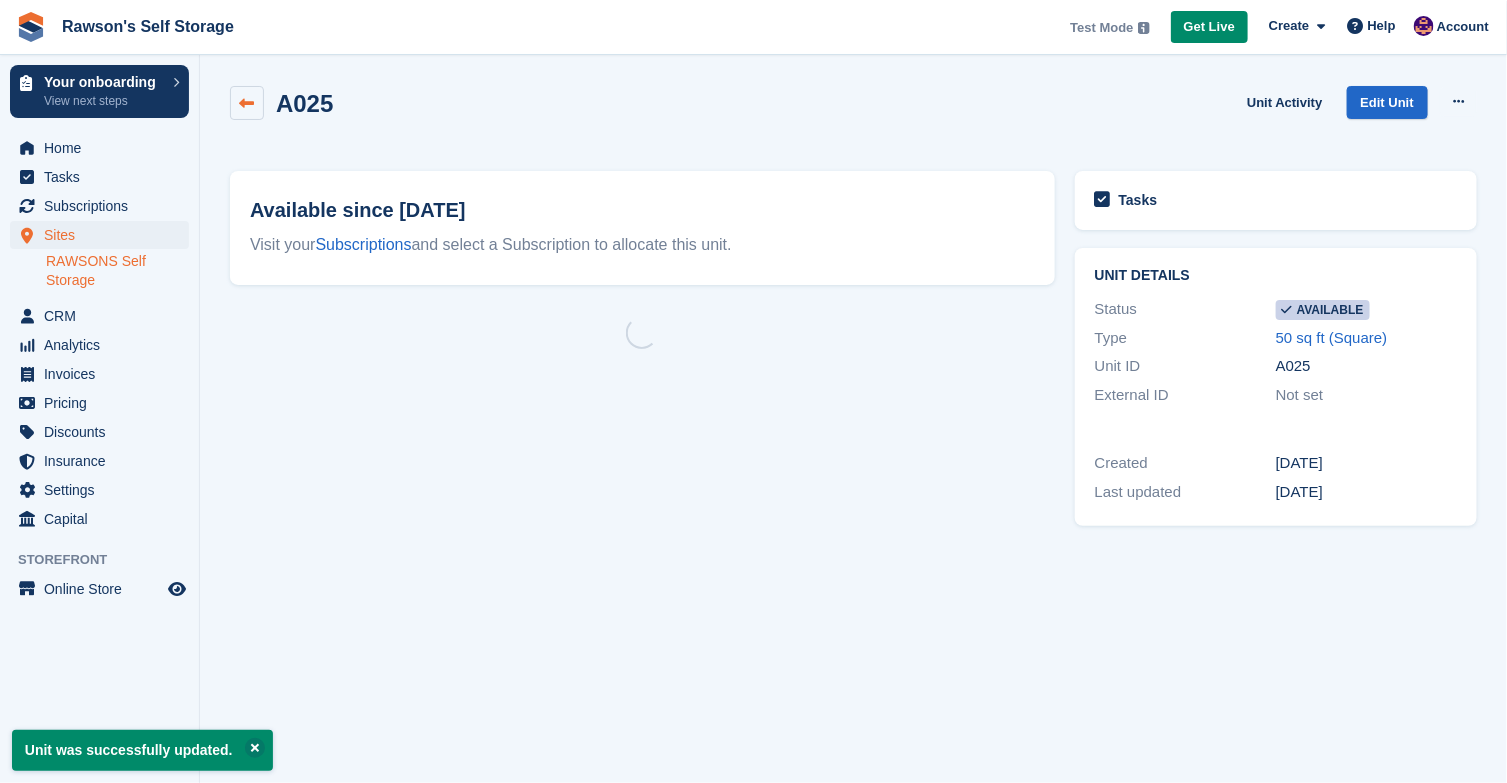 click at bounding box center (247, 103) 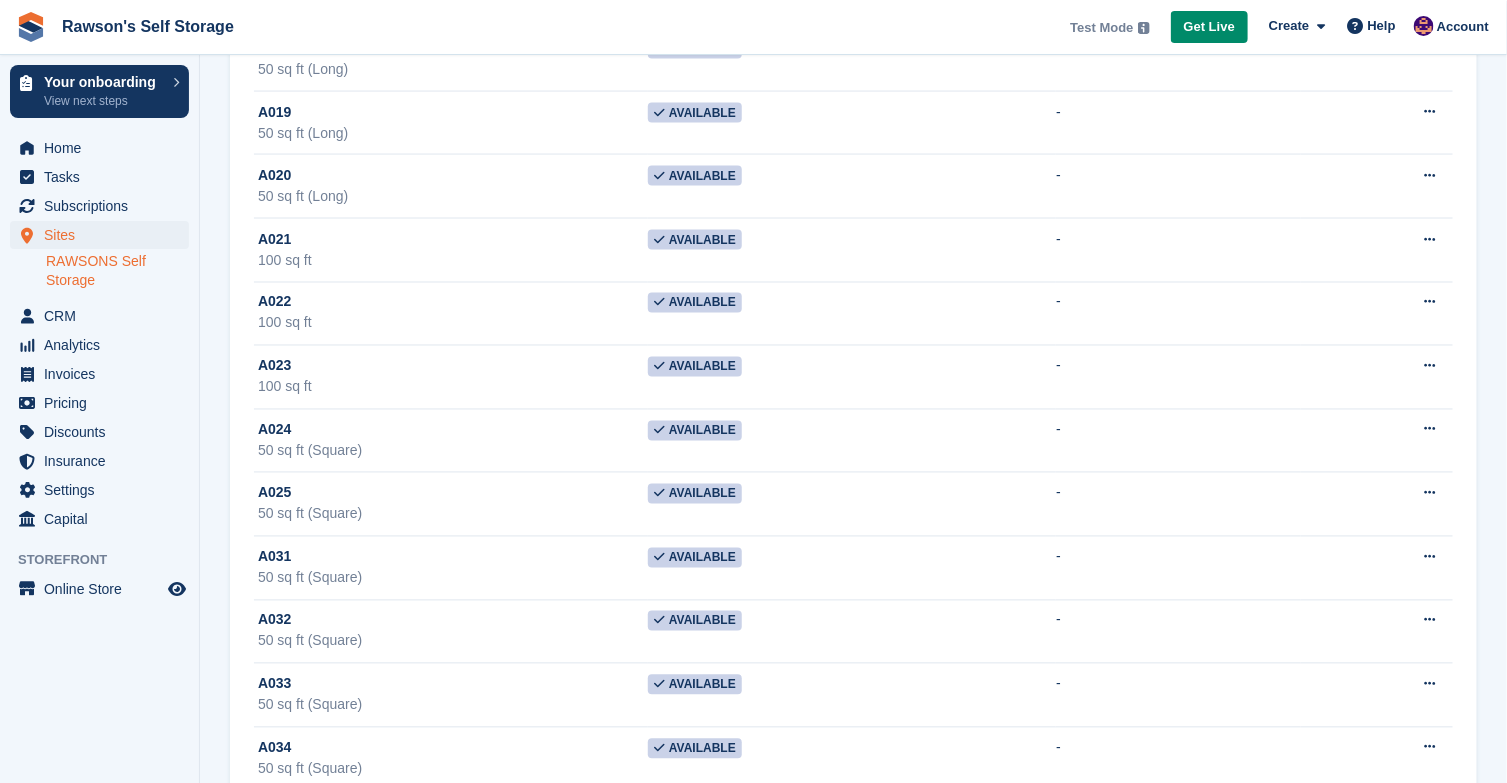 scroll, scrollTop: 1250, scrollLeft: 0, axis: vertical 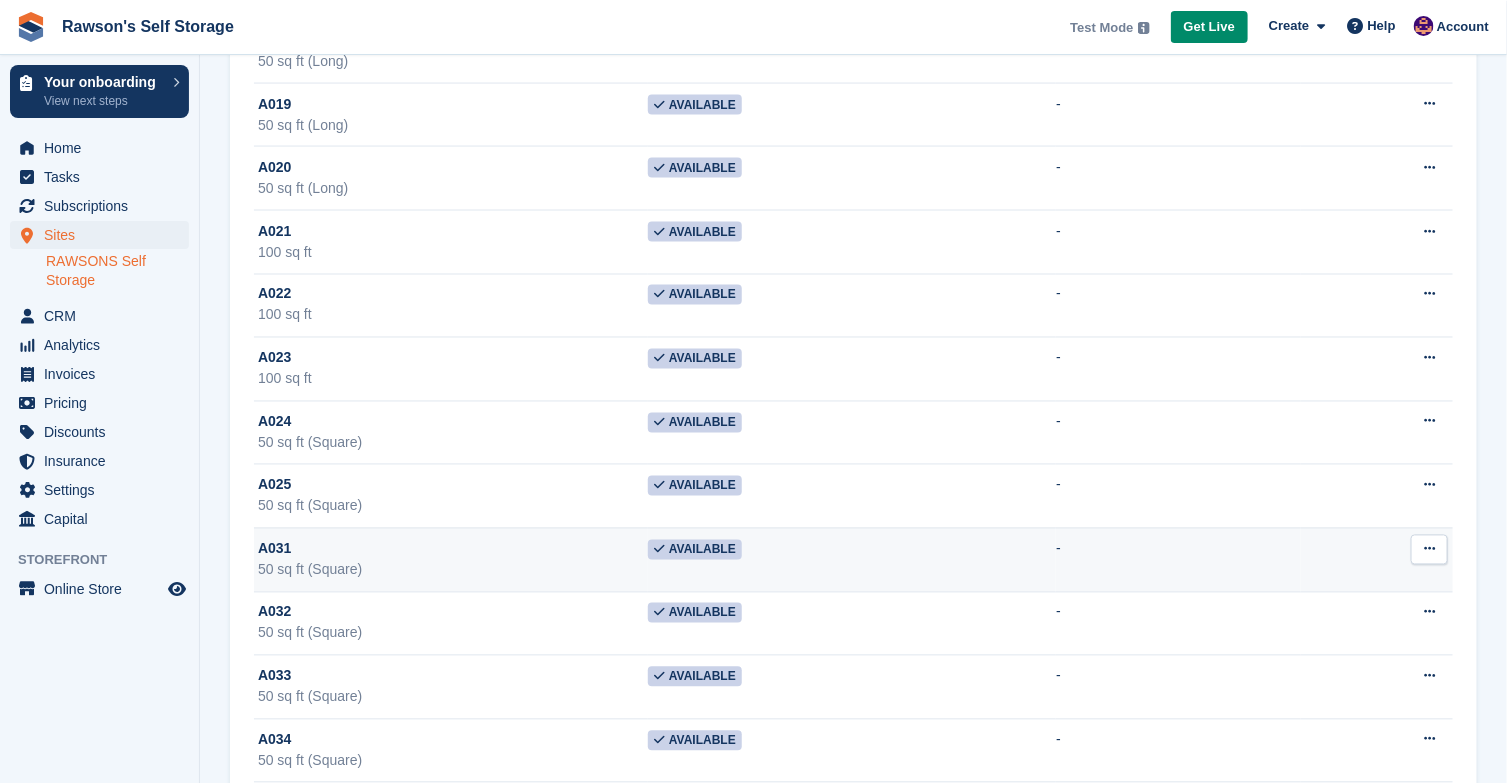 click at bounding box center (1429, 549) 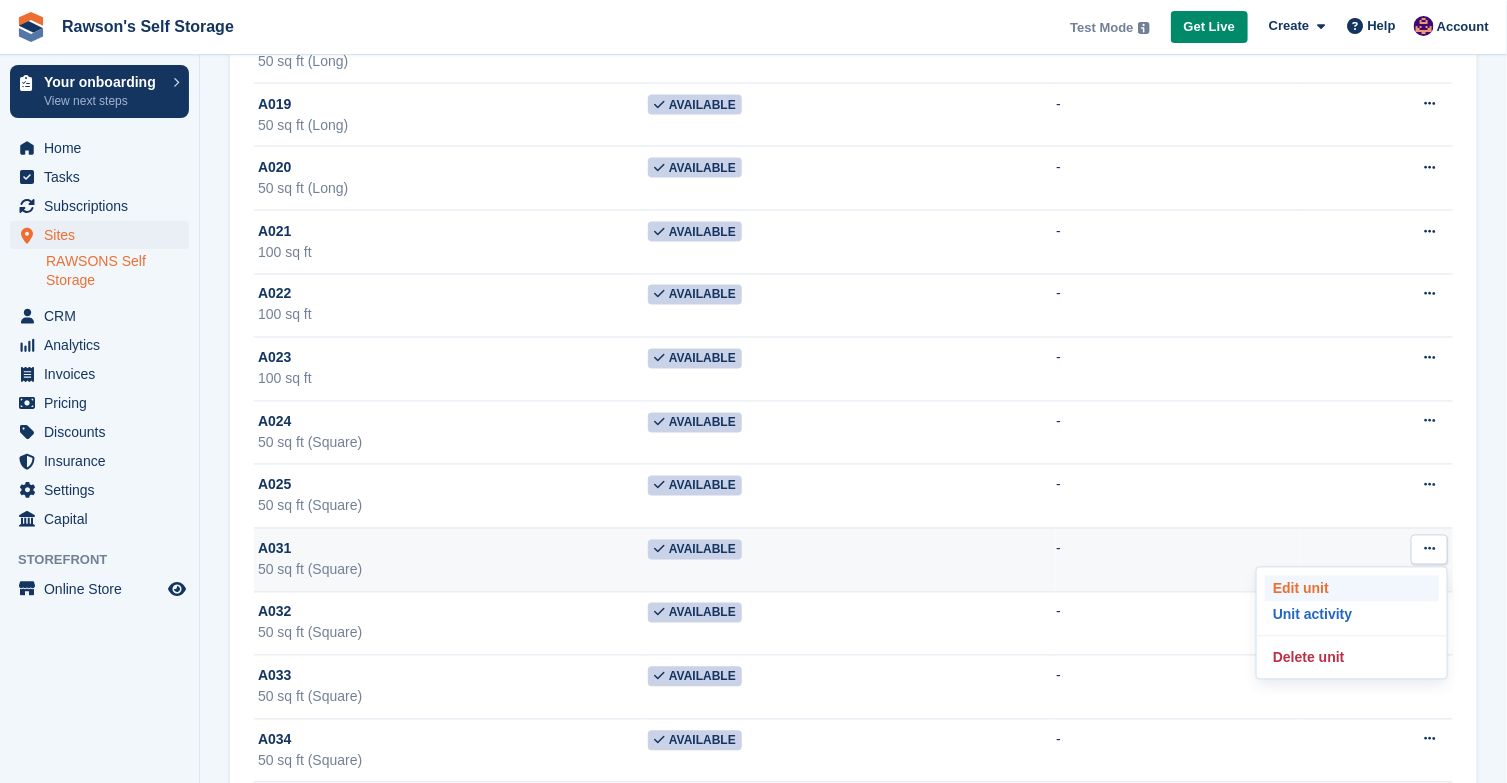 click on "Edit unit" at bounding box center (1352, 589) 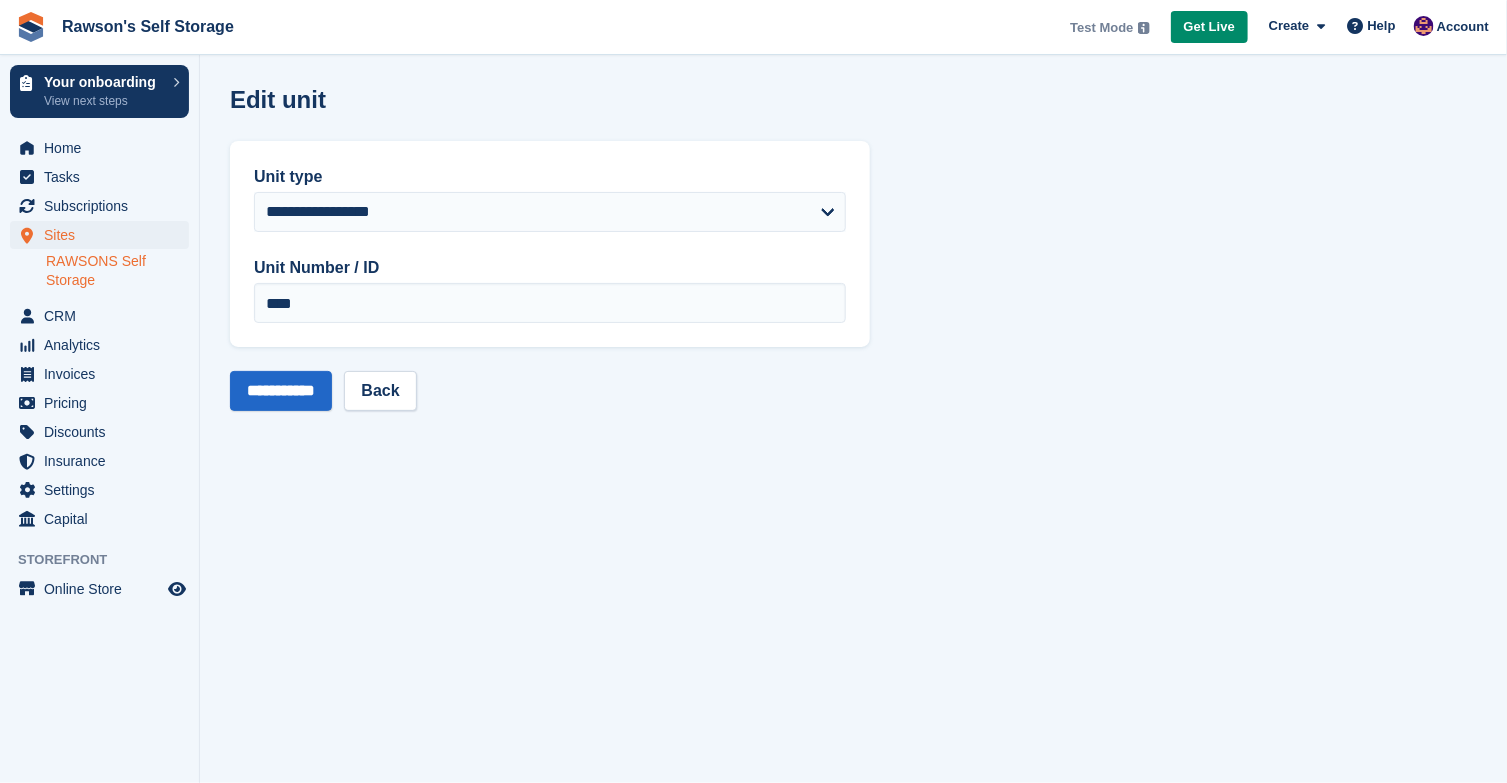 scroll, scrollTop: 0, scrollLeft: 0, axis: both 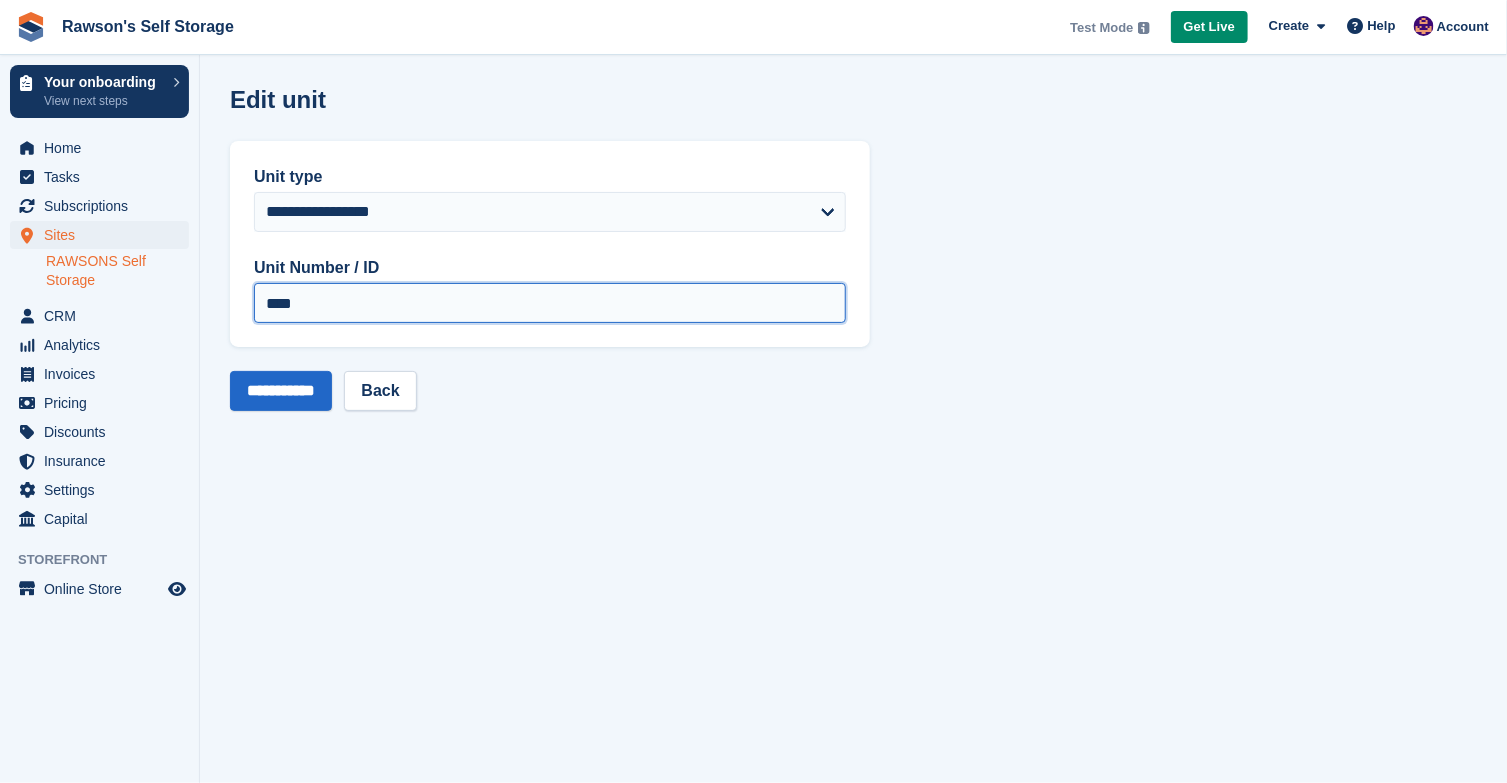 drag, startPoint x: 343, startPoint y: 297, endPoint x: 288, endPoint y: 297, distance: 55 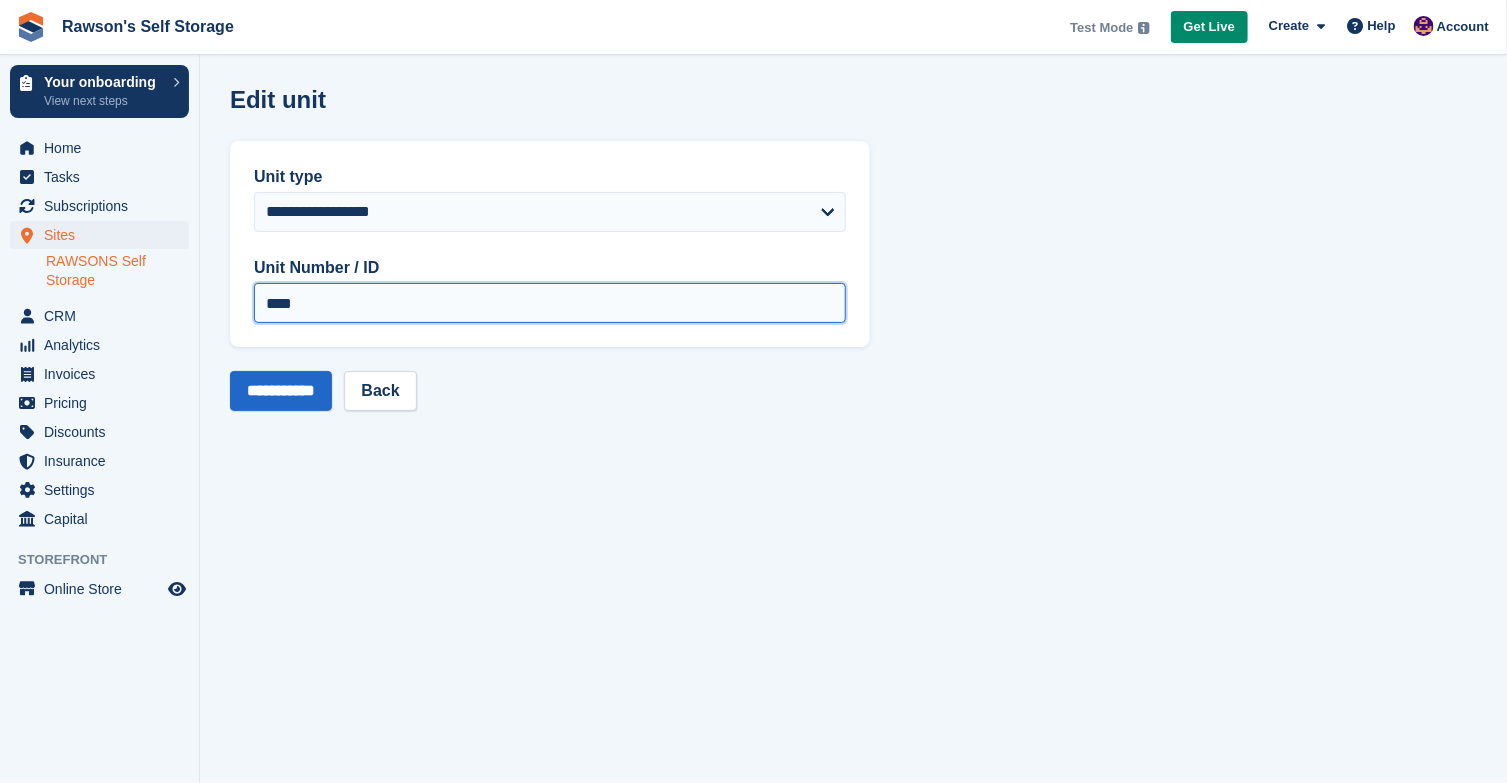 click on "****" at bounding box center [550, 303] 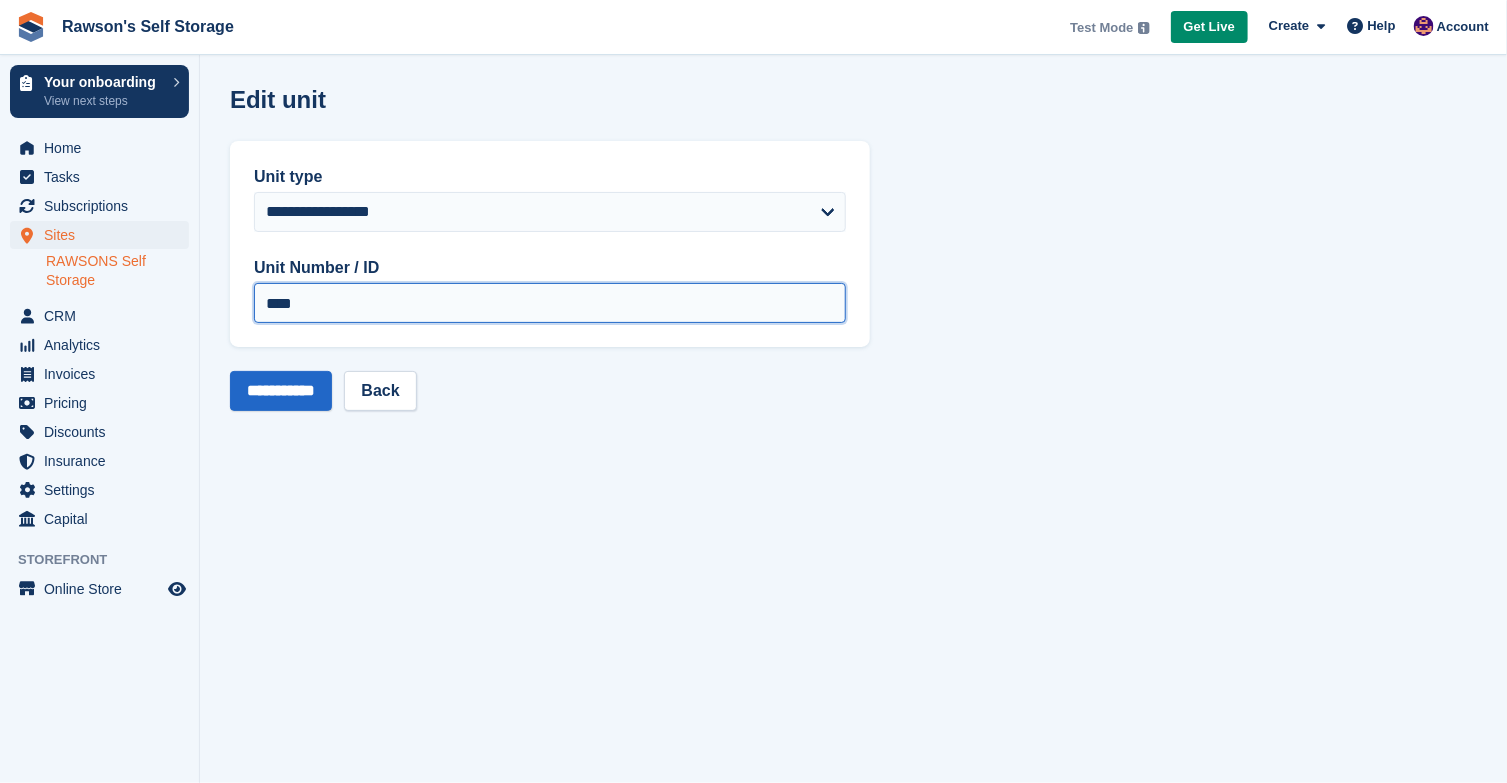type on "****" 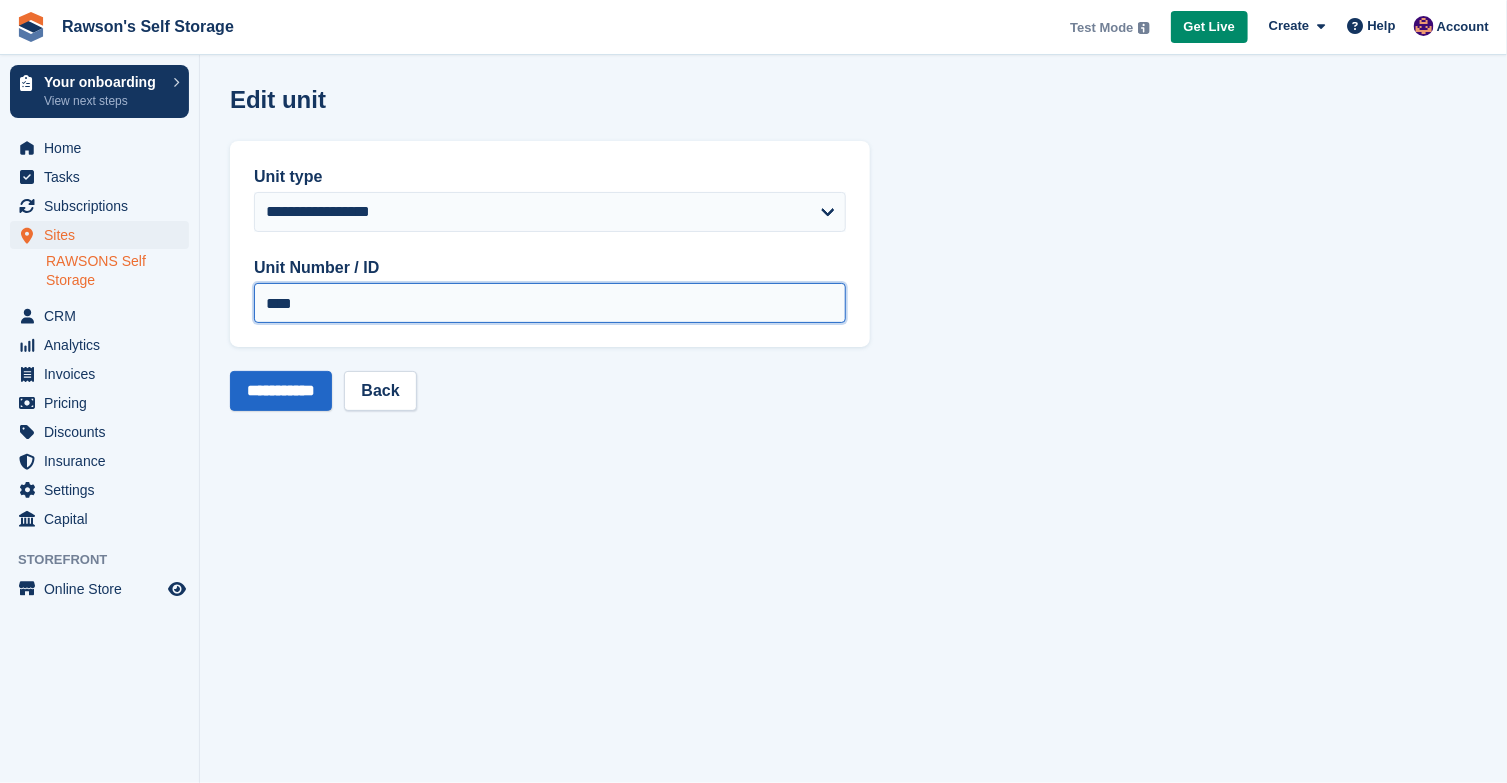 click on "**********" at bounding box center (281, 391) 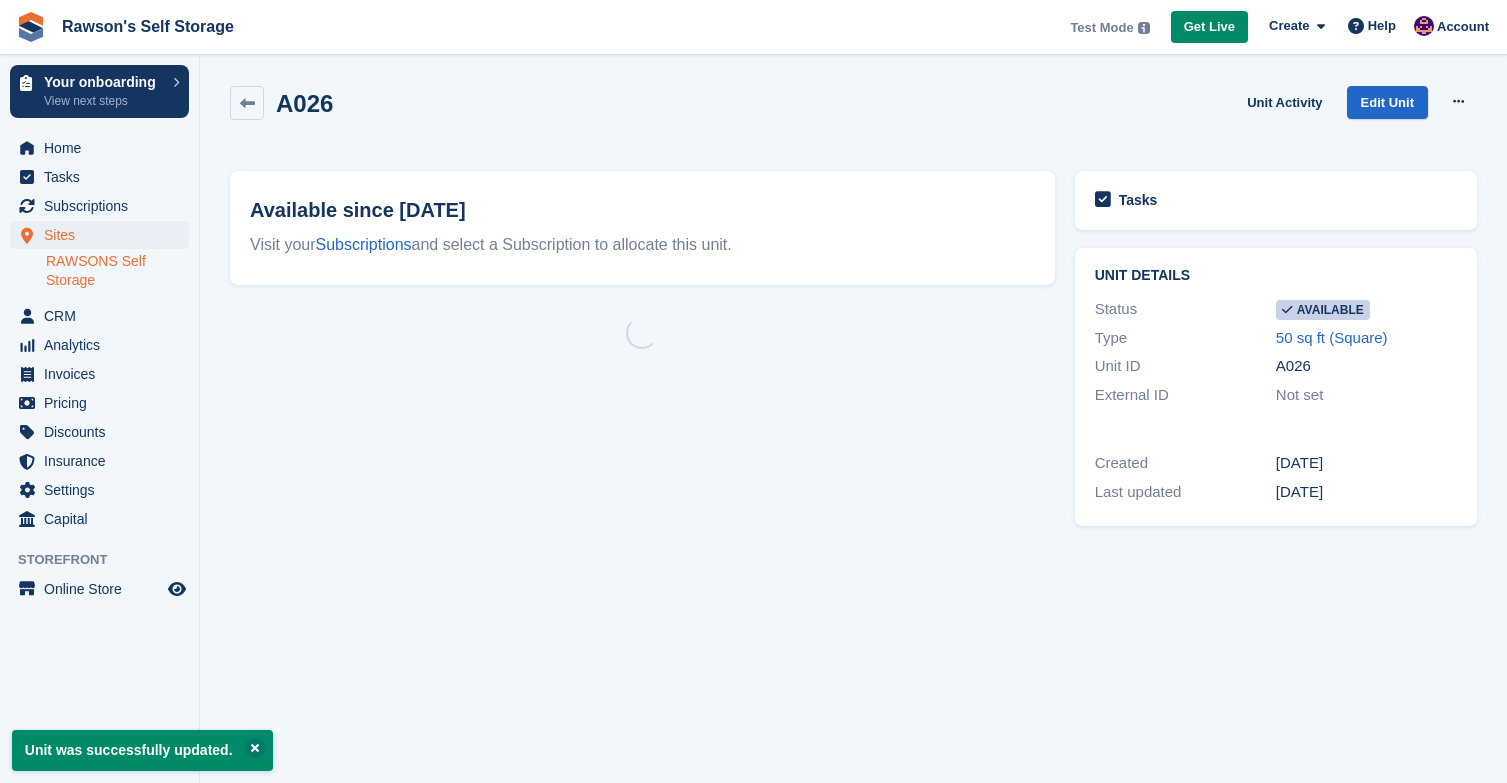 scroll, scrollTop: 0, scrollLeft: 0, axis: both 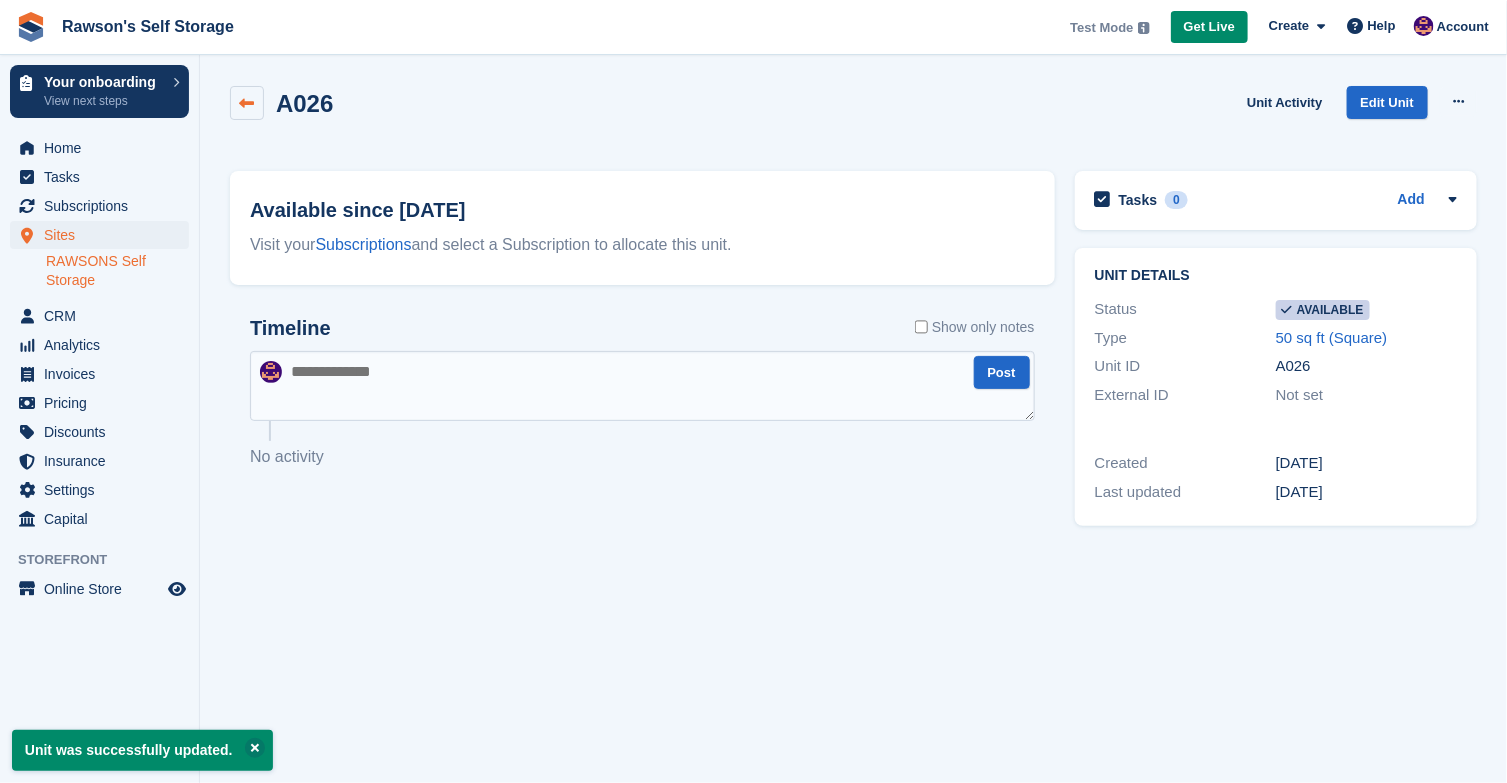 click at bounding box center (247, 103) 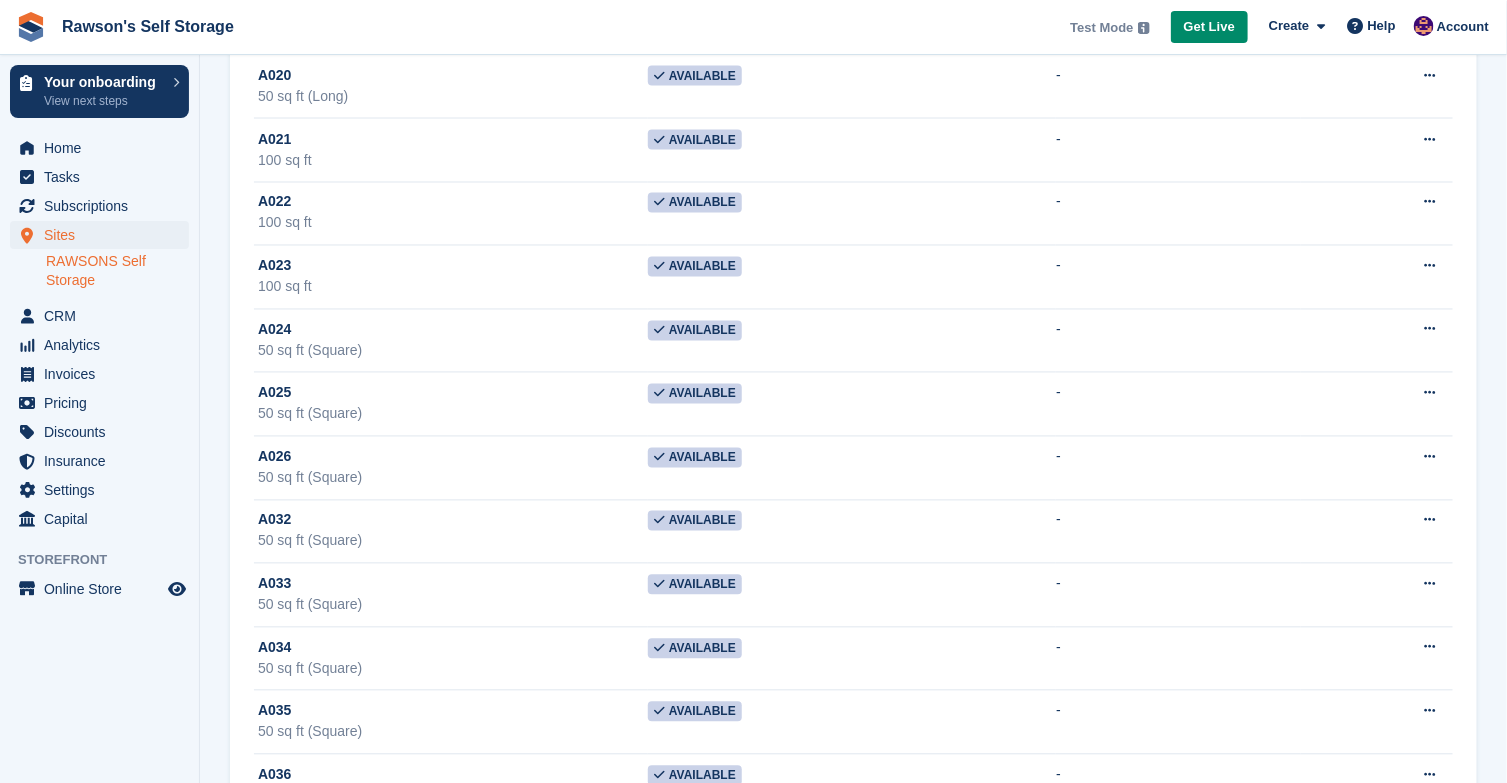 scroll, scrollTop: 1350, scrollLeft: 0, axis: vertical 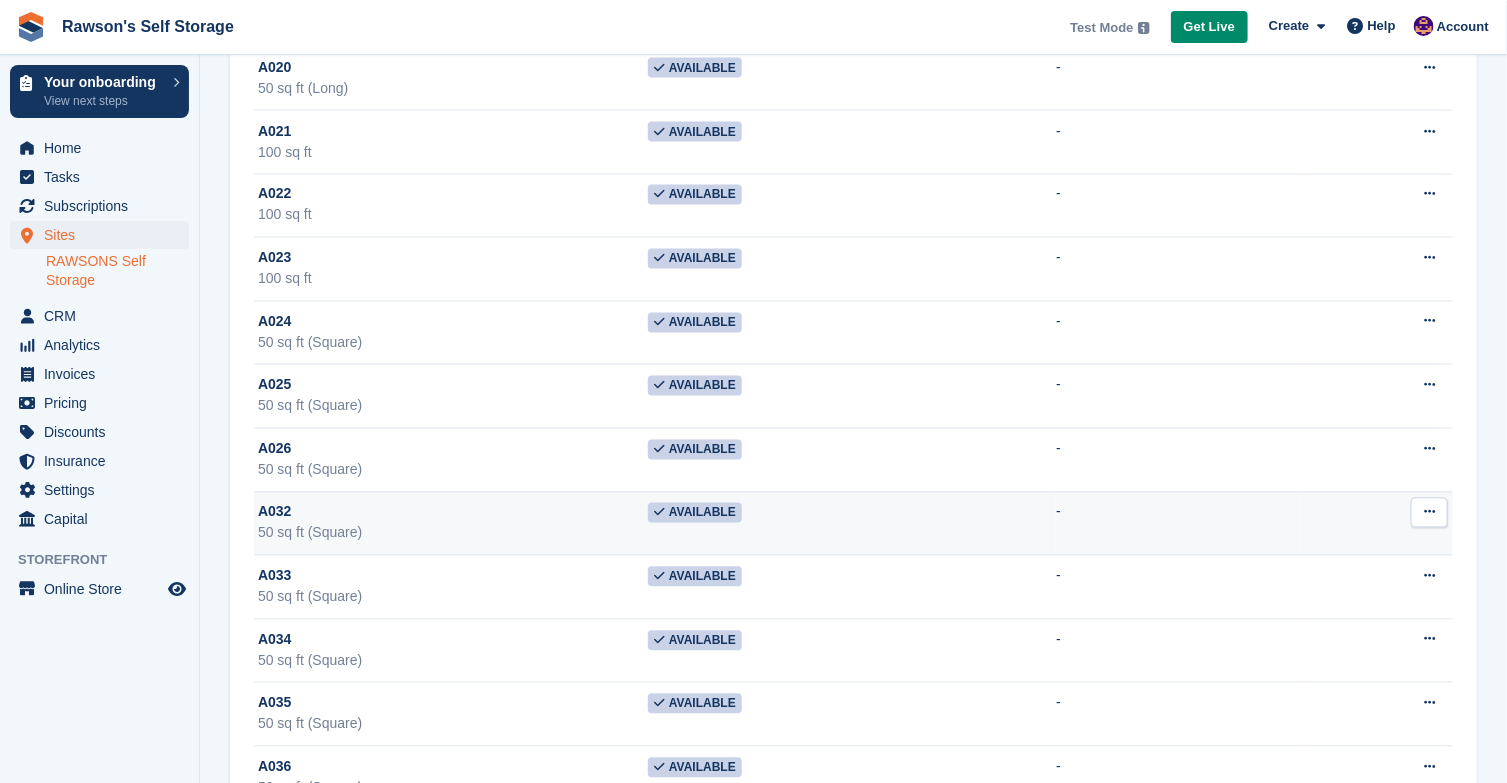 click at bounding box center [1429, 512] 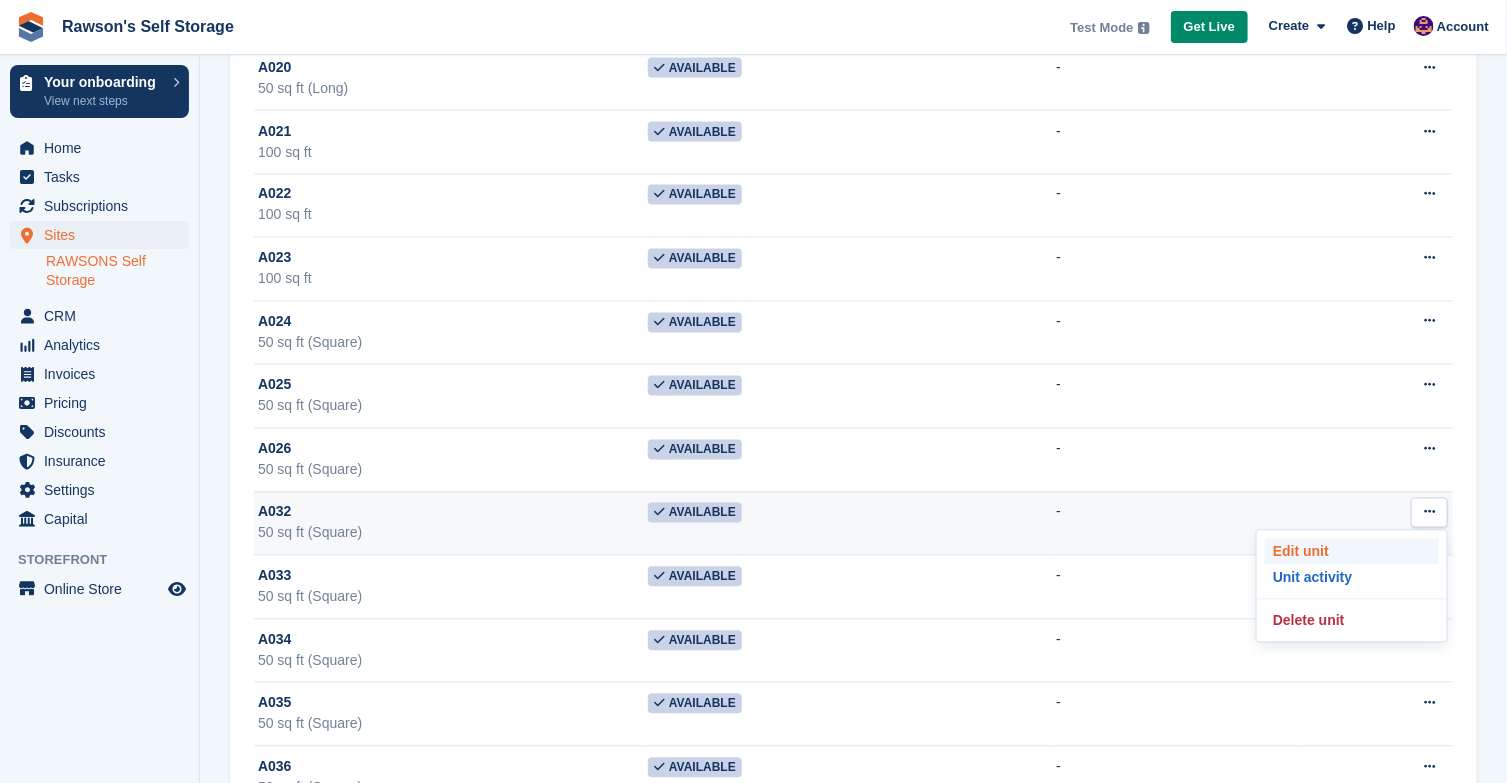 click on "Edit unit" at bounding box center [1352, 552] 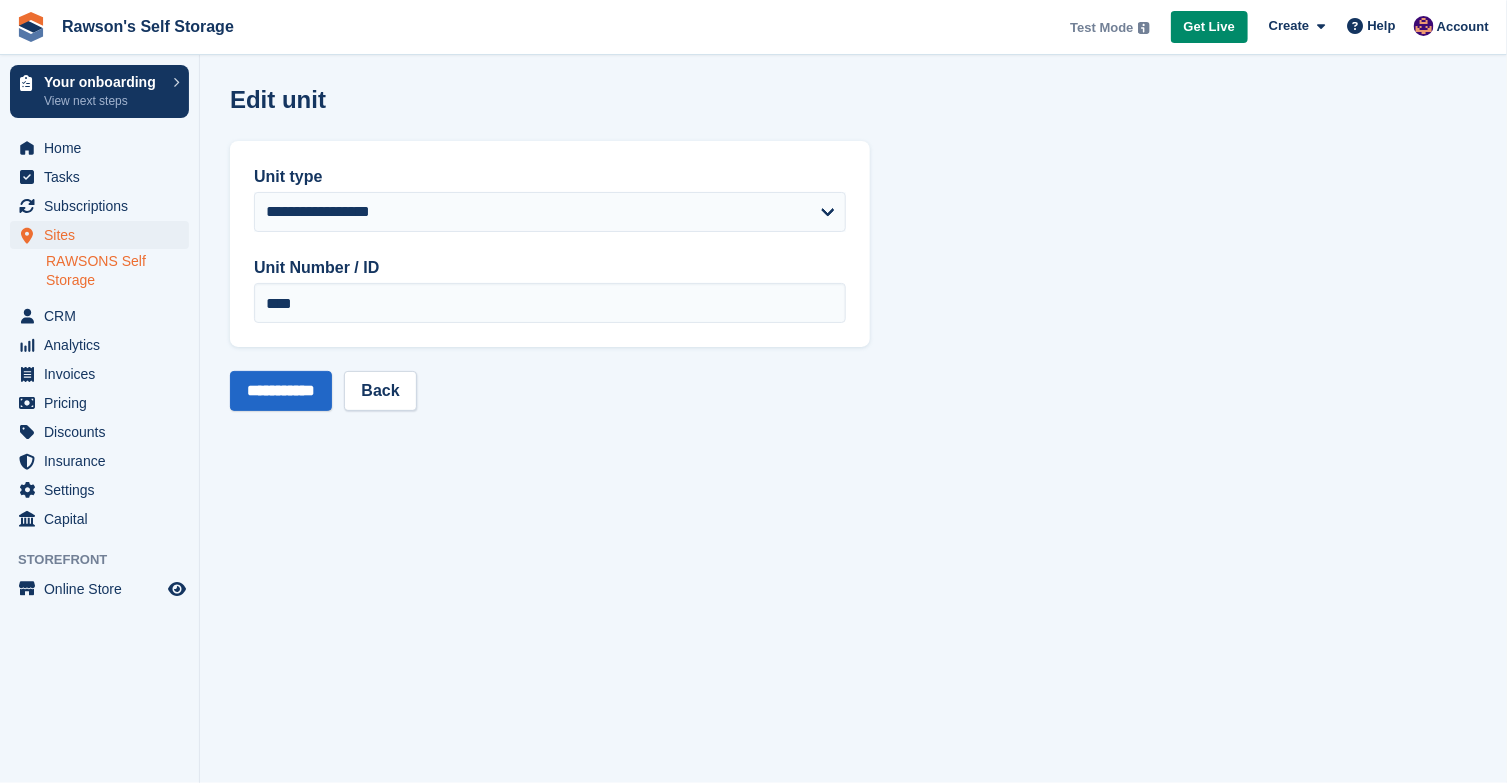 scroll, scrollTop: 0, scrollLeft: 0, axis: both 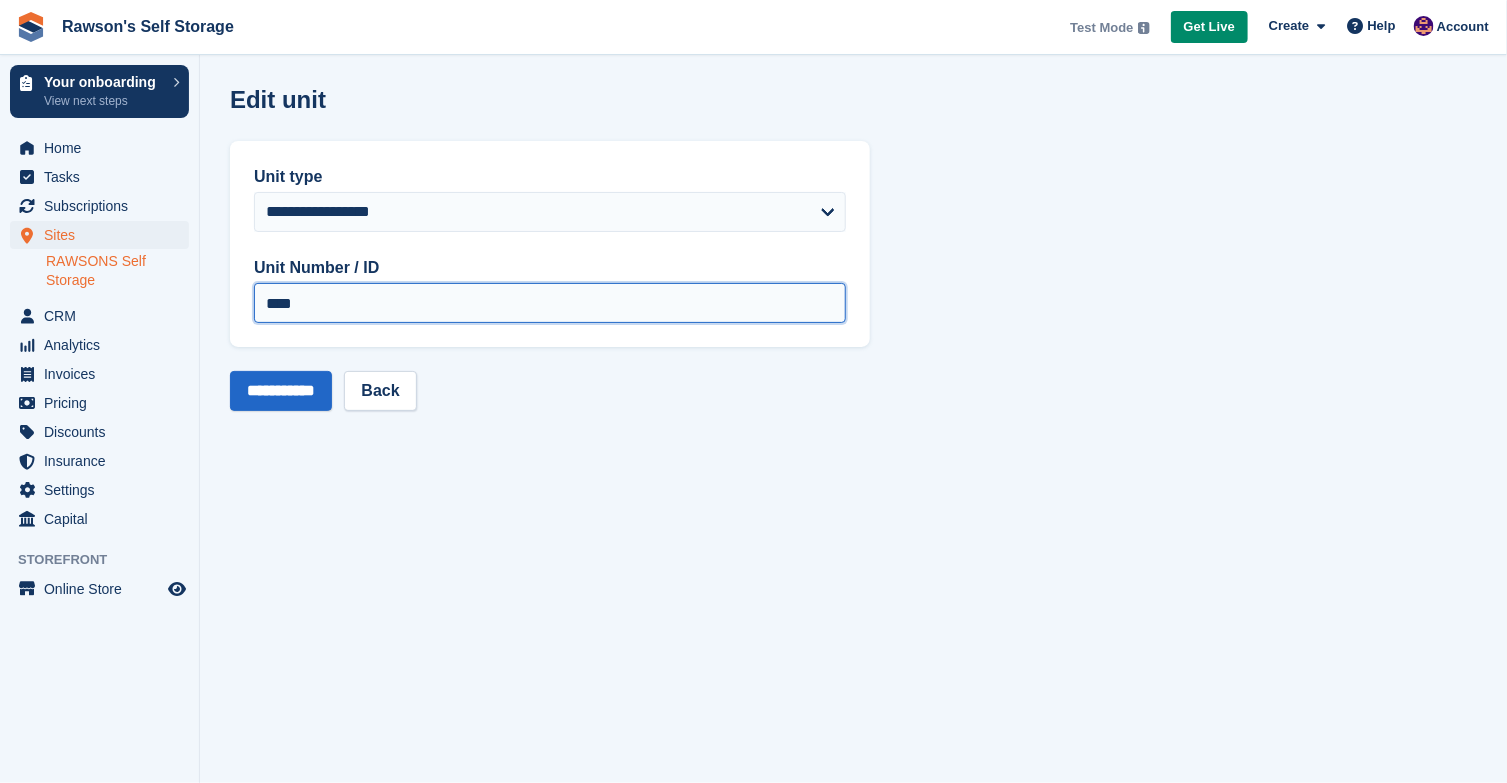 click on "****" at bounding box center (550, 303) 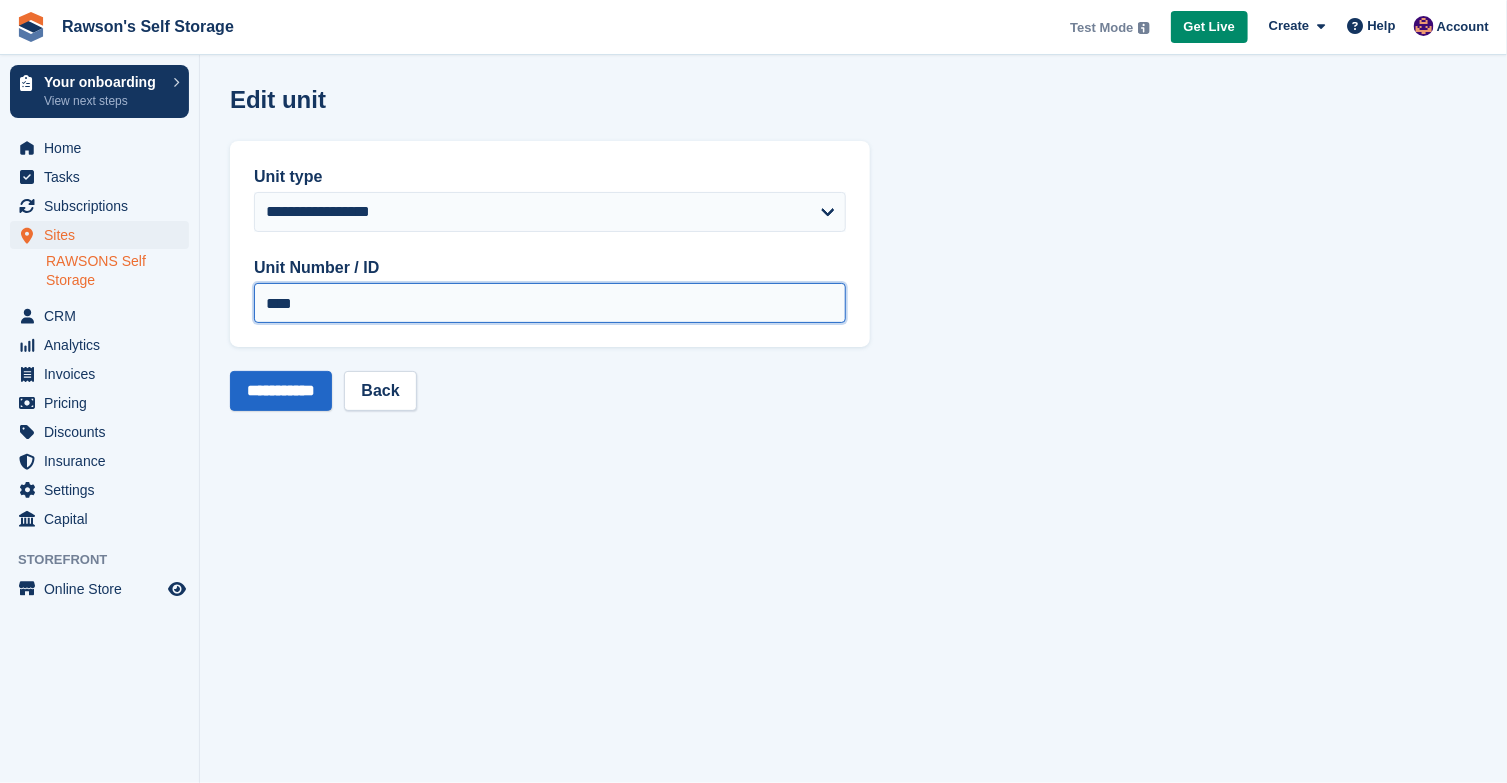 type on "****" 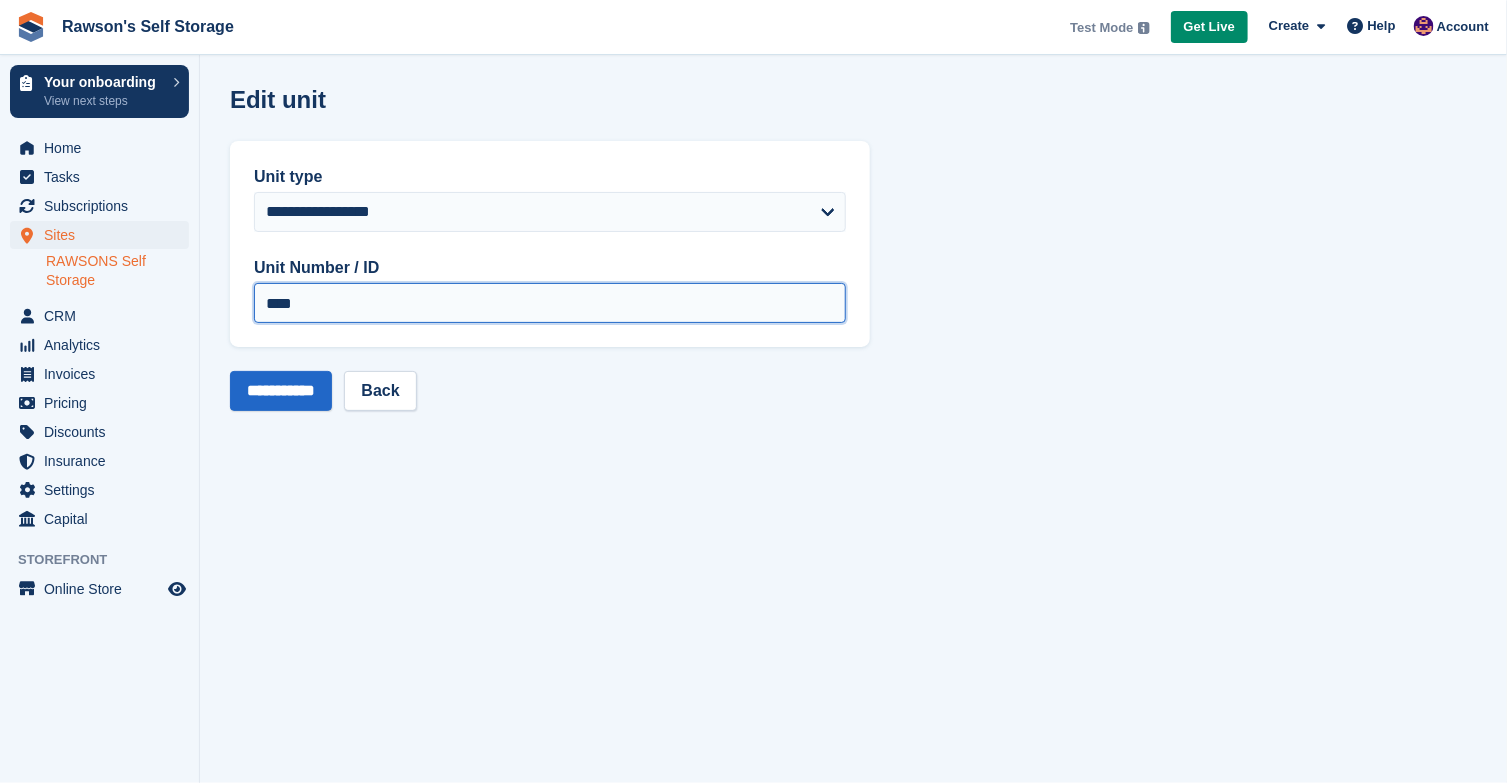click on "**********" at bounding box center [281, 391] 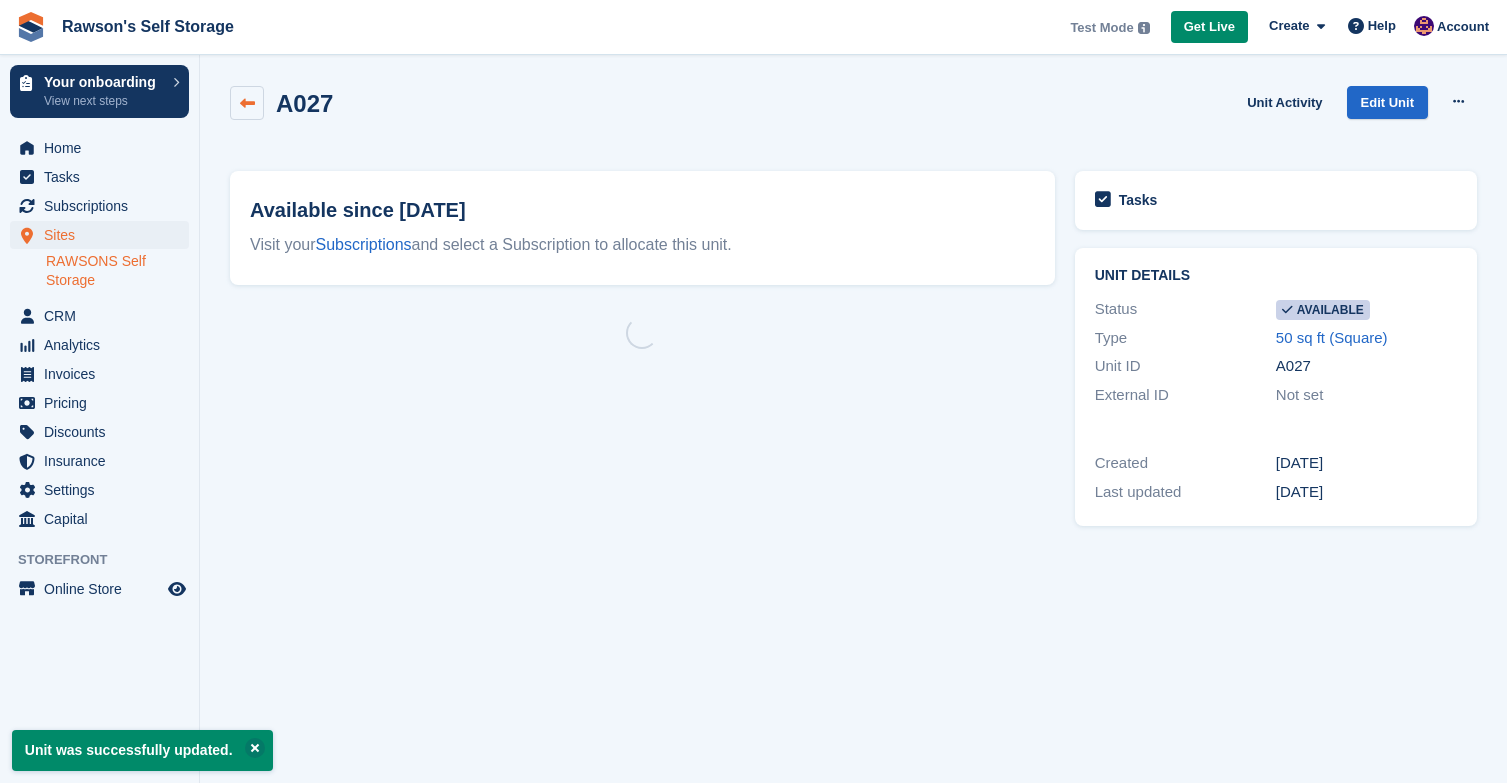 scroll, scrollTop: 0, scrollLeft: 0, axis: both 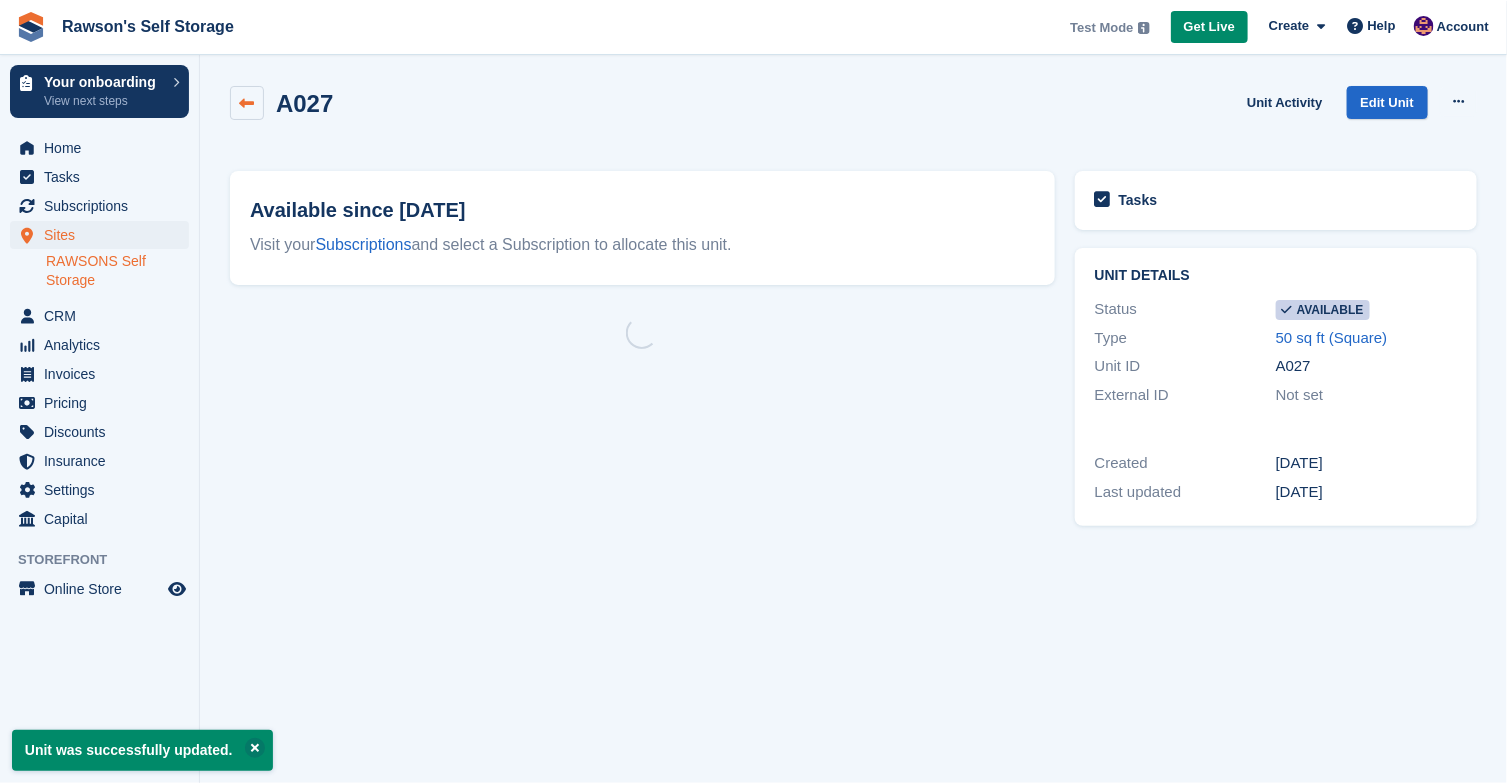 click at bounding box center [247, 103] 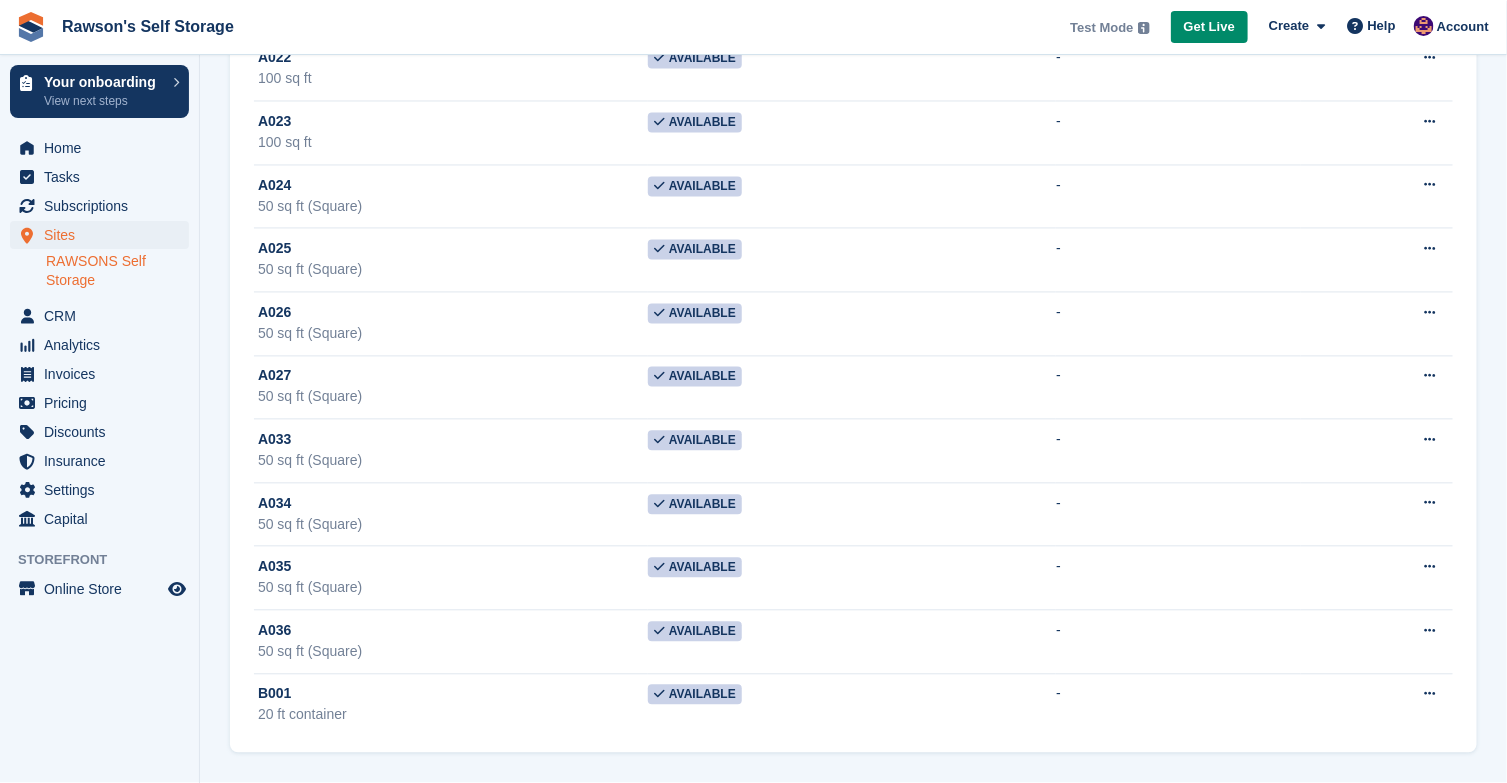 scroll, scrollTop: 1492, scrollLeft: 0, axis: vertical 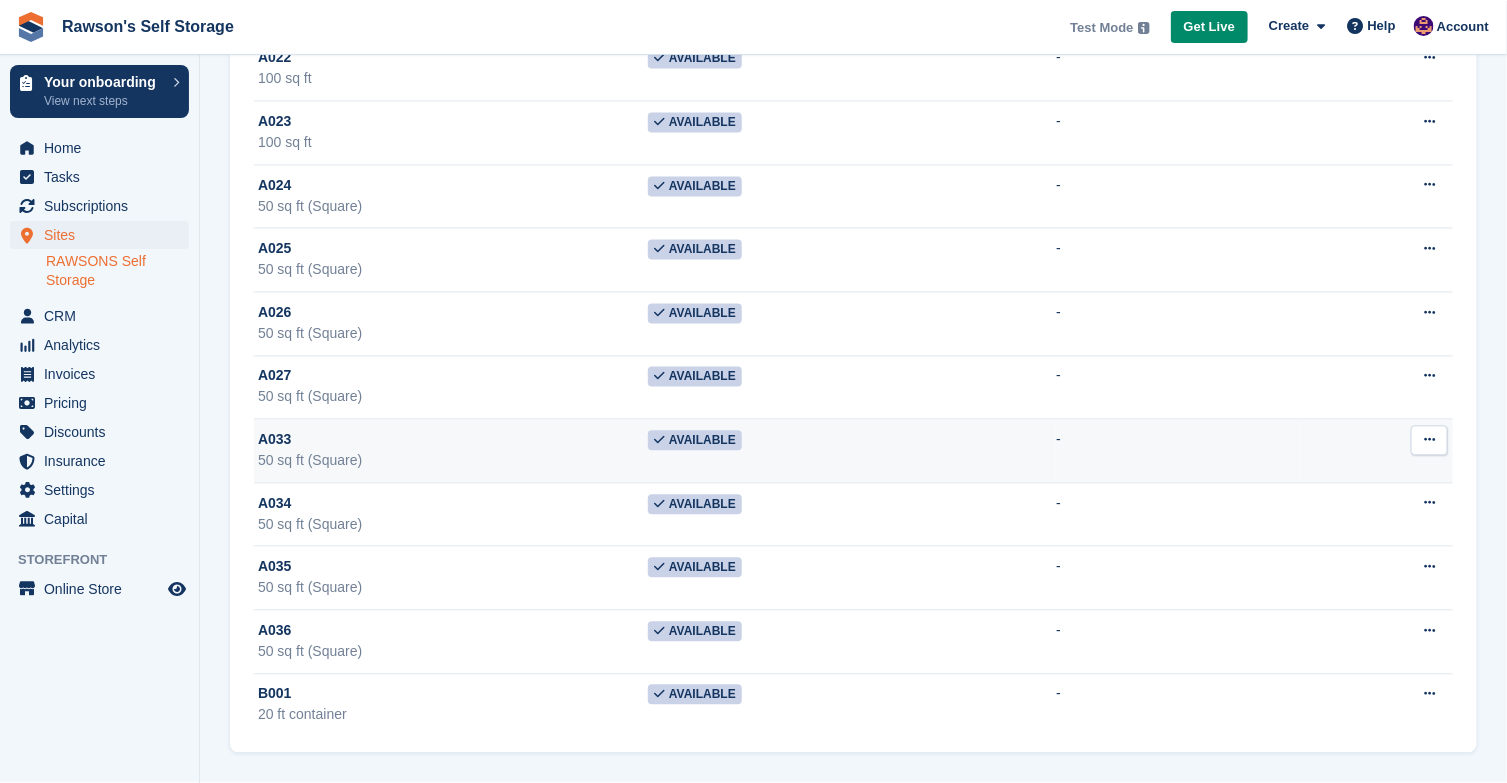 click at bounding box center (1429, 440) 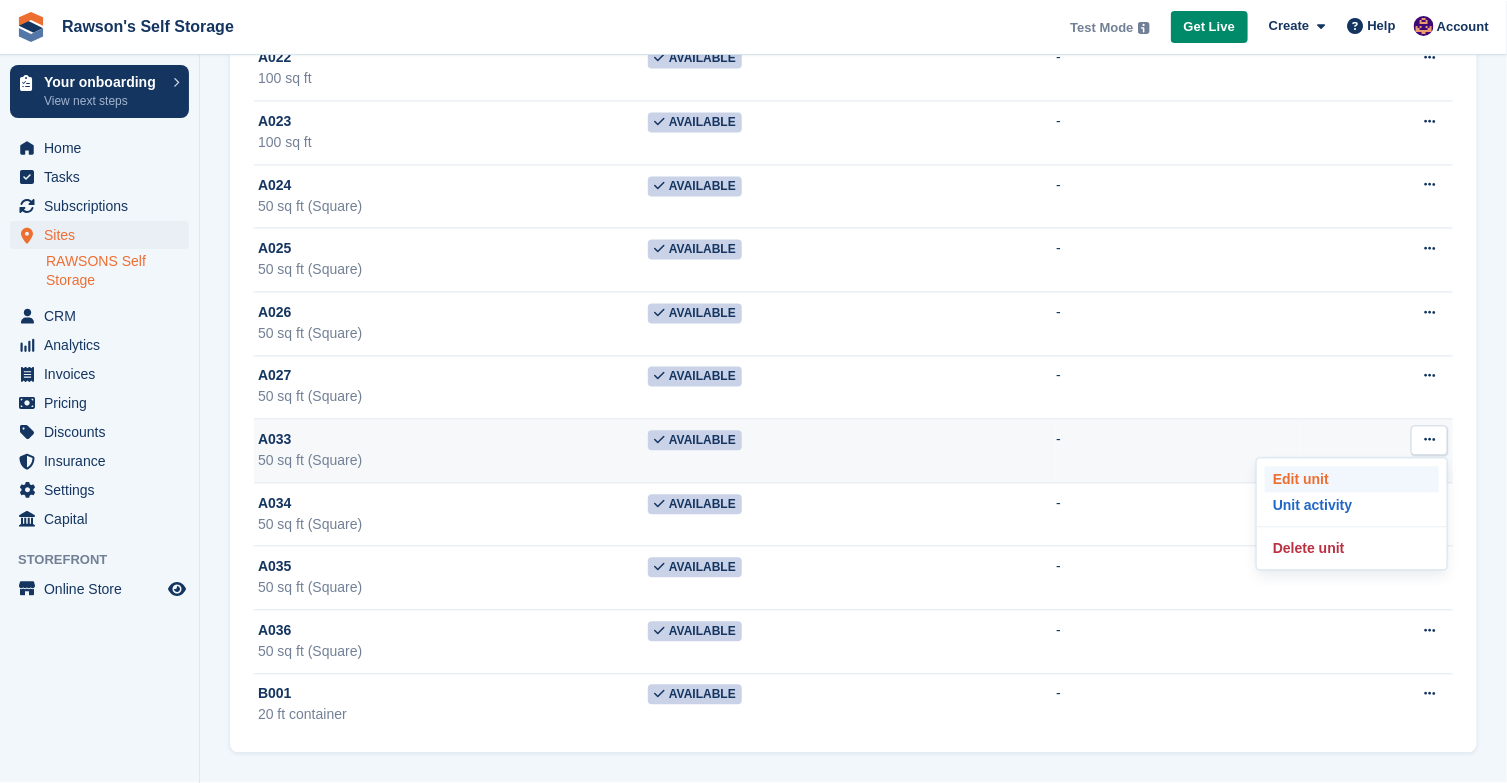 click on "Edit unit" at bounding box center [1352, 480] 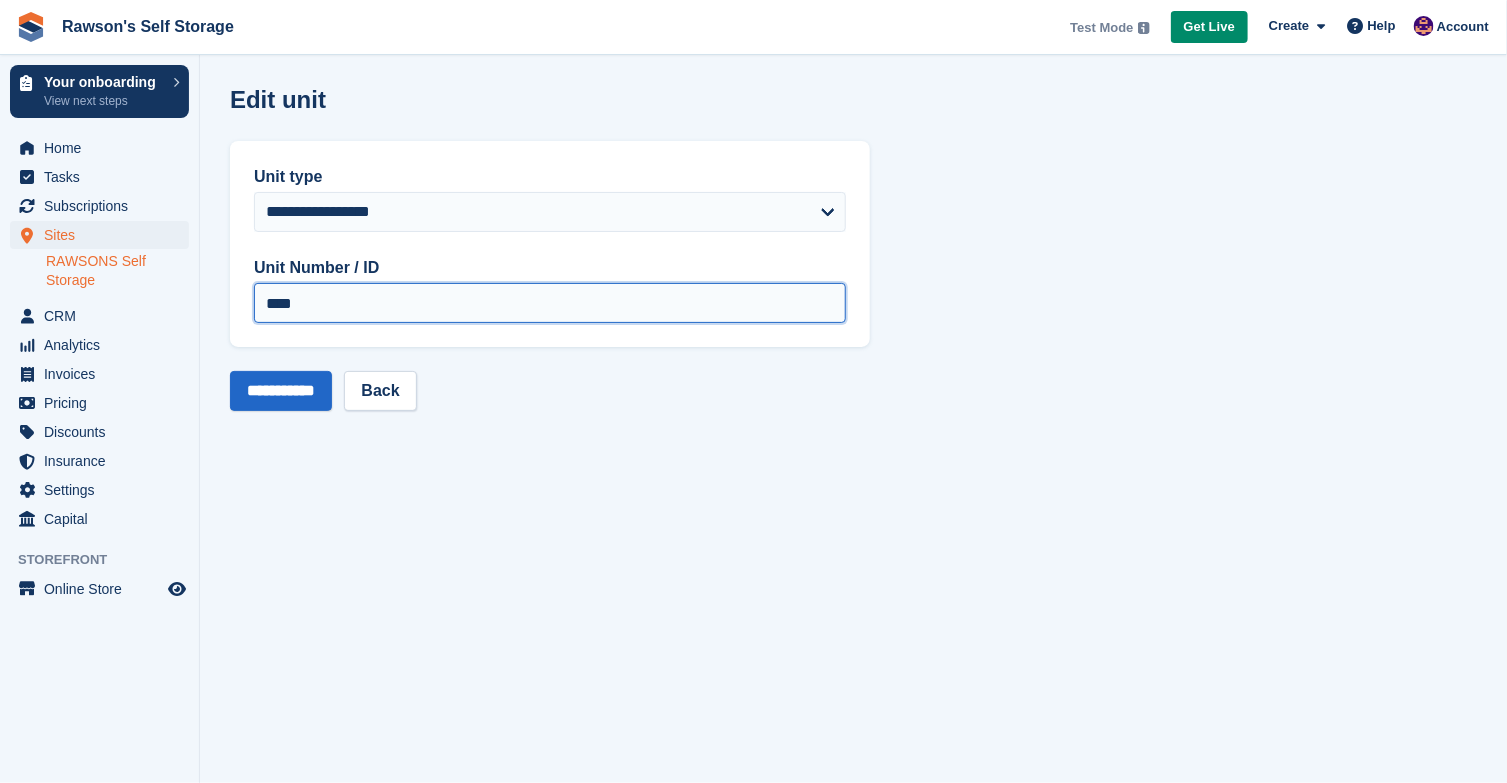 click on "****" at bounding box center [550, 303] 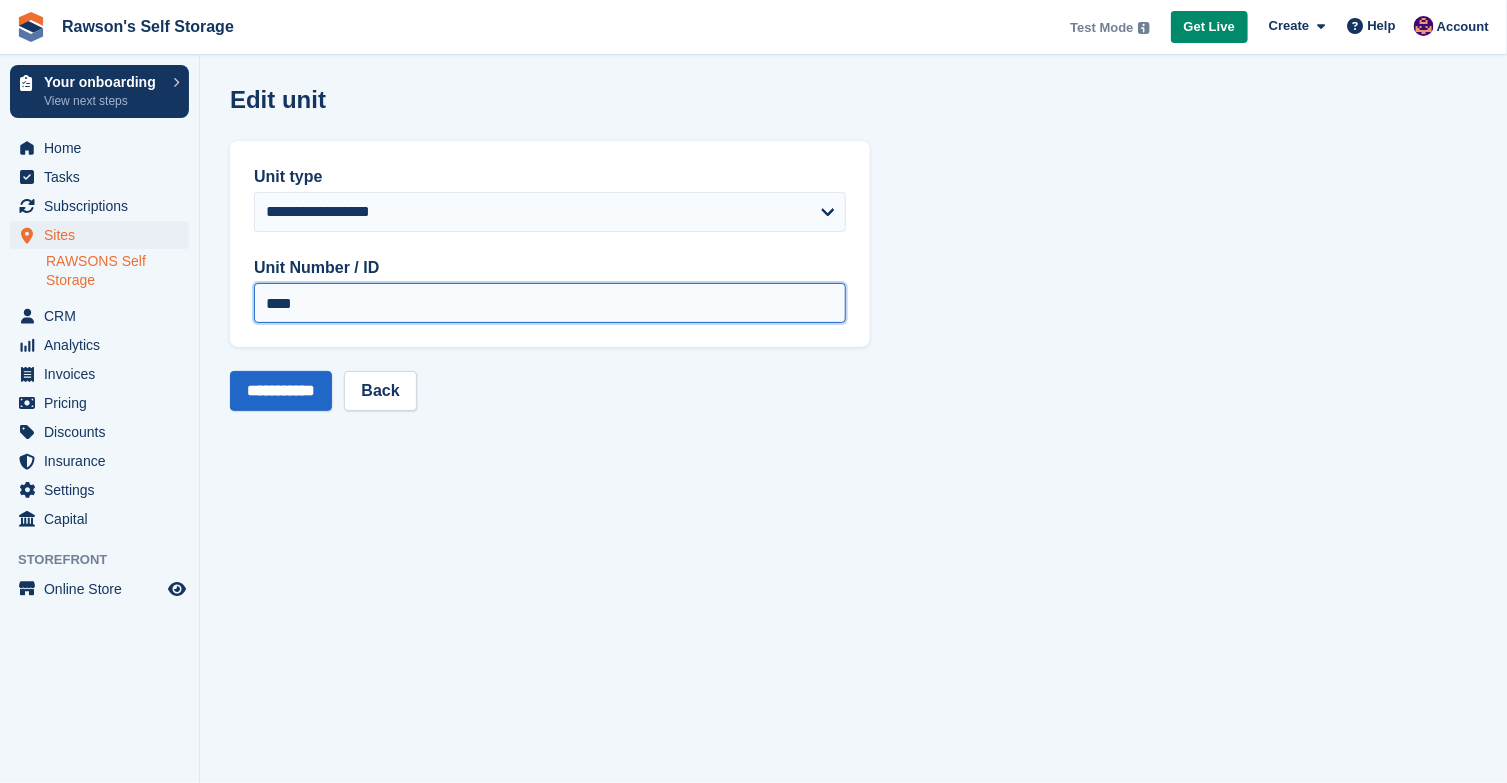 type on "****" 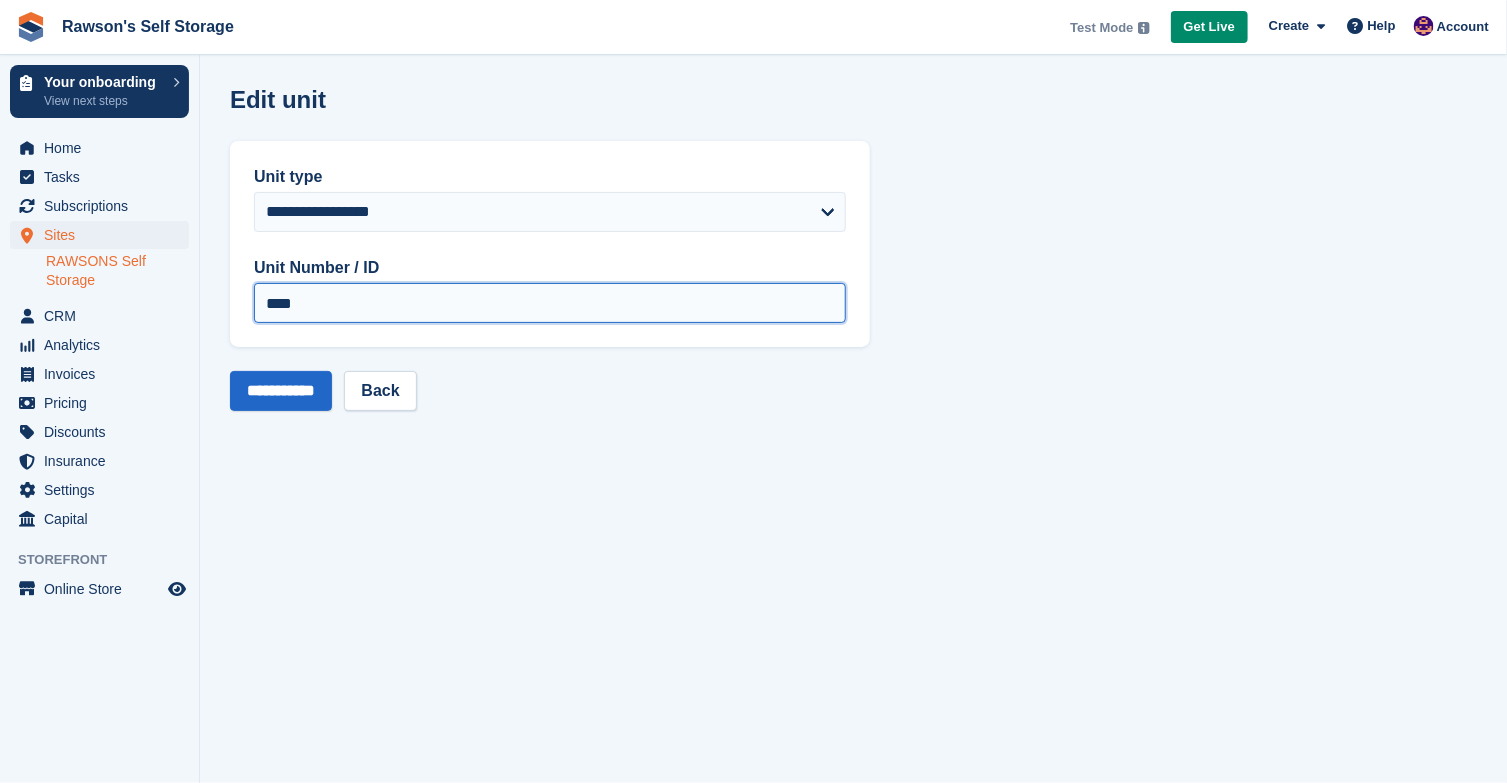click on "**********" at bounding box center (281, 391) 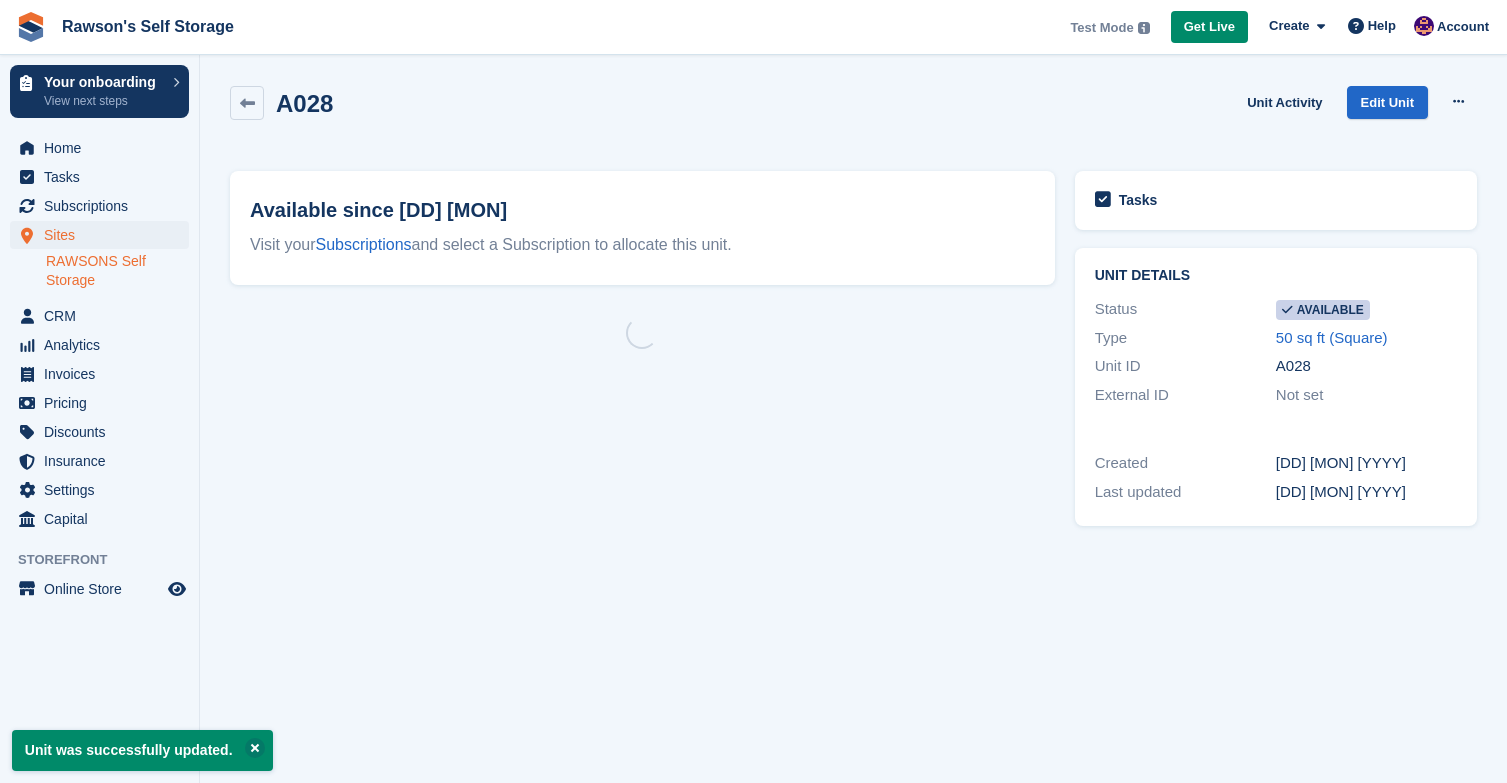 click at bounding box center (247, 103) 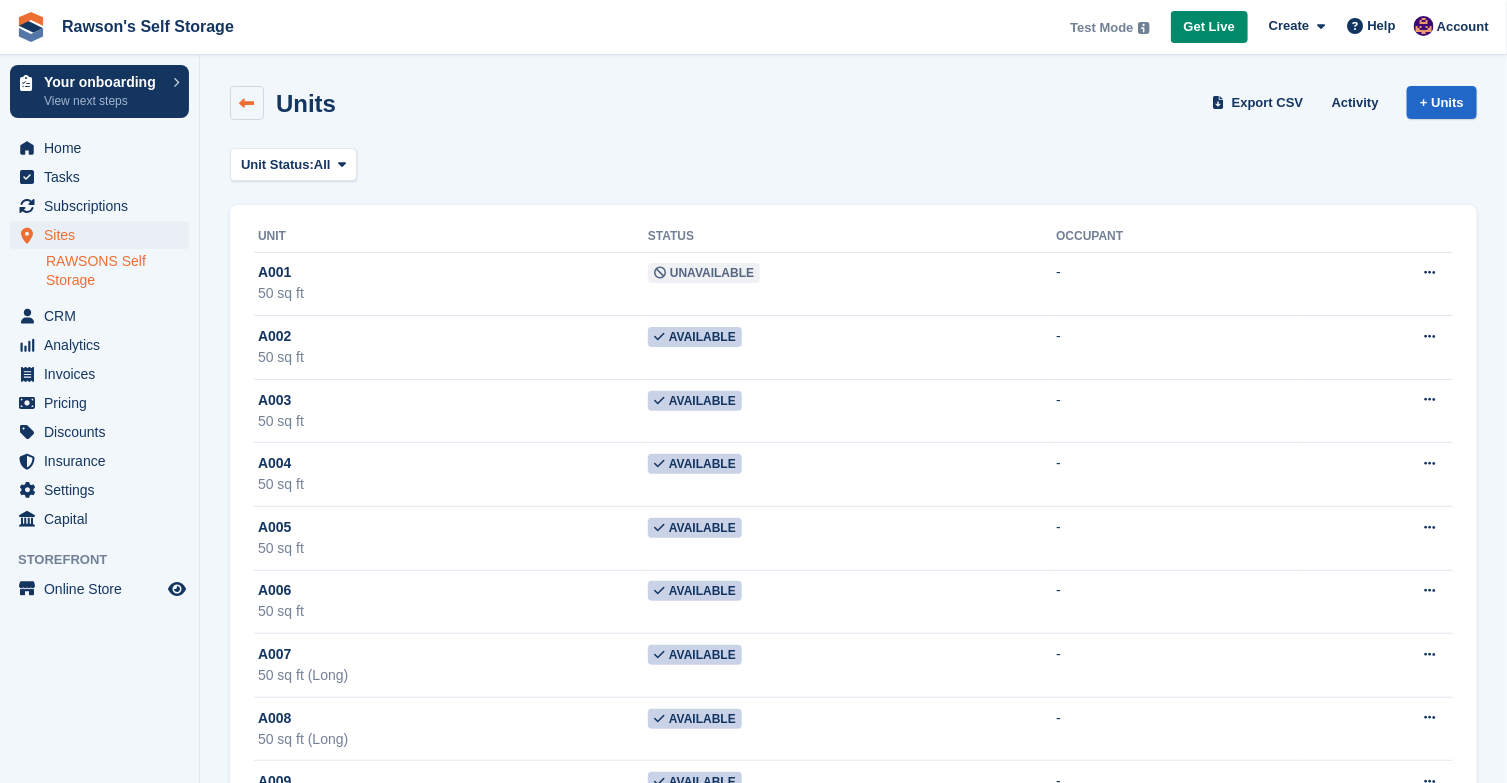 click at bounding box center [247, 103] 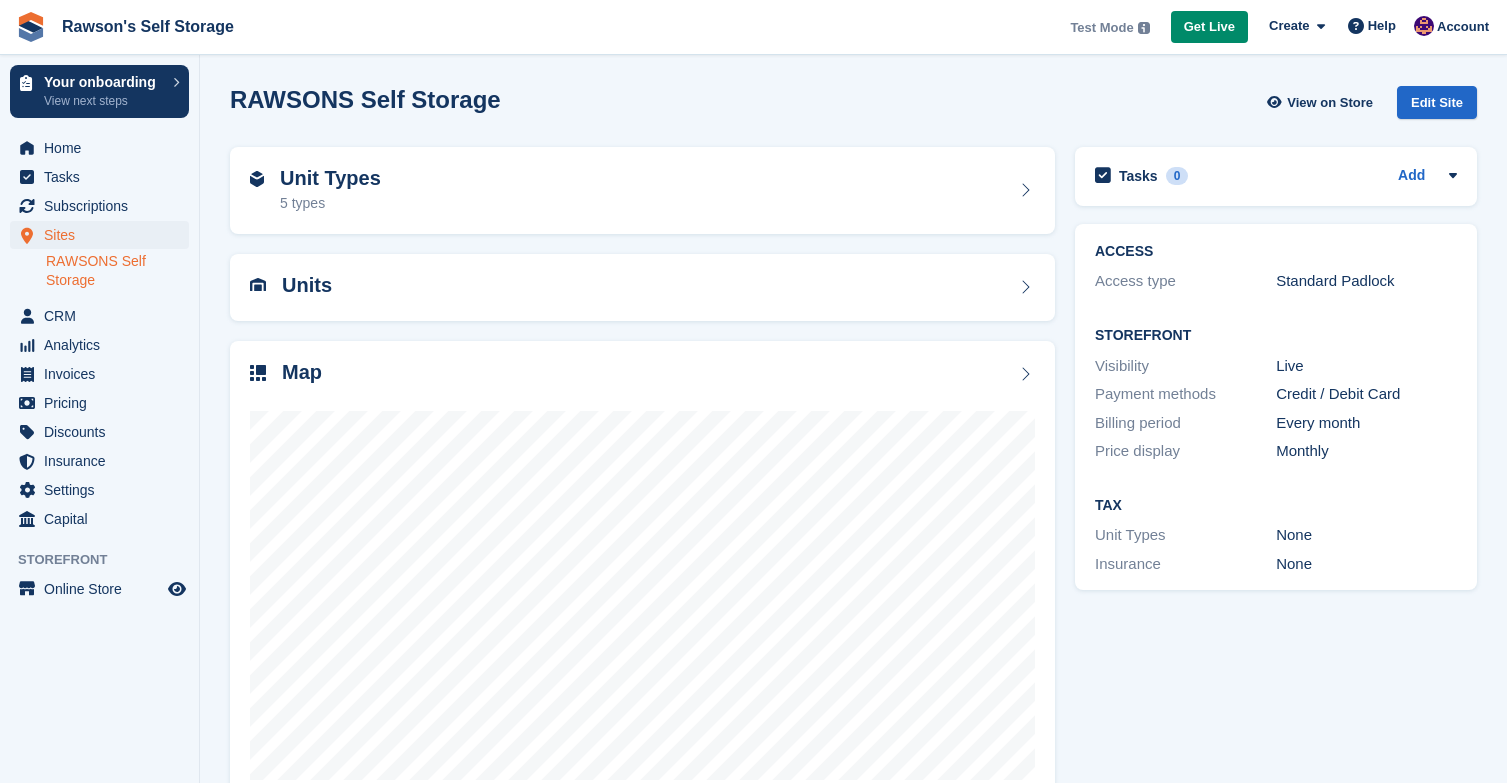 scroll, scrollTop: 0, scrollLeft: 0, axis: both 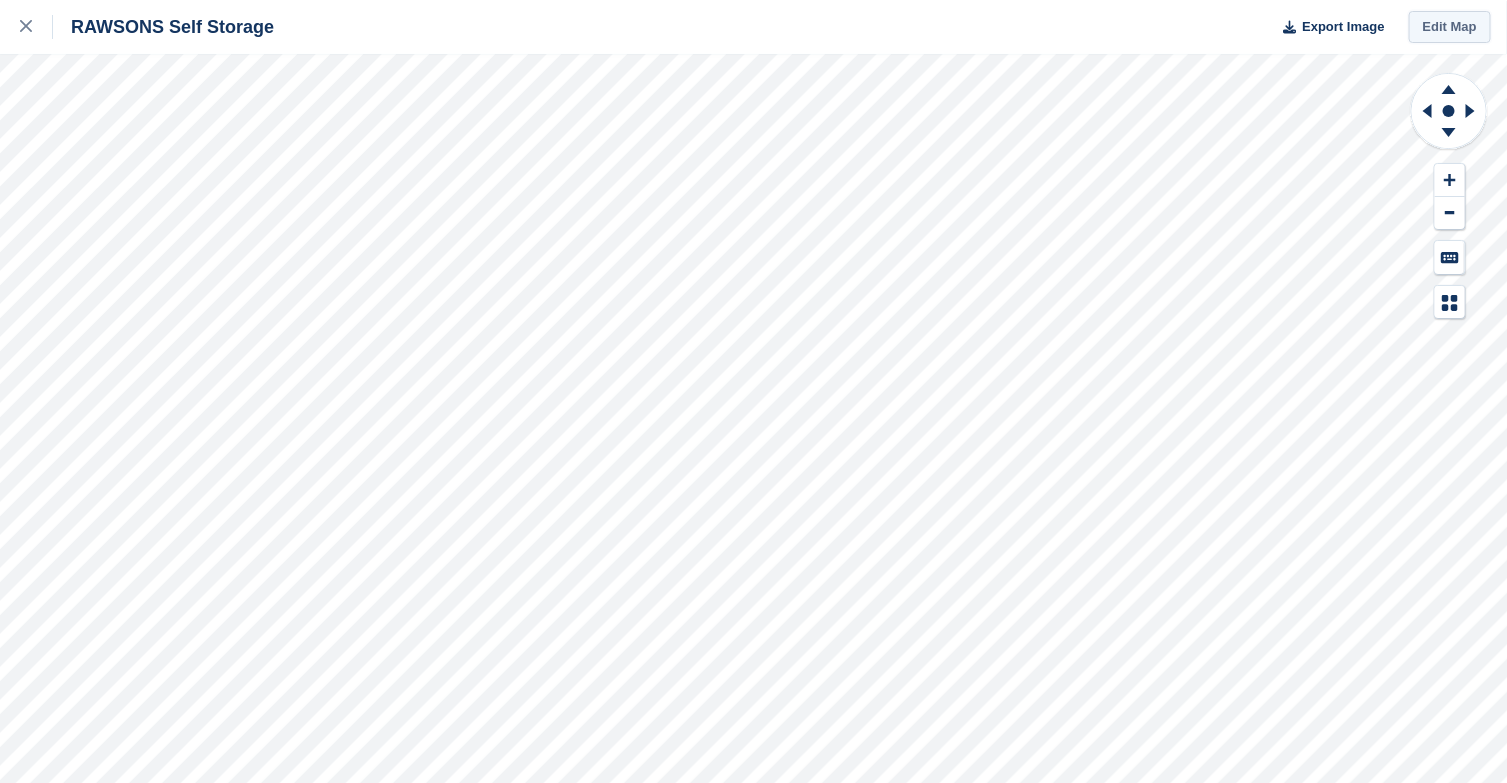click on "Edit Map" at bounding box center (1450, 27) 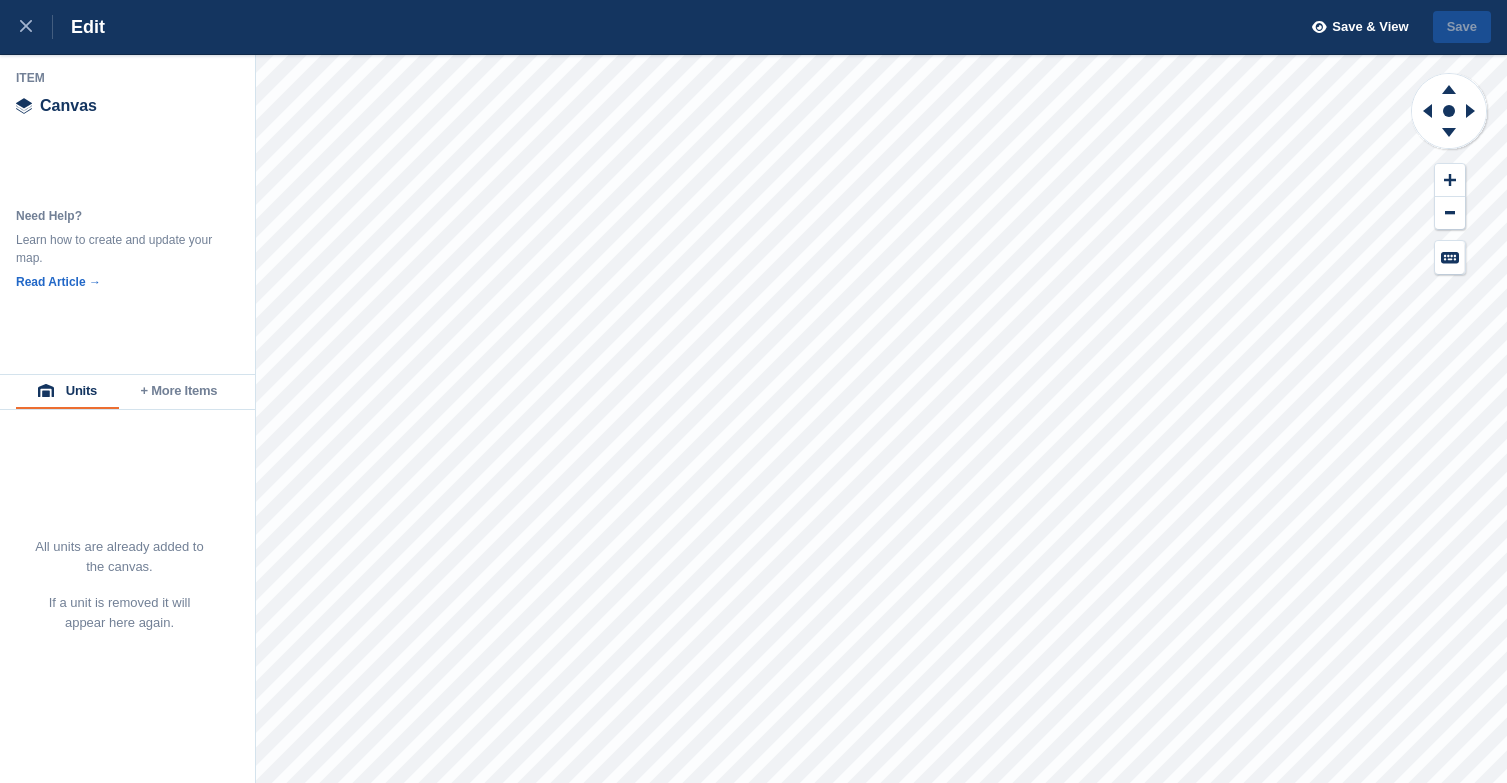 scroll, scrollTop: 0, scrollLeft: 0, axis: both 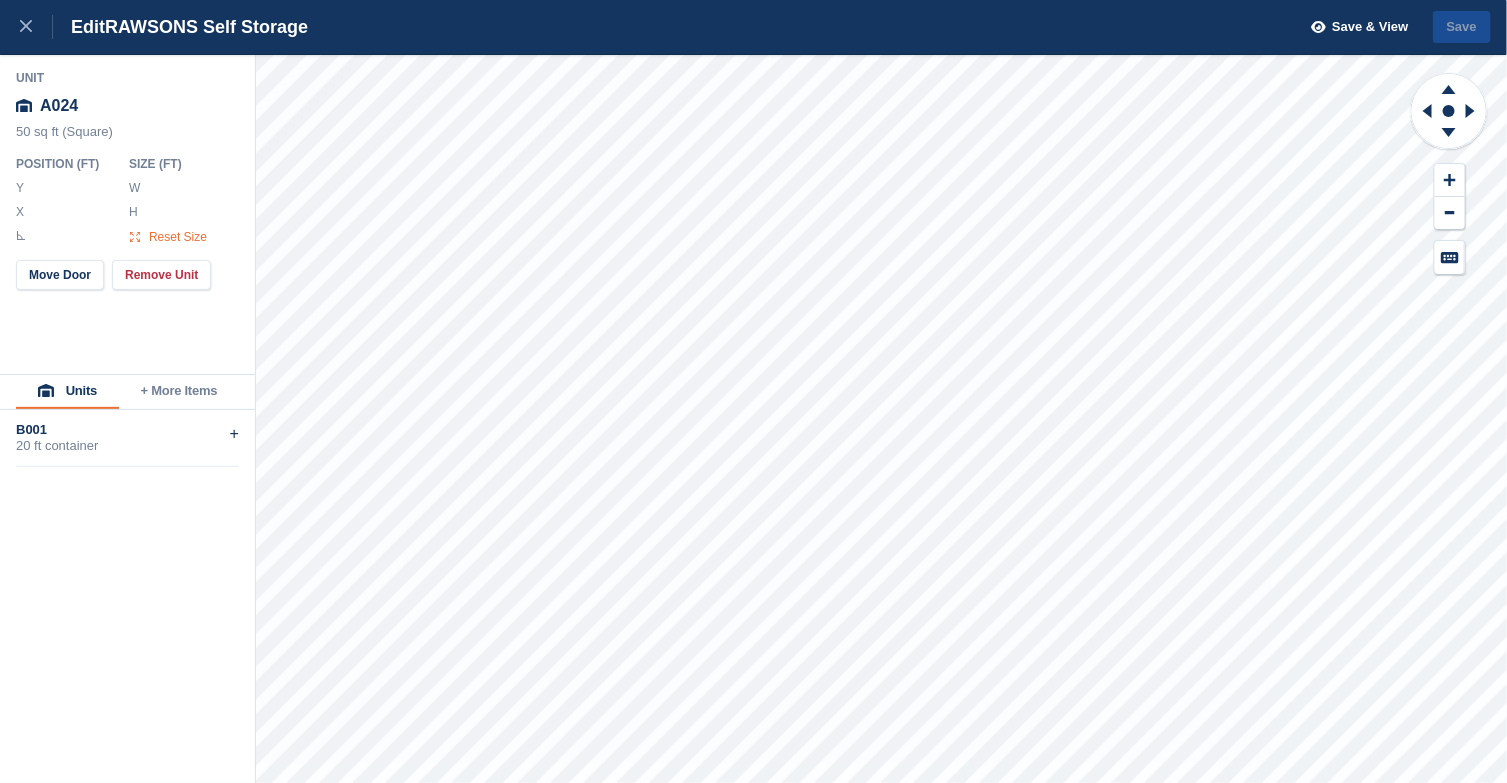 click on "Reset Size" at bounding box center (178, 237) 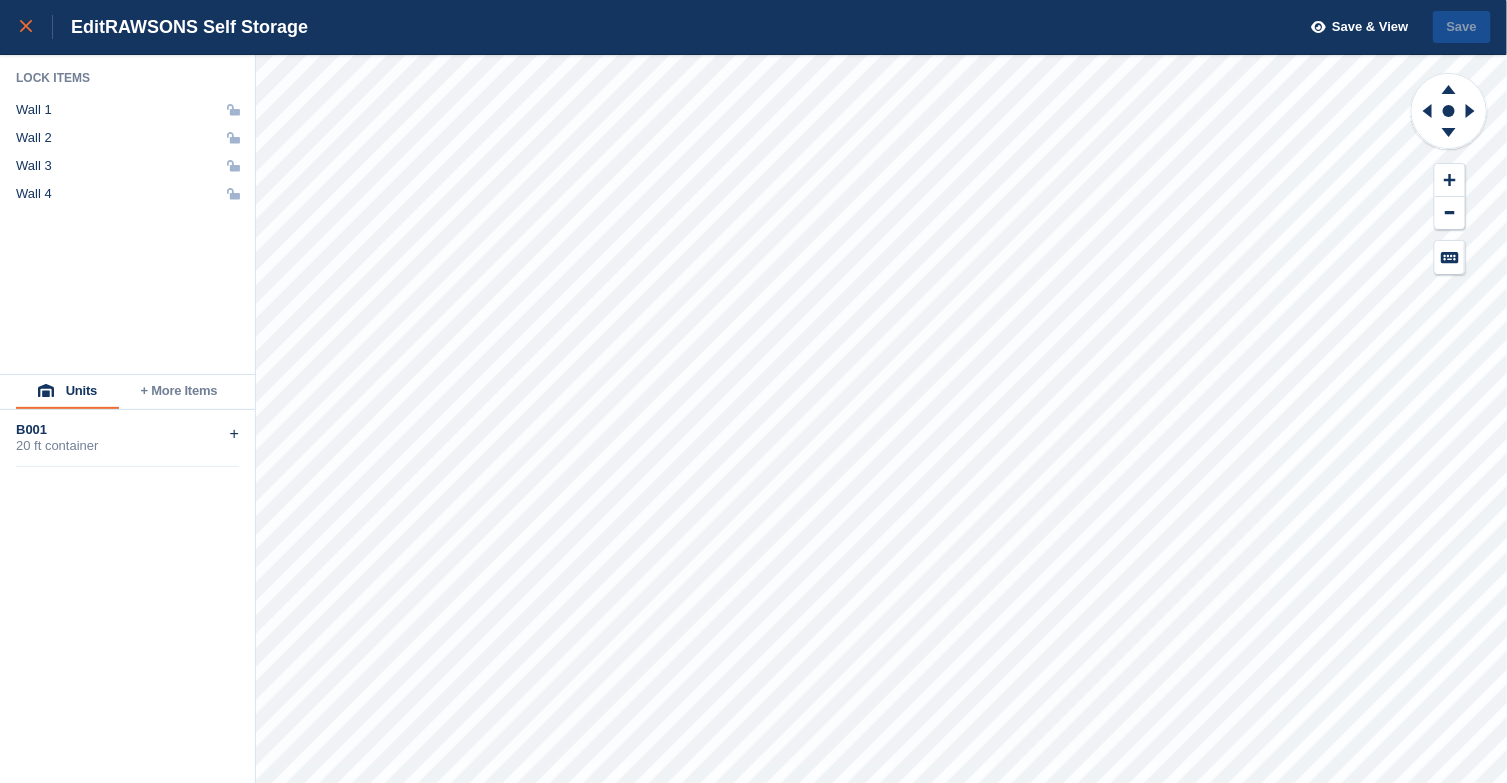 click 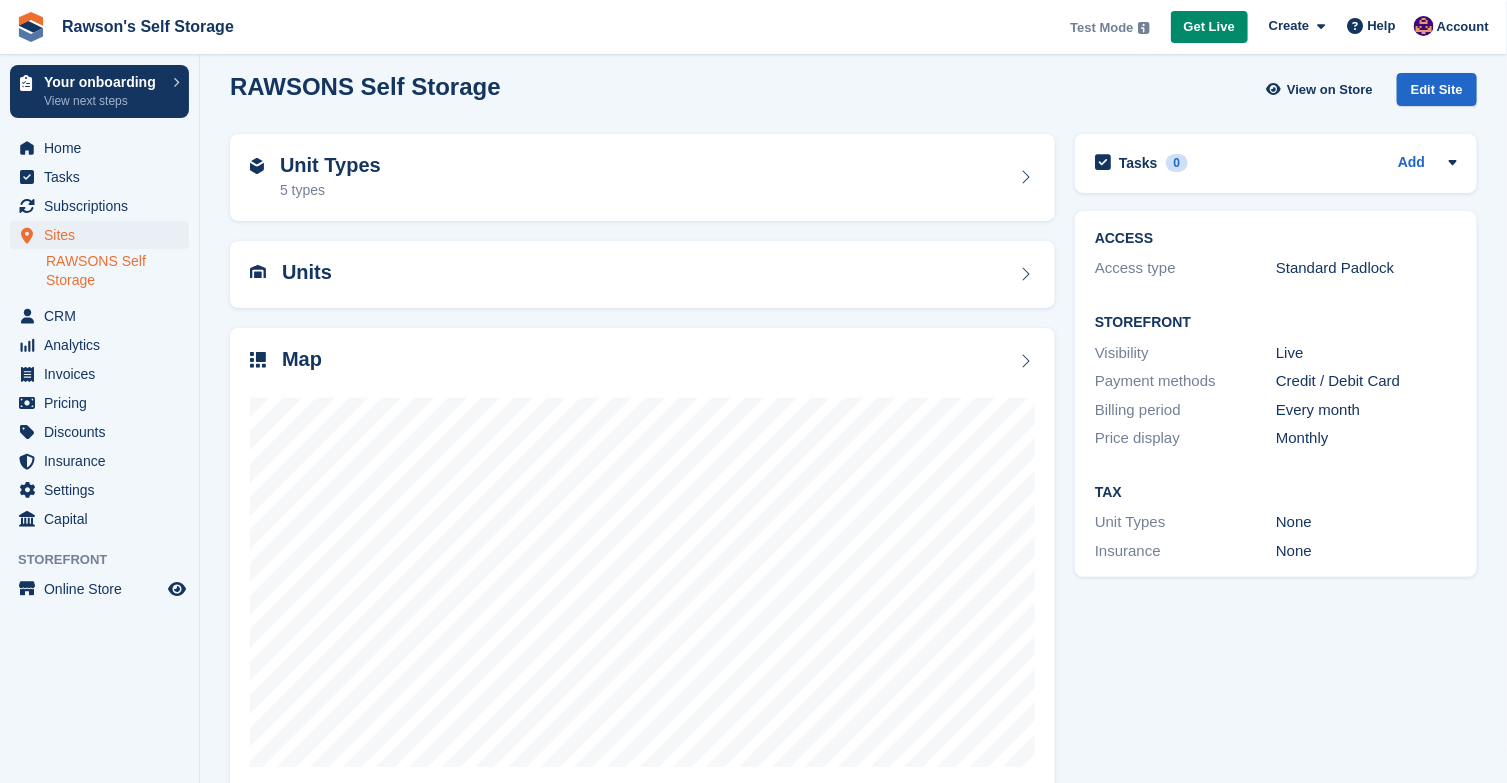 scroll, scrollTop: 0, scrollLeft: 0, axis: both 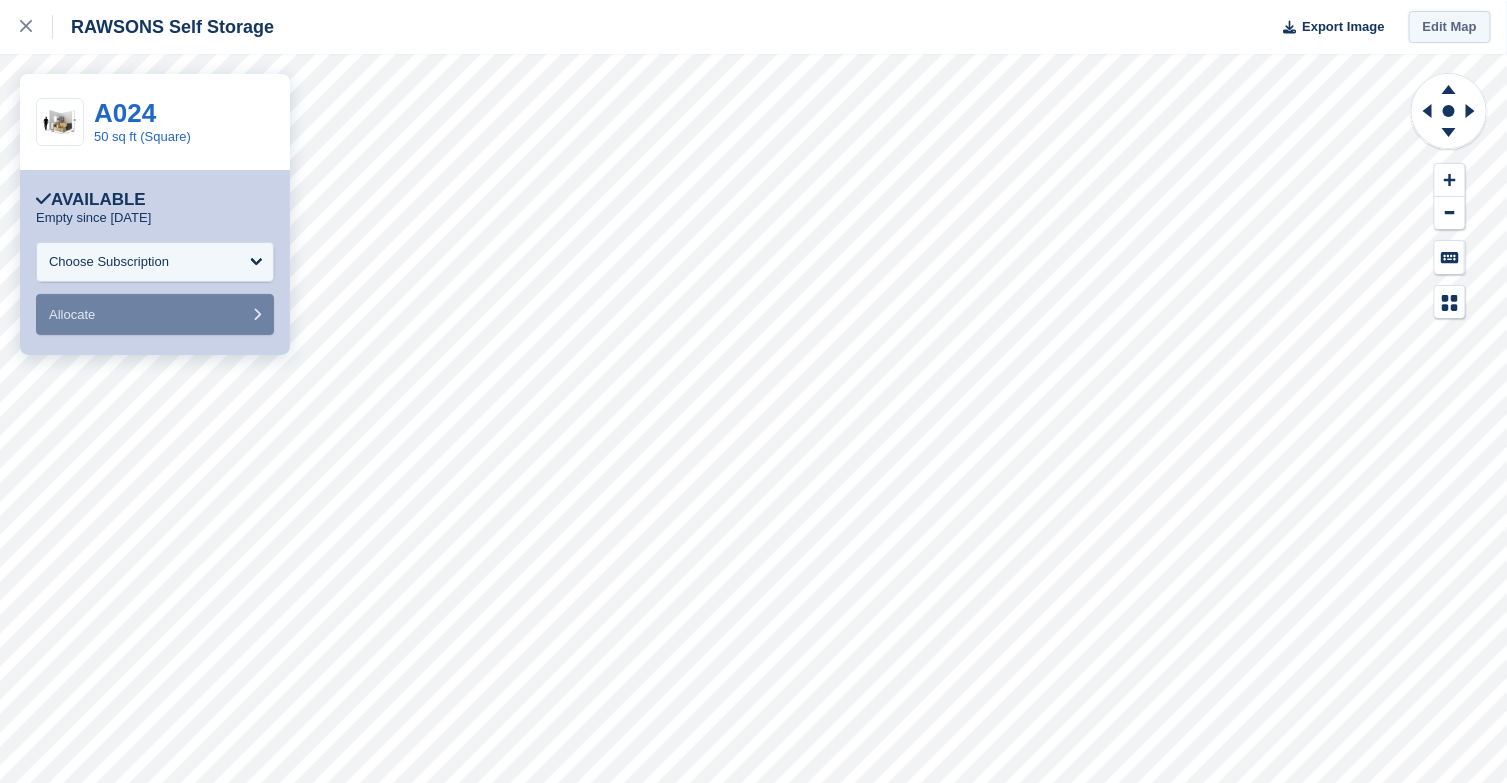 click on "Edit Map" at bounding box center [1450, 27] 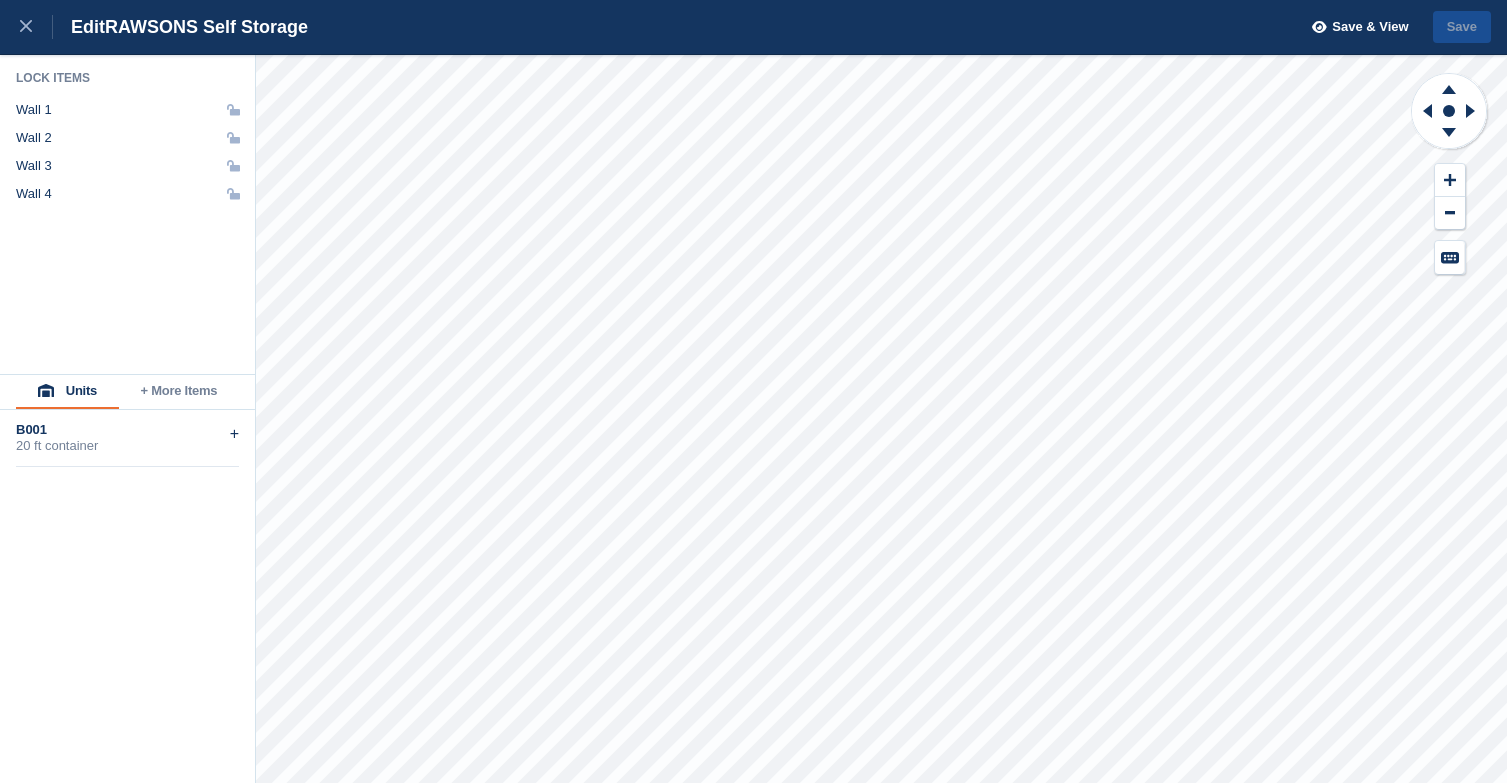 scroll, scrollTop: 0, scrollLeft: 0, axis: both 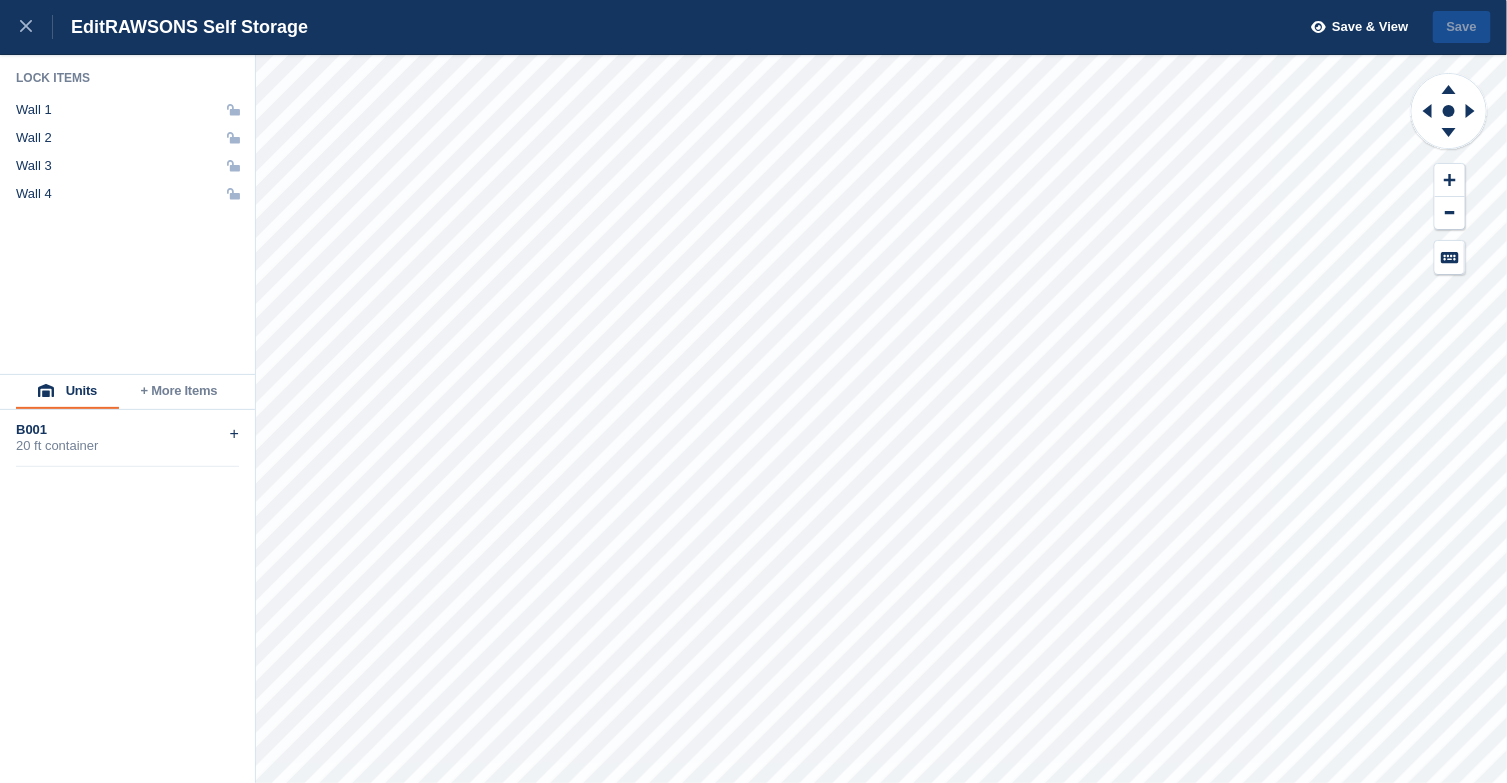 click on "+ More Items" at bounding box center [179, 392] 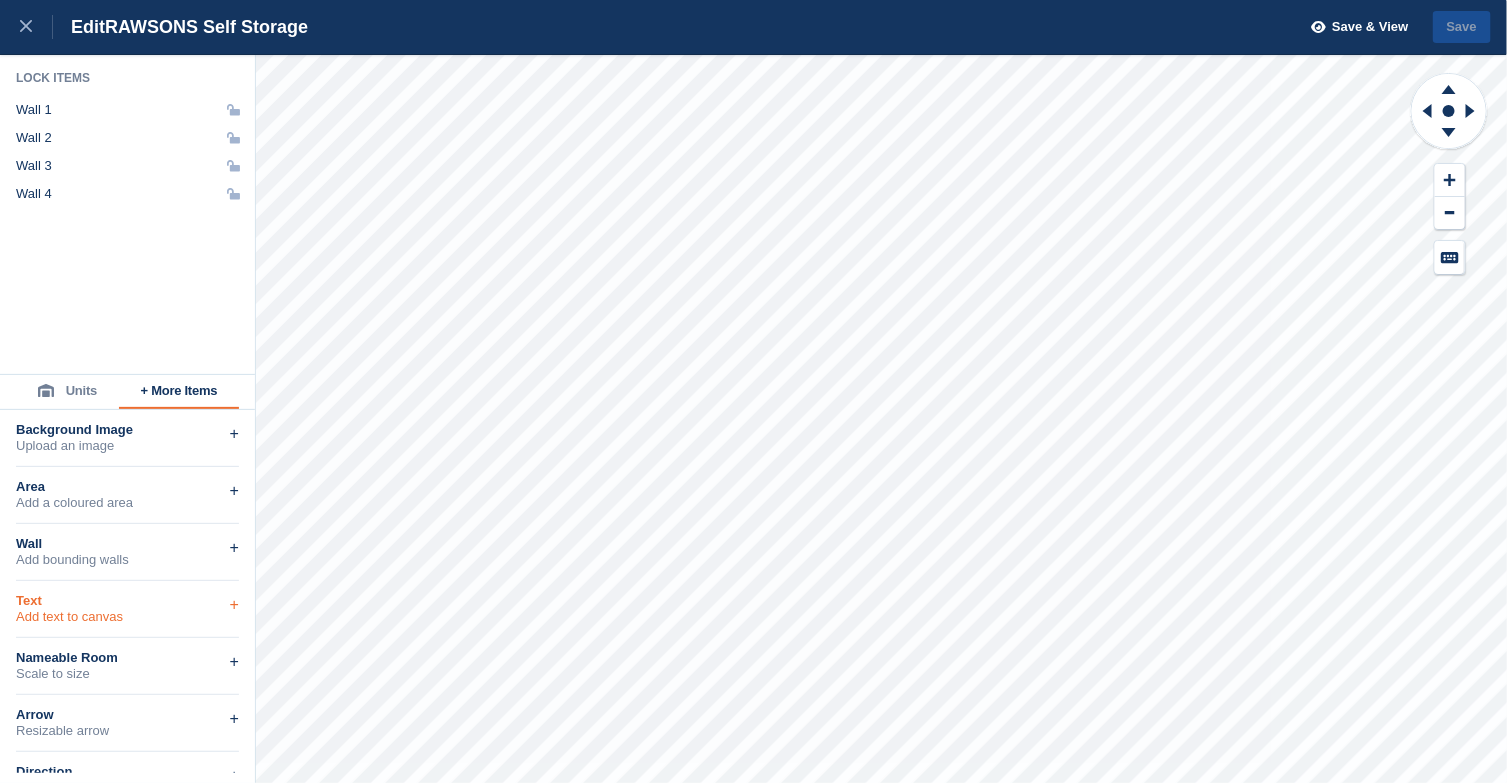 click on "Add text to canvas" at bounding box center (127, 617) 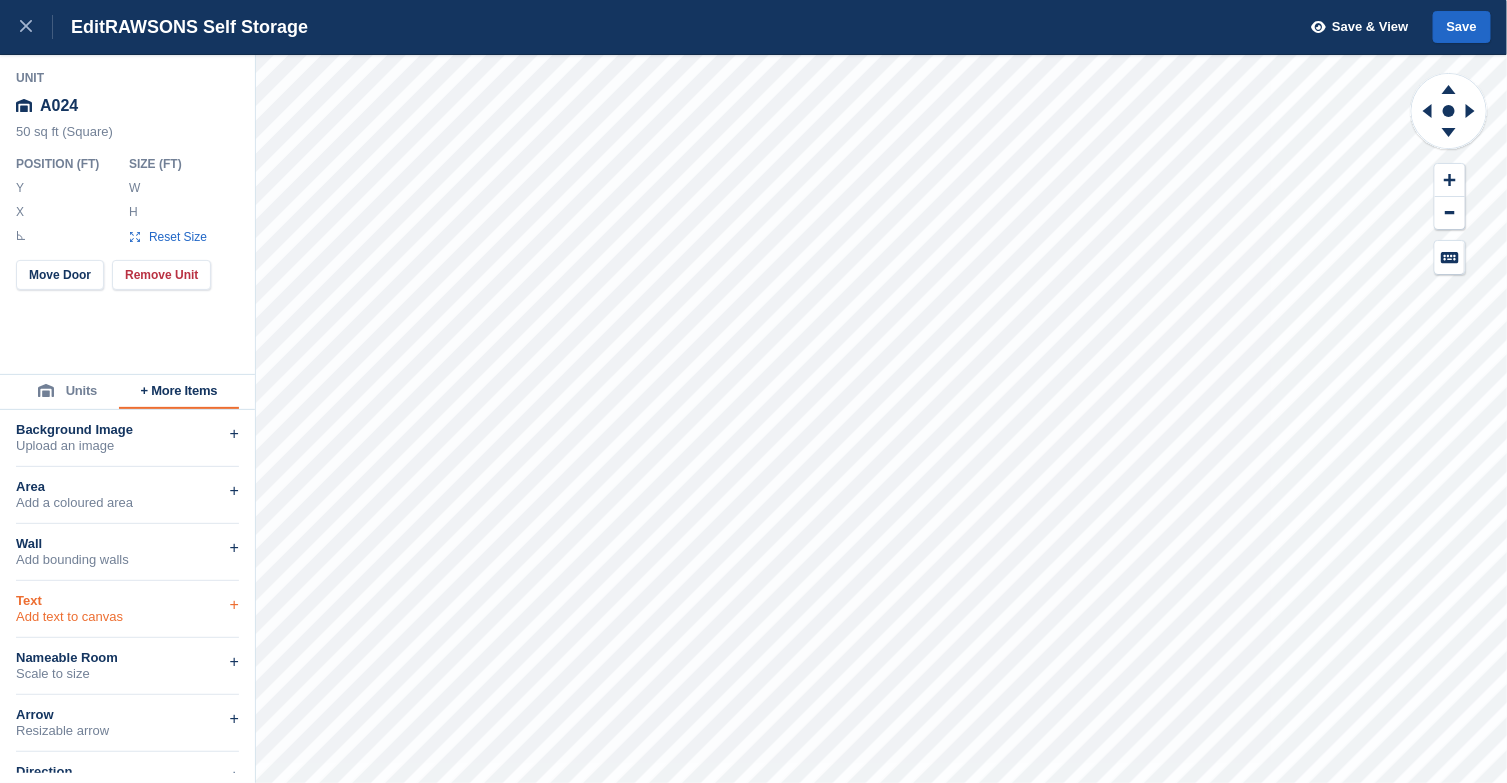 click on "Add text to canvas" at bounding box center [127, 617] 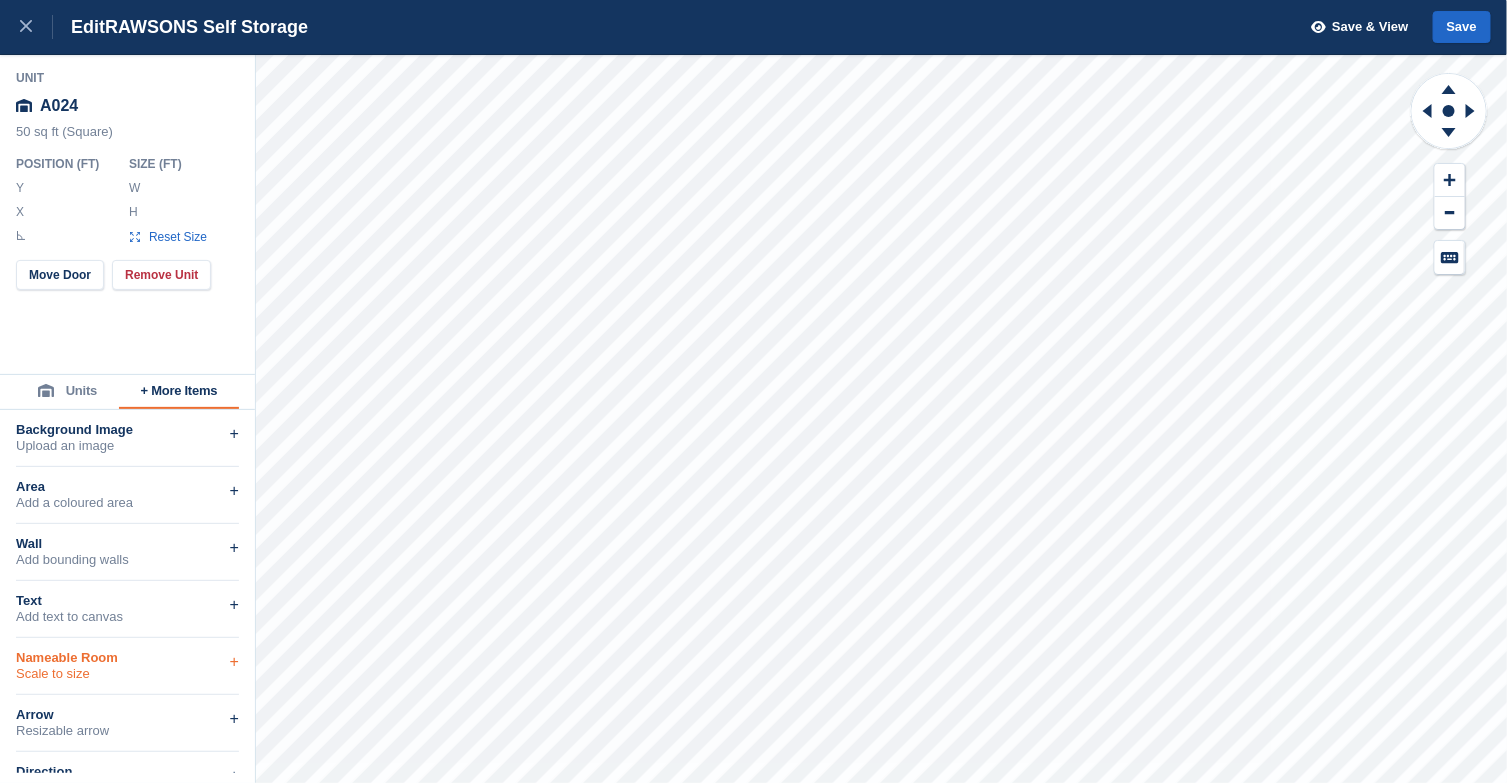 click on "Scale to size" at bounding box center [127, 674] 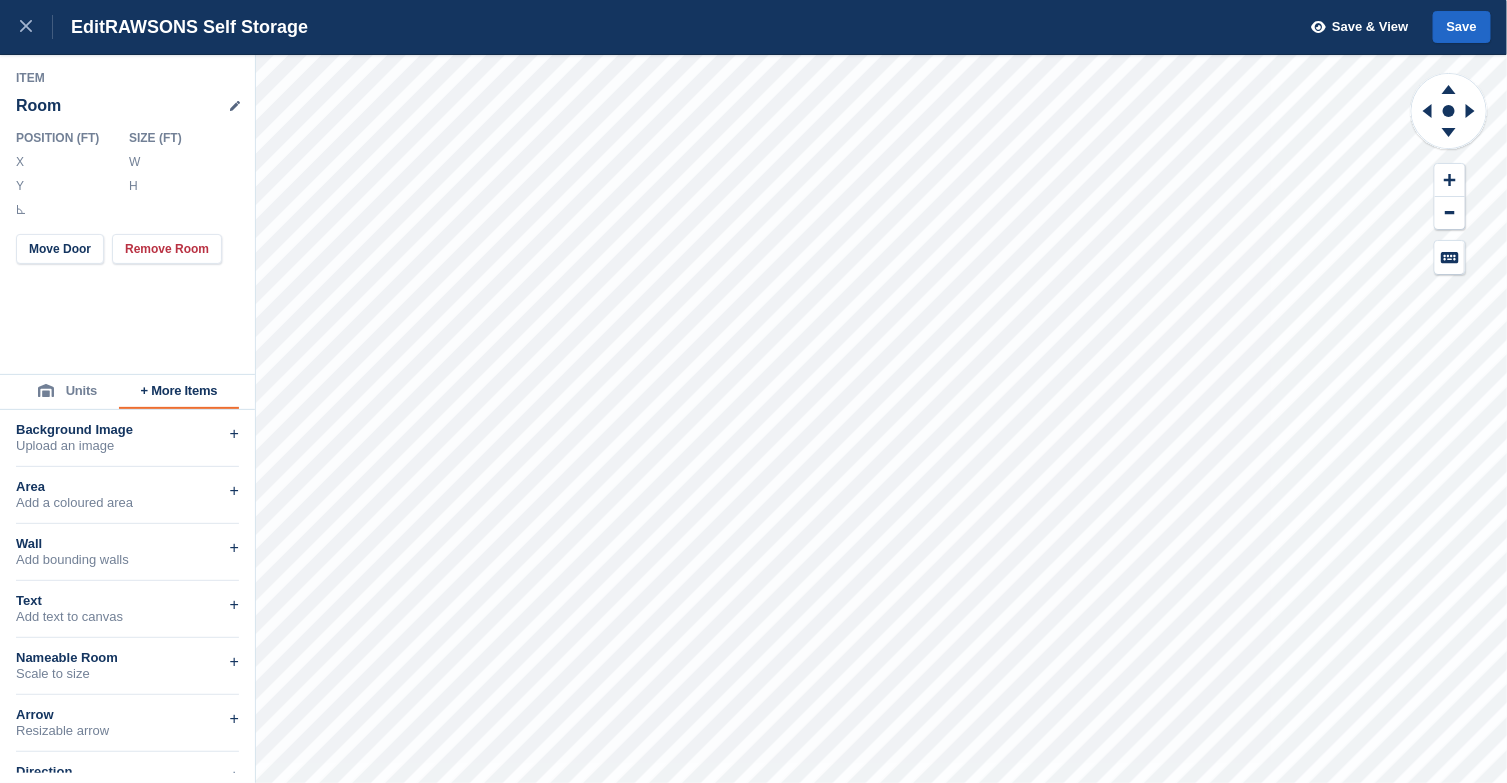 type on "*******" 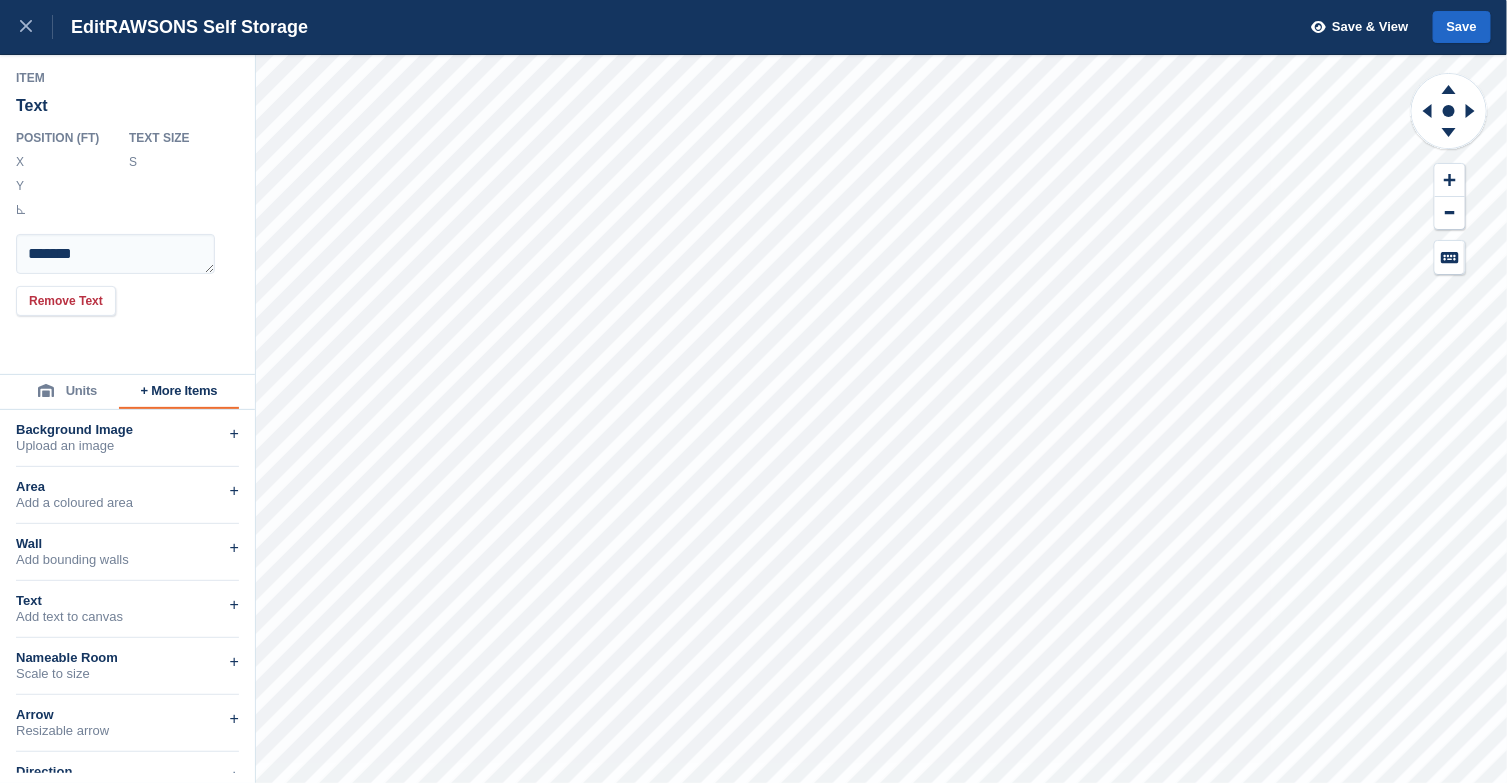 type on "******" 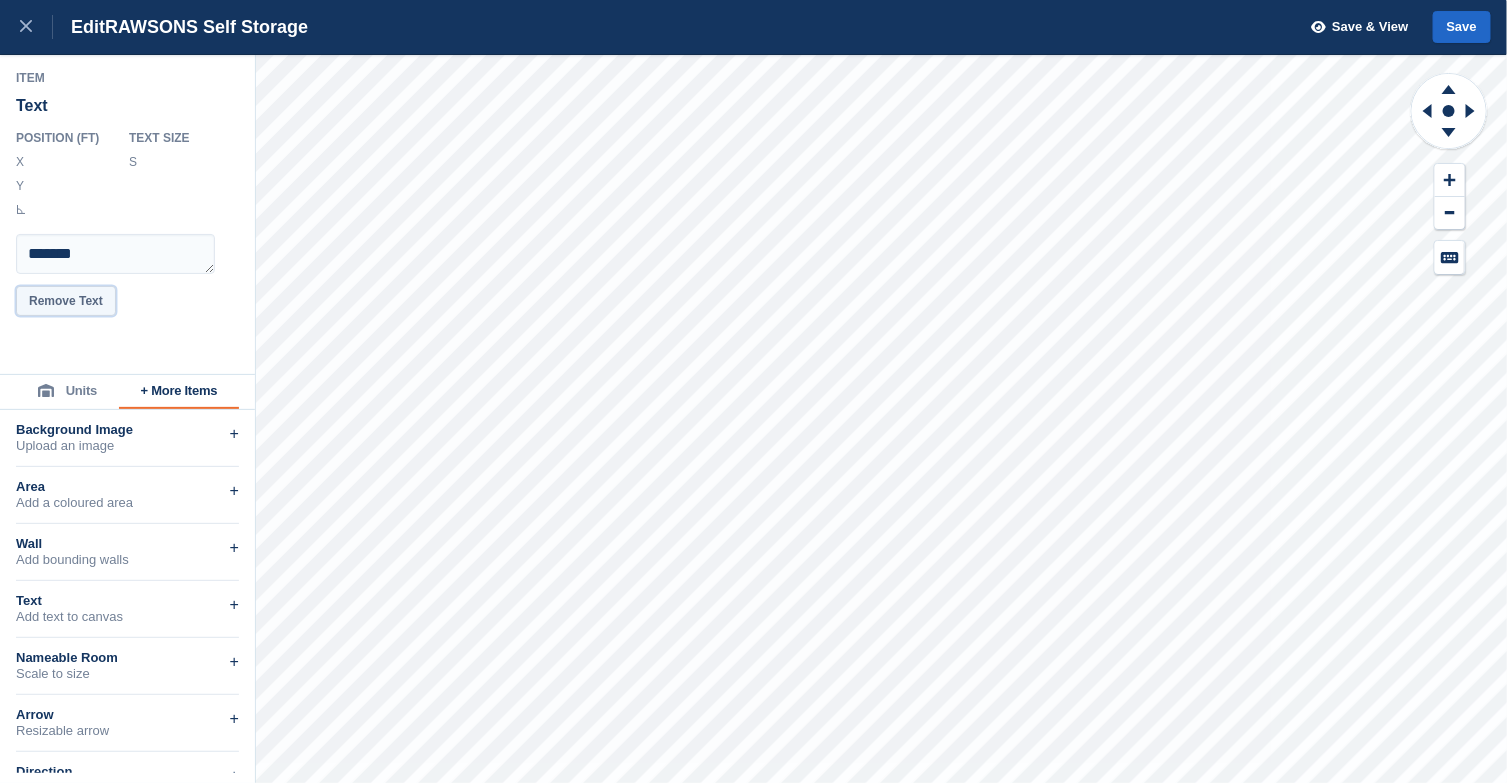 click on "Remove Text" at bounding box center (66, 301) 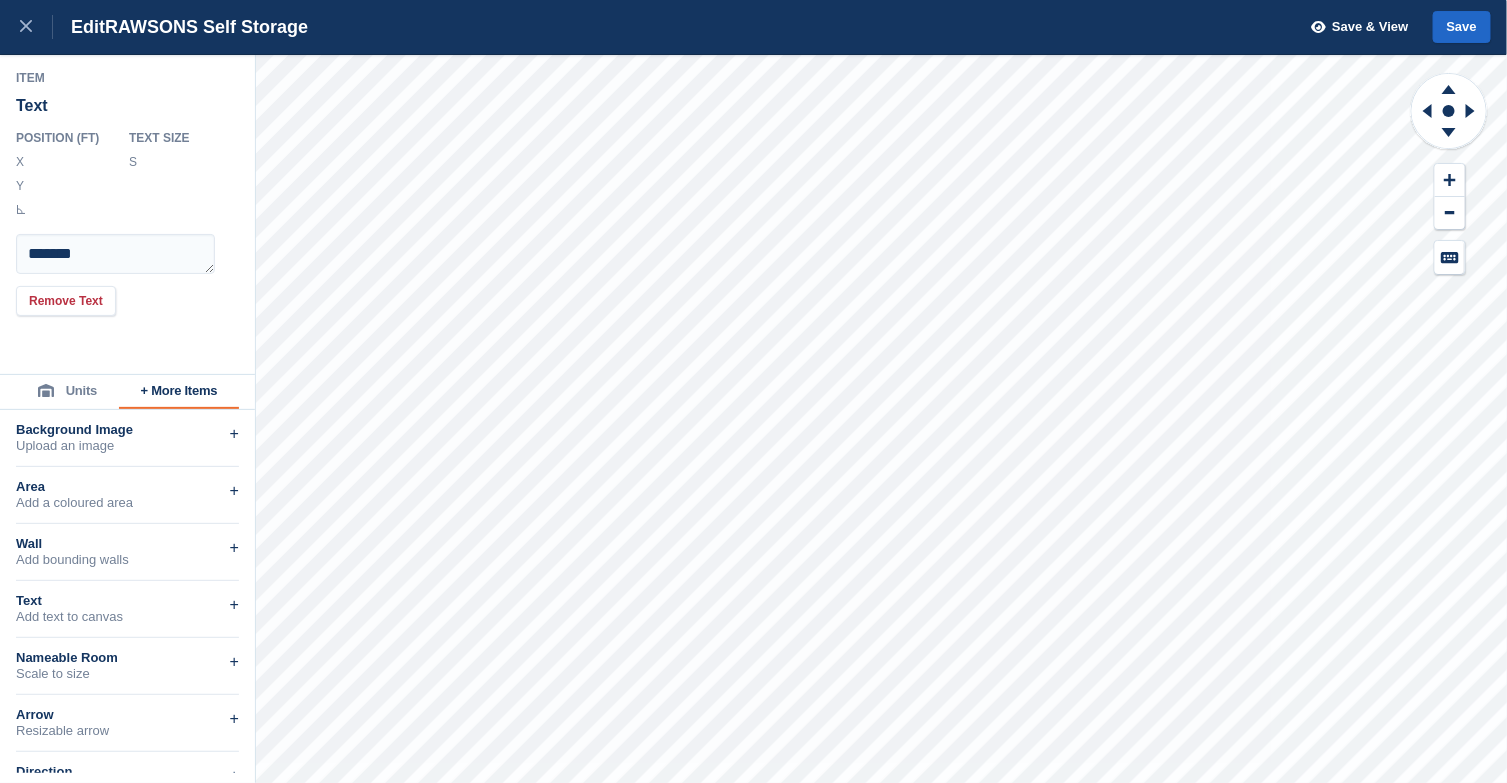 type on "******" 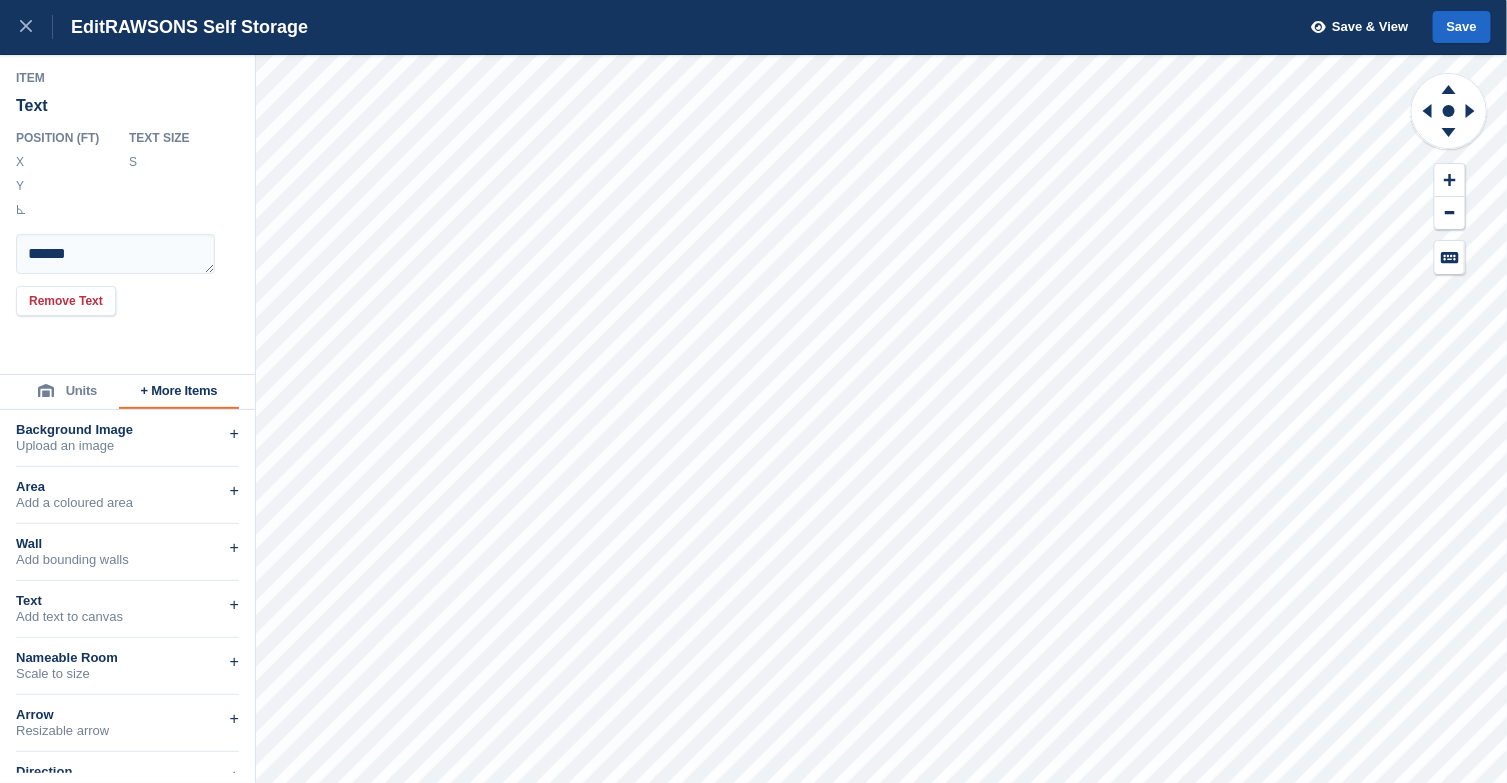 scroll, scrollTop: 0, scrollLeft: 1, axis: horizontal 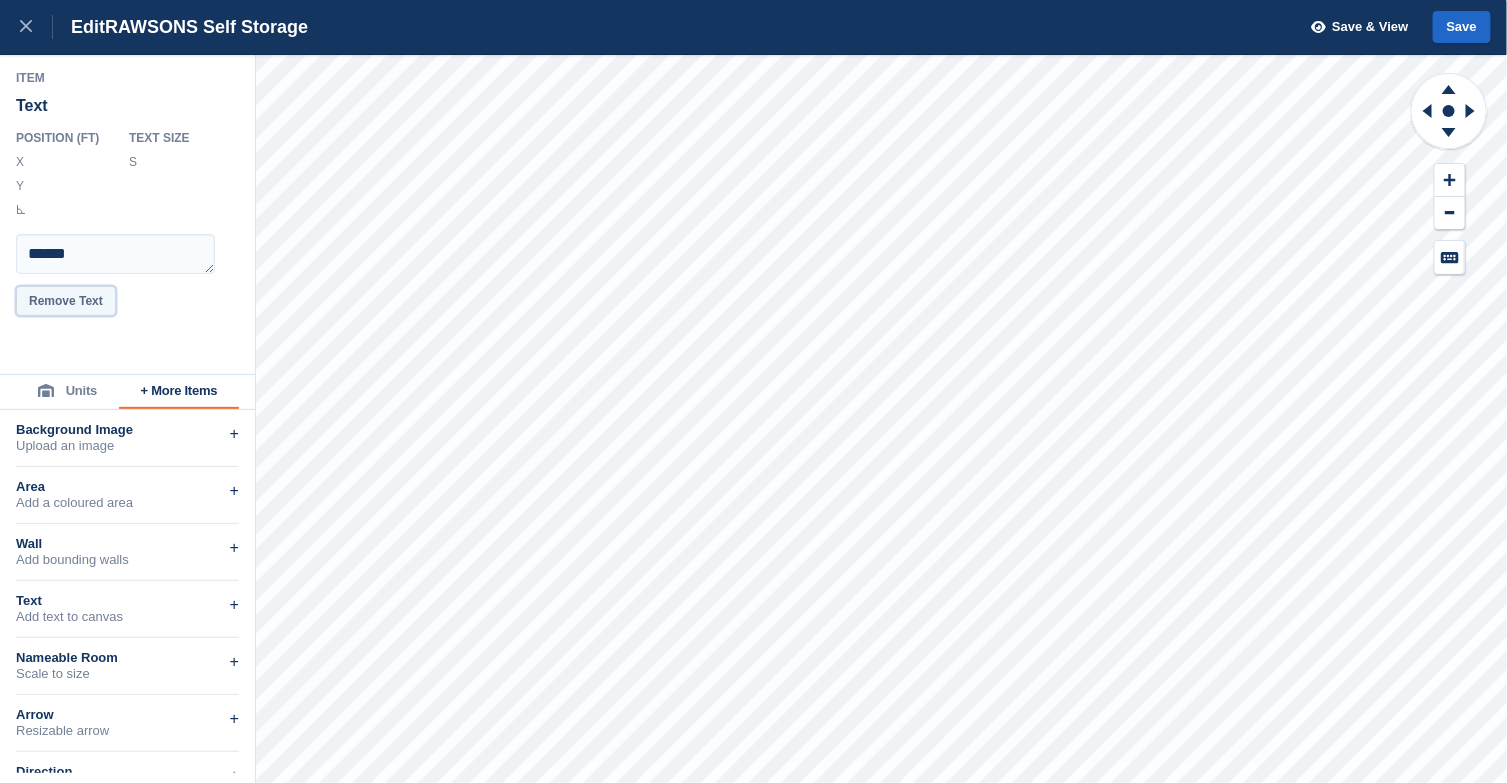 click on "Remove Text" at bounding box center (66, 301) 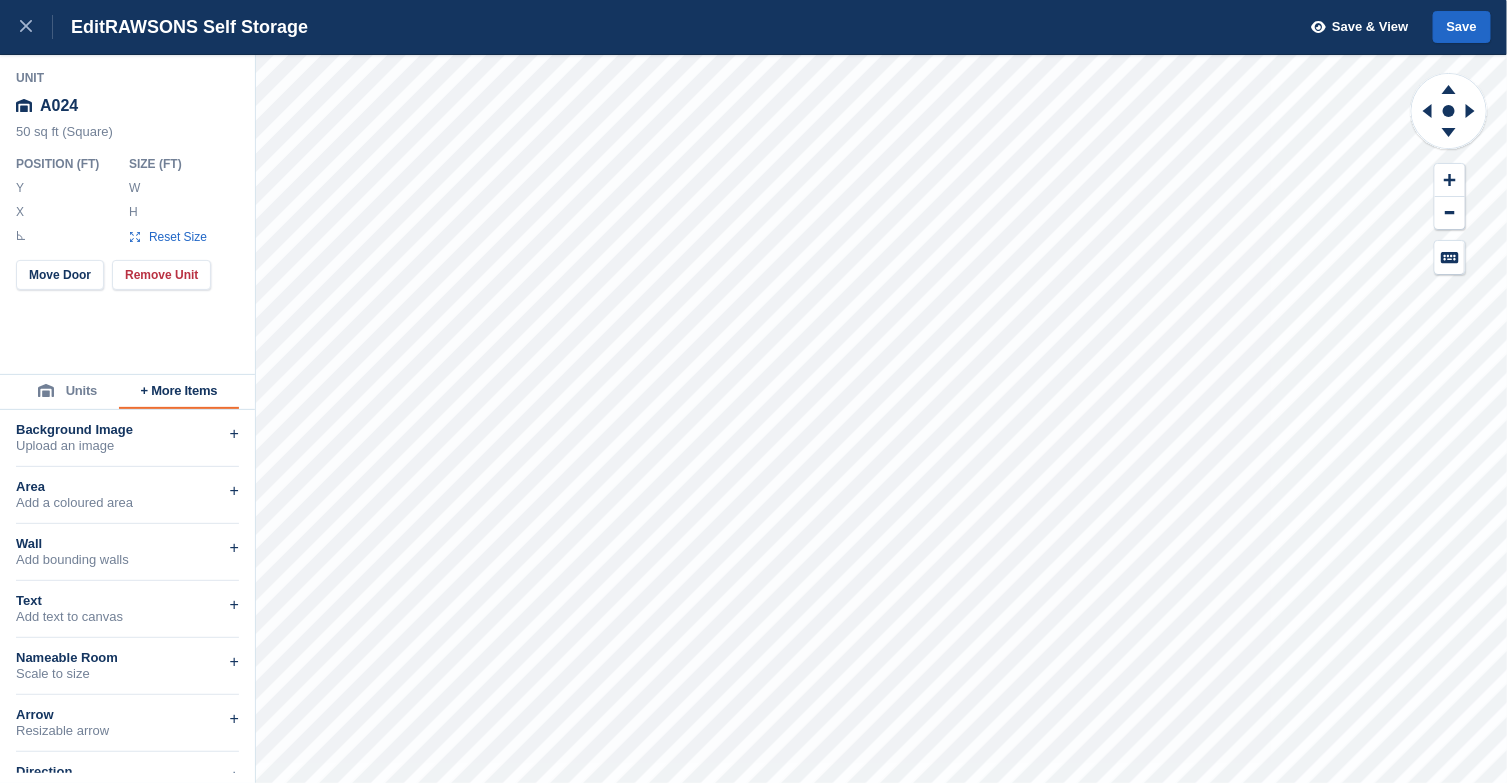 click on "A024" at bounding box center [128, 106] 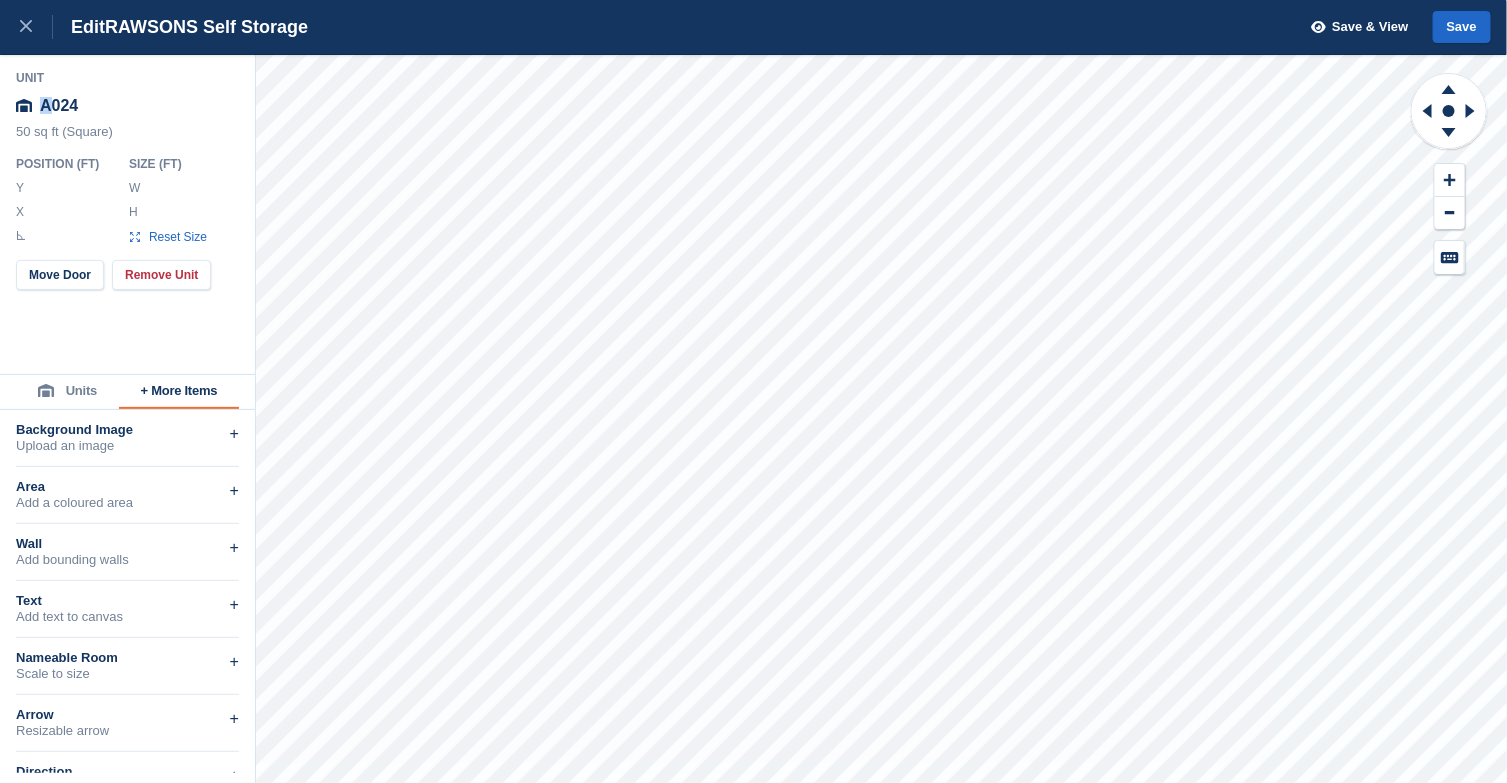 drag, startPoint x: 53, startPoint y: 103, endPoint x: 87, endPoint y: 103, distance: 34 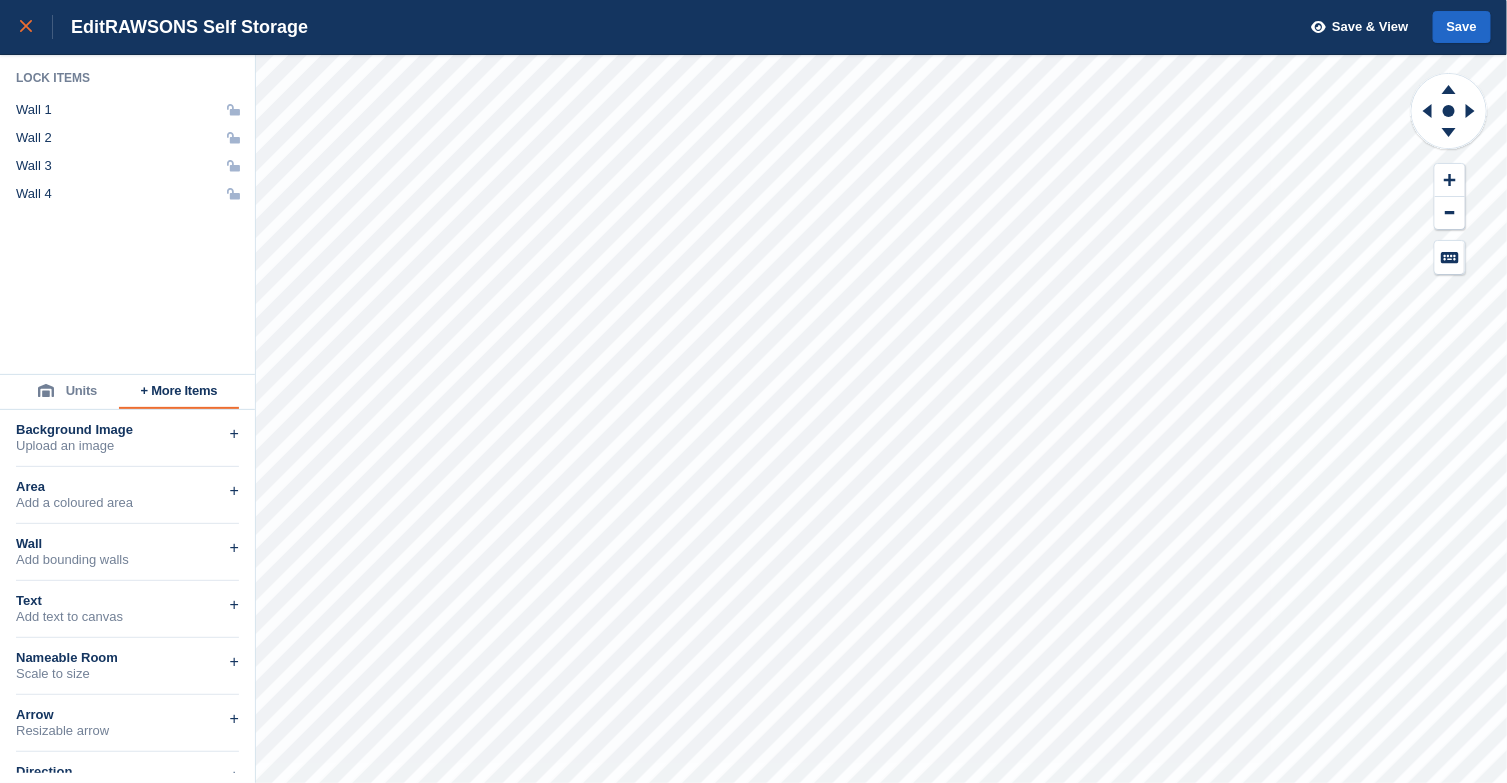 click 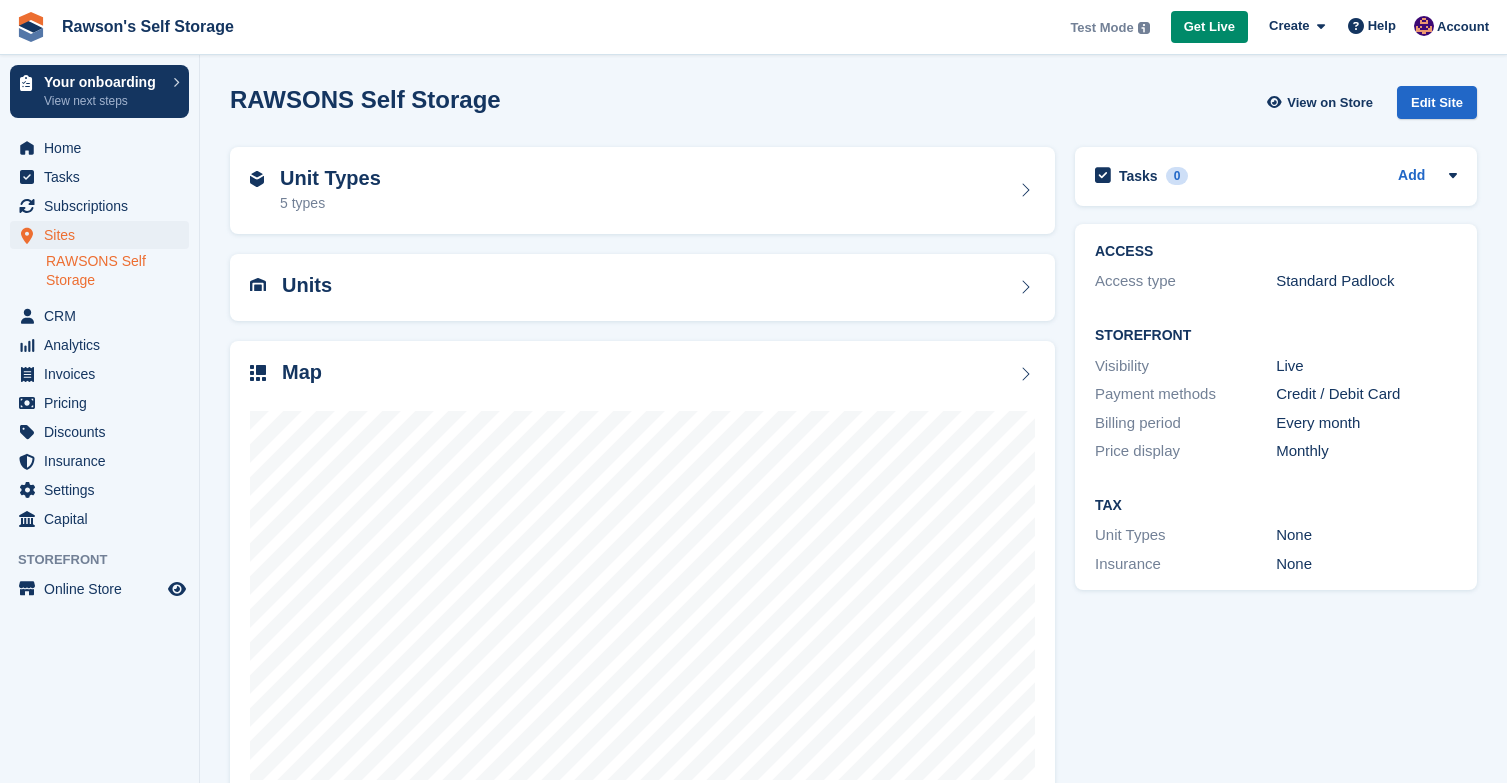 scroll, scrollTop: 0, scrollLeft: 0, axis: both 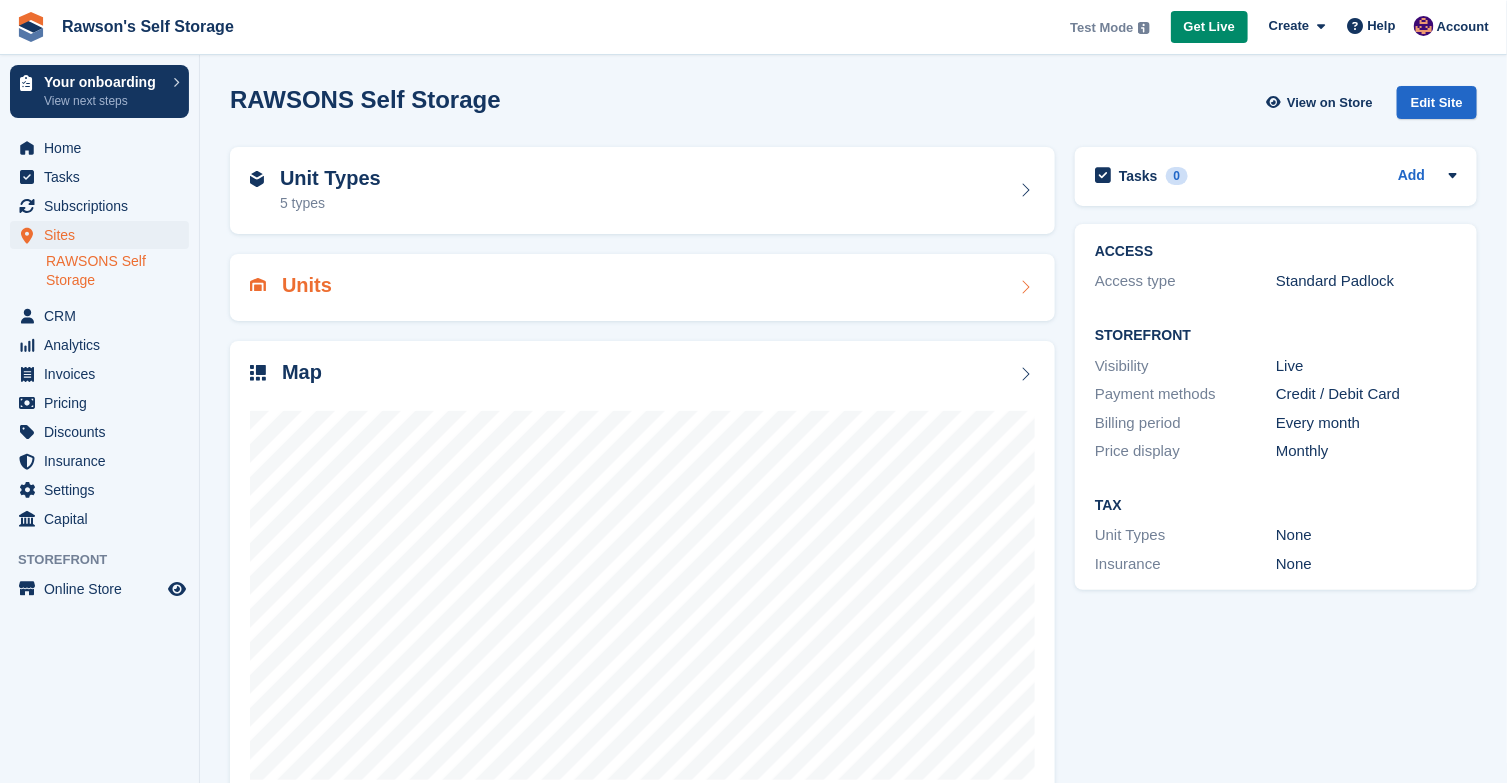 click on "Units" at bounding box center [642, 287] 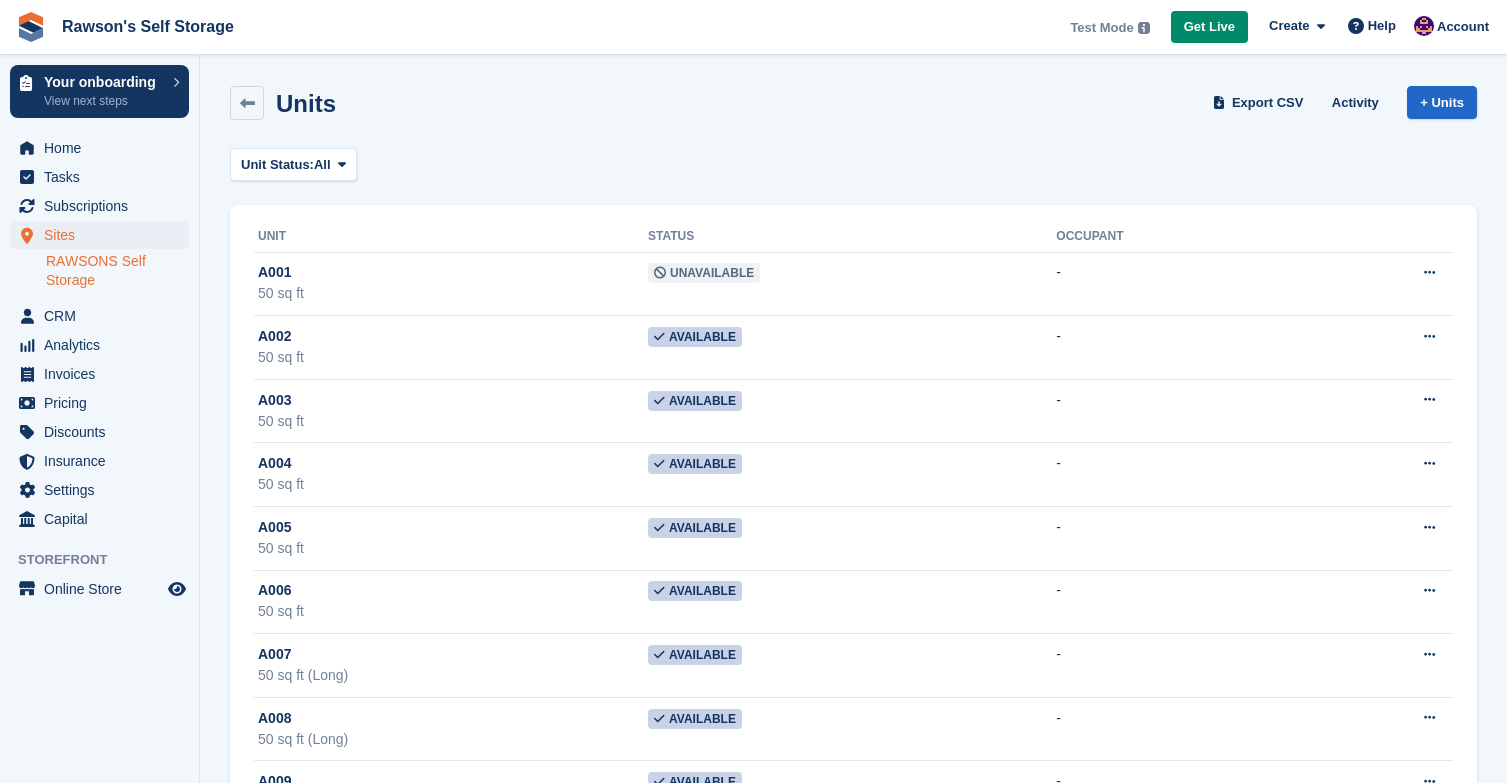 scroll, scrollTop: 0, scrollLeft: 0, axis: both 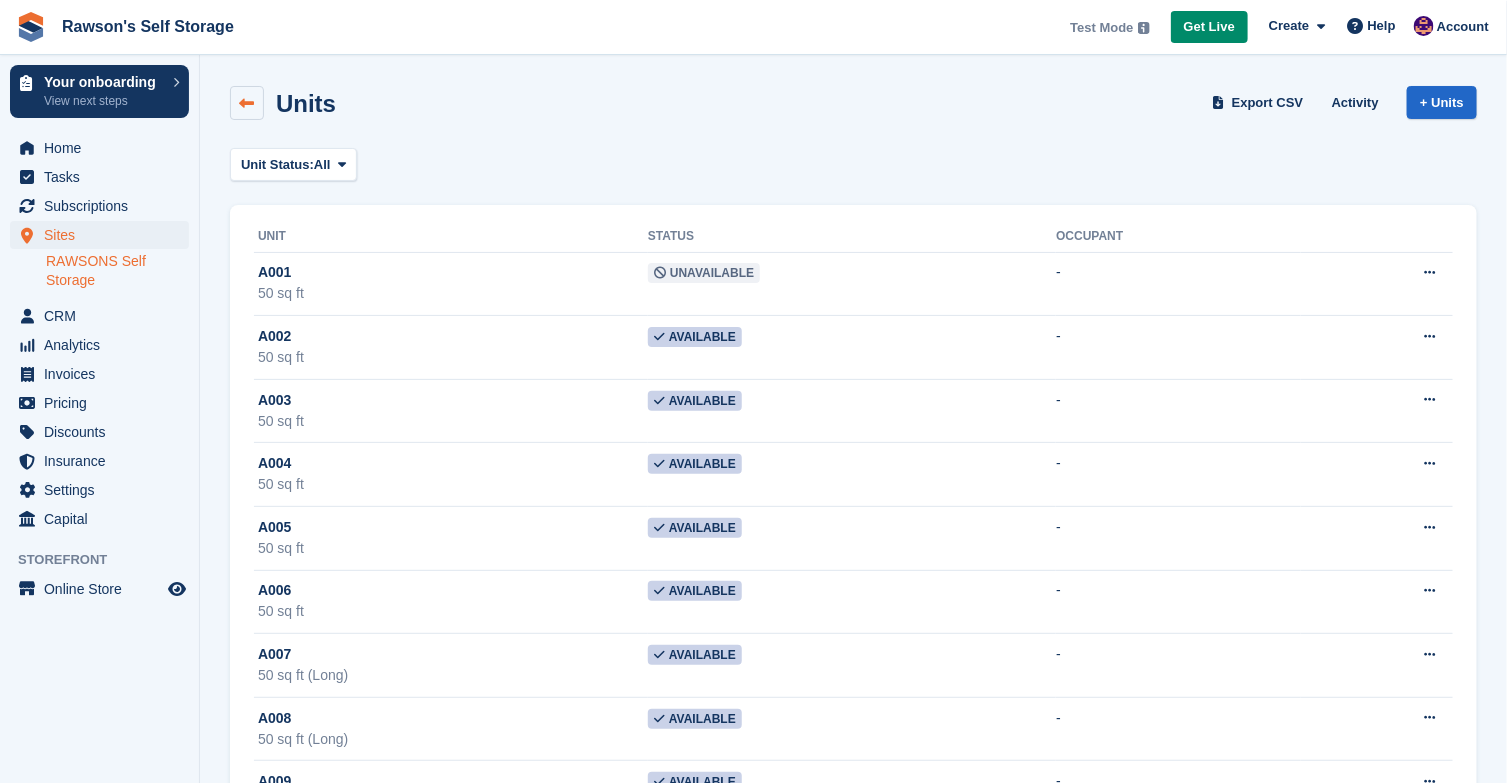 click at bounding box center [247, 103] 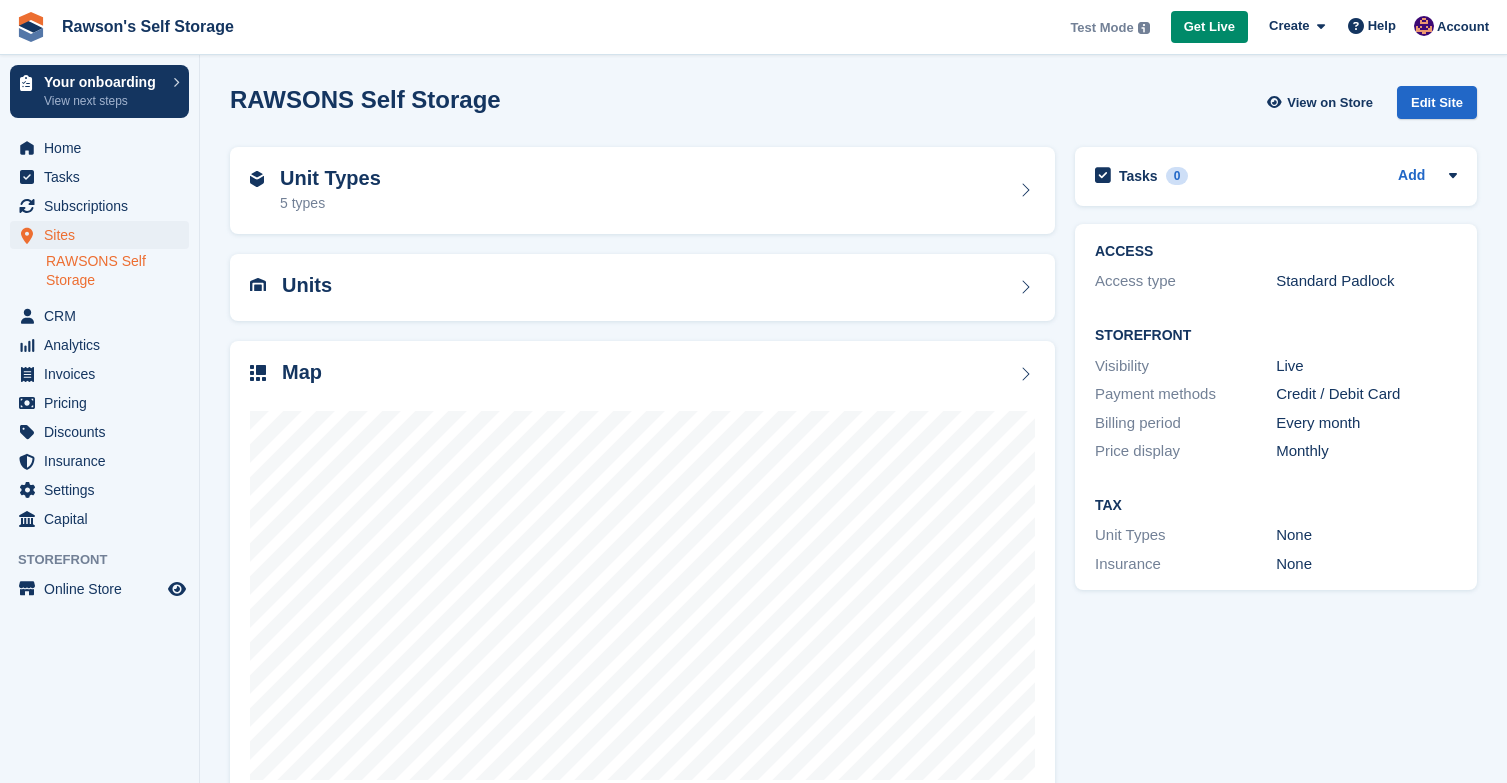 scroll, scrollTop: 0, scrollLeft: 0, axis: both 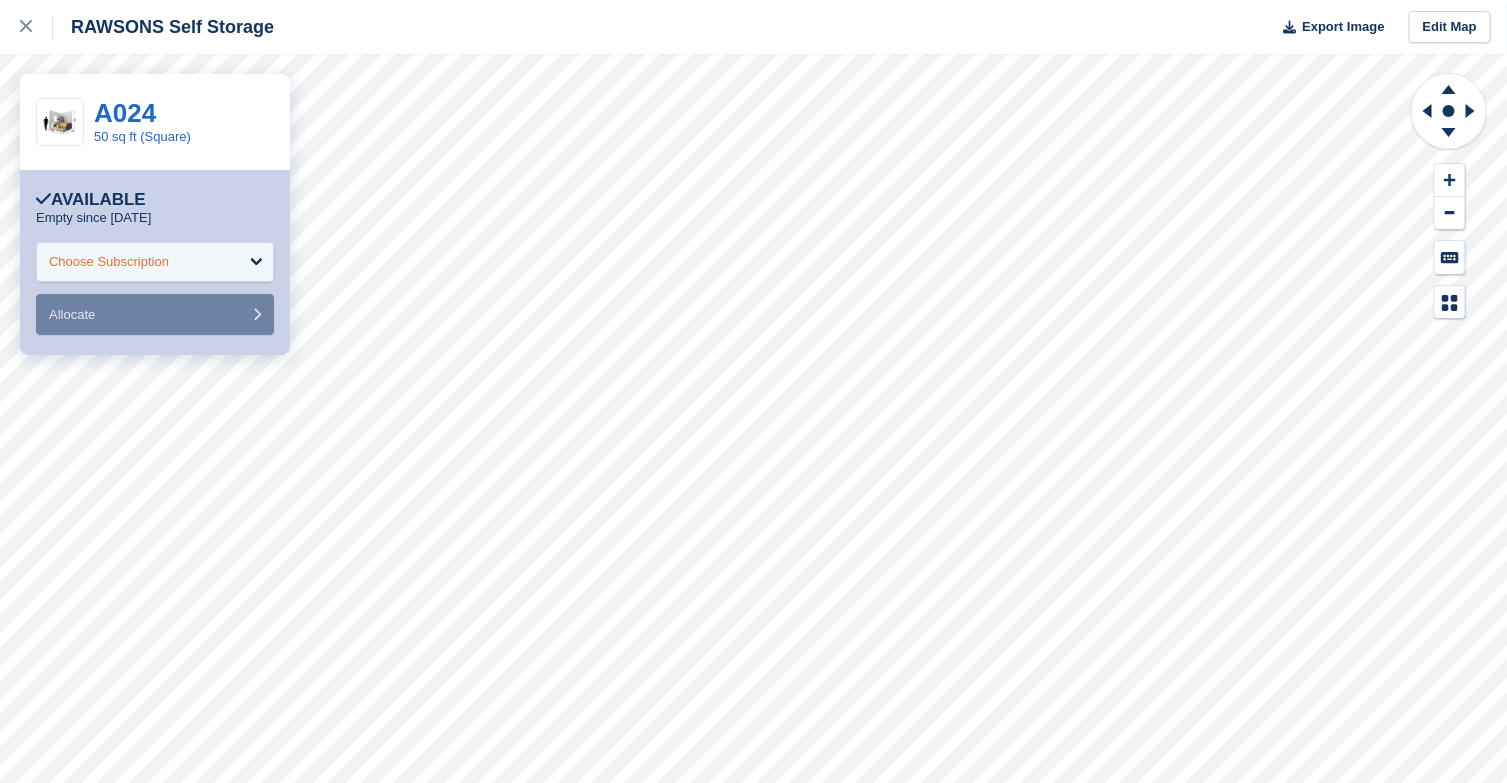 click on "Choose Subscription" at bounding box center (155, 262) 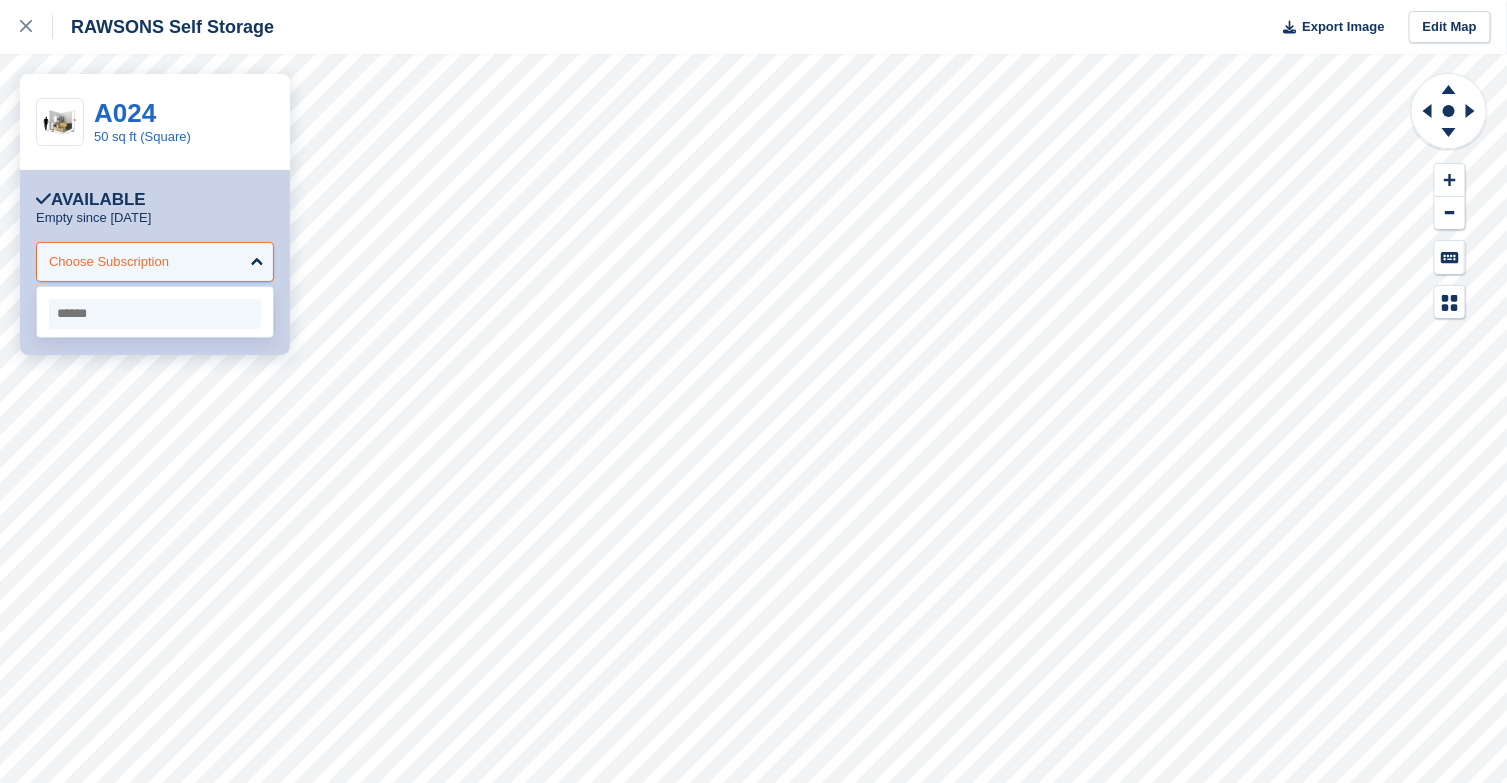 click on "Choose Subscription" at bounding box center [155, 262] 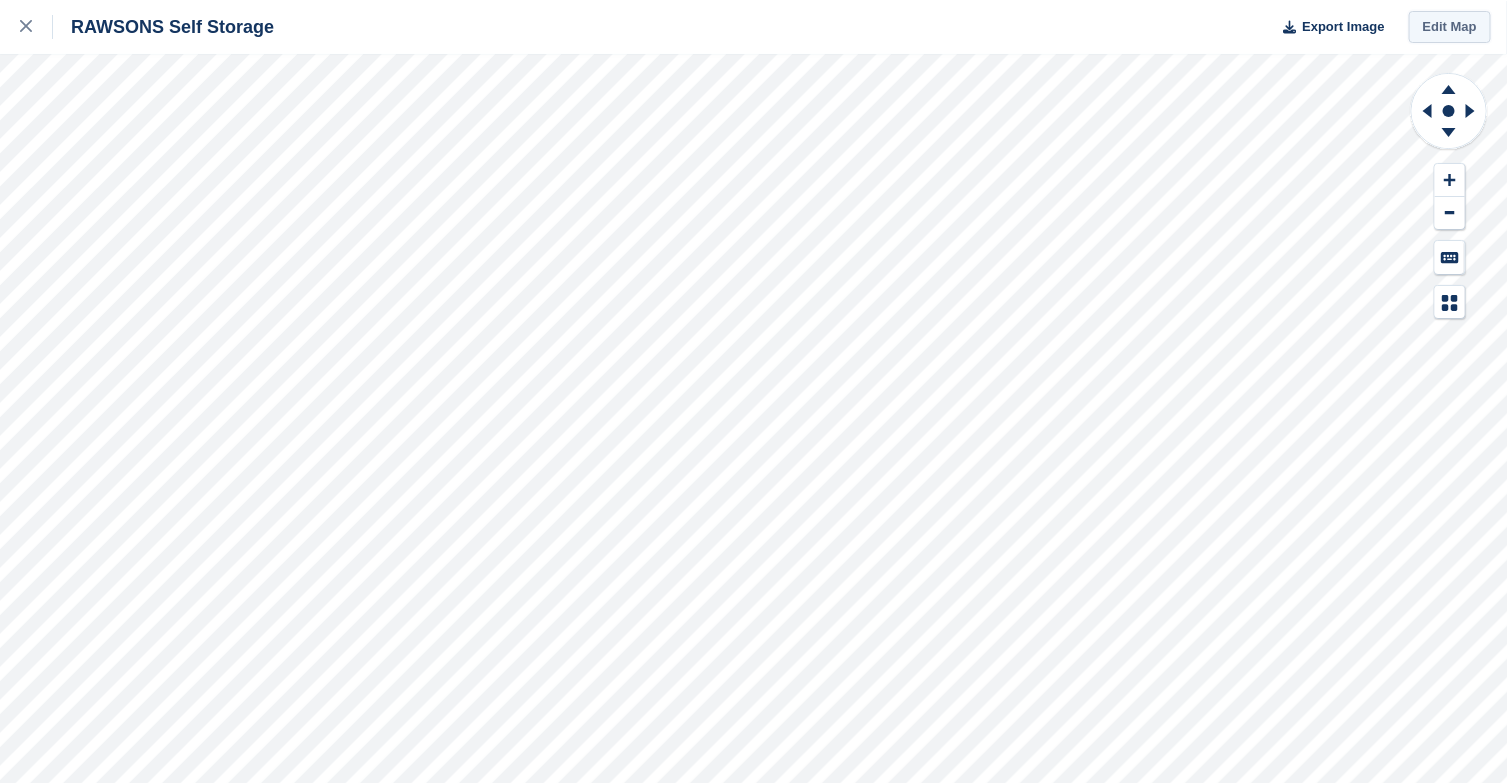 click on "Edit Map" at bounding box center [1450, 27] 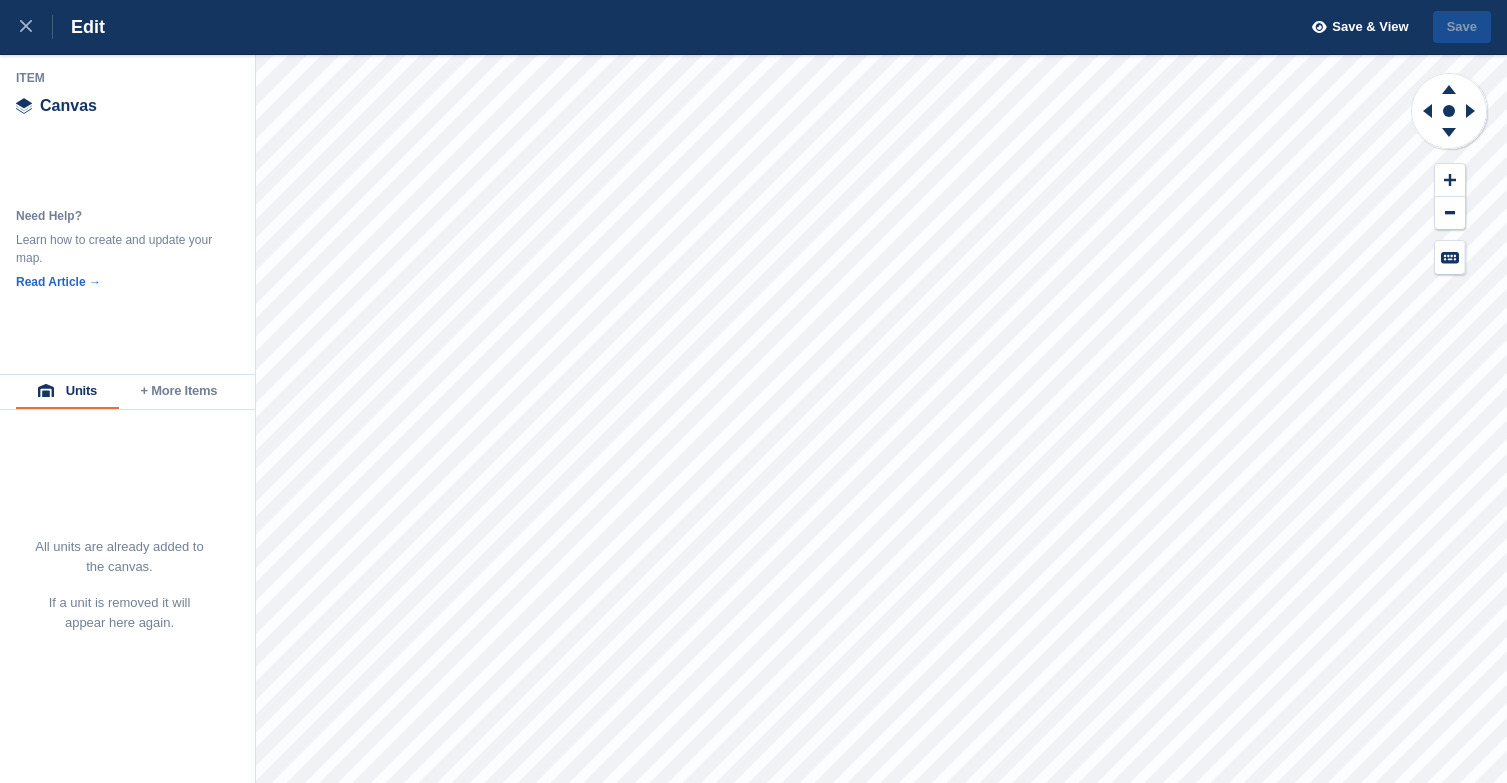 scroll, scrollTop: 0, scrollLeft: 0, axis: both 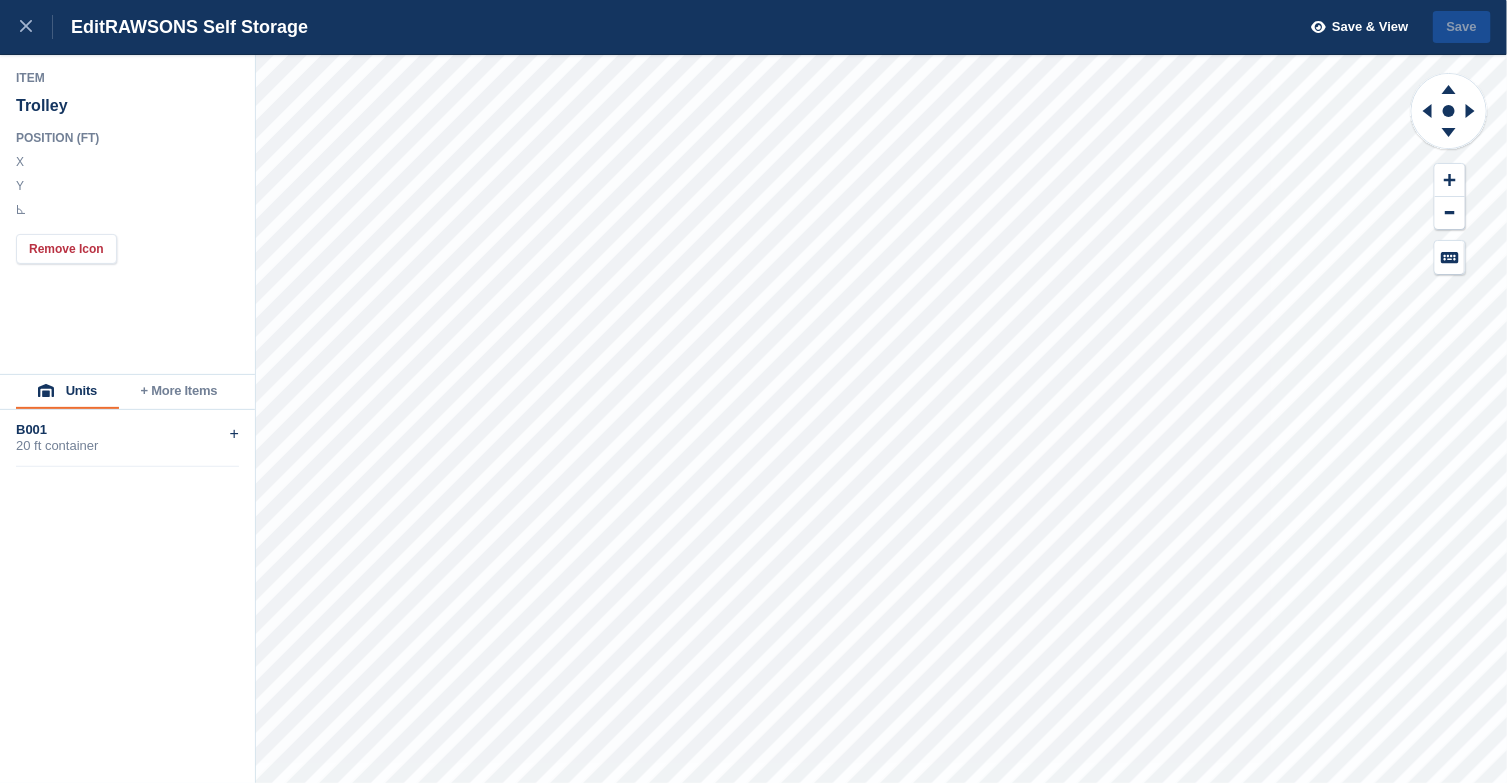type on "******" 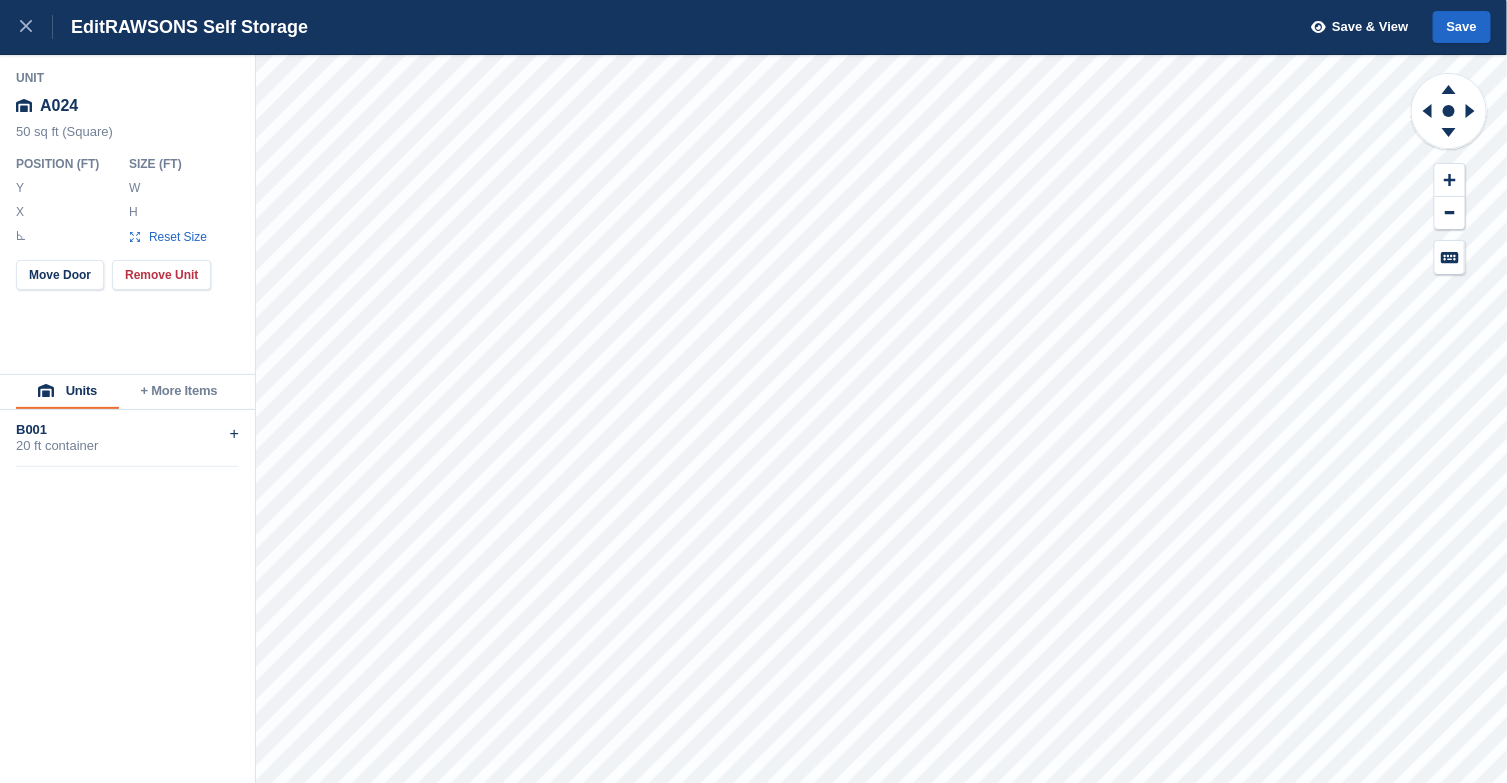 type on "******" 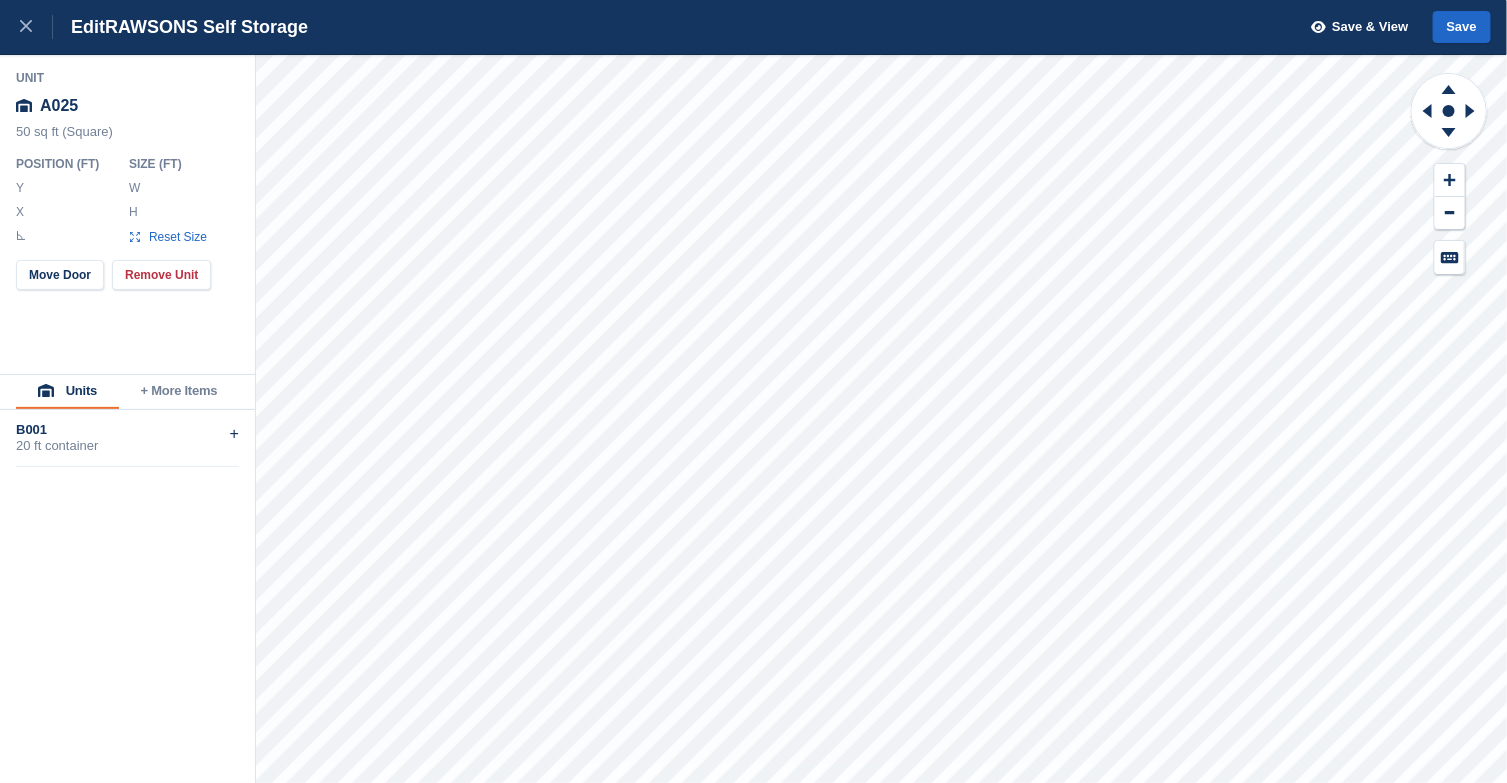 type on "*****" 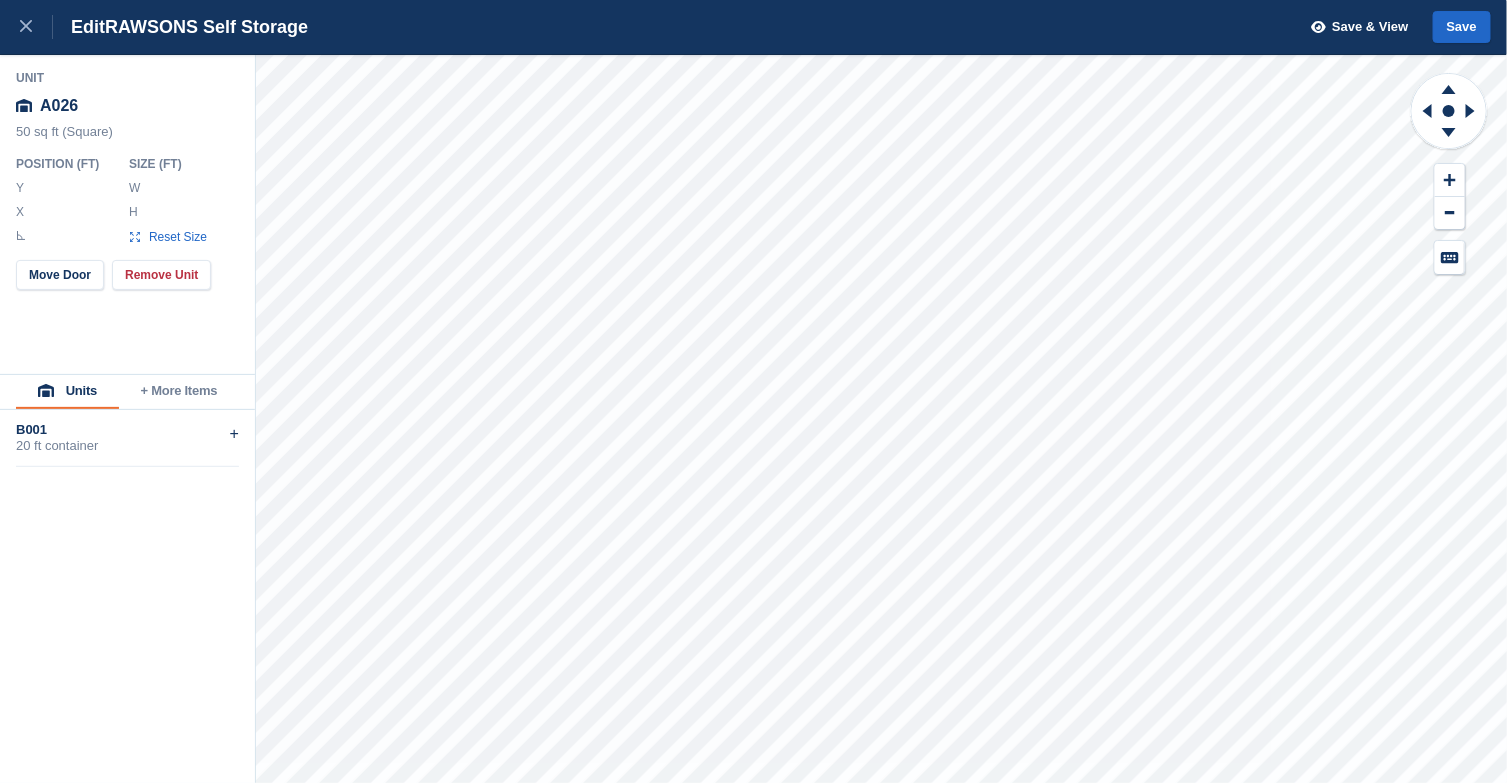 type on "******" 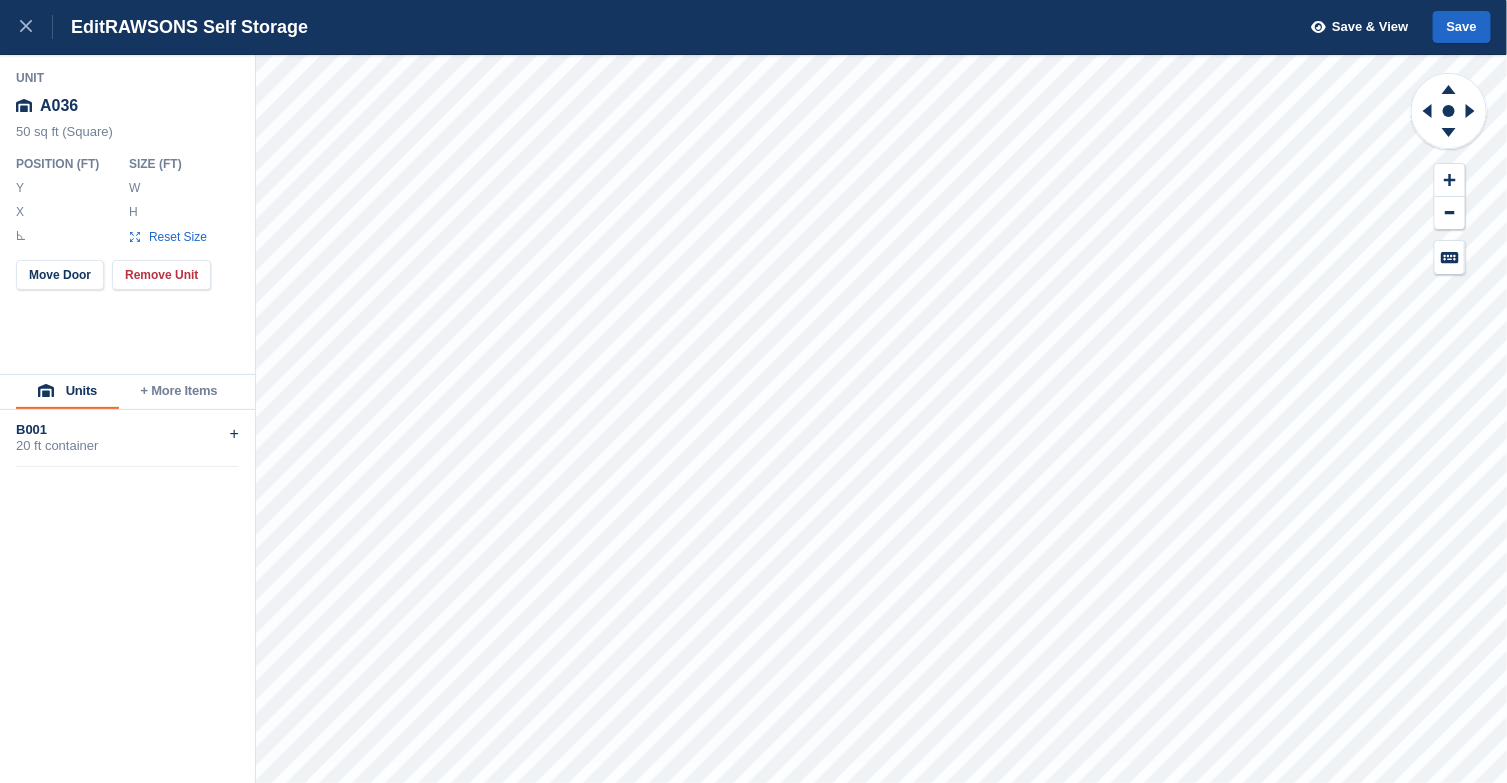 type on "*****" 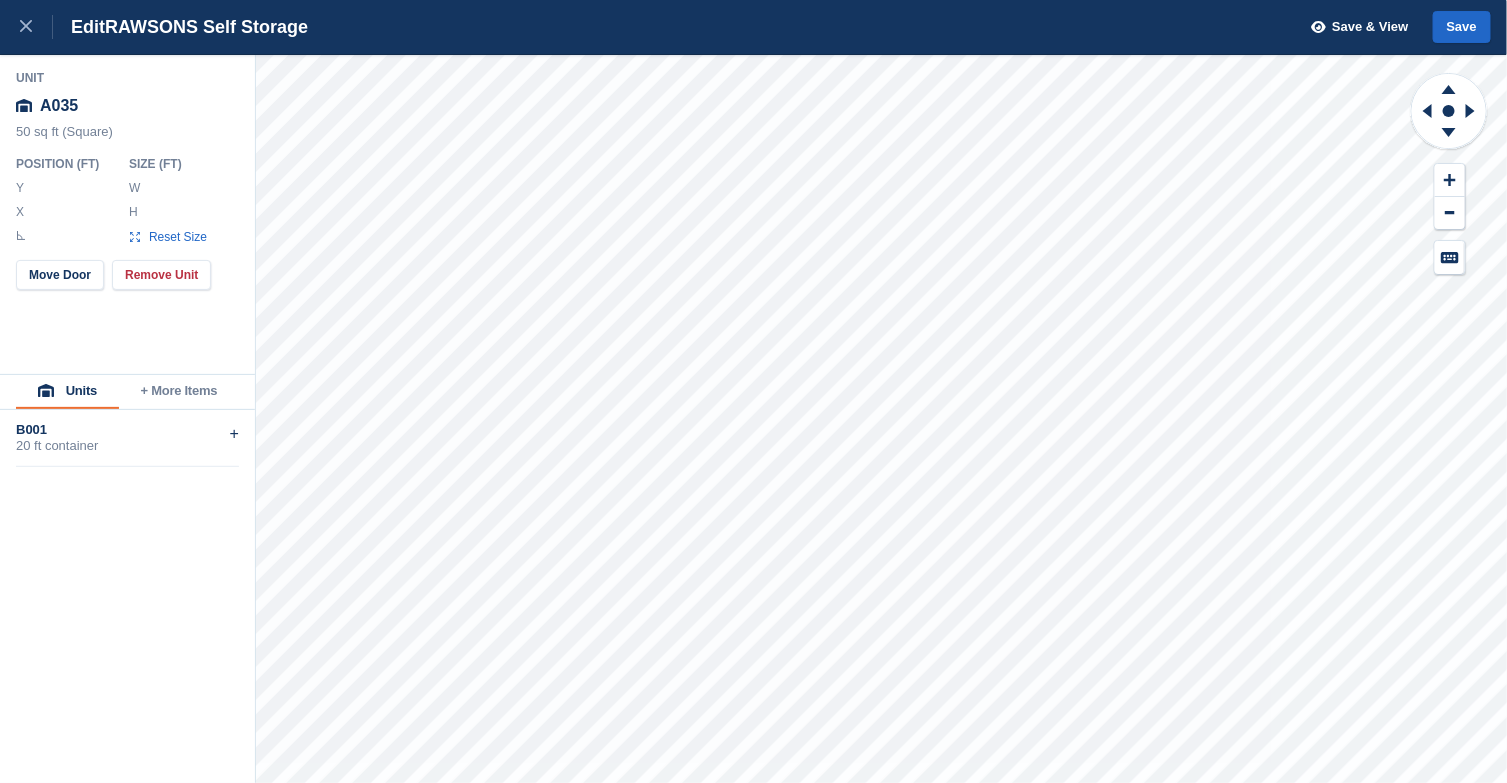 type on "******" 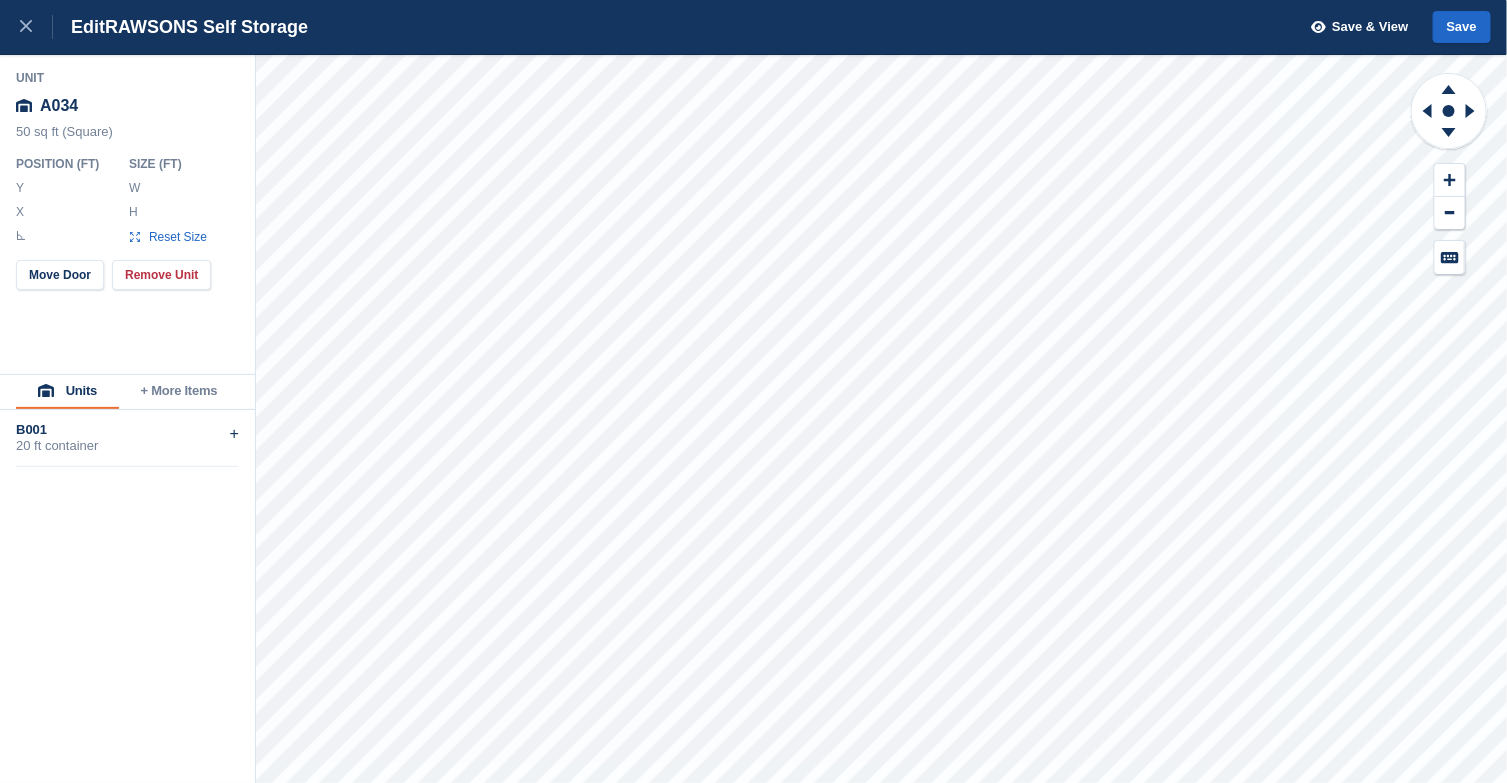 type on "******" 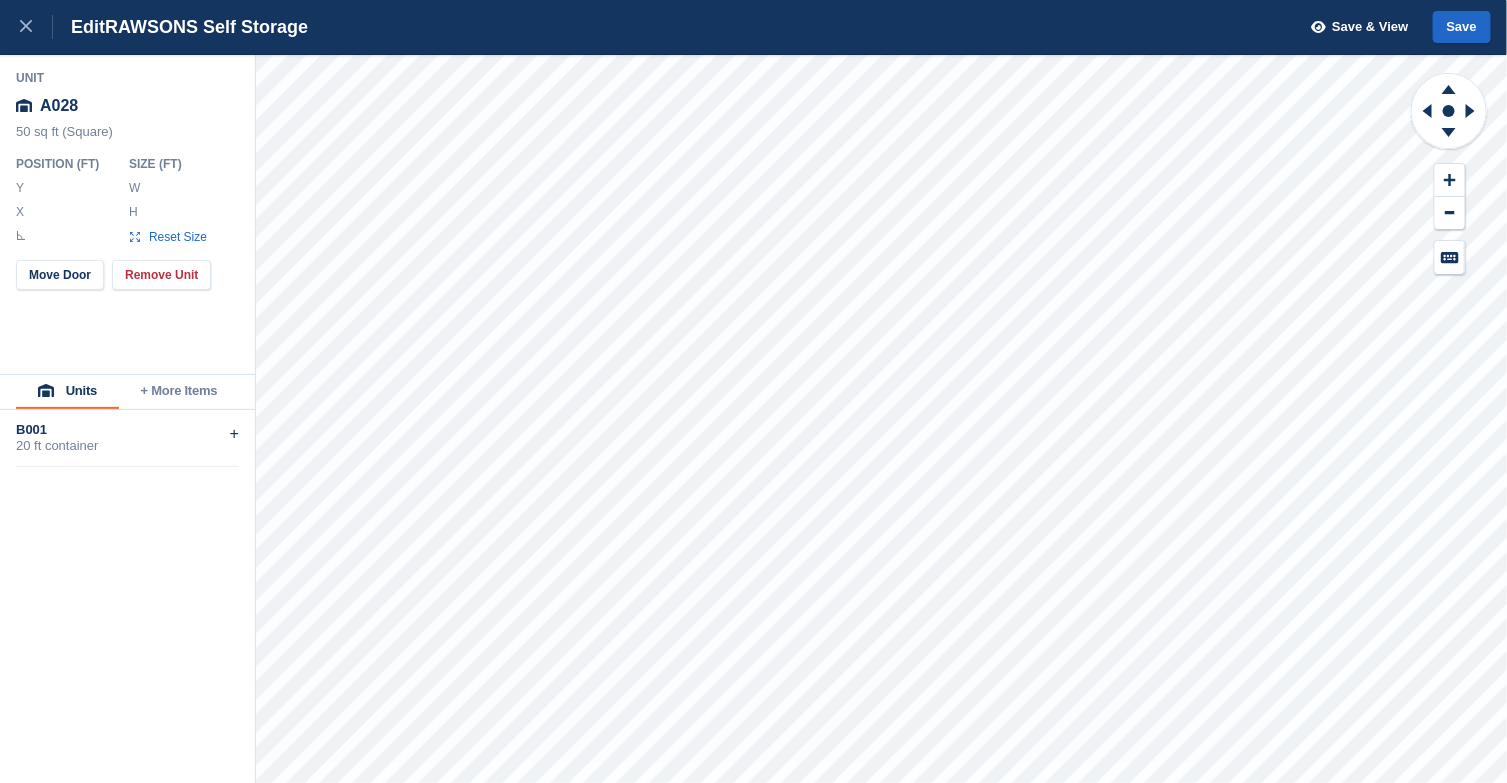 type on "******" 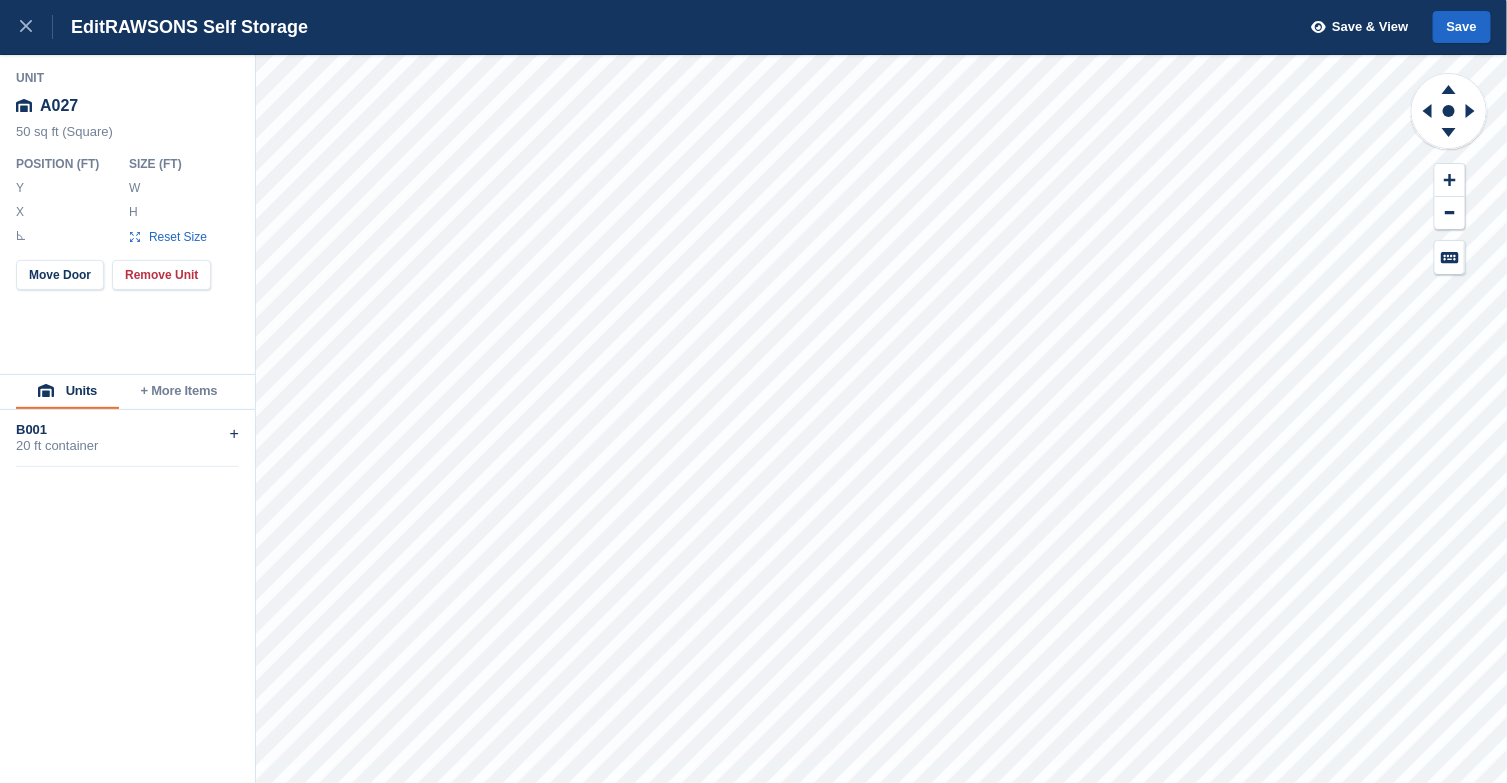 type on "******" 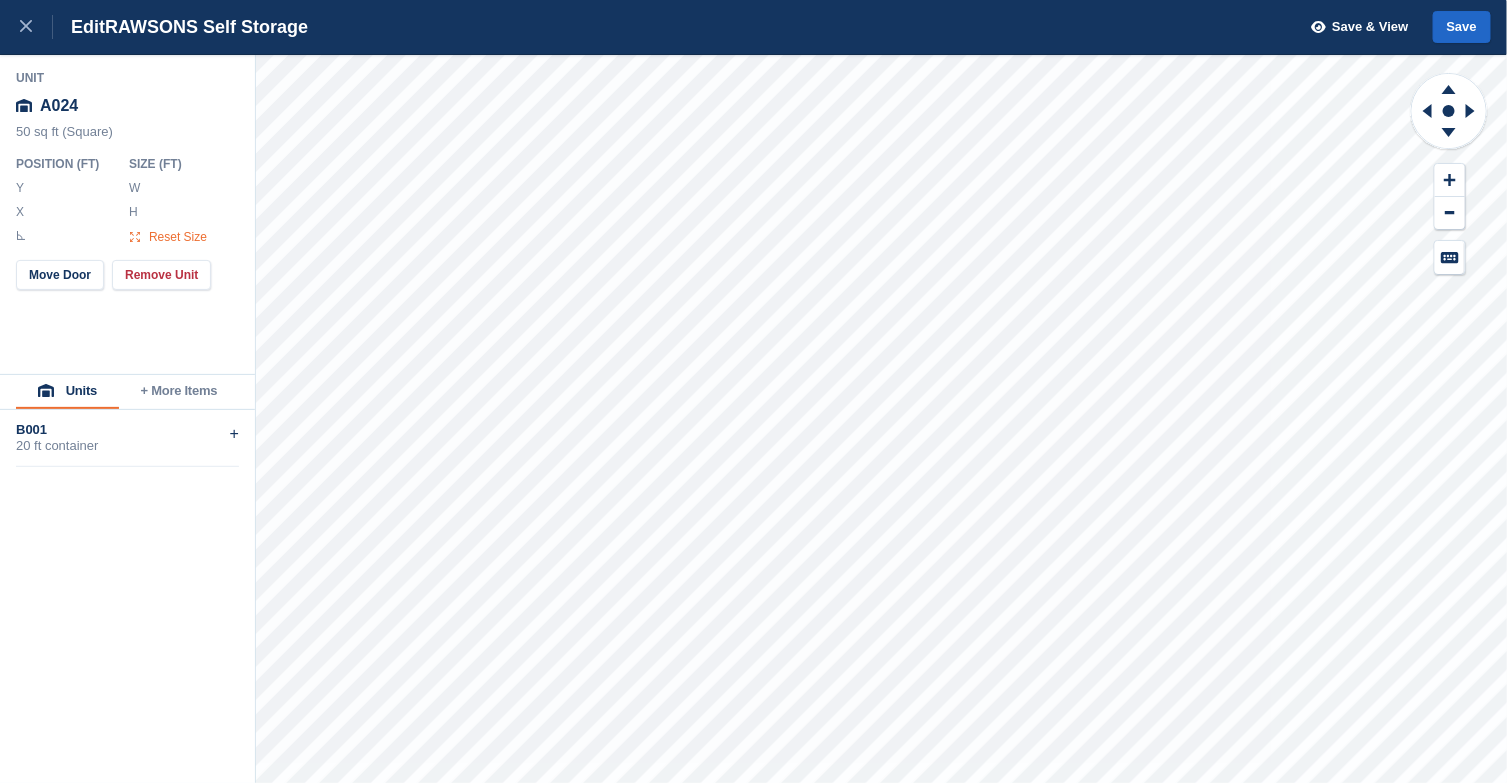 click on "Reset Size" at bounding box center (178, 237) 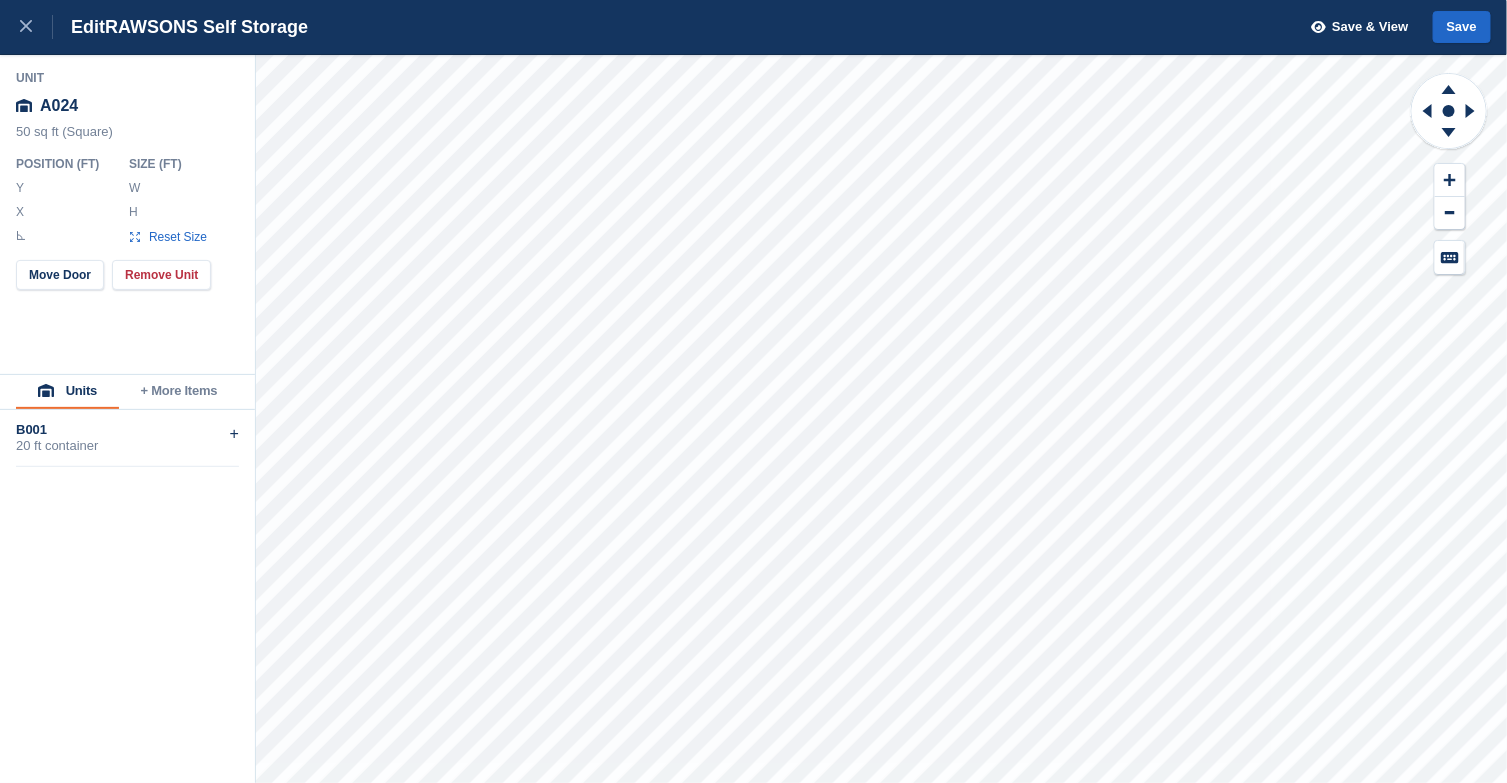 click on "A024" at bounding box center (128, 106) 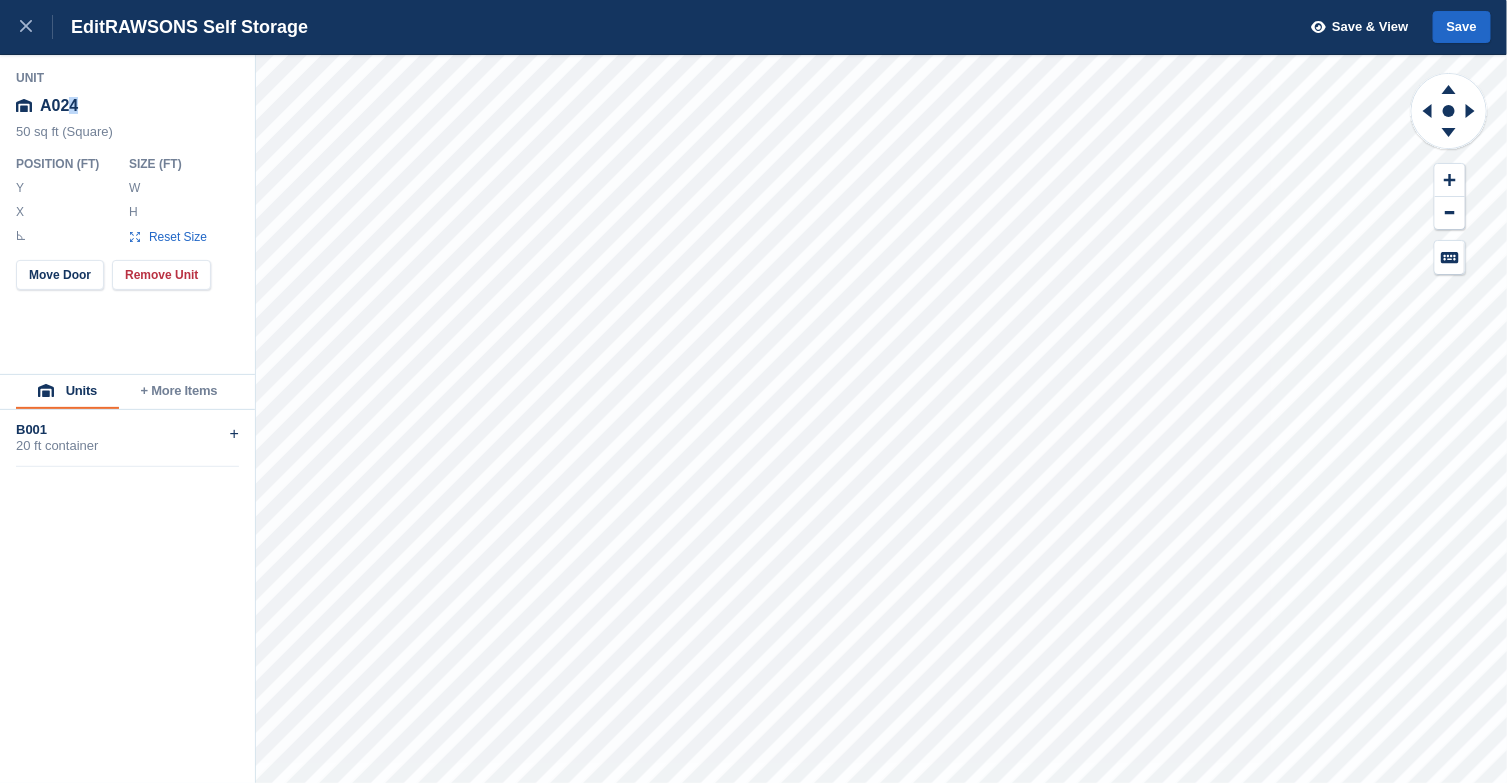 click on "A024" at bounding box center (128, 106) 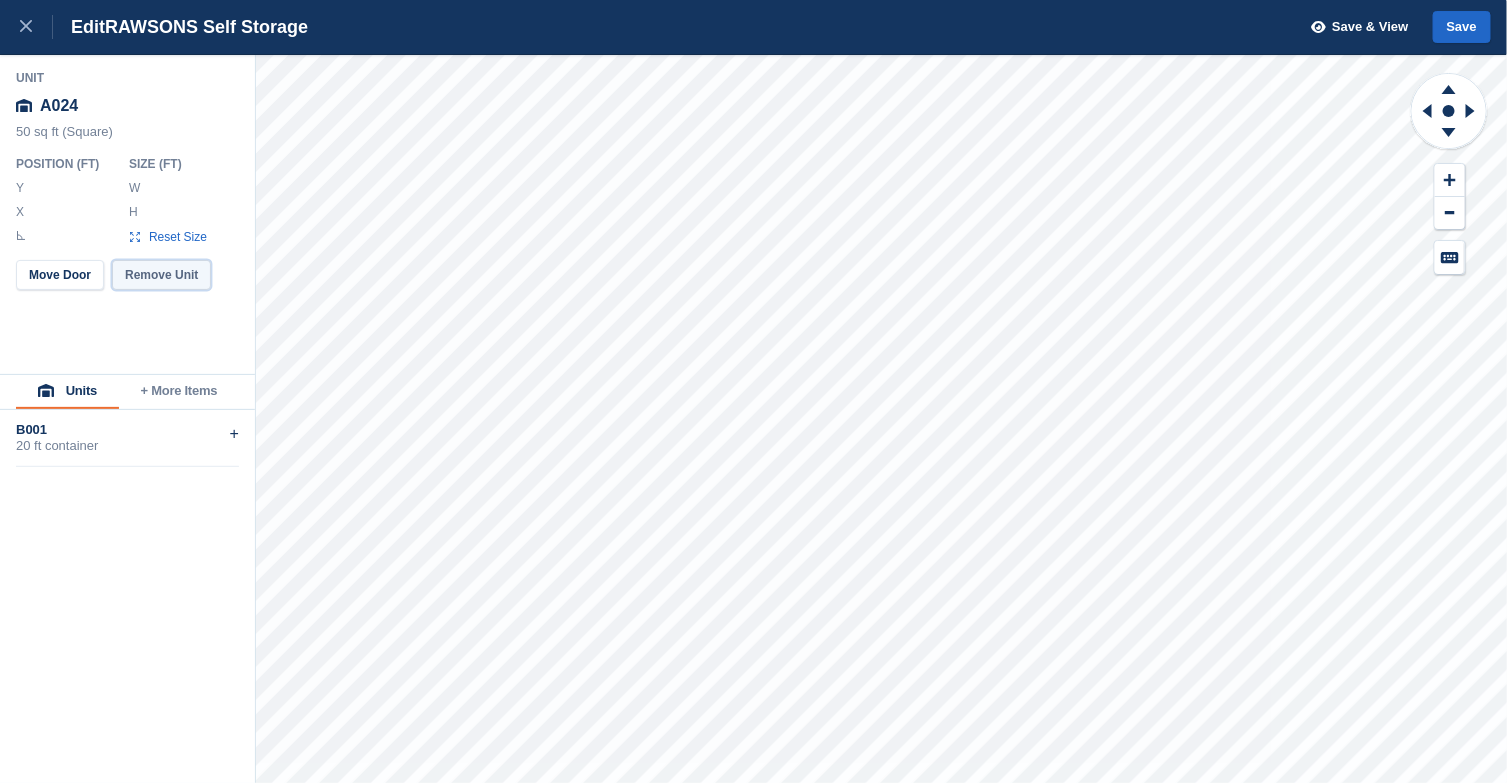 click on "Remove Unit" at bounding box center [161, 275] 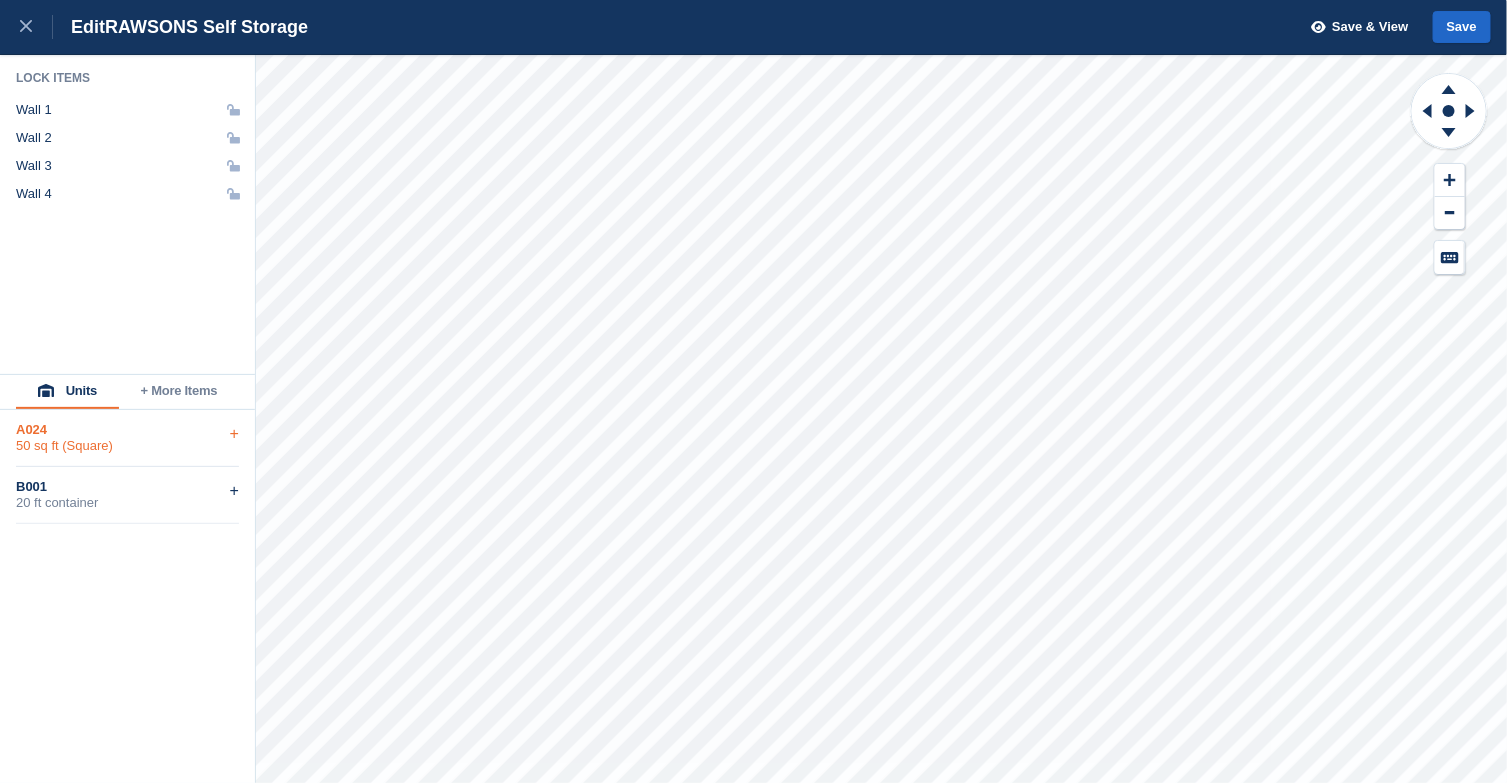 click on "+" at bounding box center (234, 434) 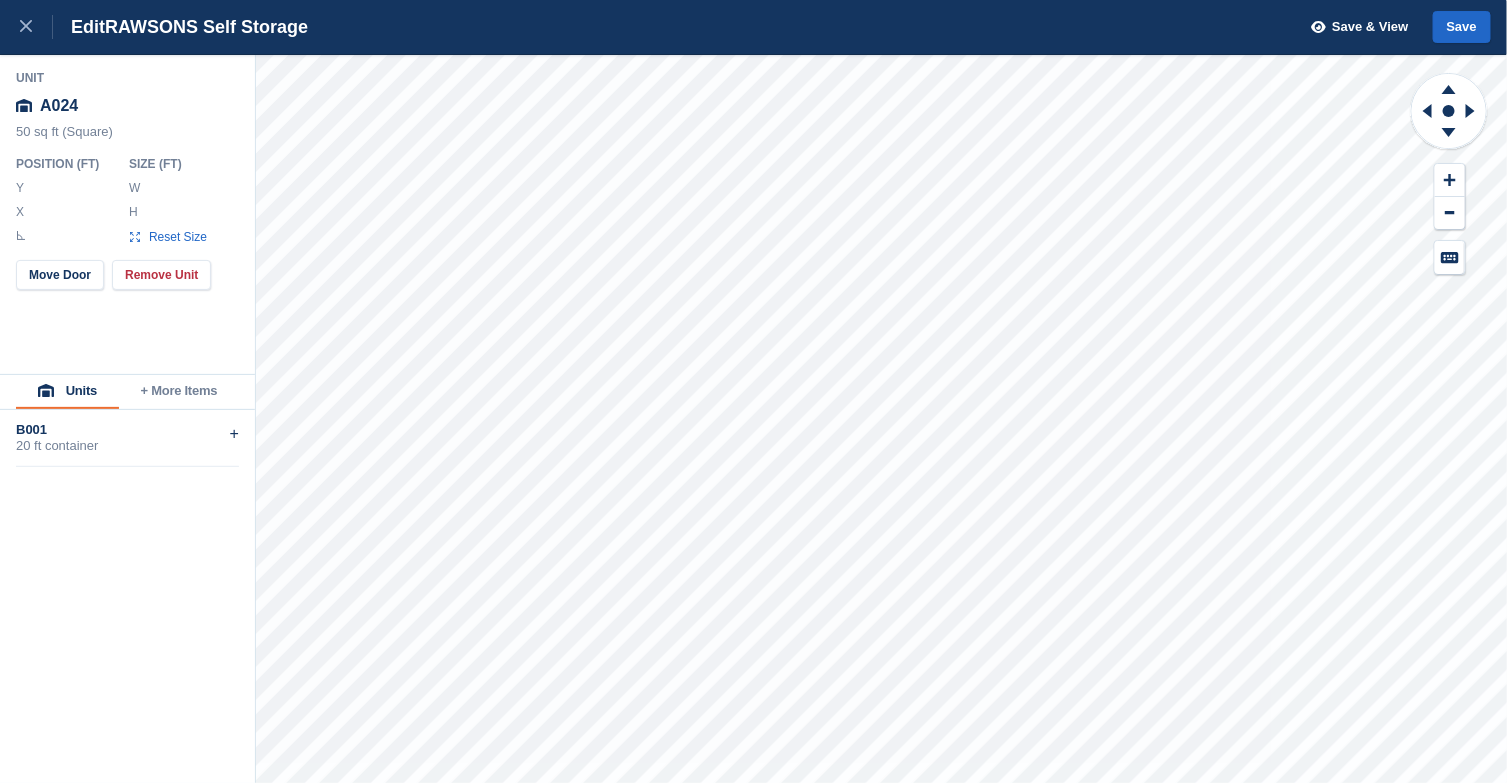 type on "******" 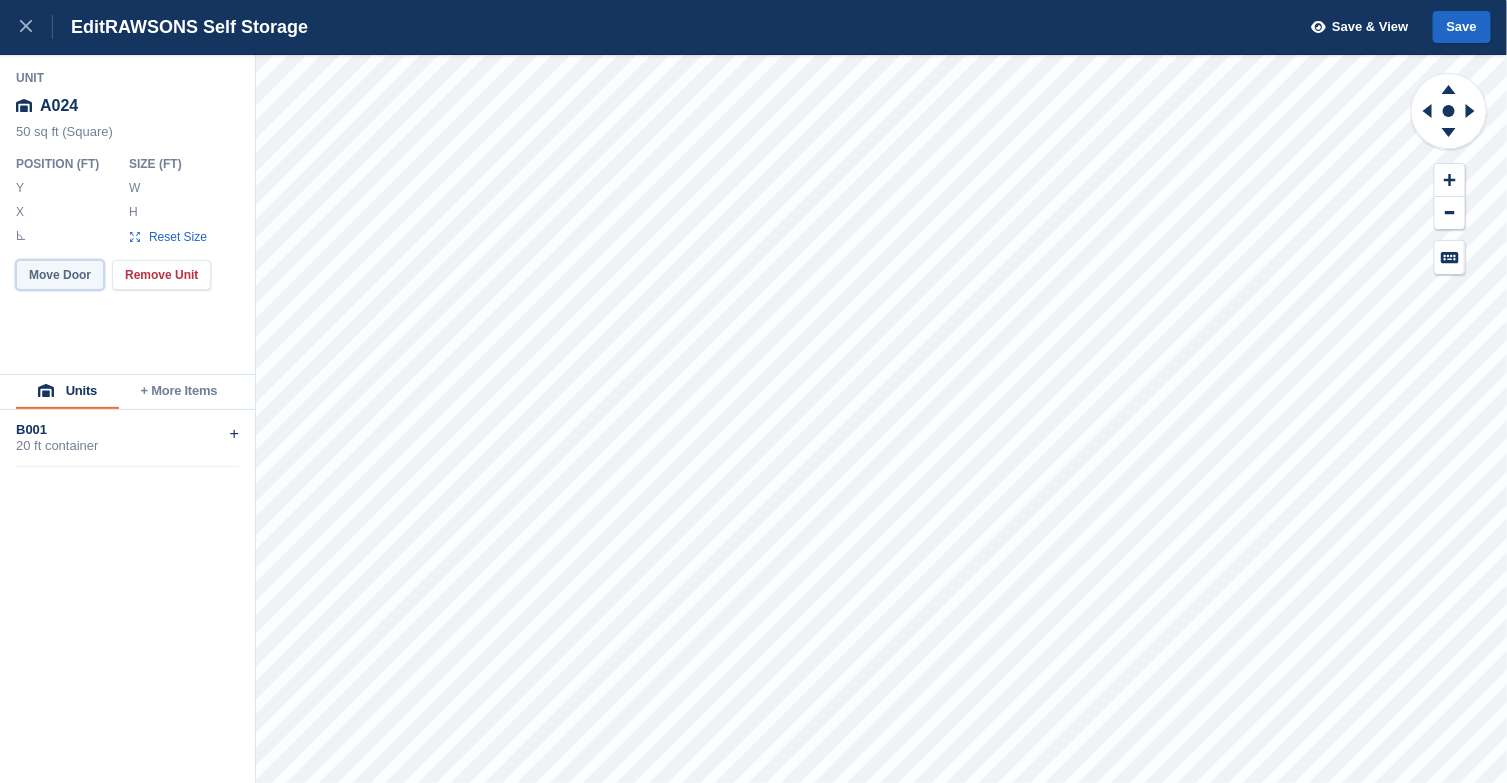 click on "Move Door" at bounding box center [60, 275] 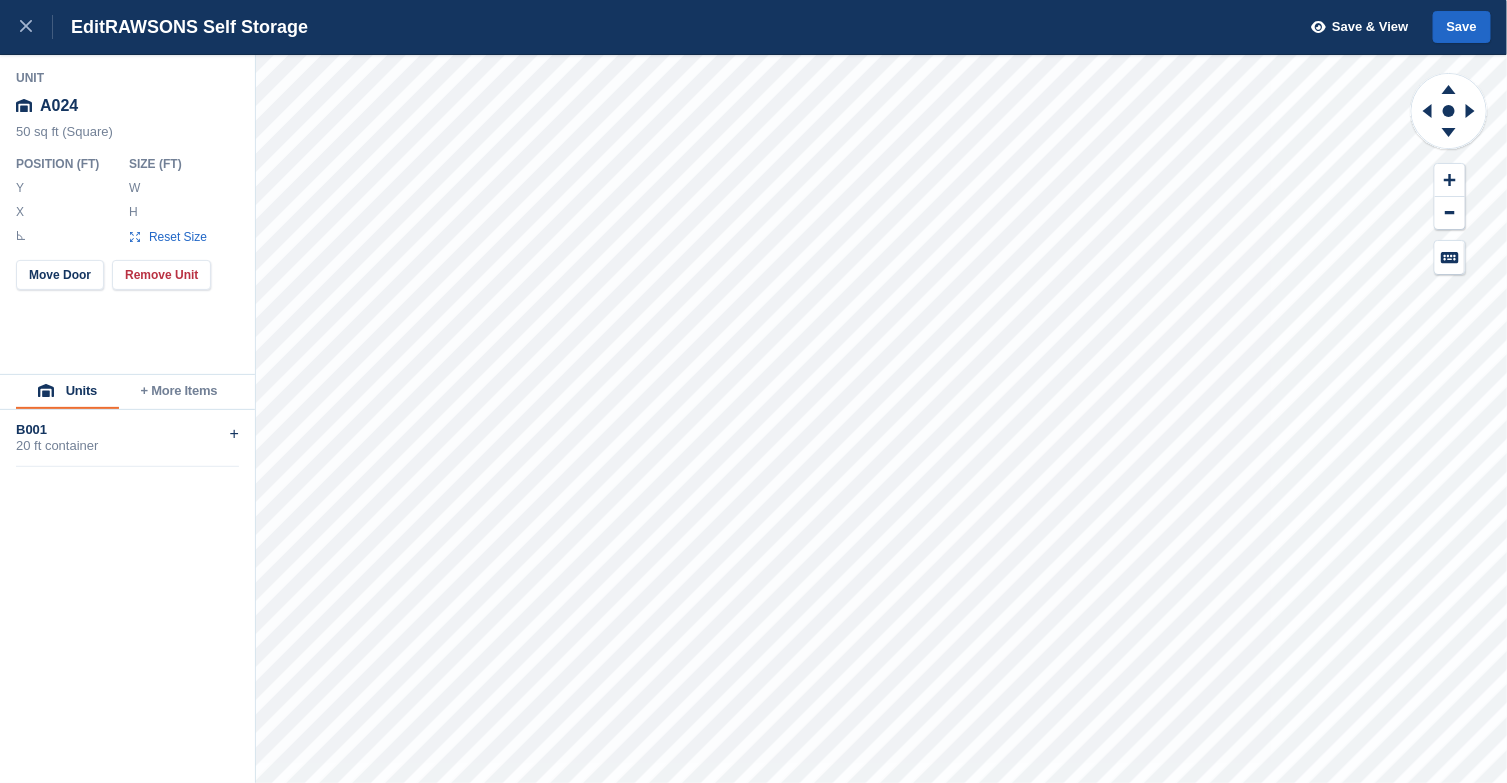 type on "*****" 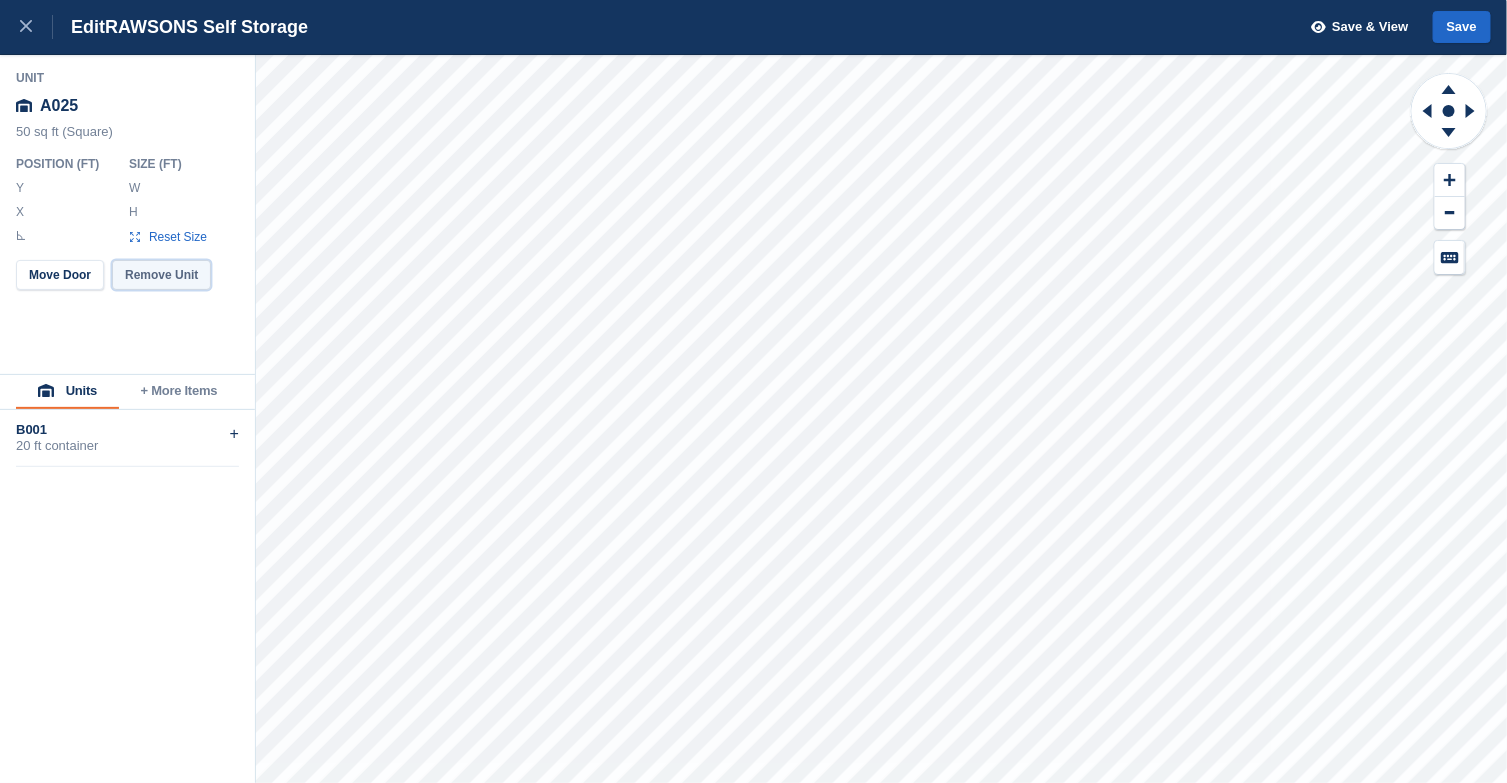 click on "Remove Unit" at bounding box center [161, 275] 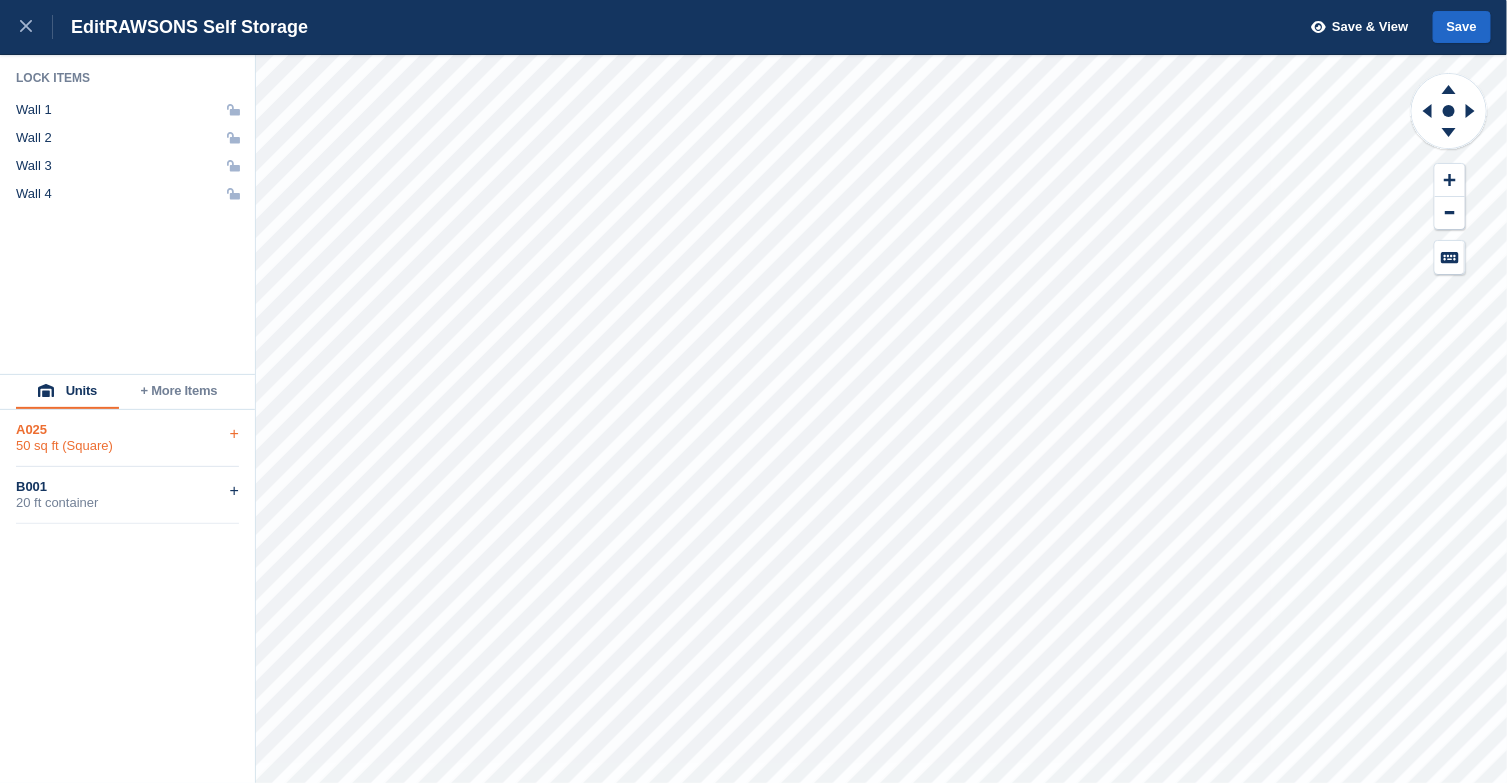 click on "+" at bounding box center (234, 434) 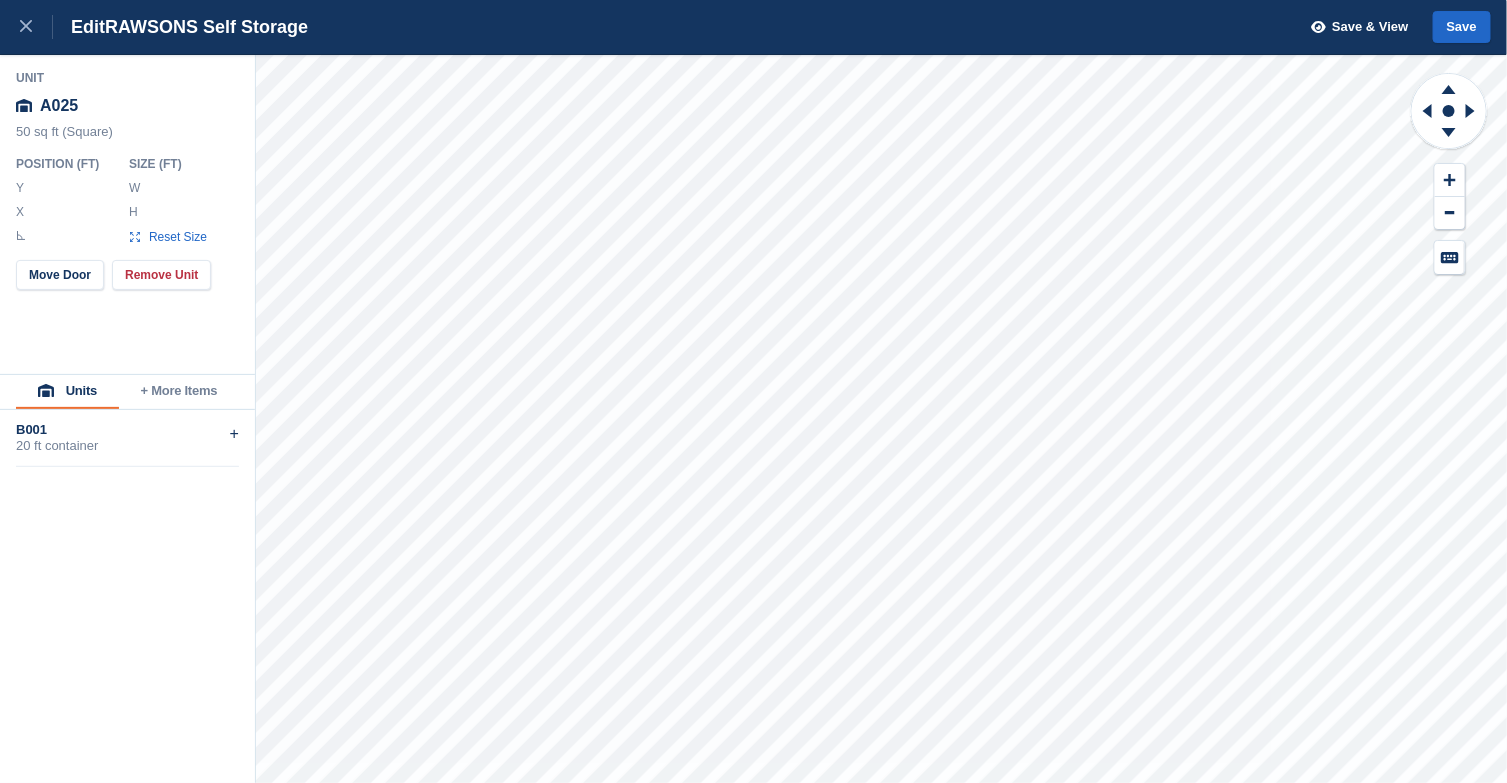 type on "******" 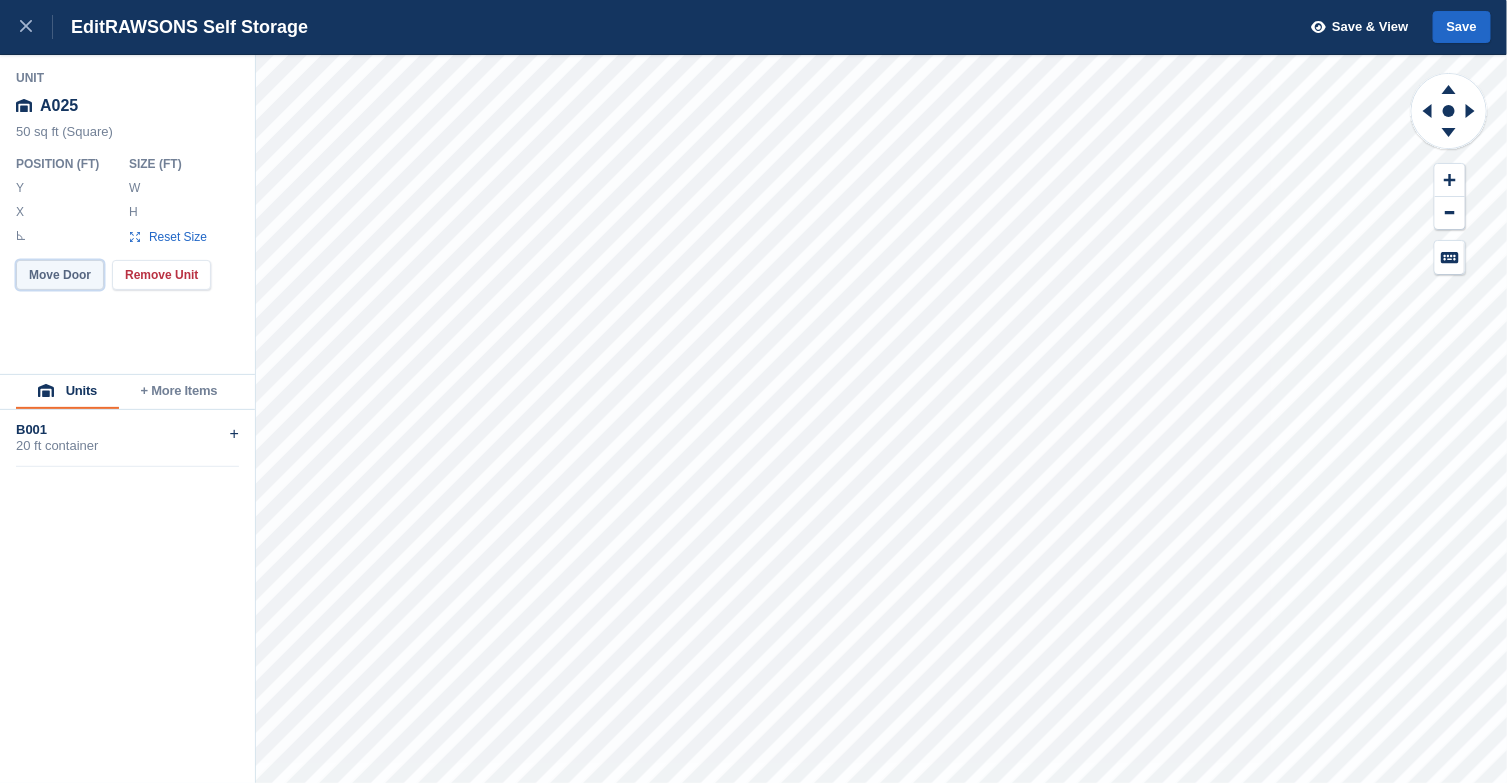 click on "Move Door" at bounding box center [60, 275] 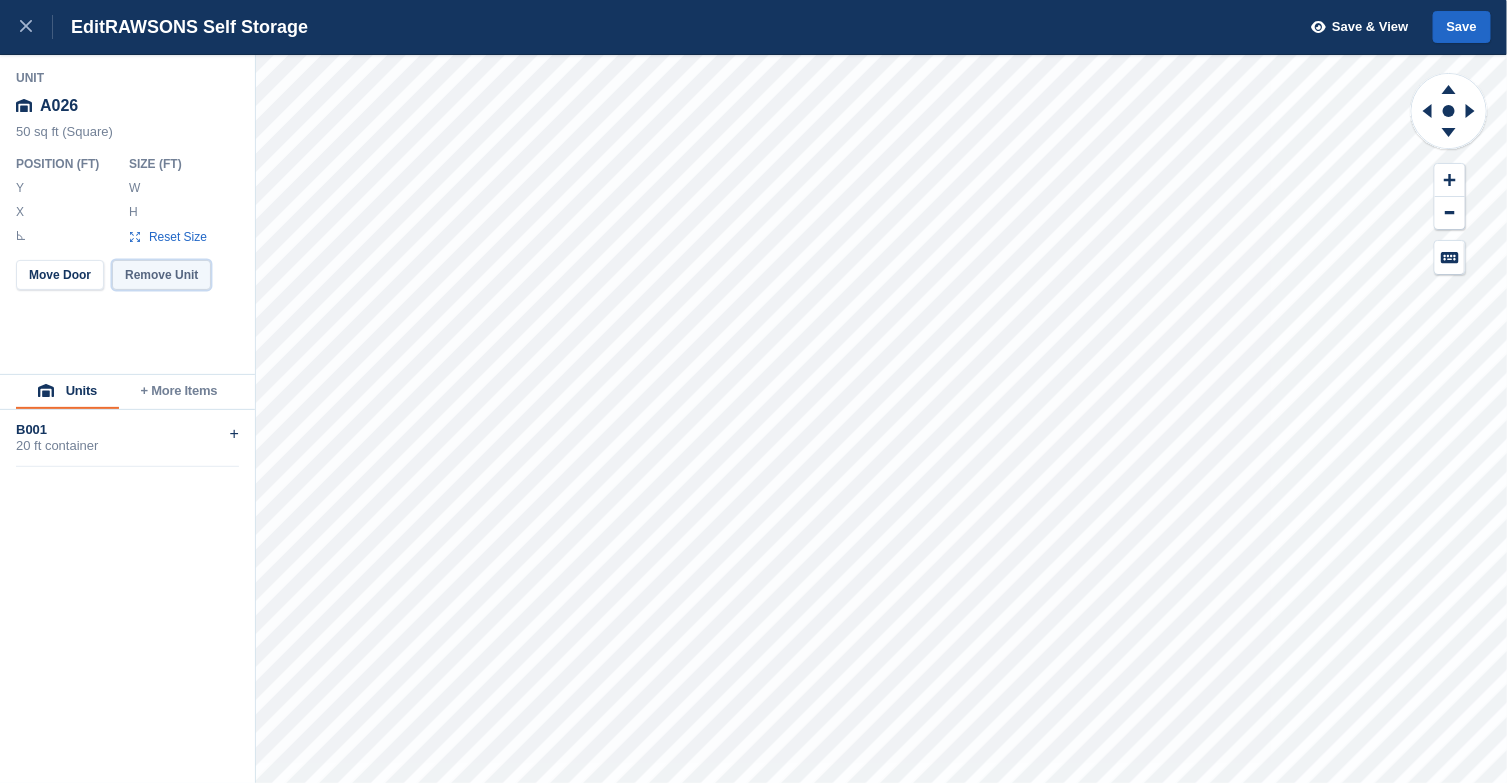 click on "Remove Unit" at bounding box center (161, 275) 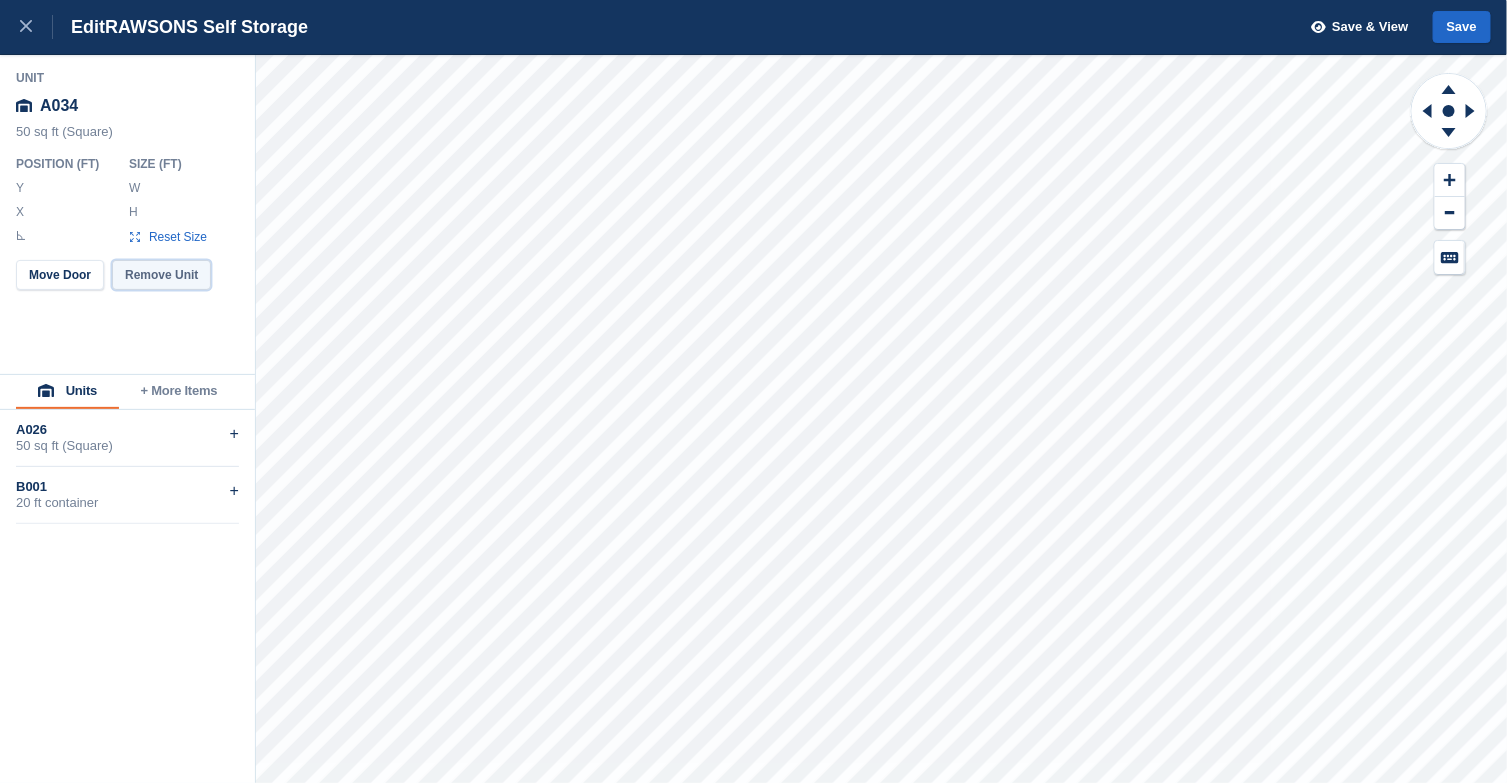 click on "Remove Unit" at bounding box center [161, 275] 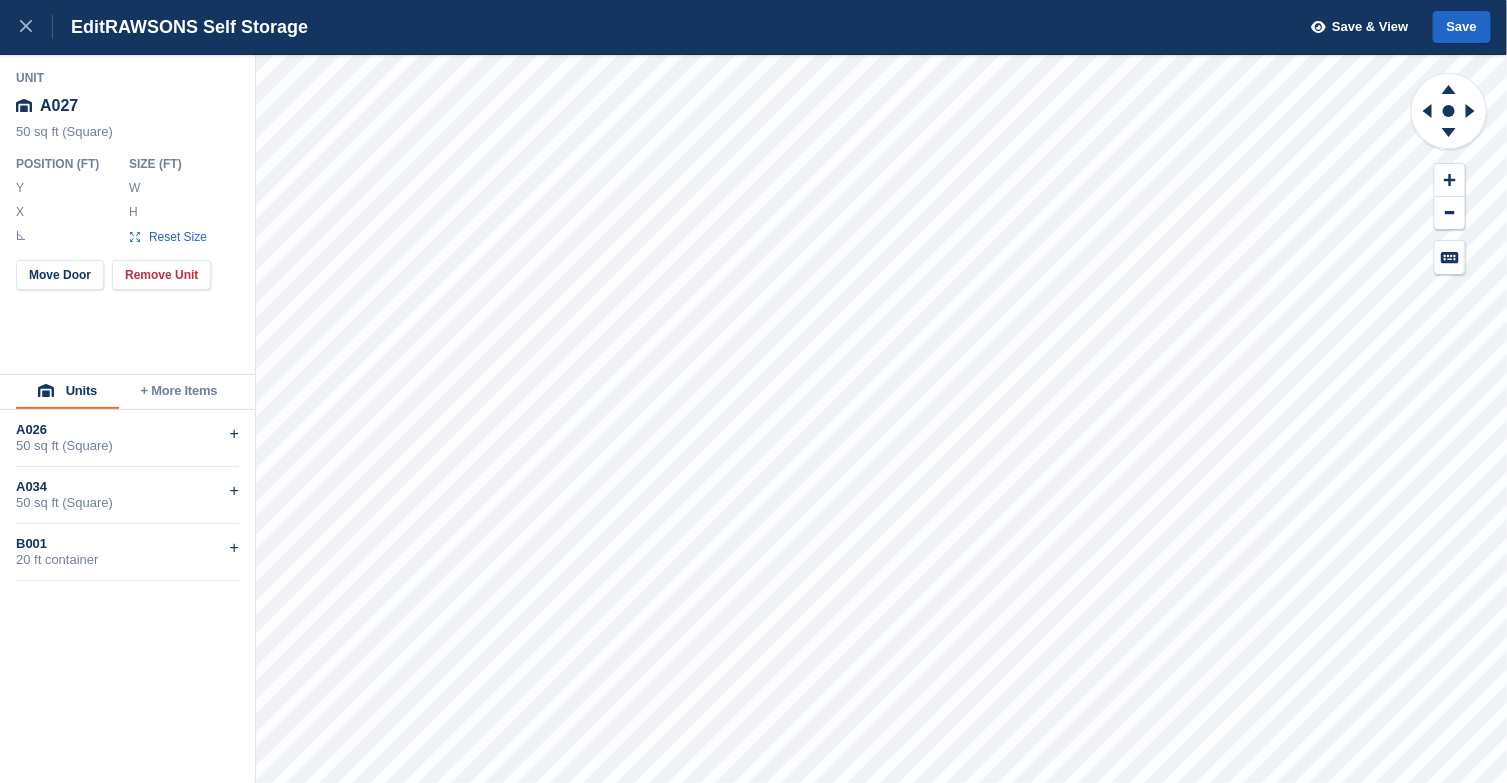 click on "+ More Items" at bounding box center [179, 392] 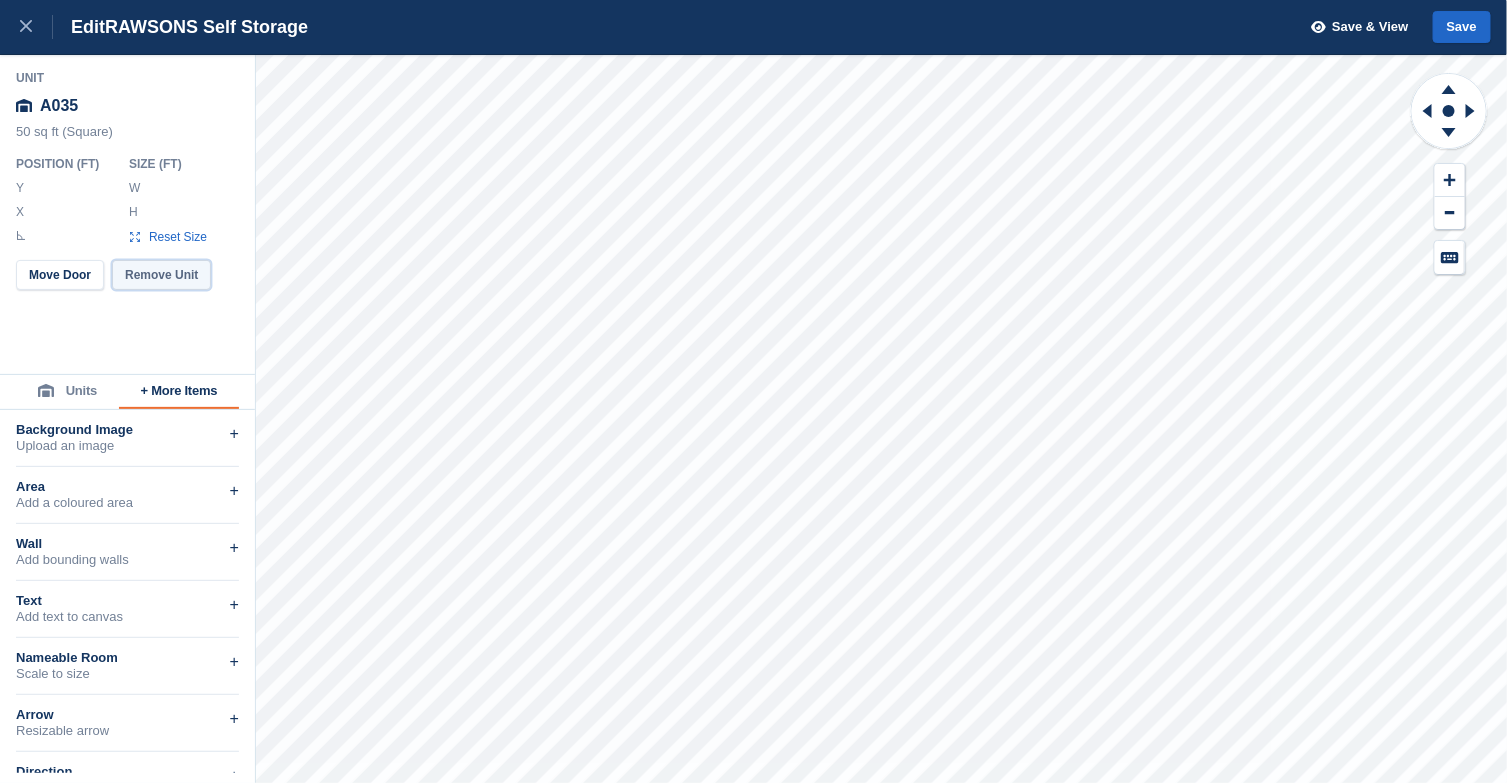 click on "Remove Unit" at bounding box center (161, 275) 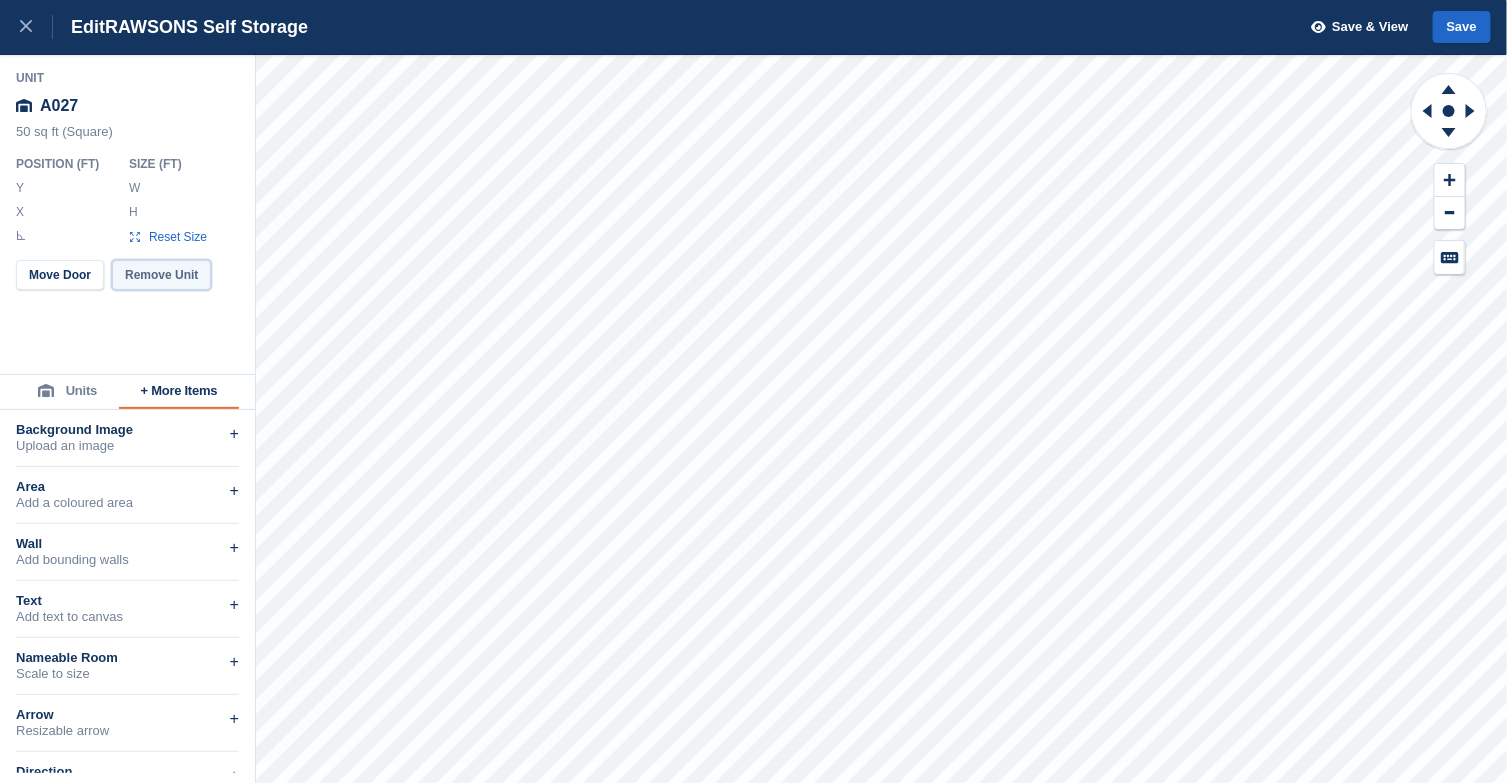 click on "Remove Unit" at bounding box center (161, 275) 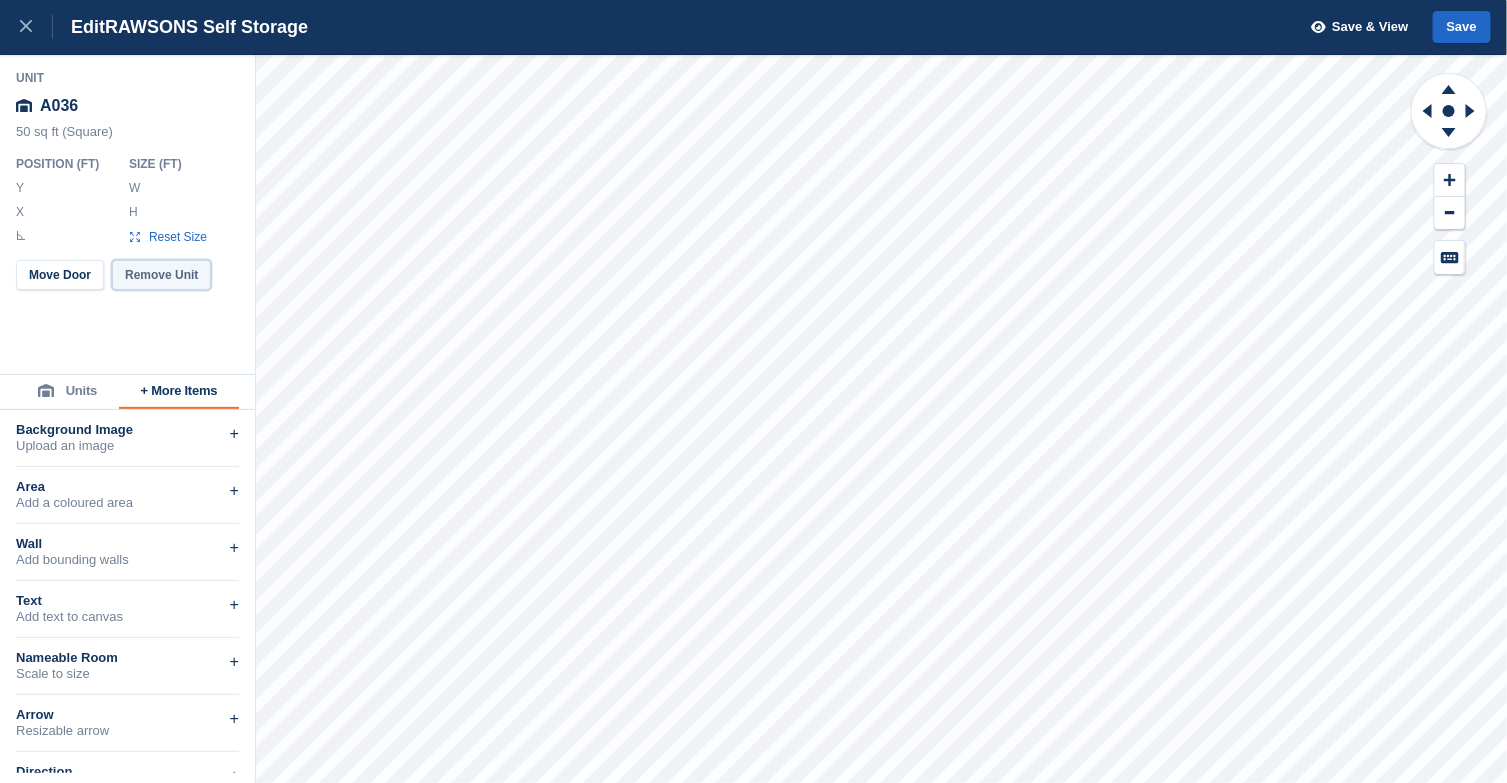 click on "Remove Unit" at bounding box center [161, 275] 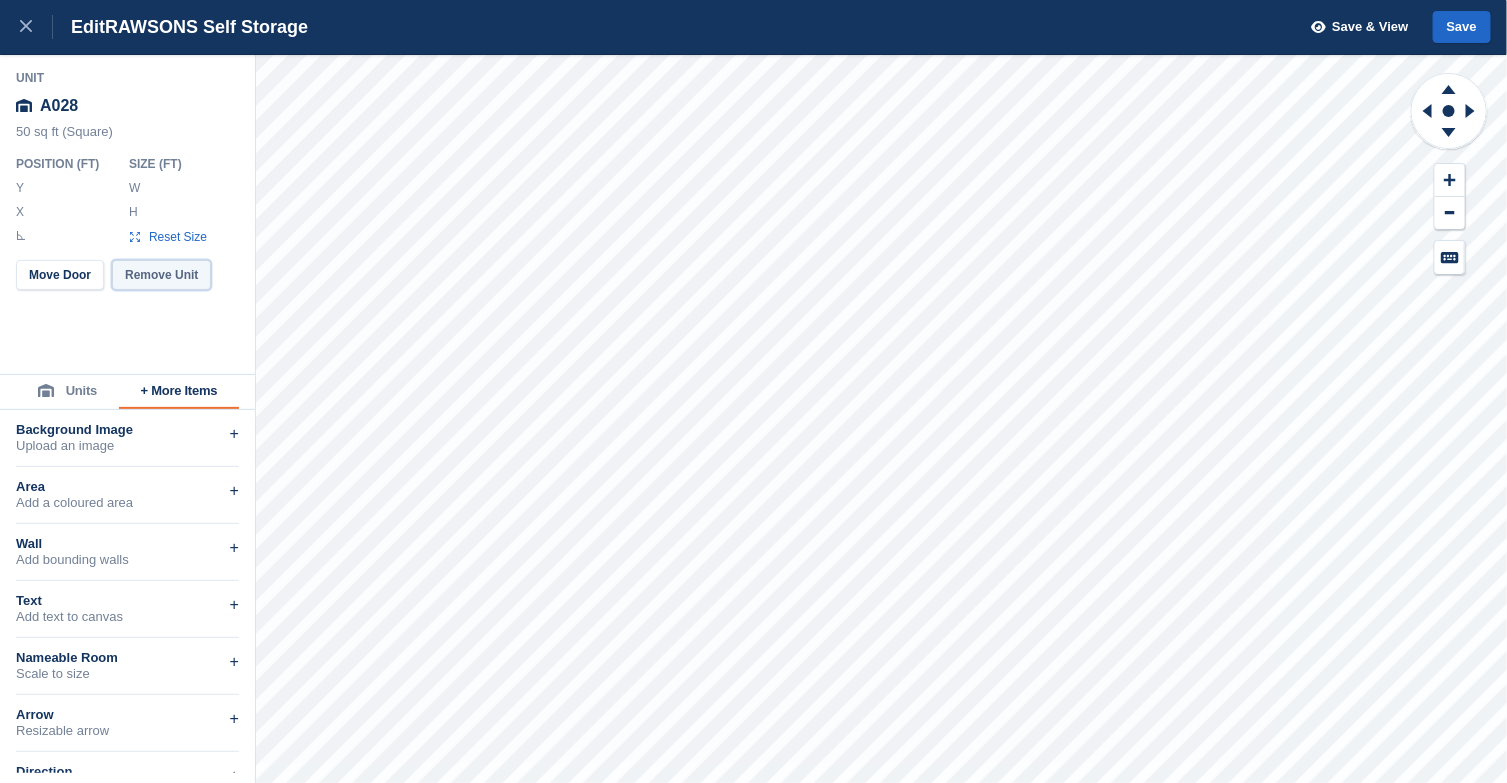 click on "Remove Unit" at bounding box center (161, 275) 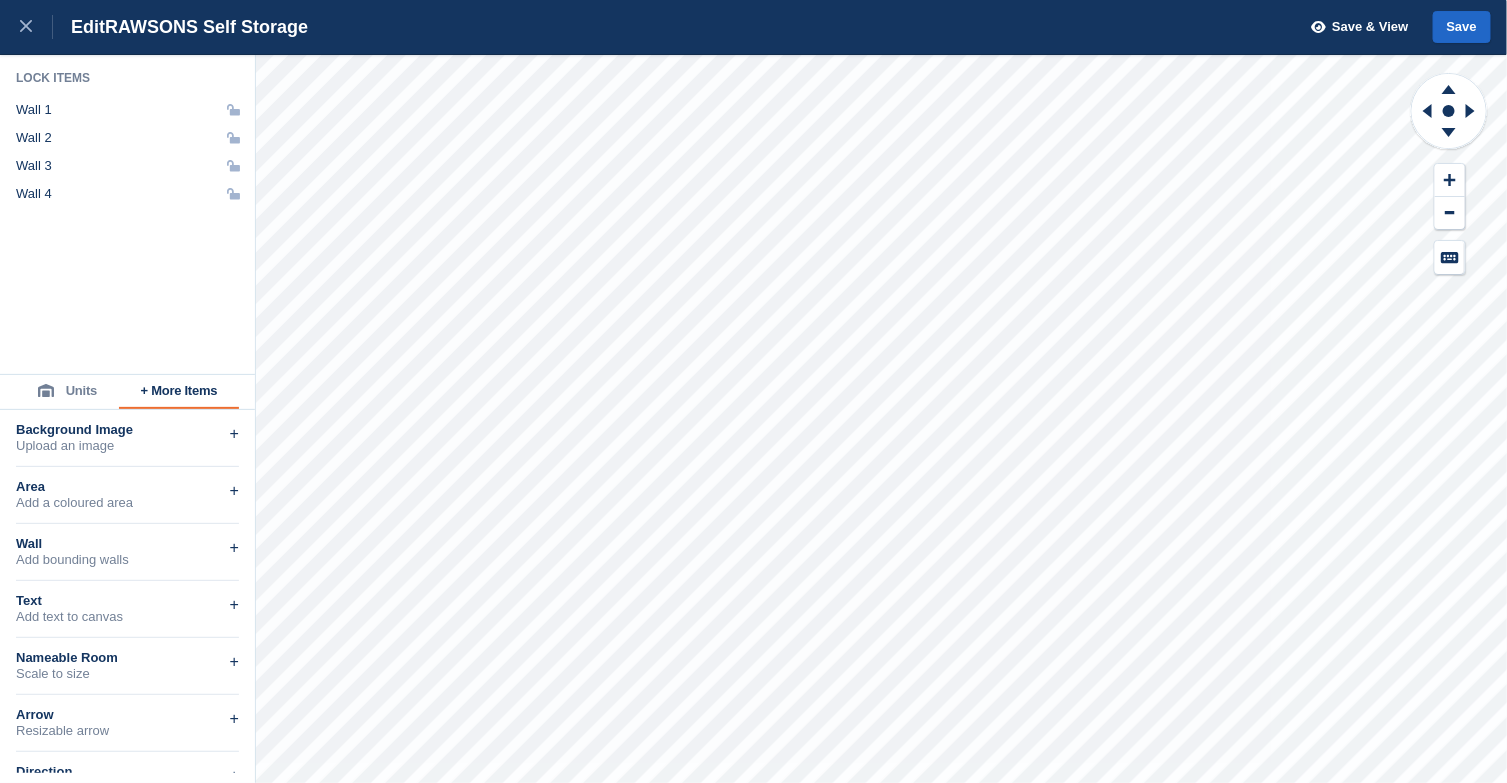click on "Units" at bounding box center [67, 392] 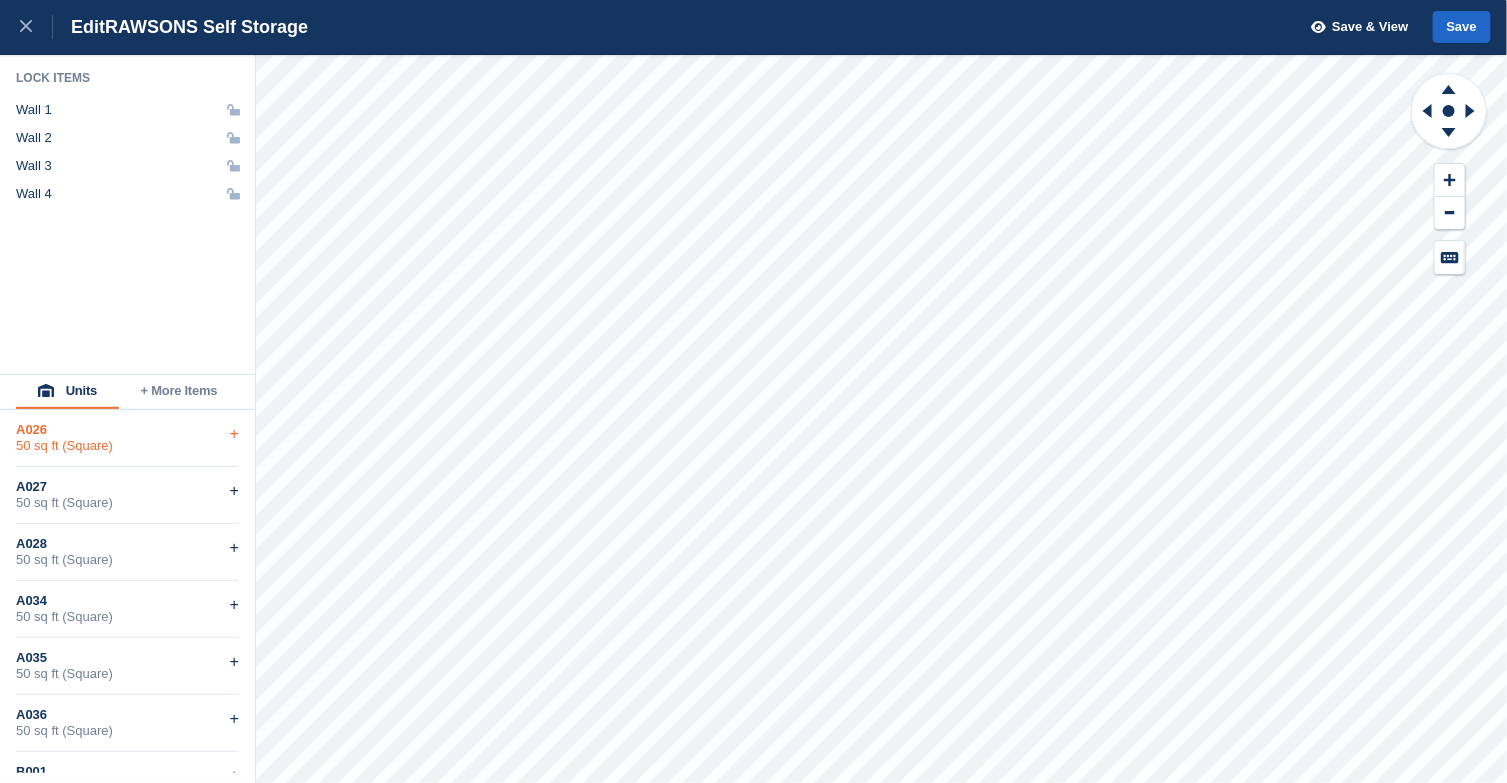 click on "+" at bounding box center (234, 434) 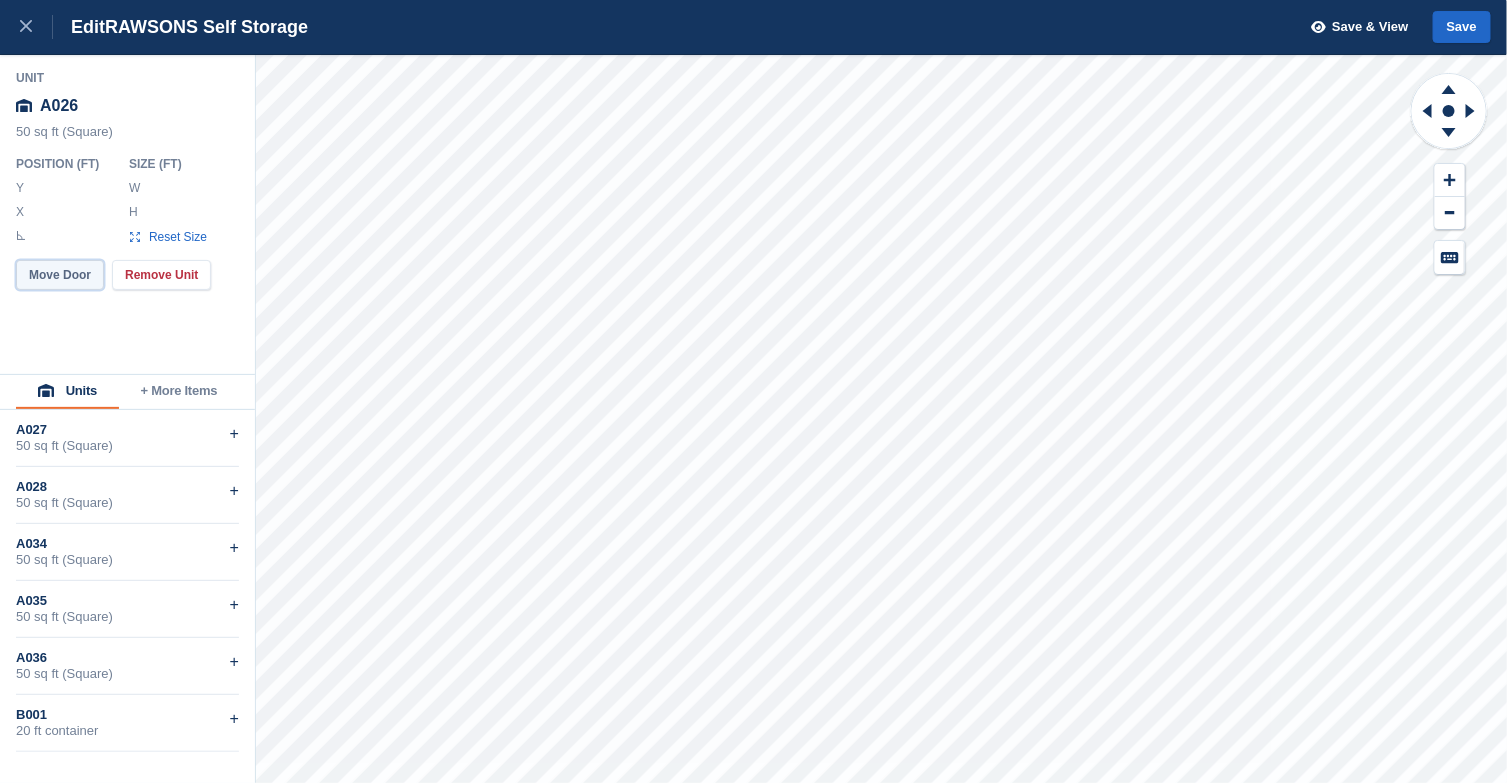 click on "Move Door" at bounding box center [60, 275] 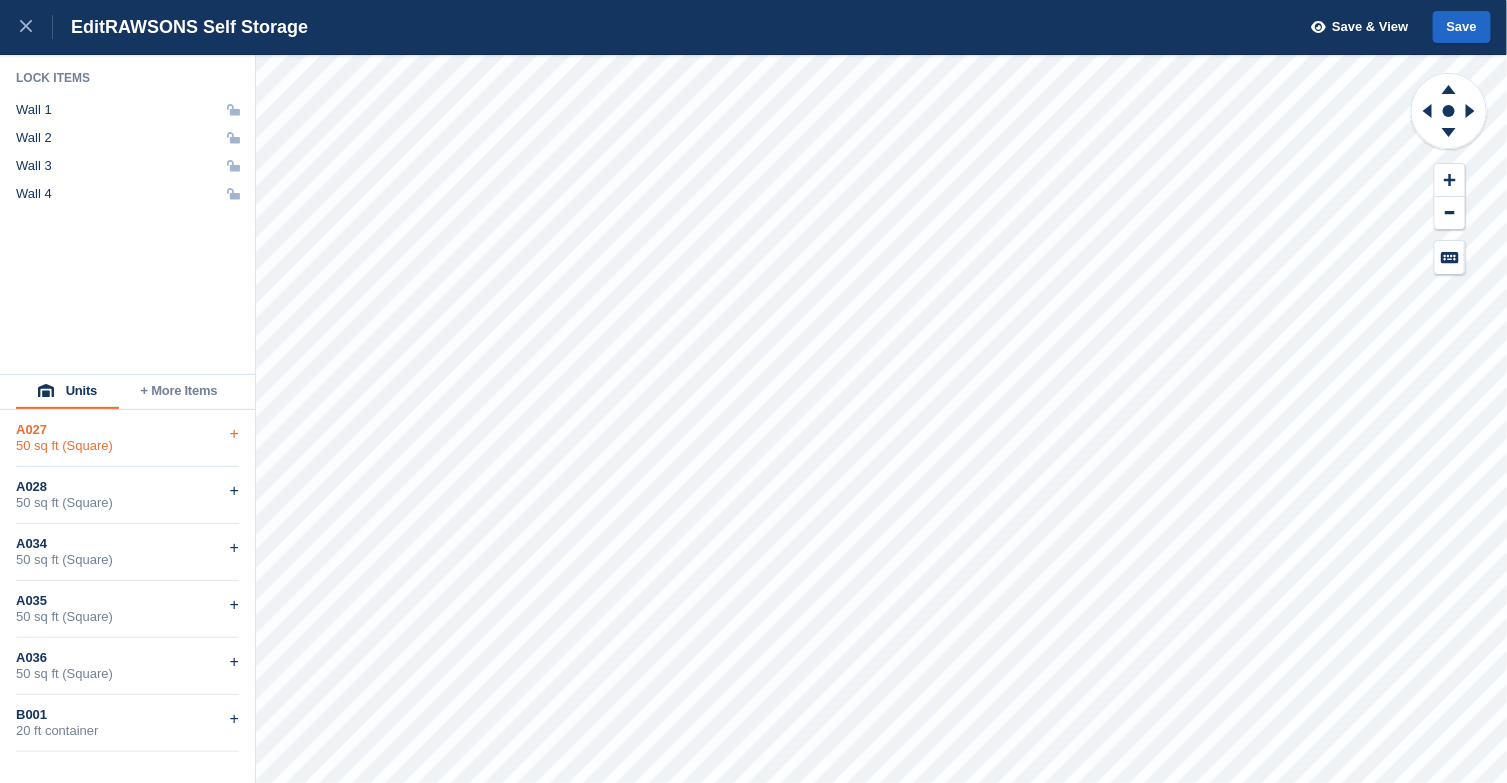 click on "+" at bounding box center [234, 434] 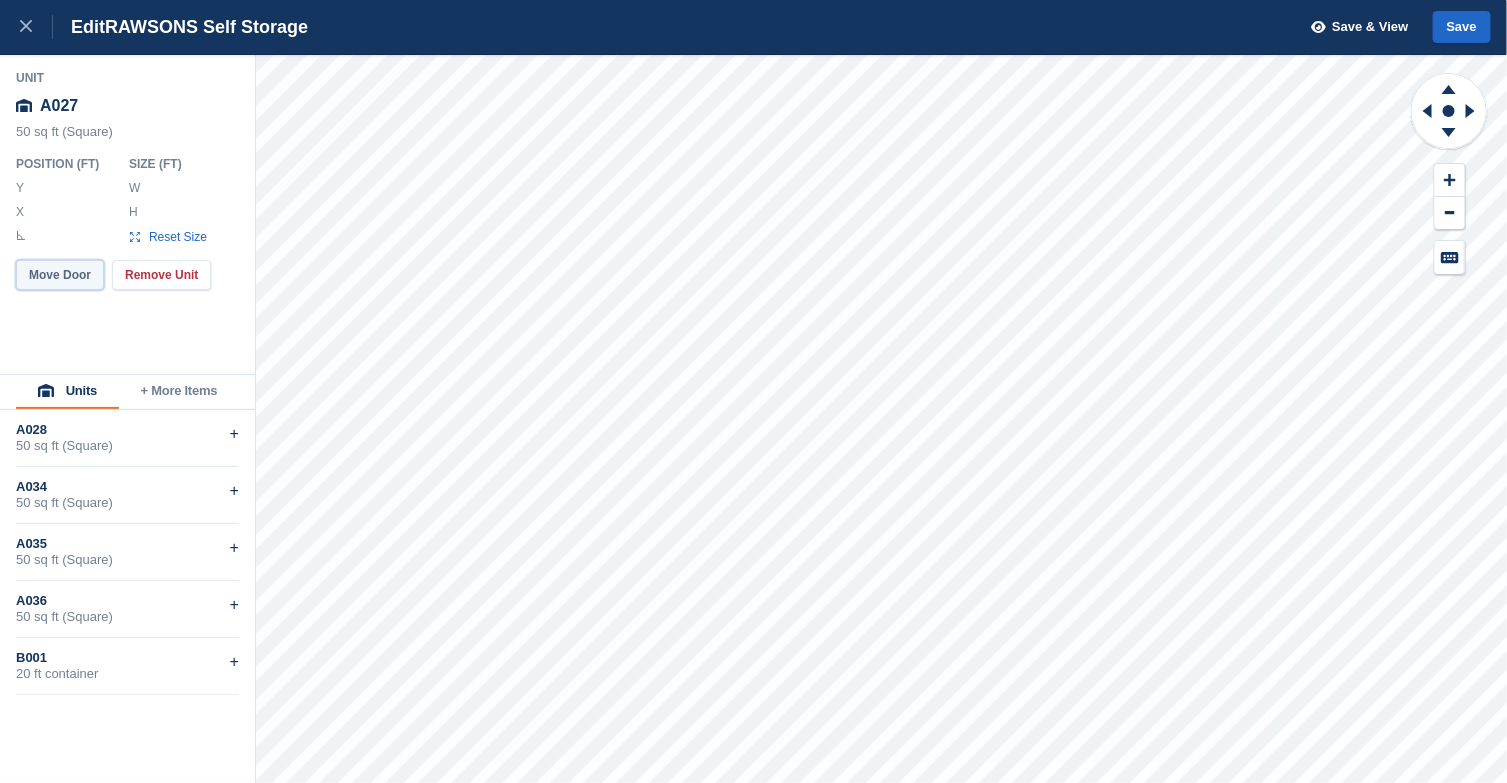 click on "Move Door" at bounding box center (60, 275) 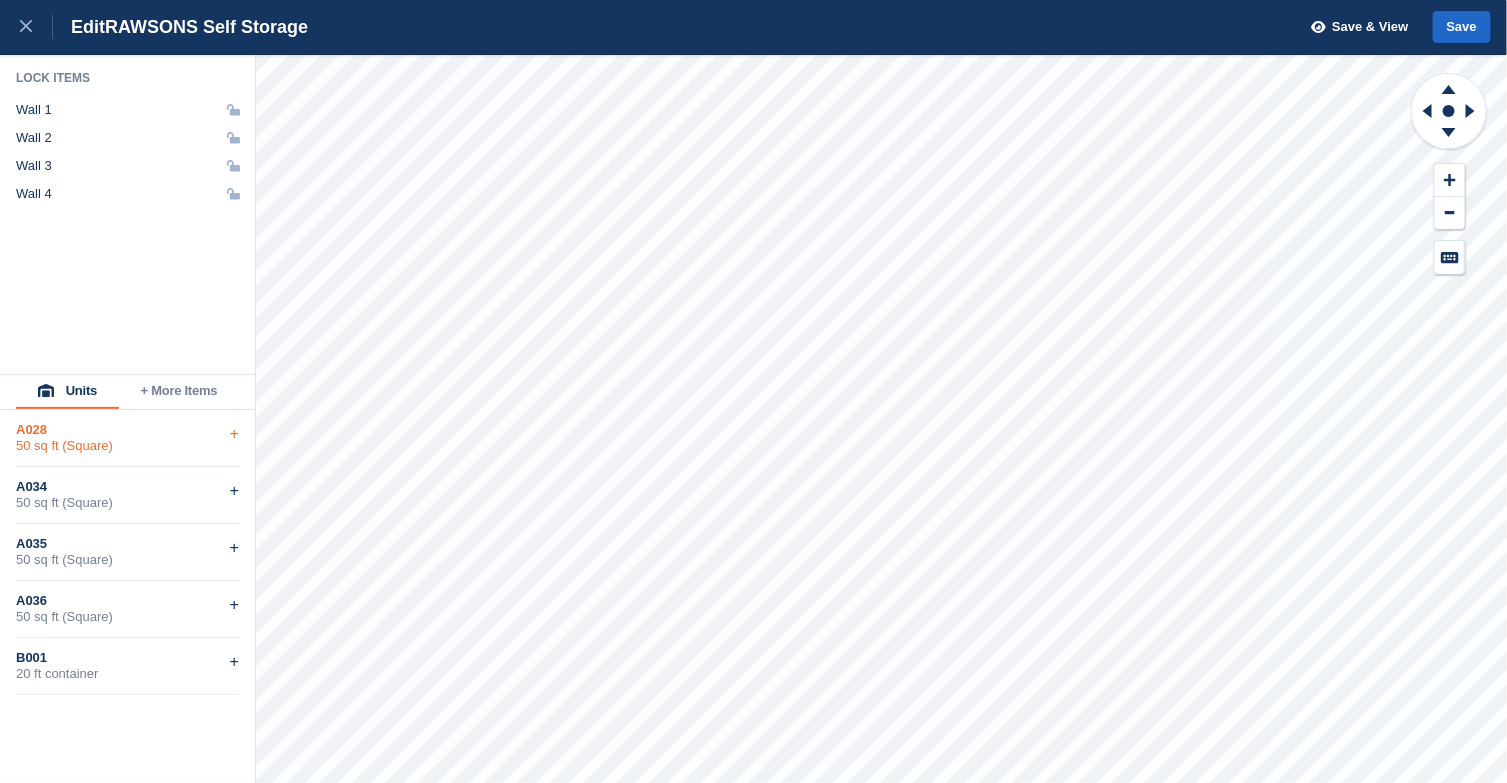 click on "+" at bounding box center [234, 434] 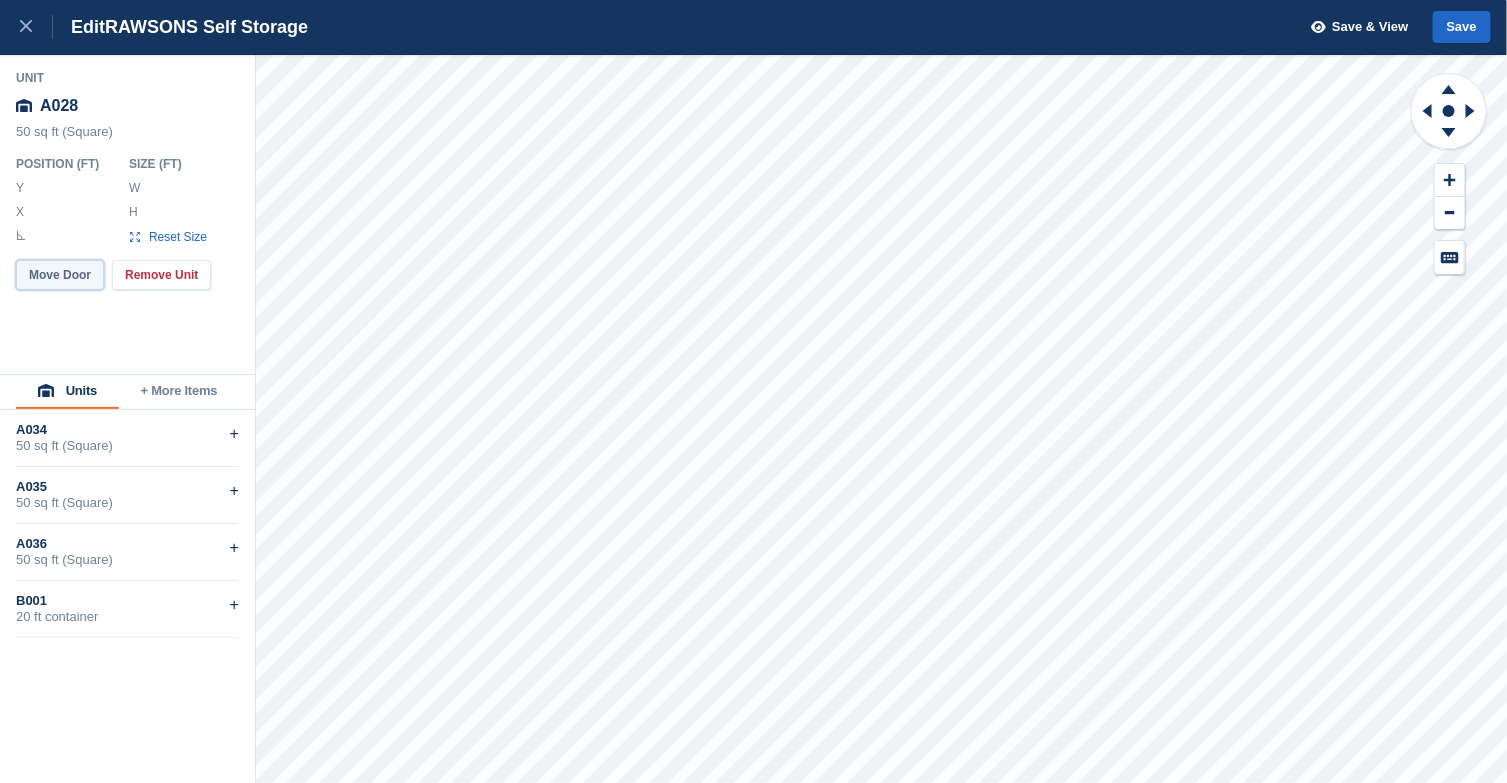 click on "Move Door" at bounding box center [60, 275] 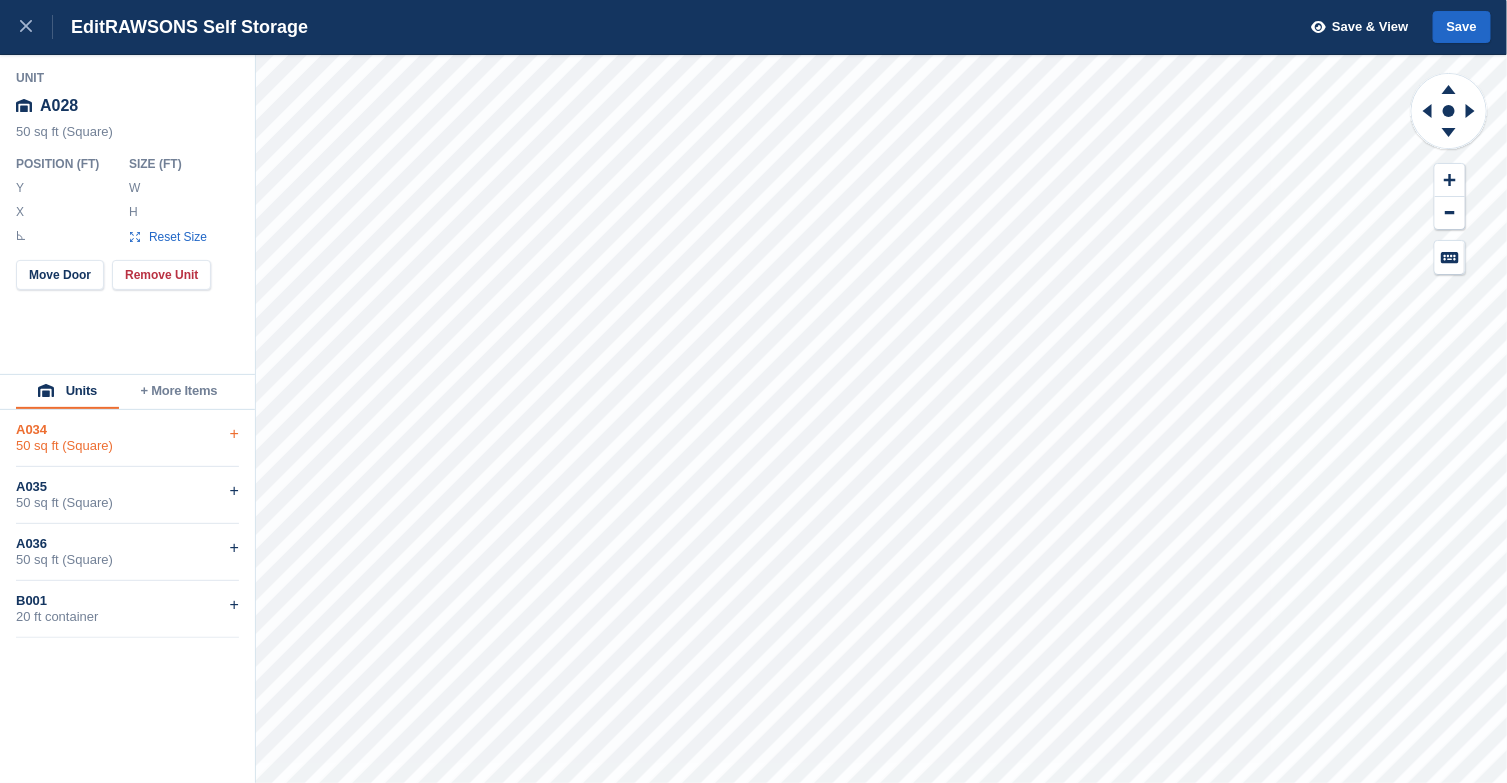 click on "+" at bounding box center [234, 434] 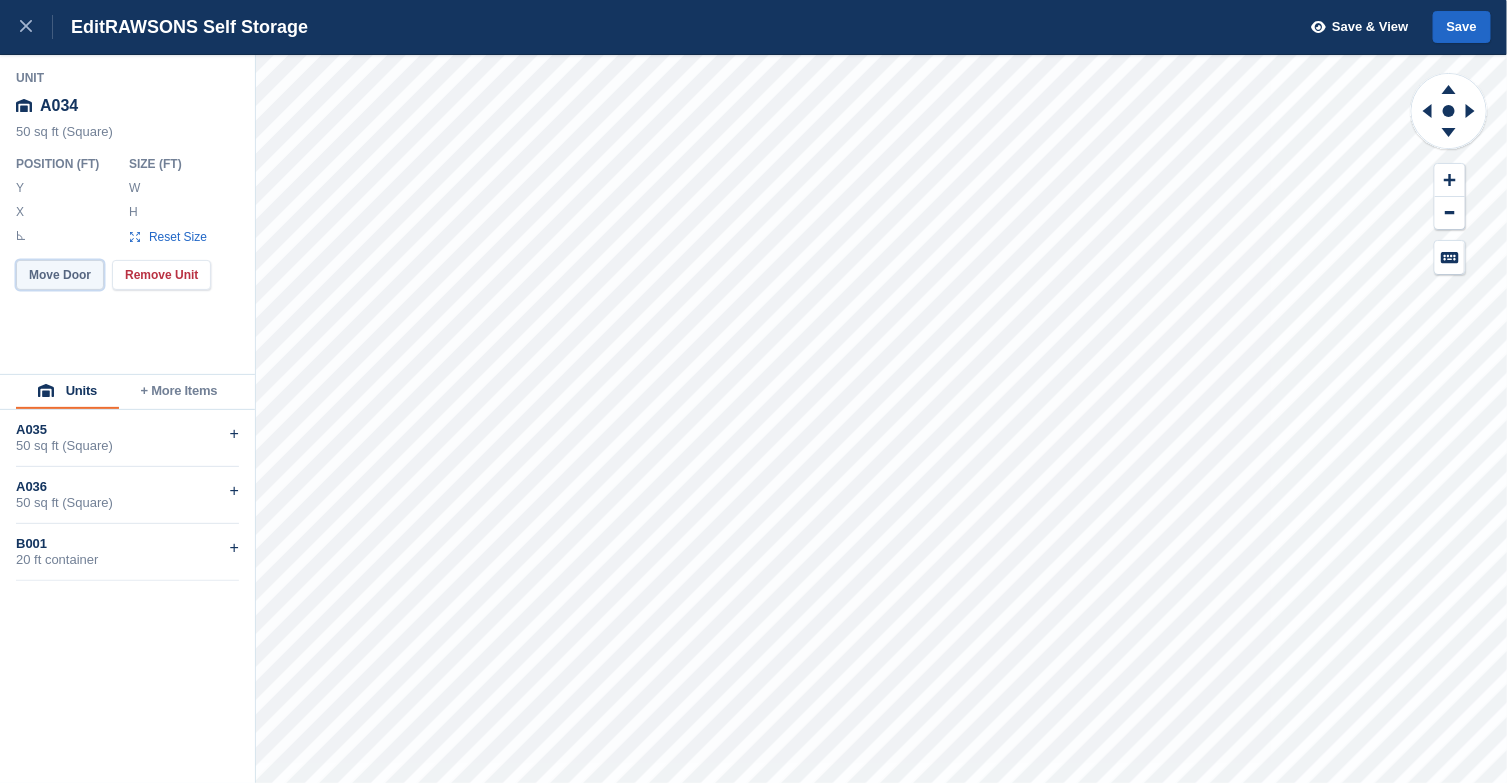 click on "Move Door" at bounding box center [60, 275] 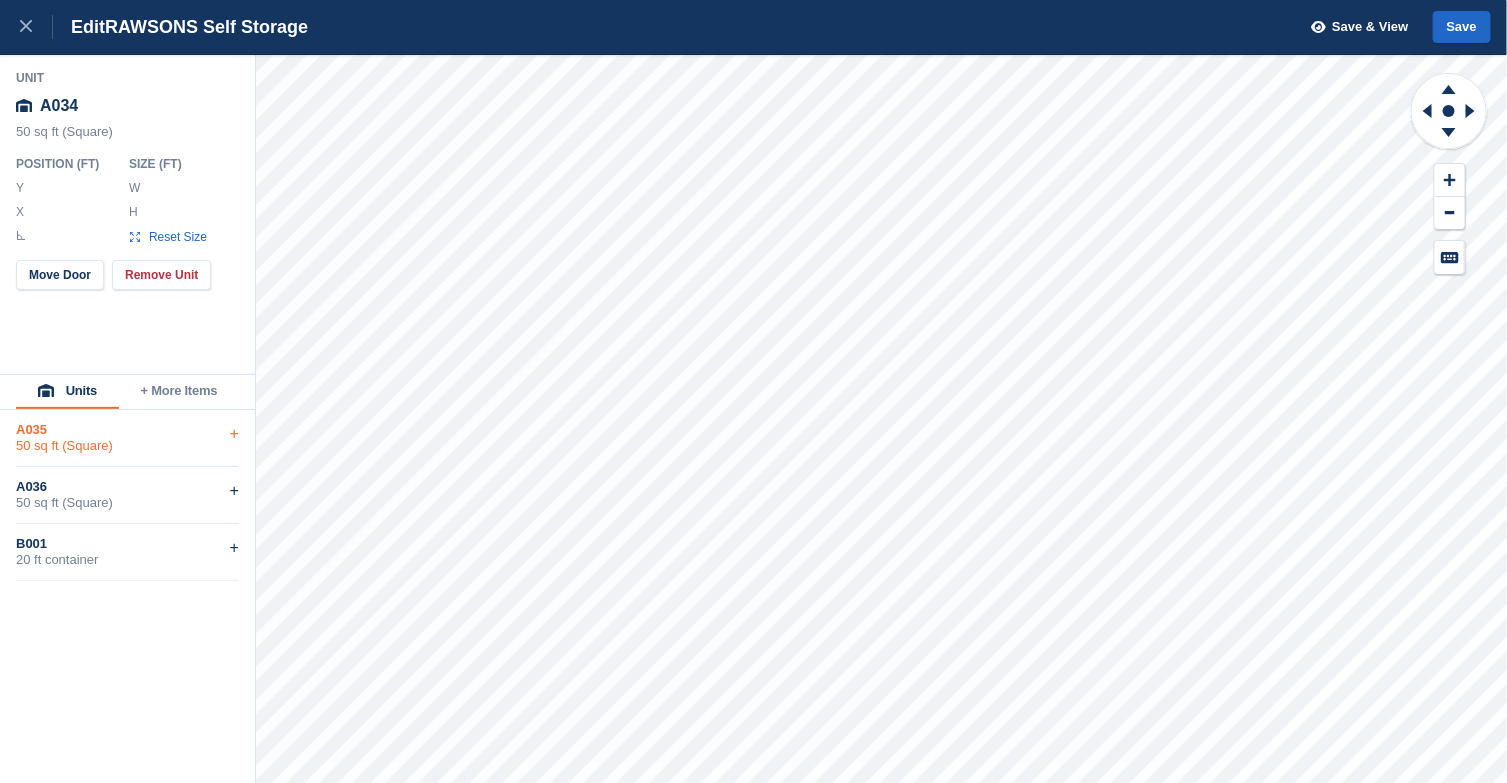 click on "+" at bounding box center (234, 434) 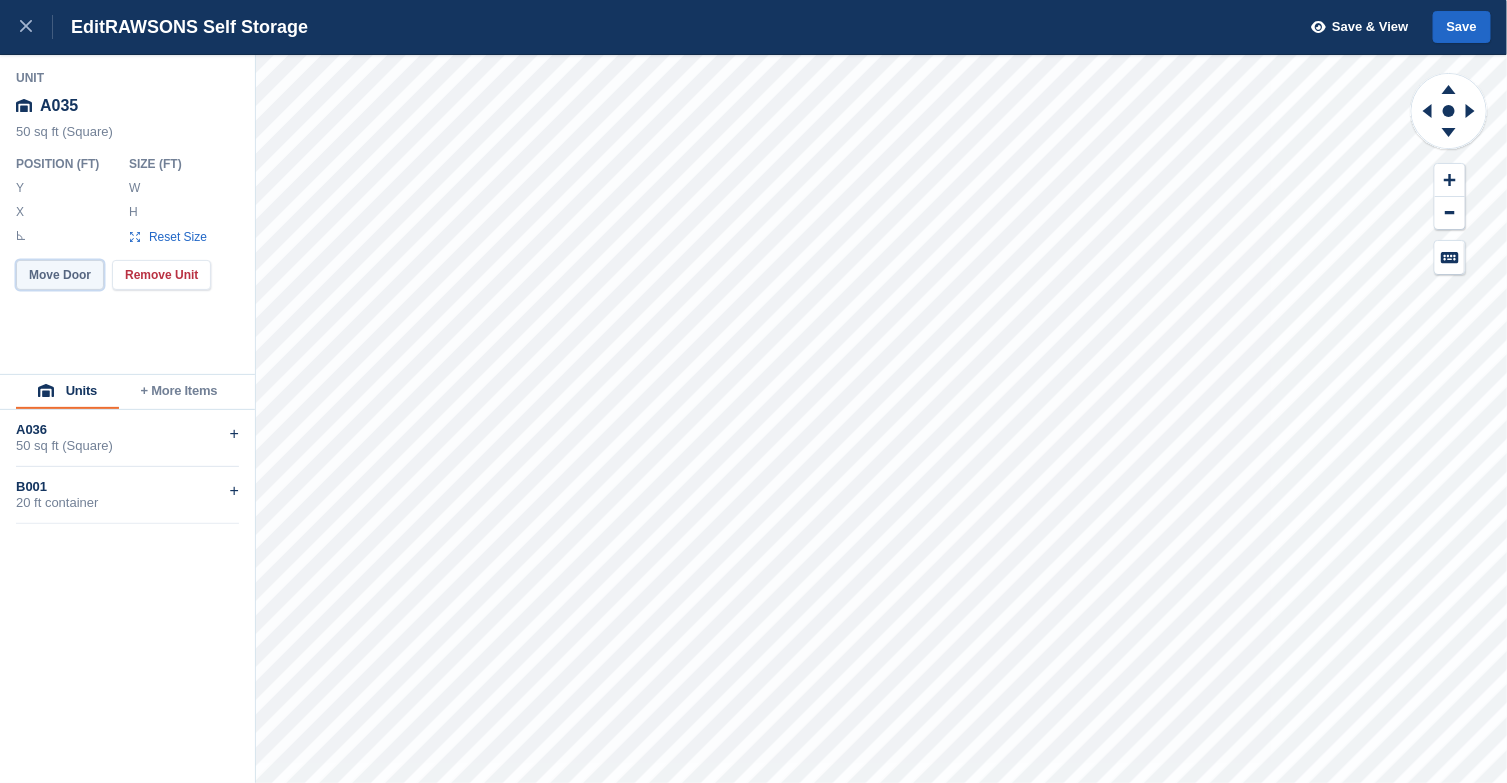 click on "Move Door" at bounding box center (60, 275) 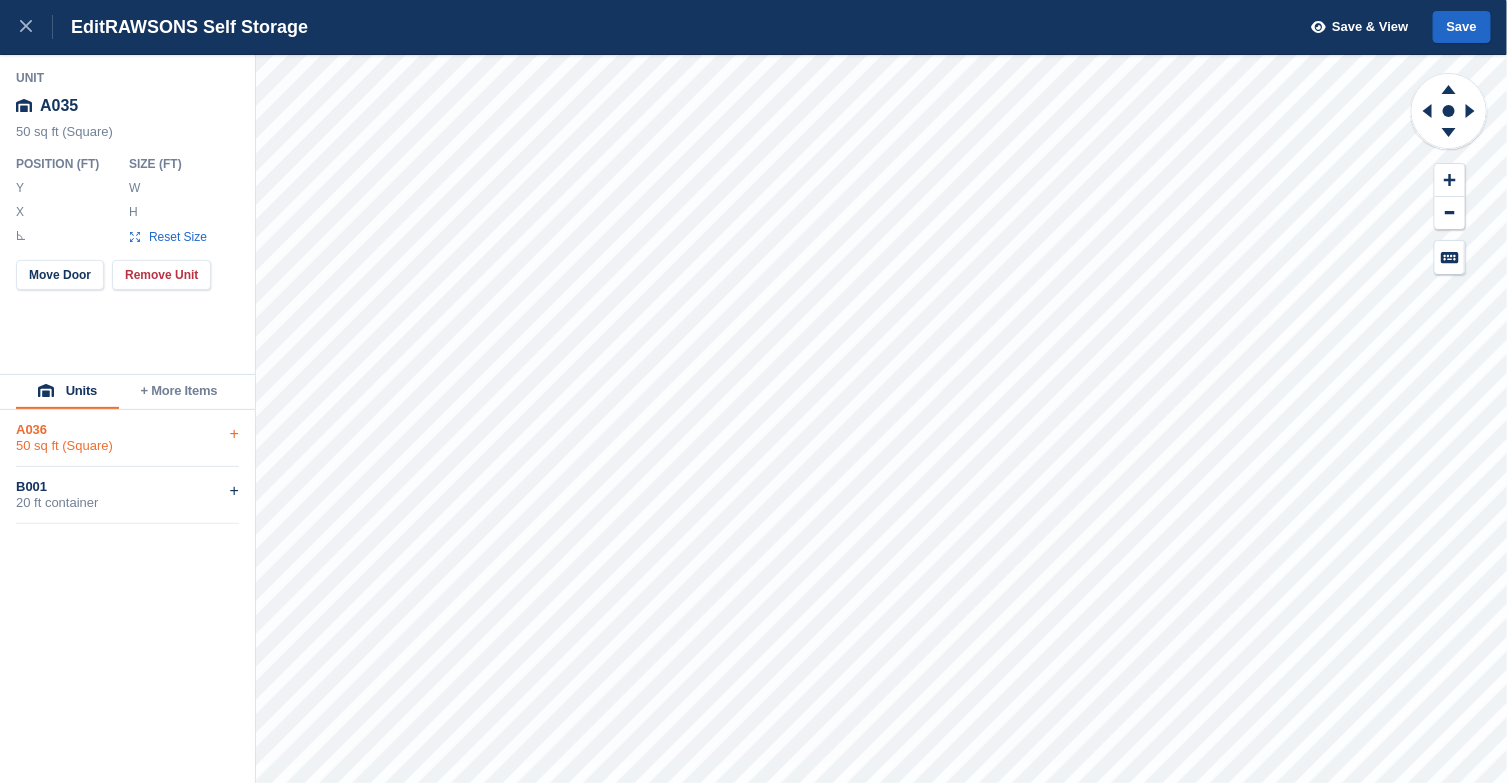 click on "+" at bounding box center (234, 434) 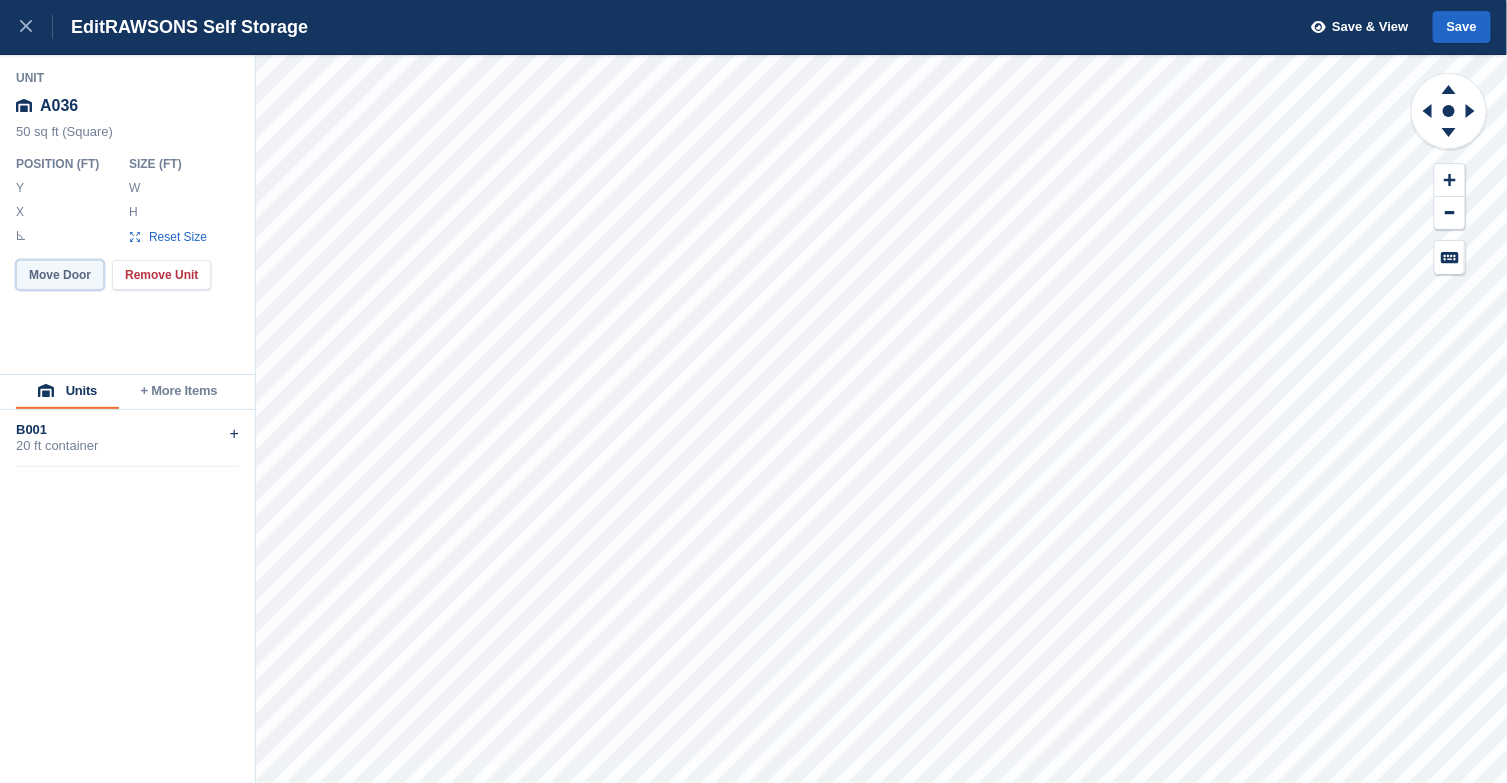 click on "Move Door" at bounding box center (60, 275) 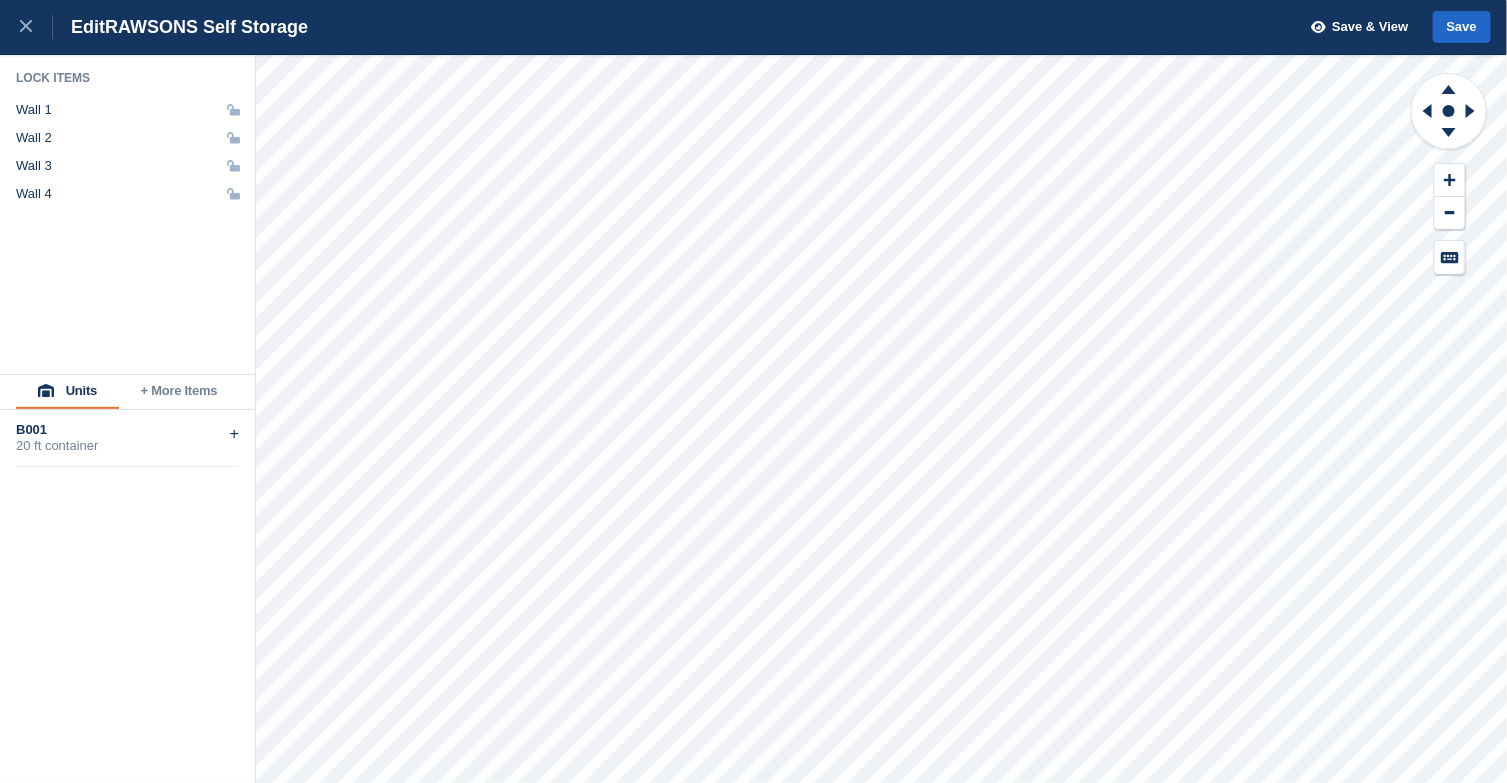 click on "+ More Items" at bounding box center (179, 392) 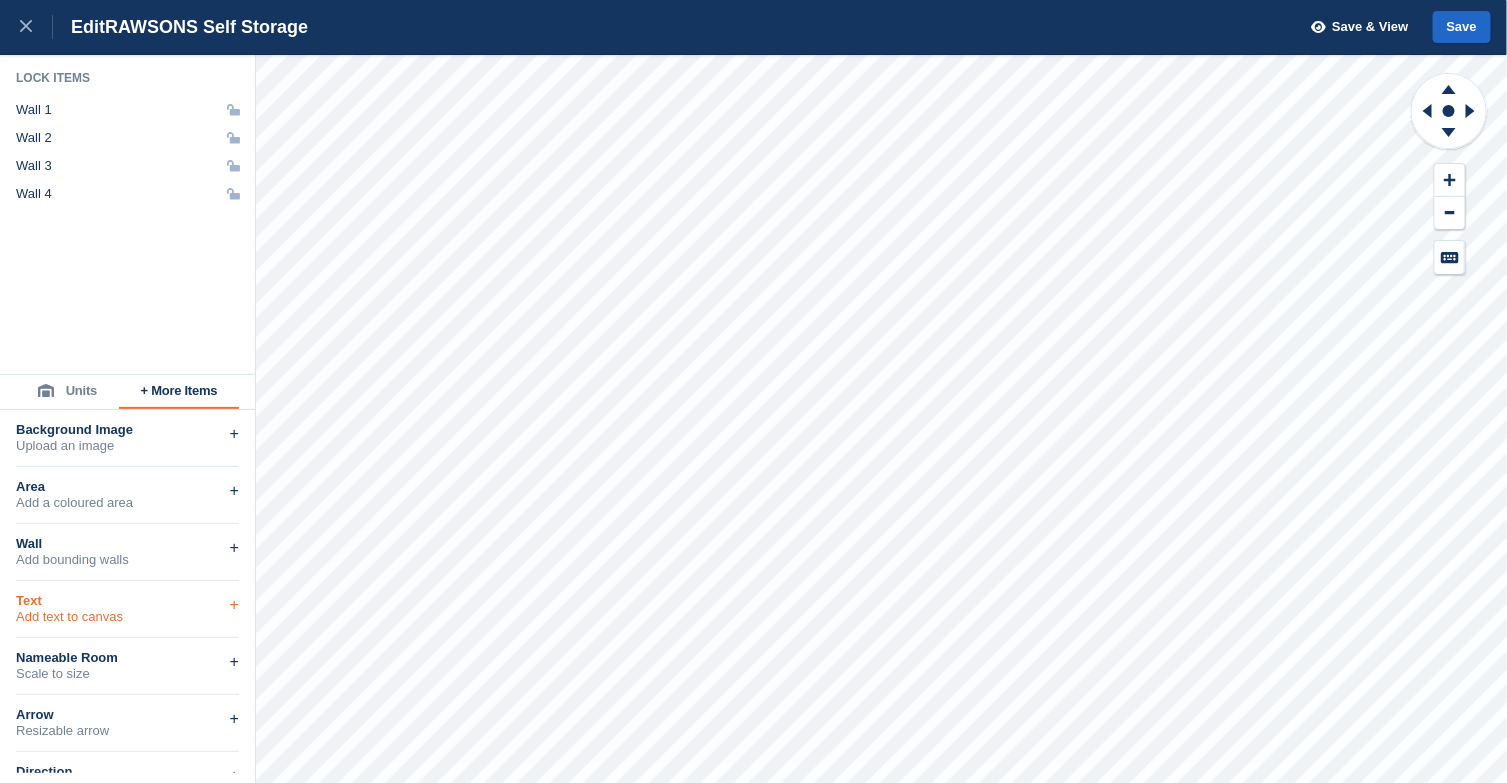 click on "Text" at bounding box center [127, 601] 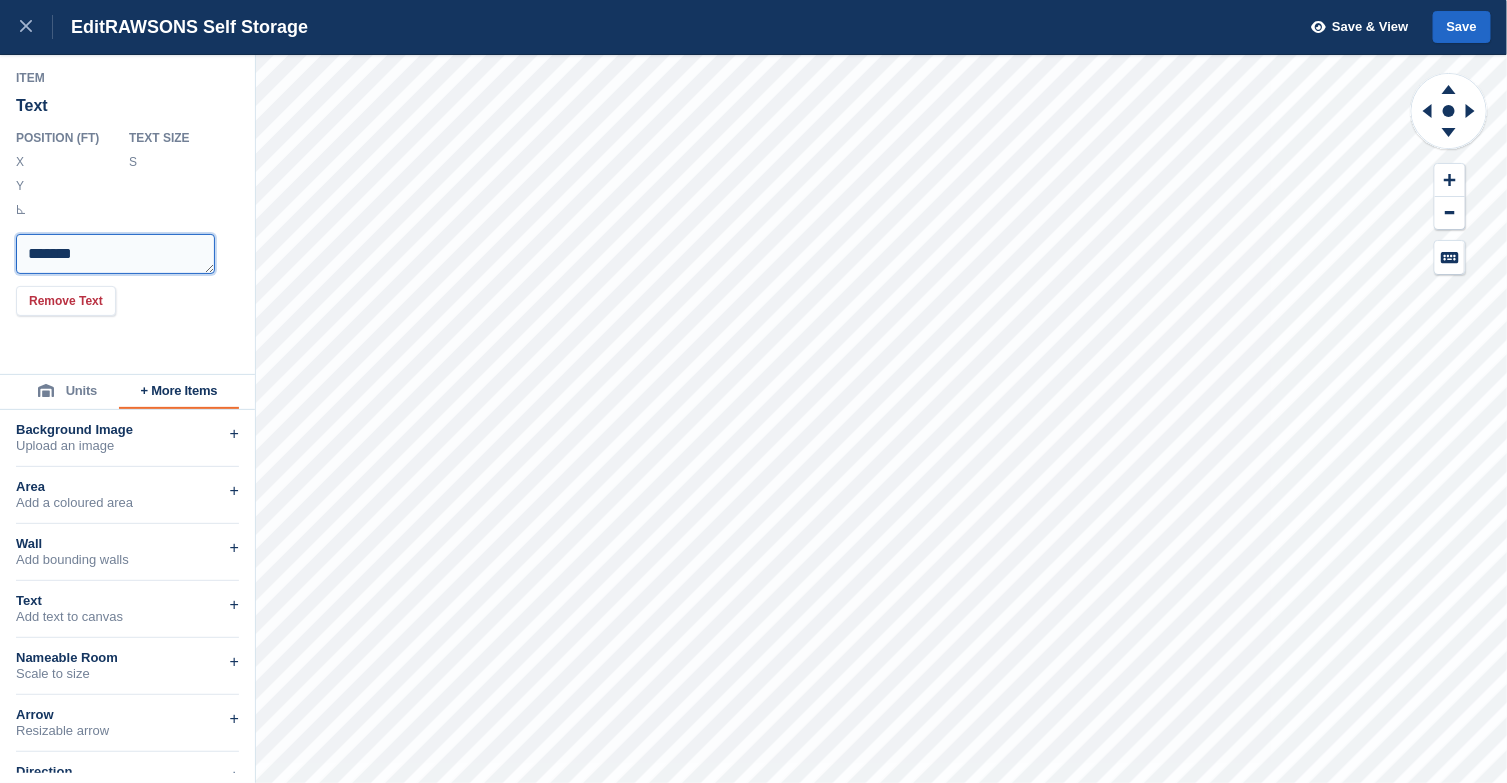 drag, startPoint x: 133, startPoint y: 260, endPoint x: -14, endPoint y: 262, distance: 147.01361 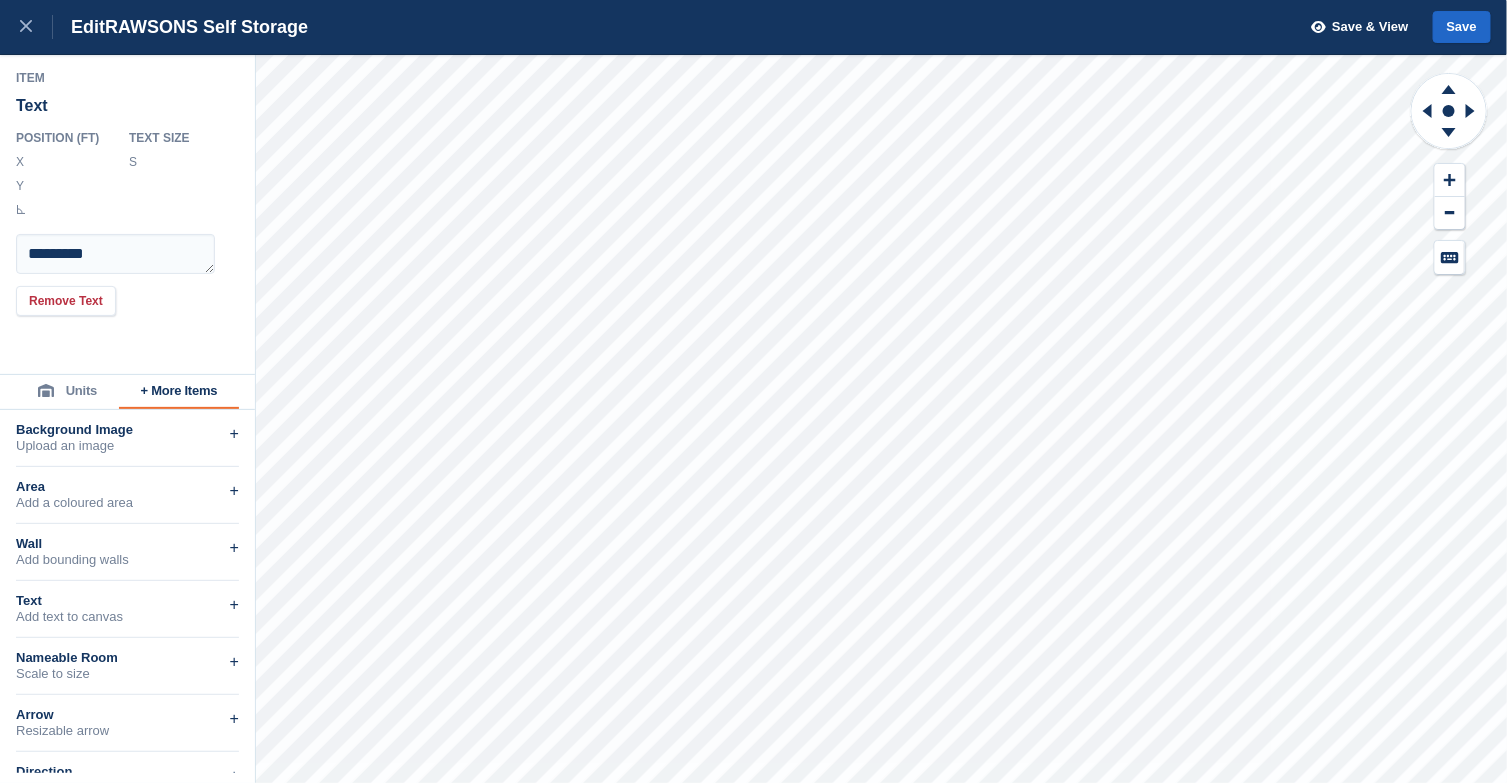 click on "**" at bounding box center [182, 162] 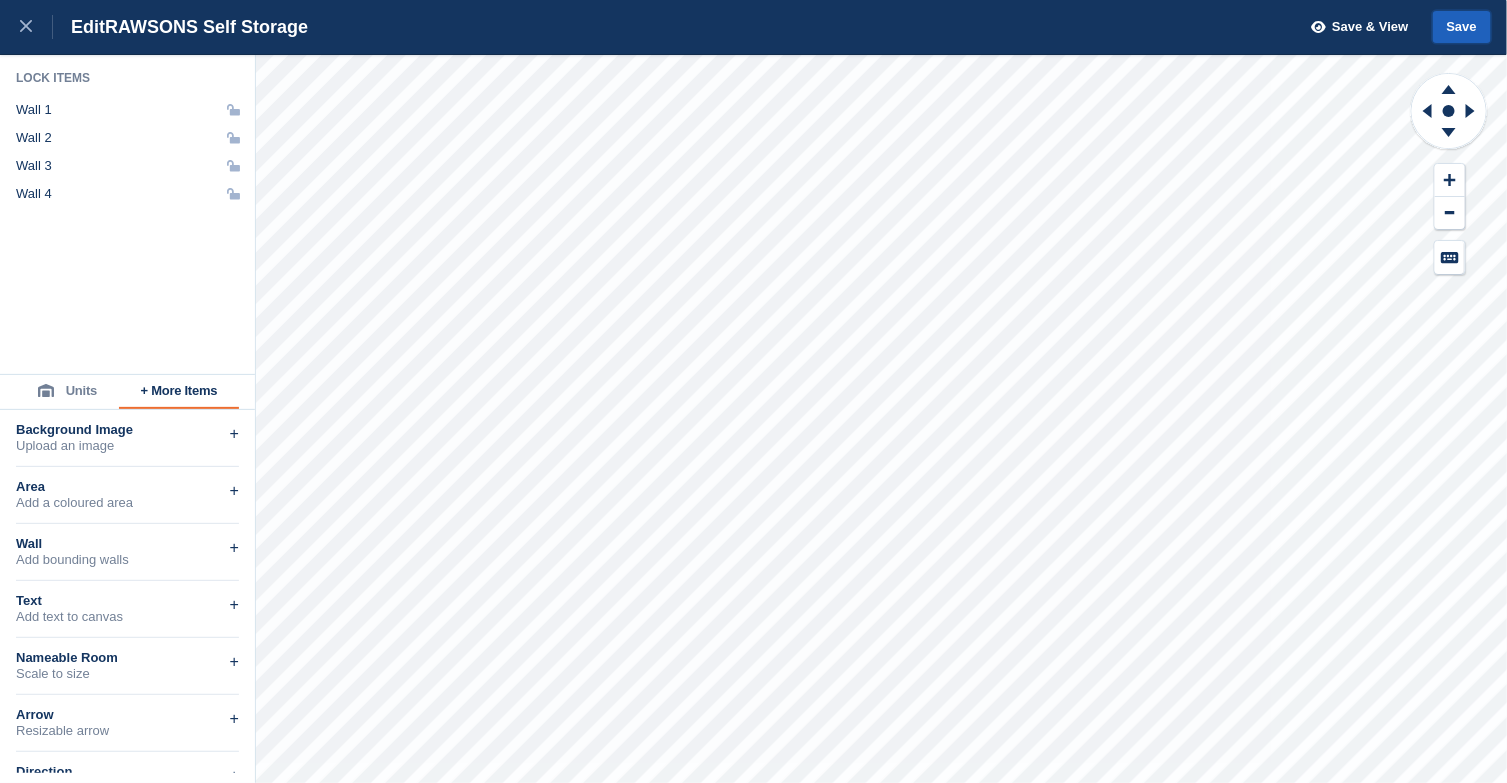 click on "Save" at bounding box center (1462, 27) 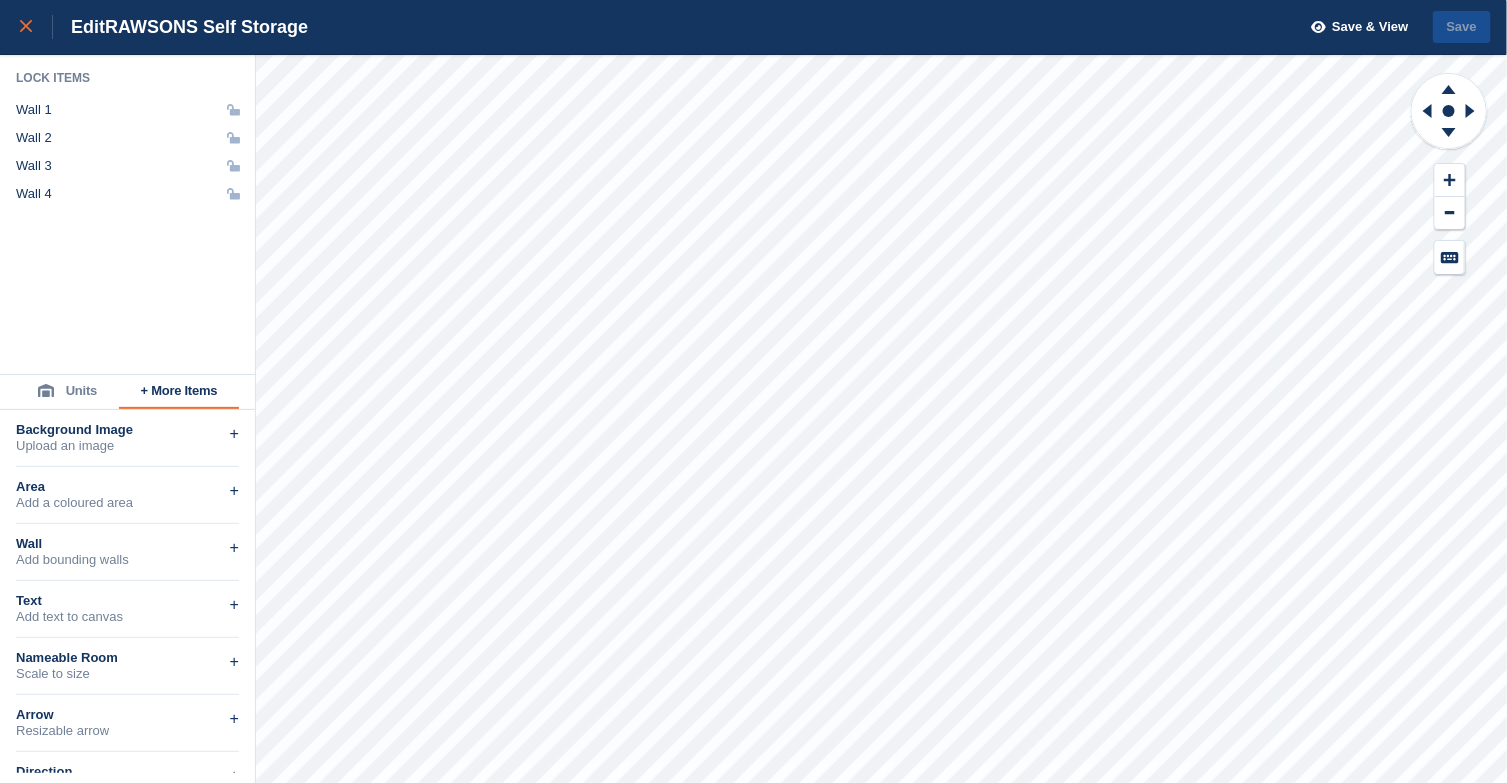 click 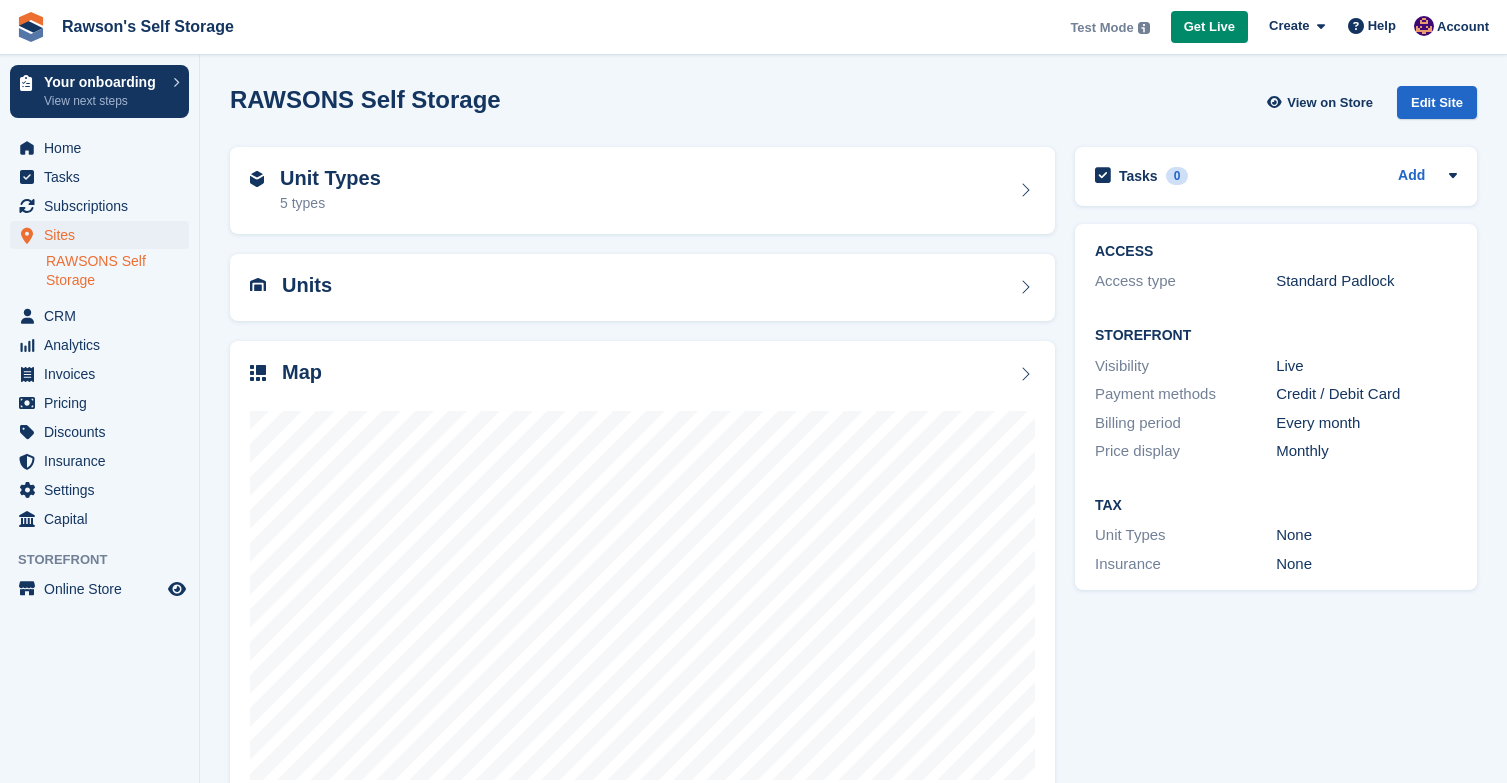 click on "Units" at bounding box center [642, 287] 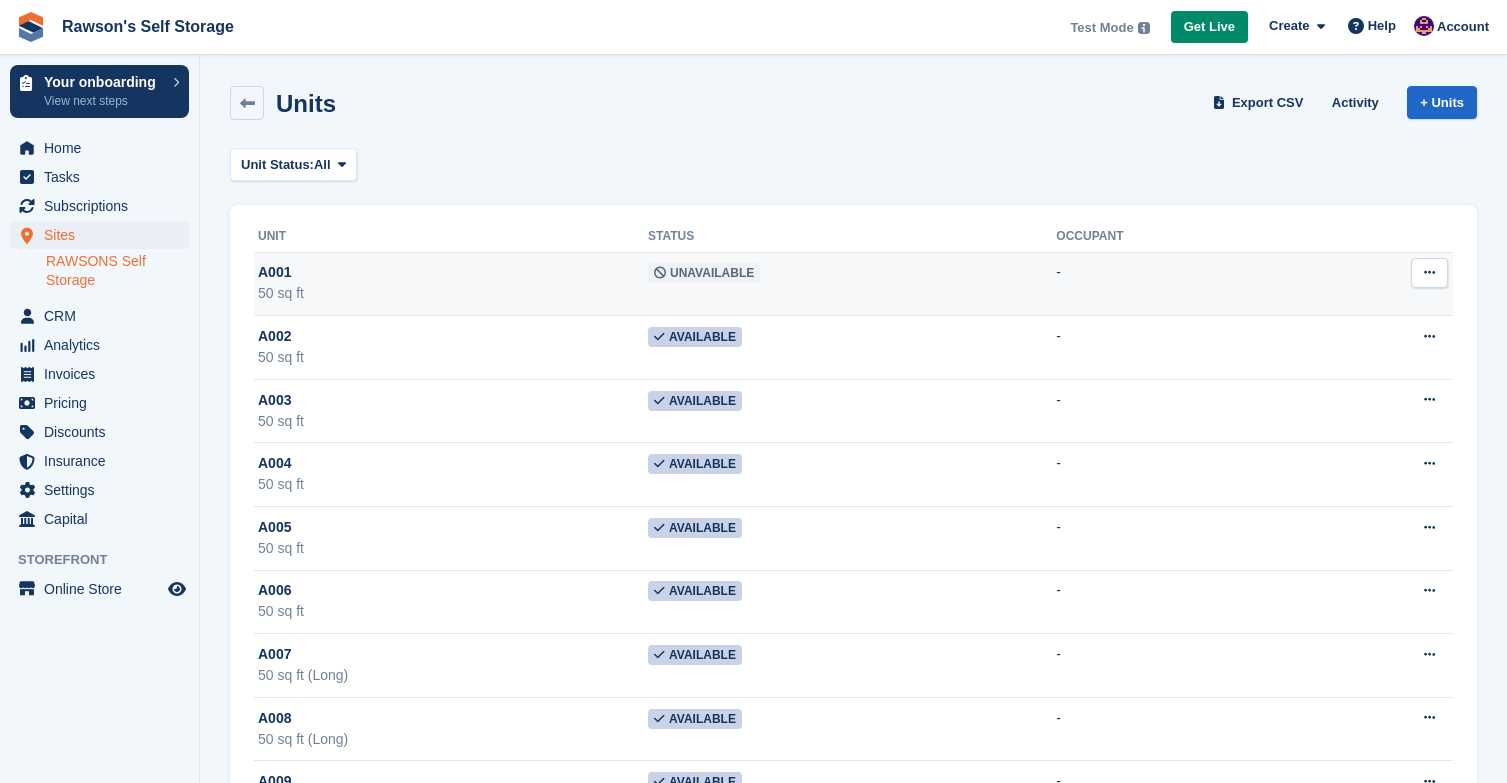 scroll, scrollTop: 0, scrollLeft: 0, axis: both 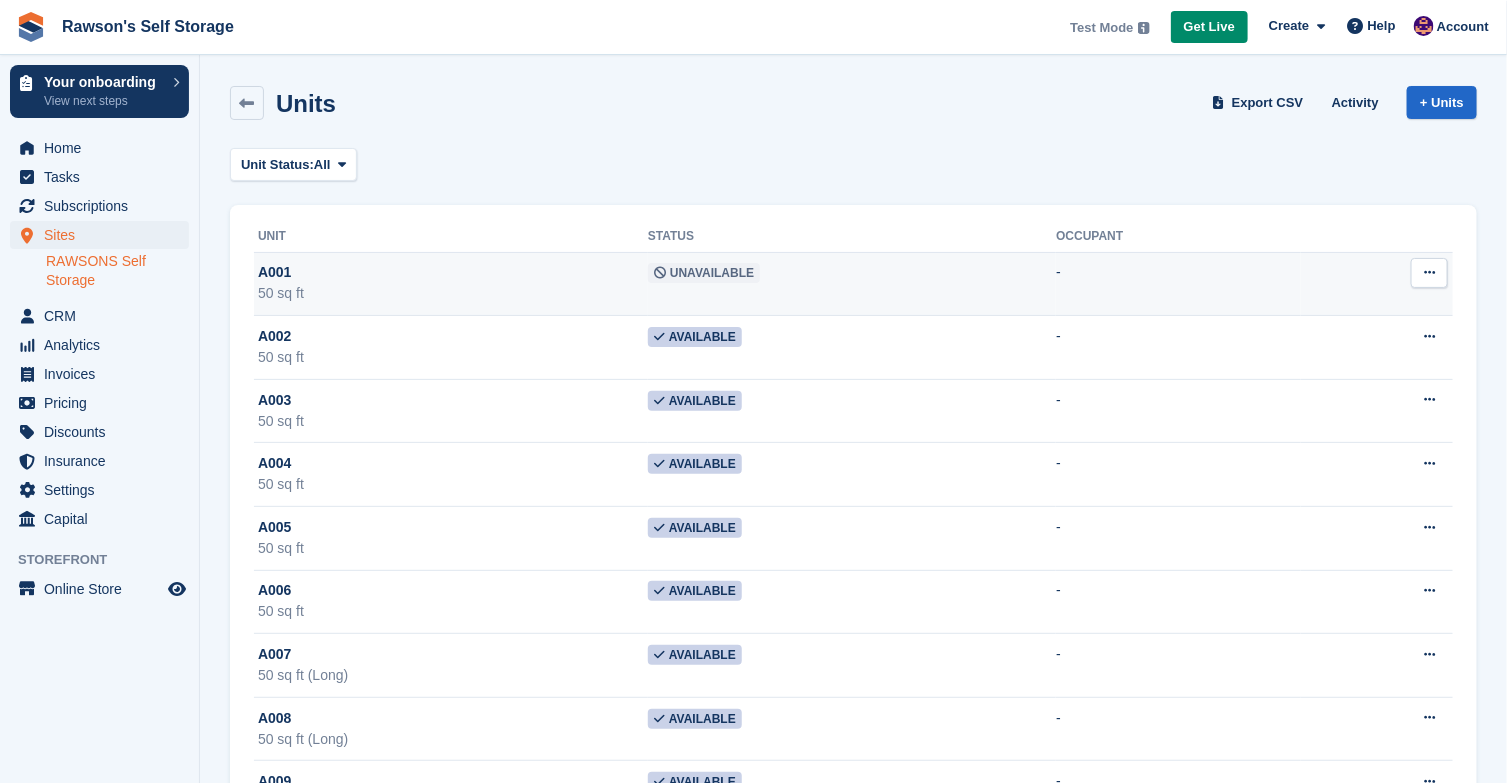 click on "50 sq ft" at bounding box center [453, 293] 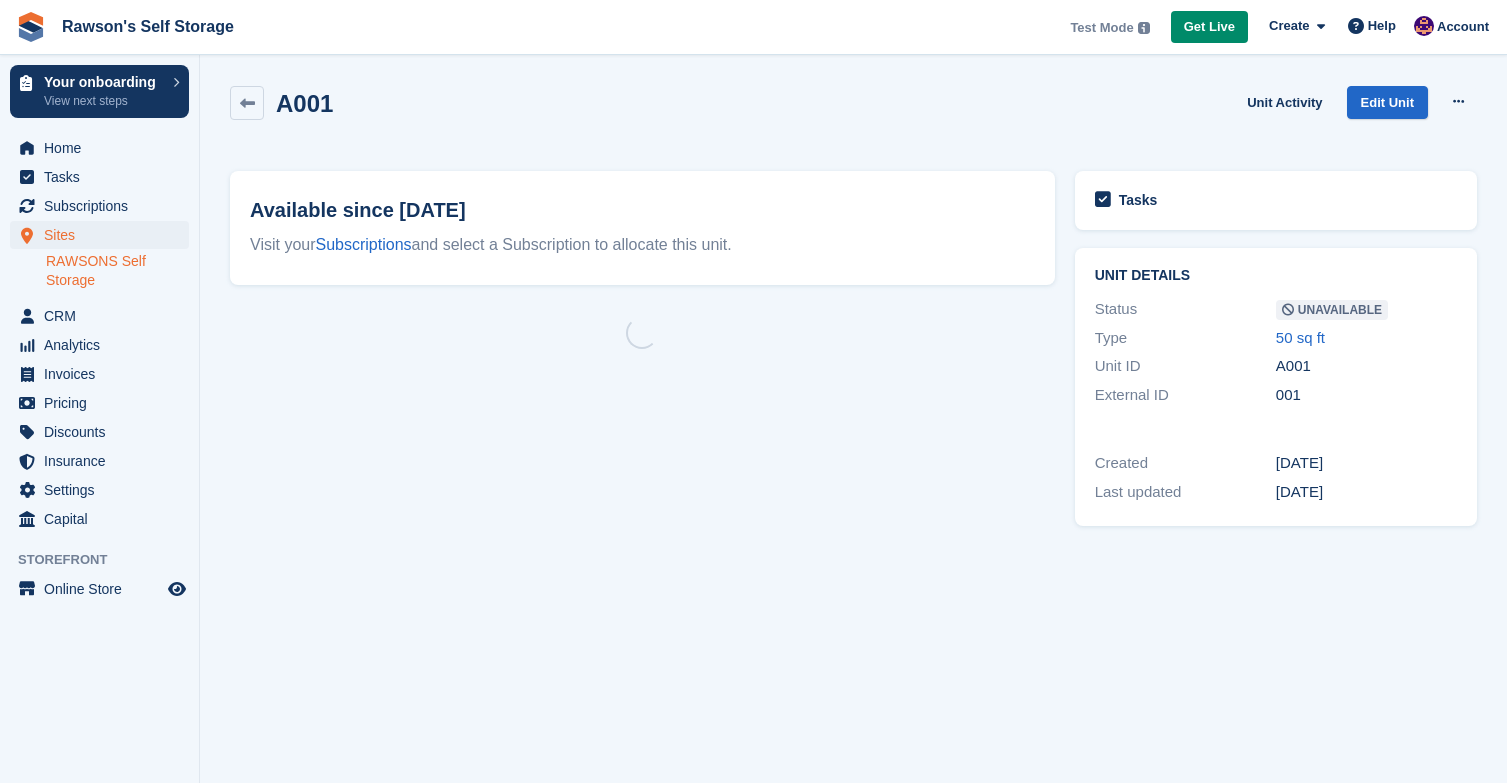scroll, scrollTop: 0, scrollLeft: 0, axis: both 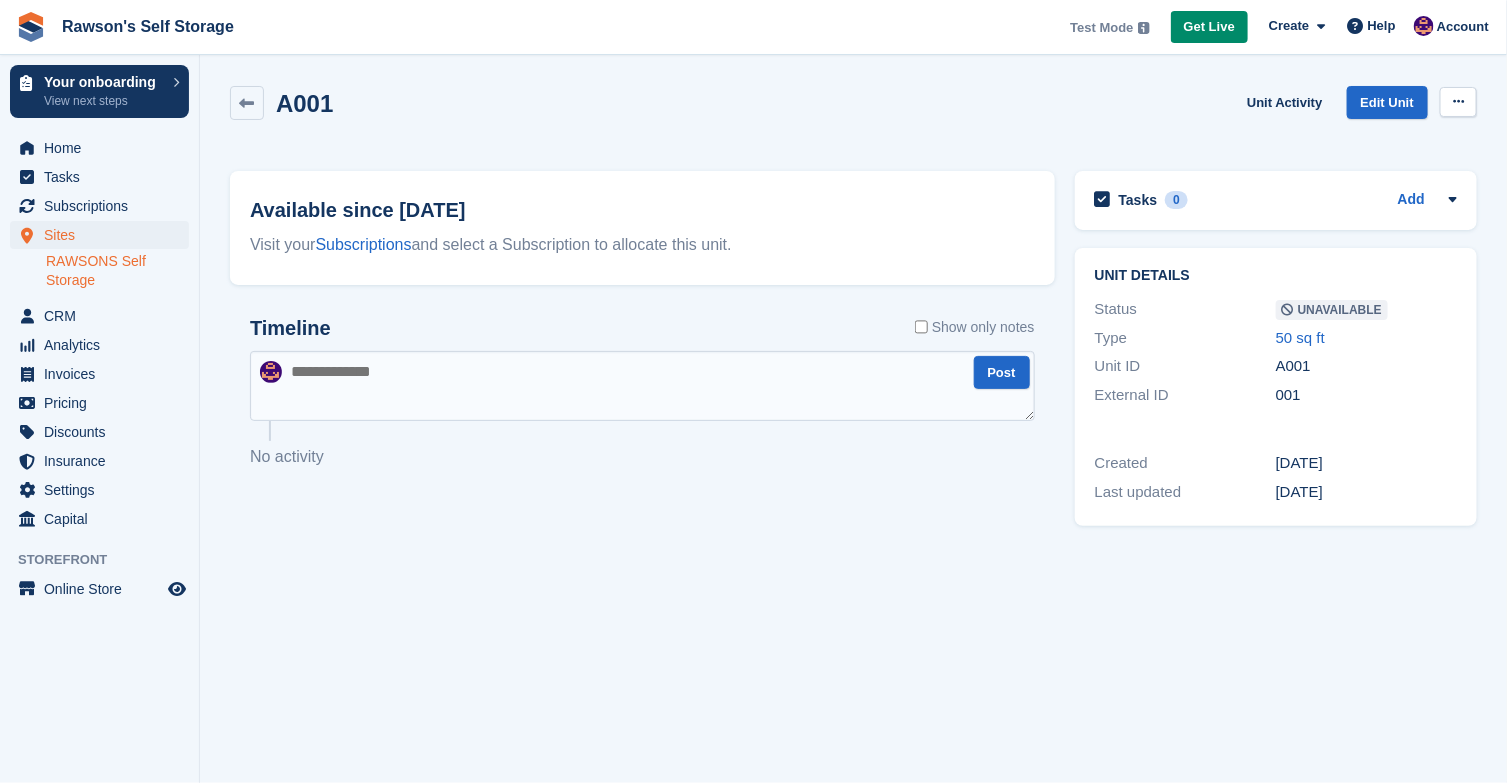 click at bounding box center [1458, 101] 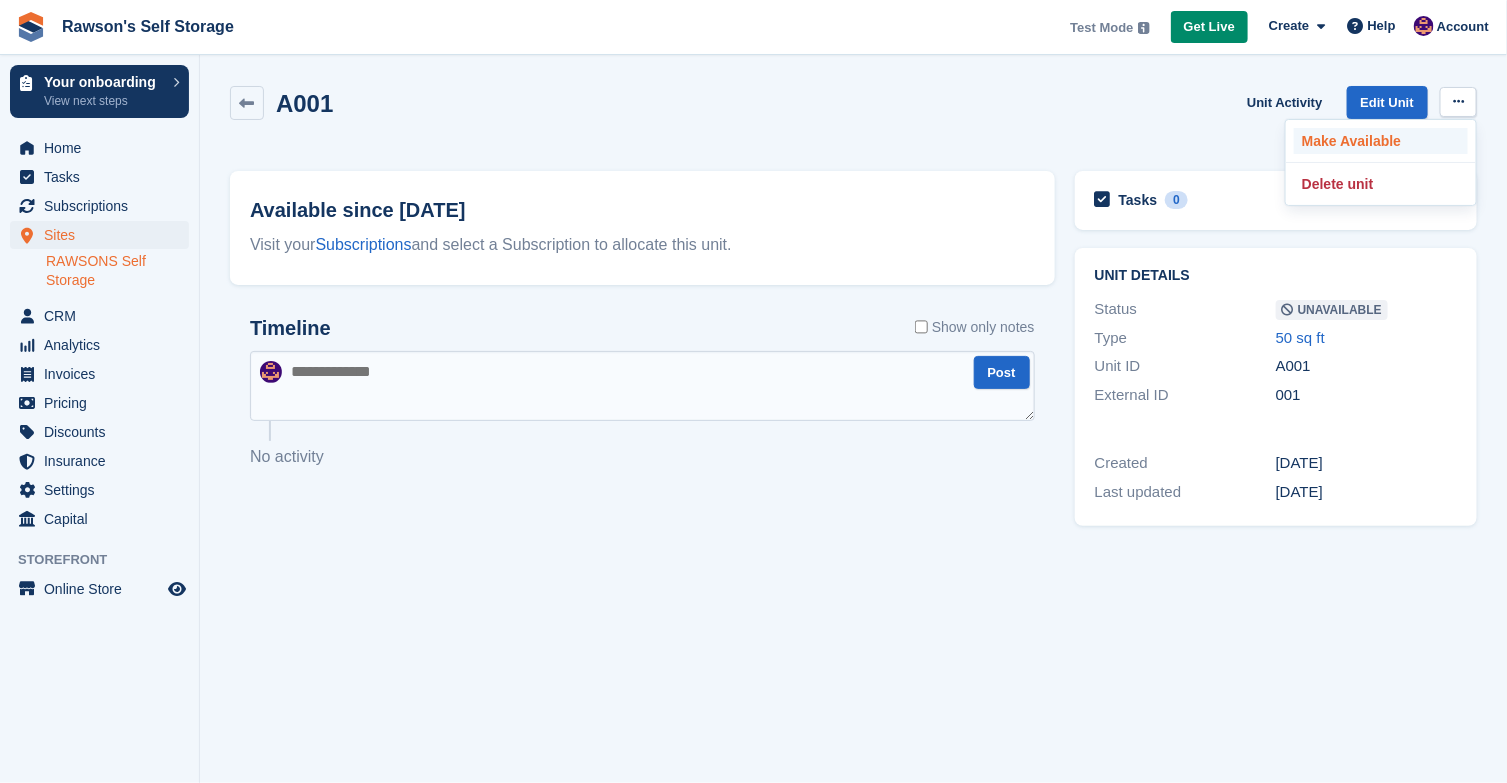 click on "Make Available" at bounding box center (1381, 141) 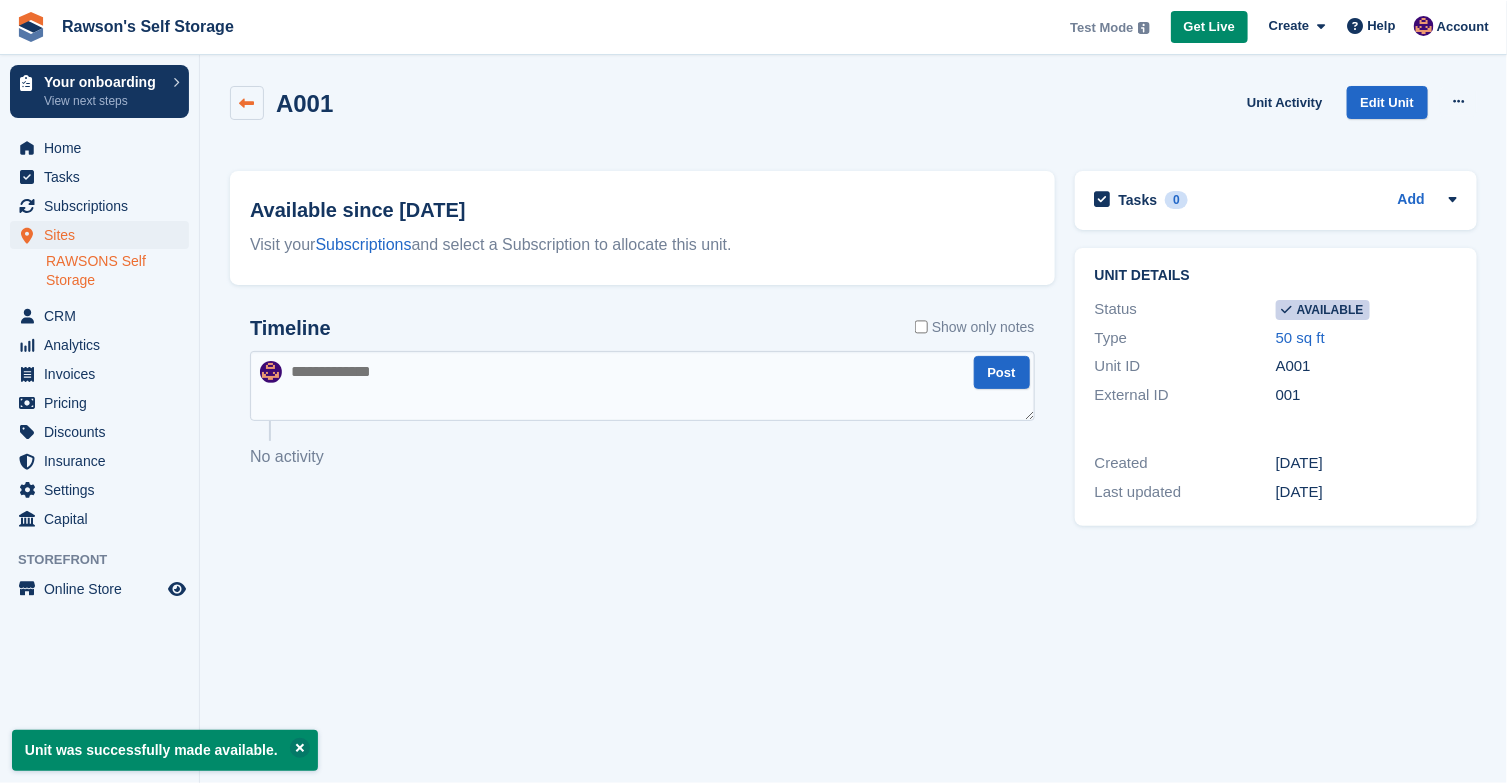 click at bounding box center (247, 103) 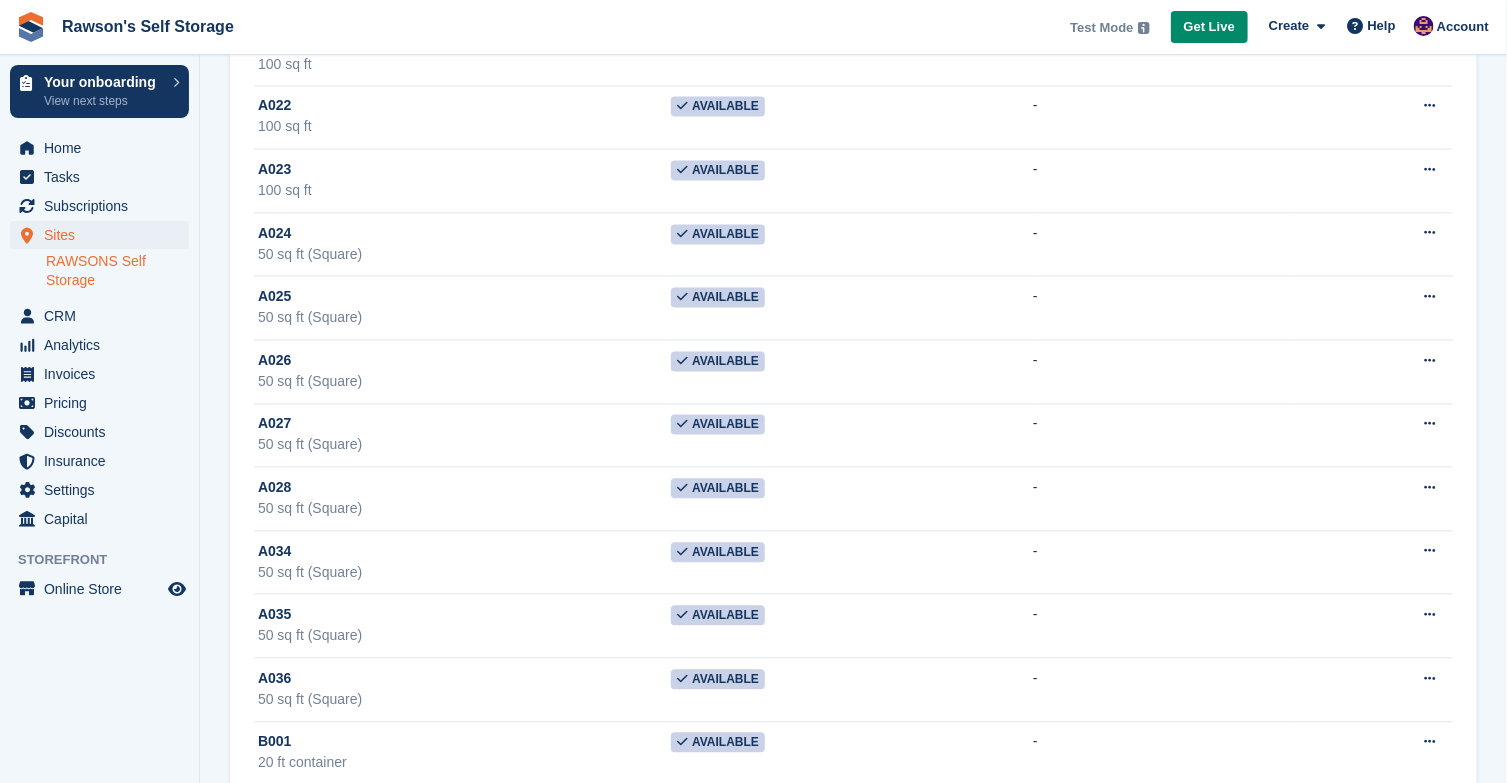 scroll, scrollTop: 1492, scrollLeft: 0, axis: vertical 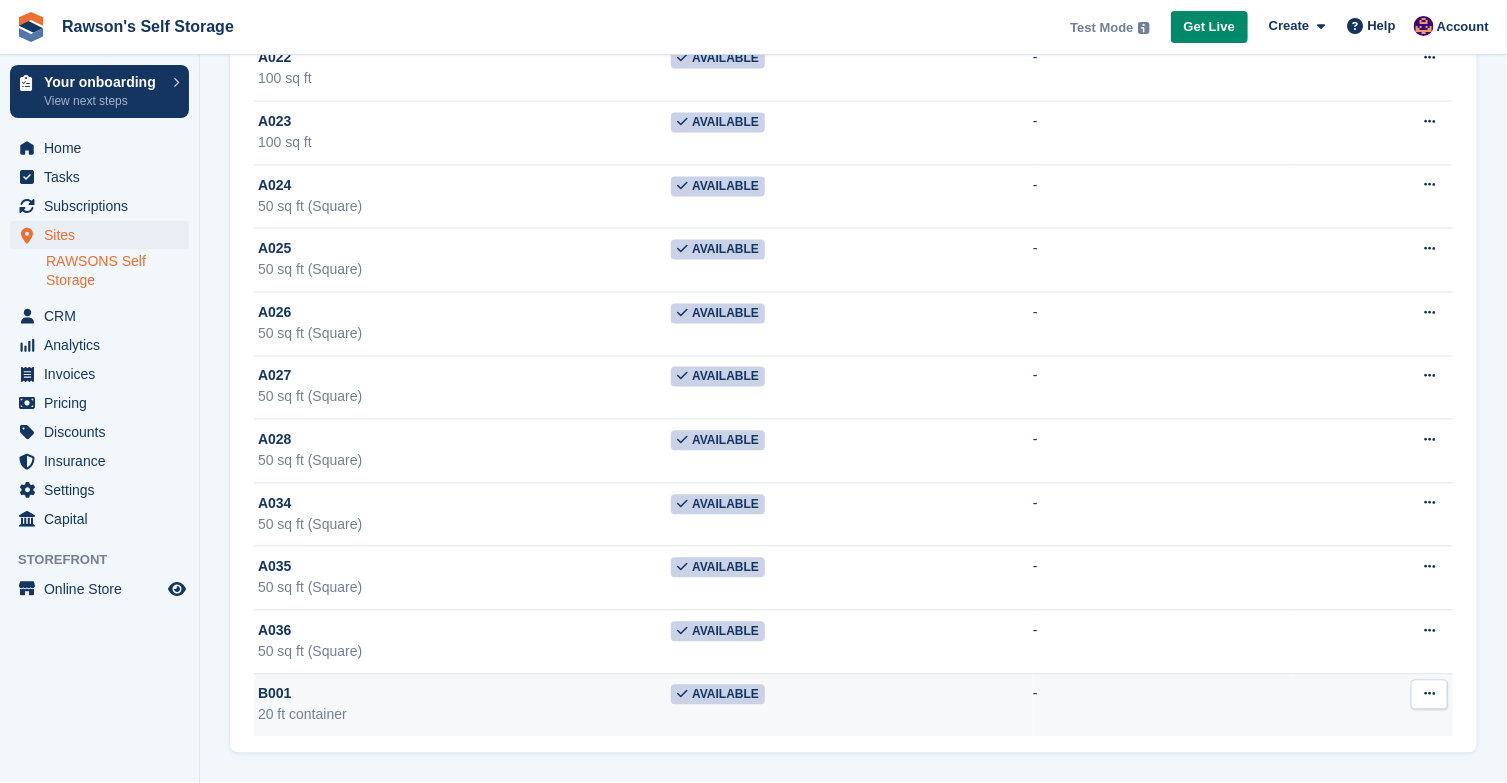 click at bounding box center (1429, 694) 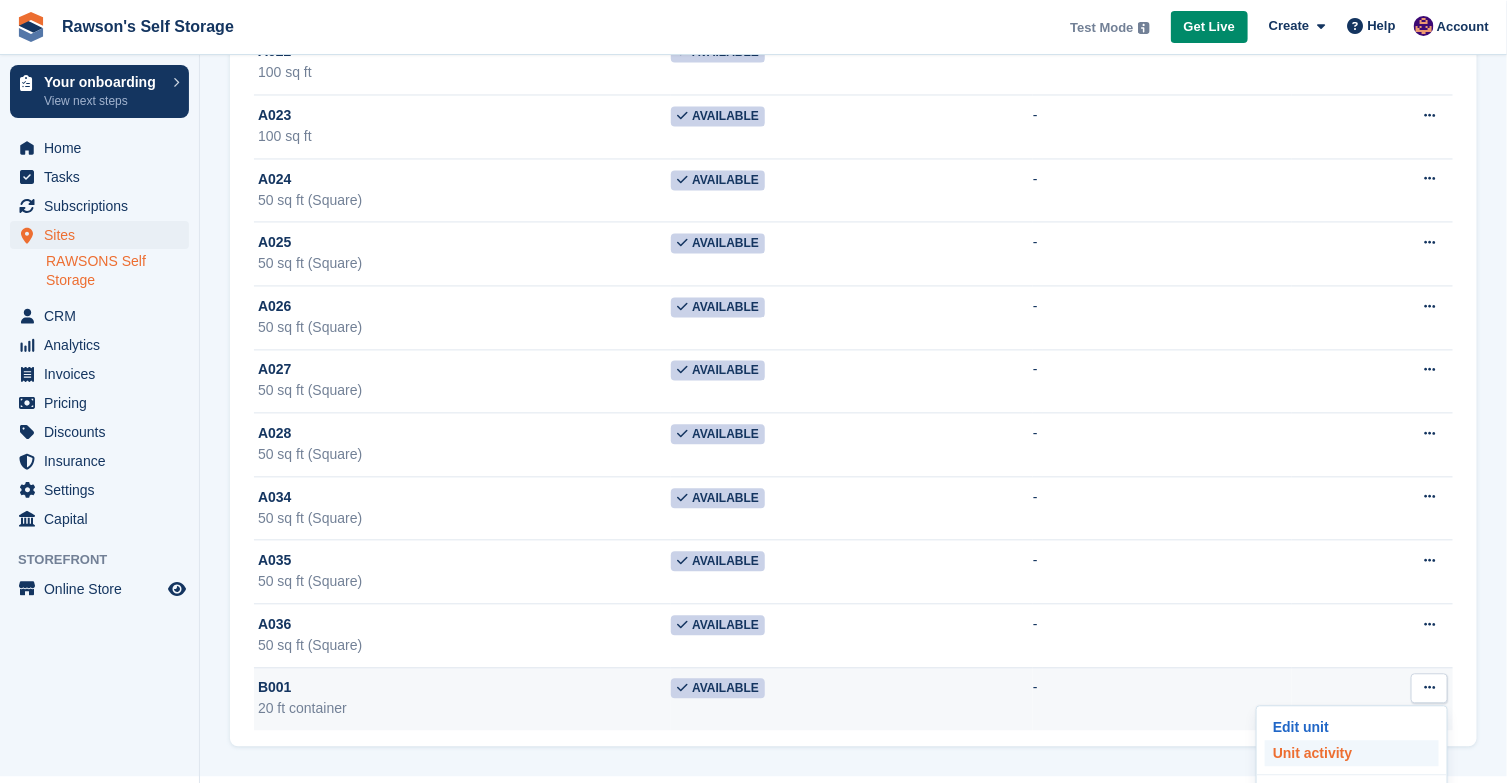 click on "Unit activity" at bounding box center [1352, 754] 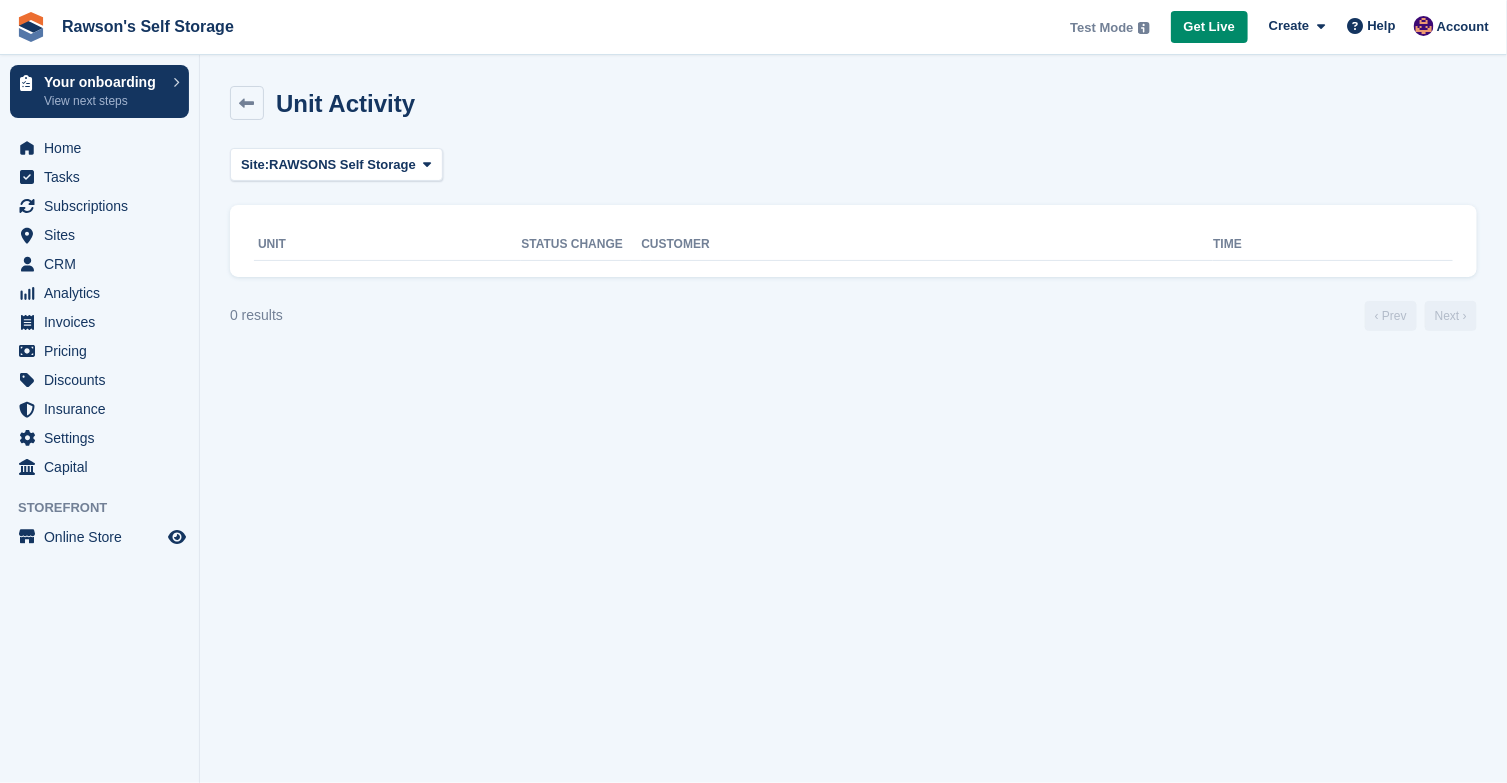 scroll, scrollTop: 0, scrollLeft: 0, axis: both 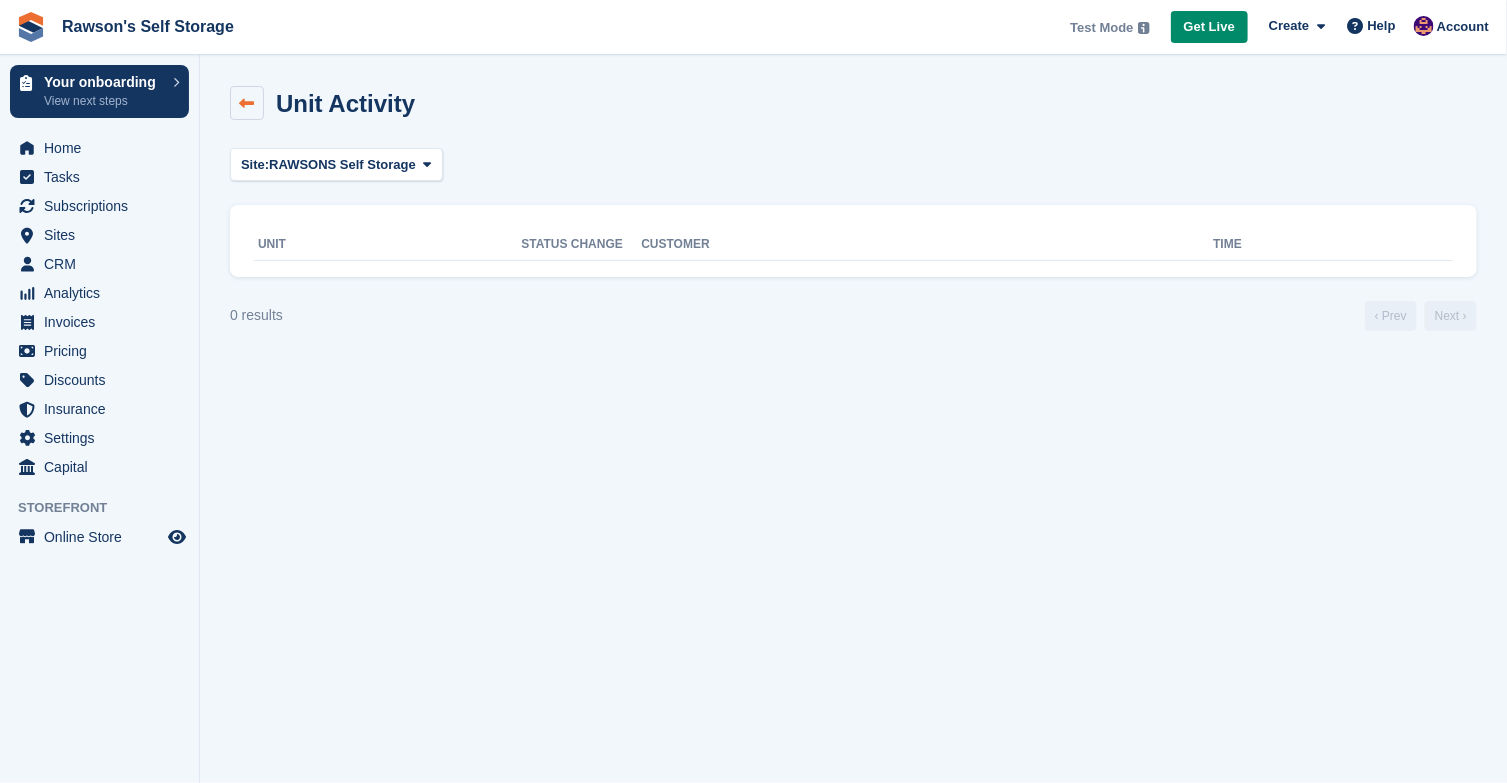 click at bounding box center [247, 103] 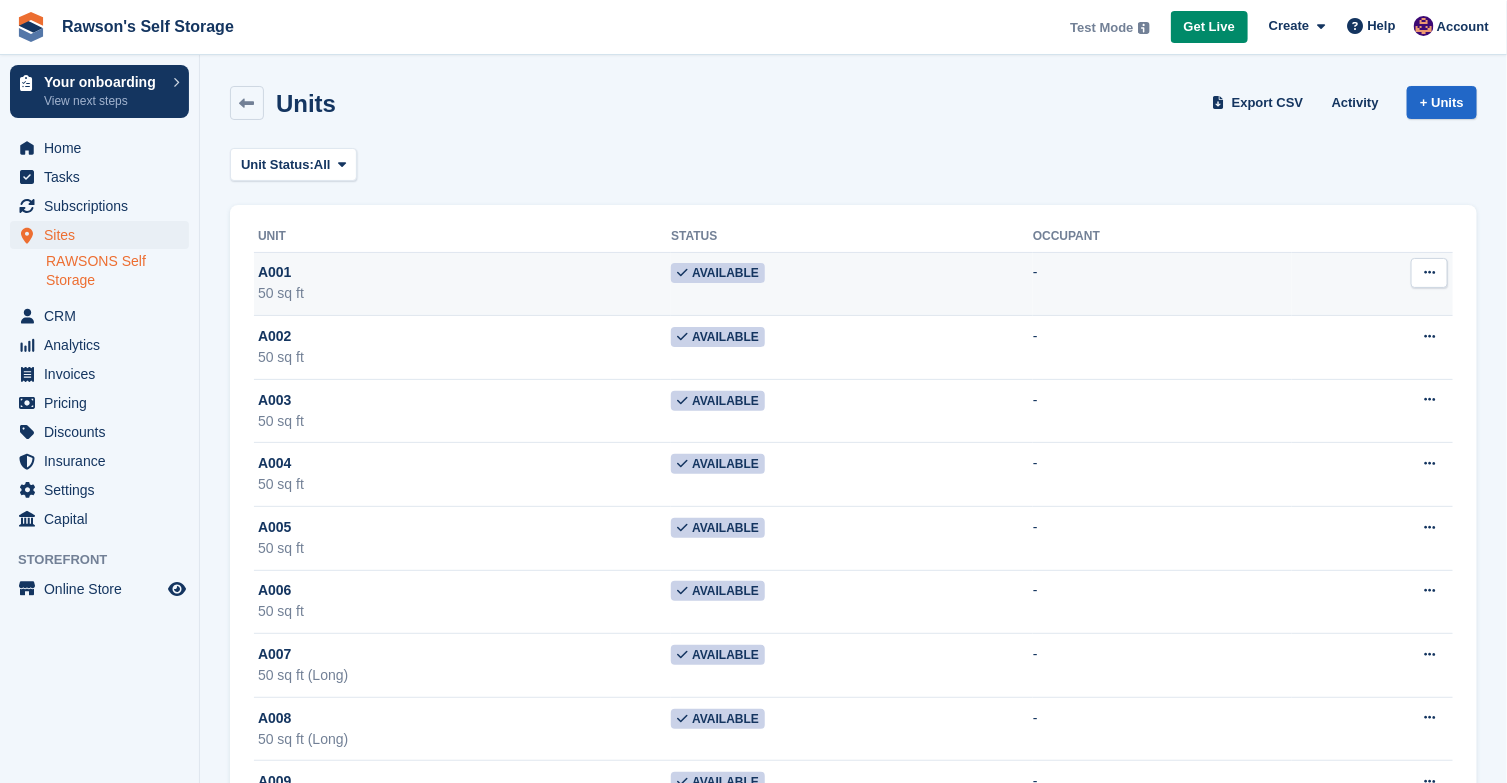 click at bounding box center (1429, 272) 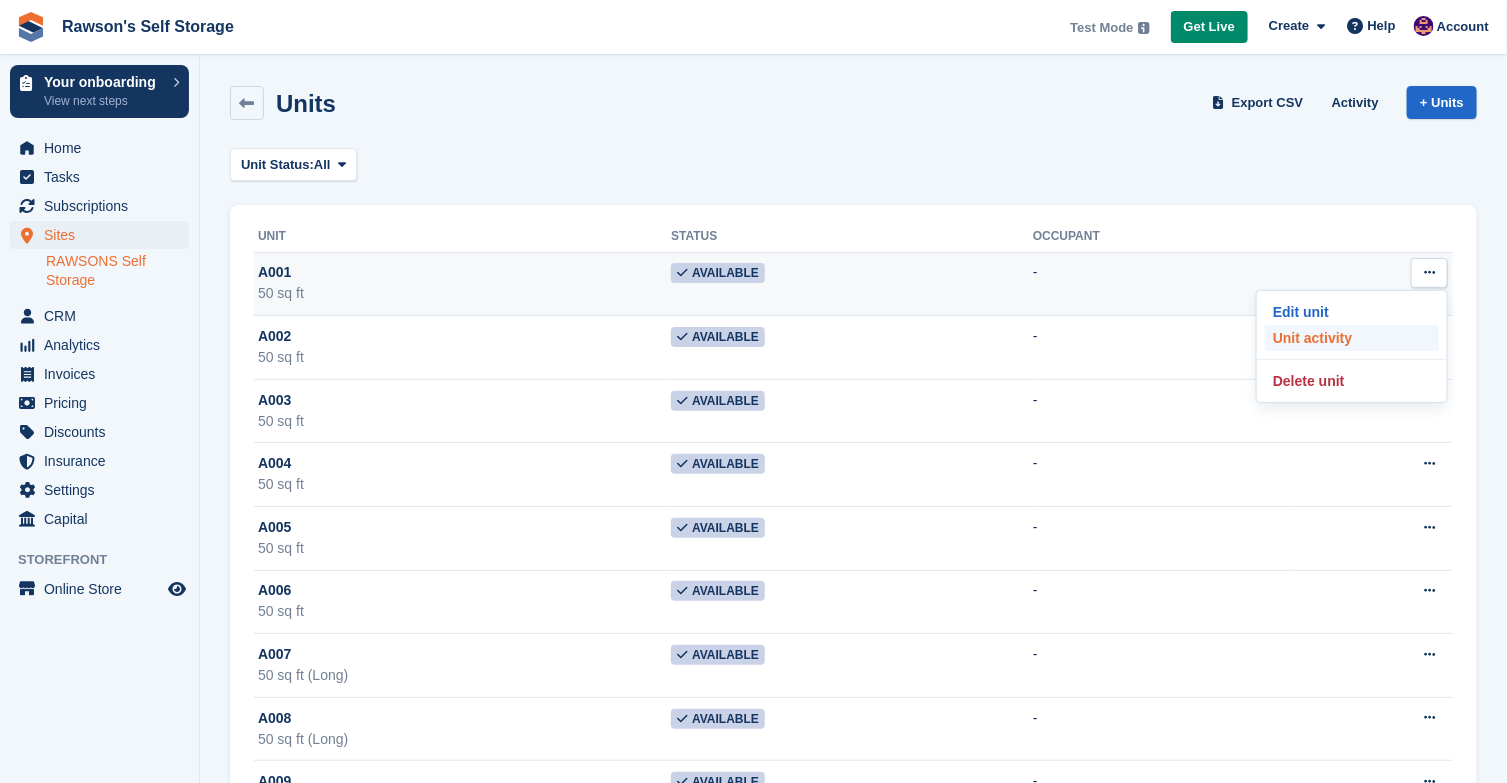click on "Unit activity" at bounding box center (1352, 338) 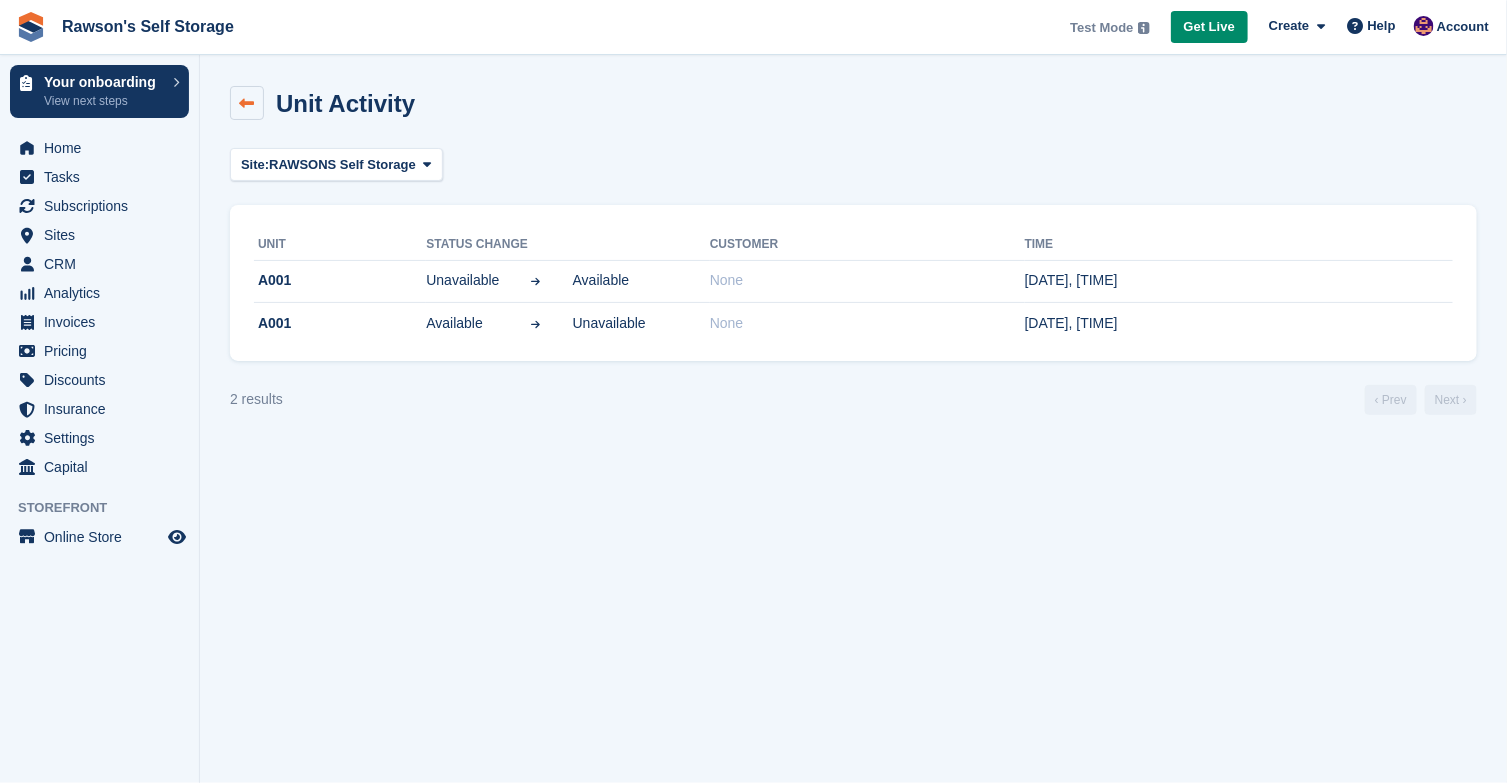click at bounding box center [247, 103] 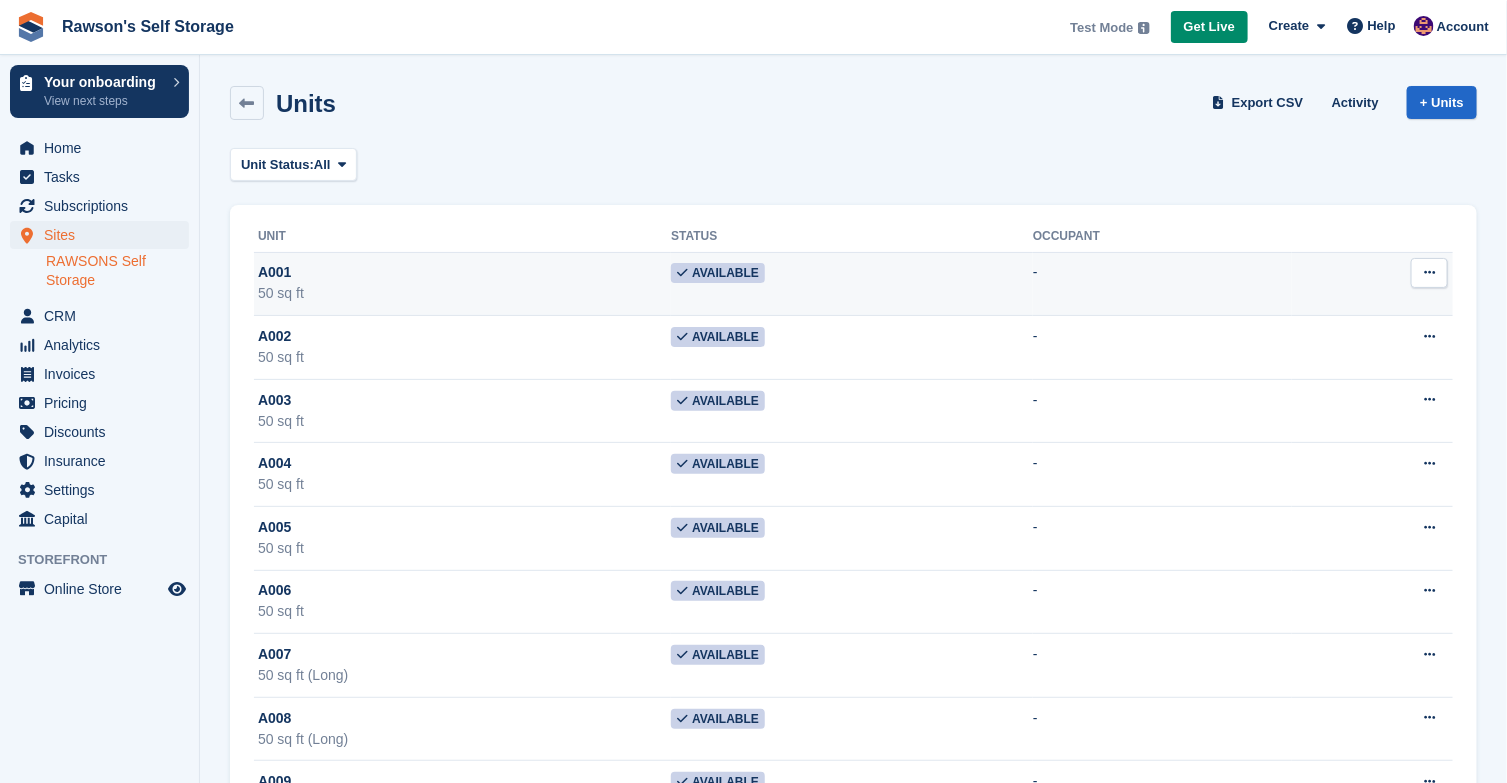 click at bounding box center (1429, 272) 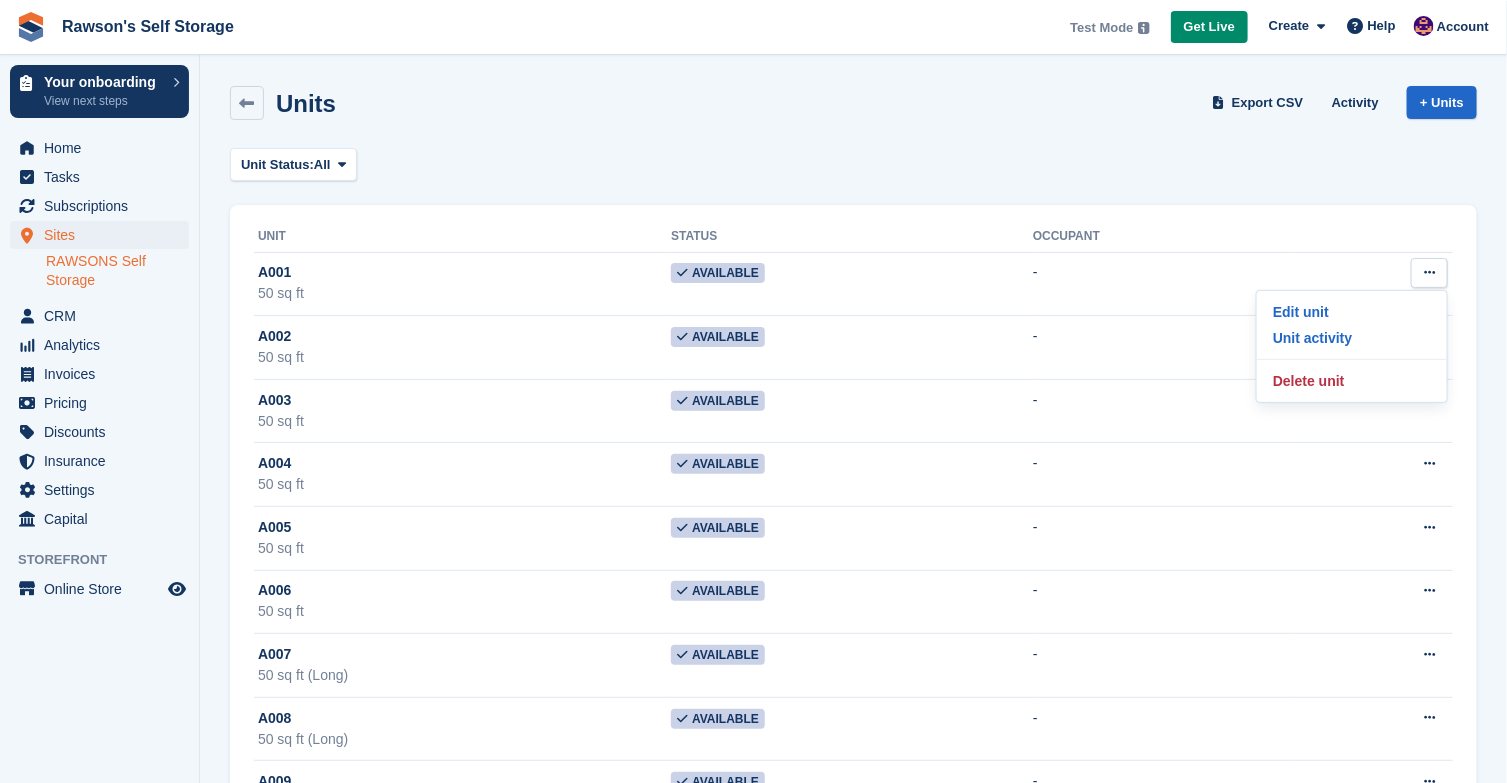 click on "Unit Status:
All
All
Available
Reserved
Occupied
Overlocked
Repossessed
Unavailable" at bounding box center (853, 164) 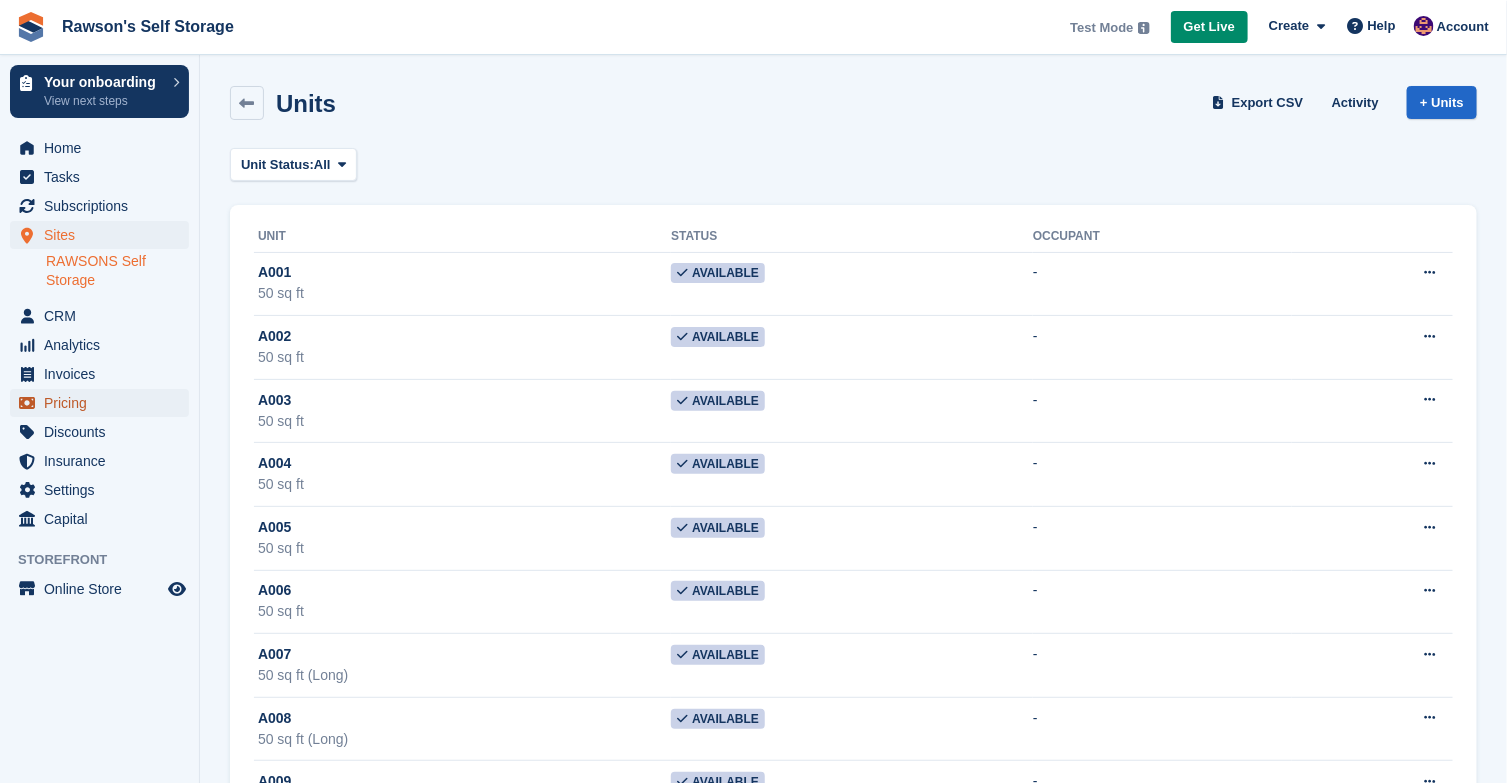 click on "Pricing" at bounding box center (104, 403) 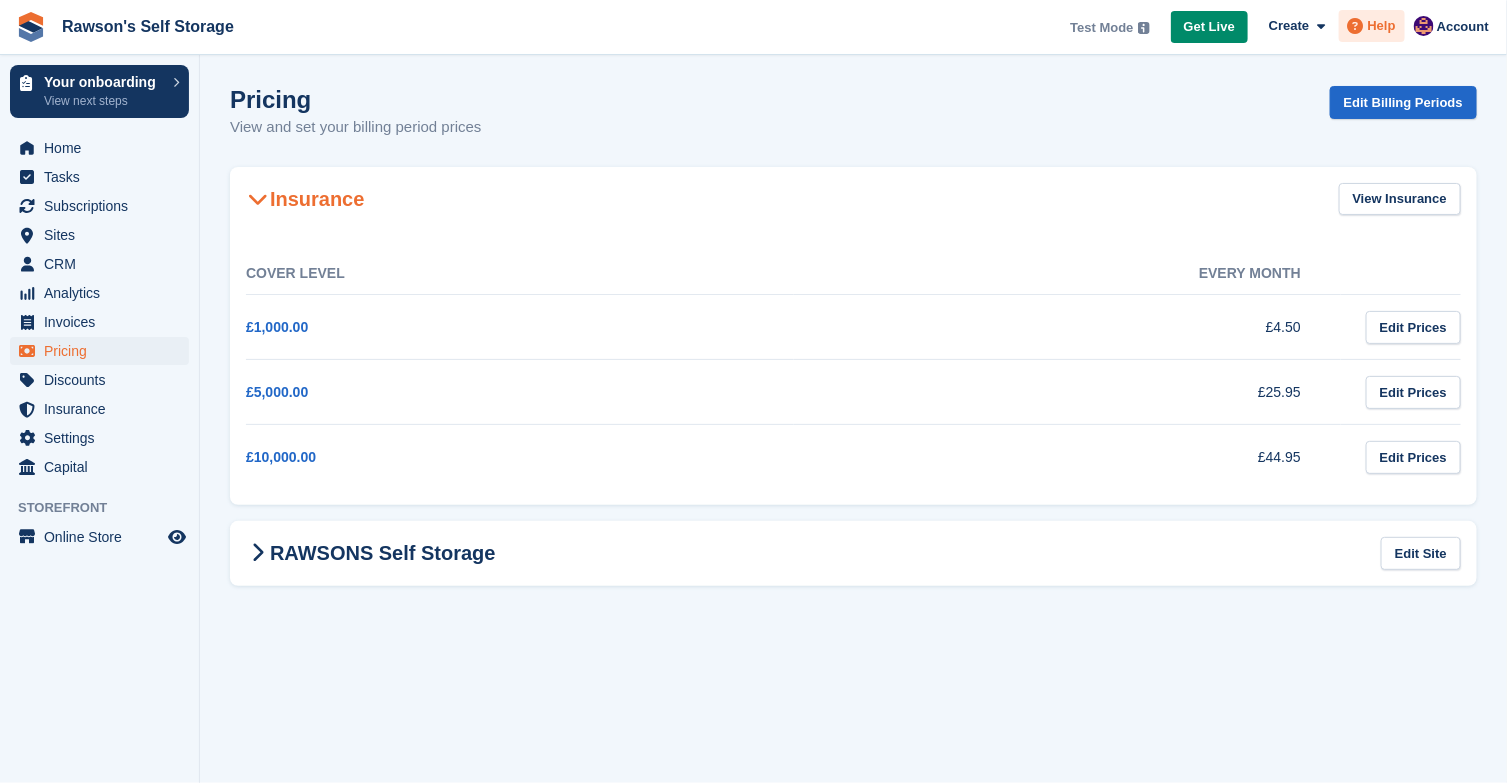 click on "Help" at bounding box center [1382, 26] 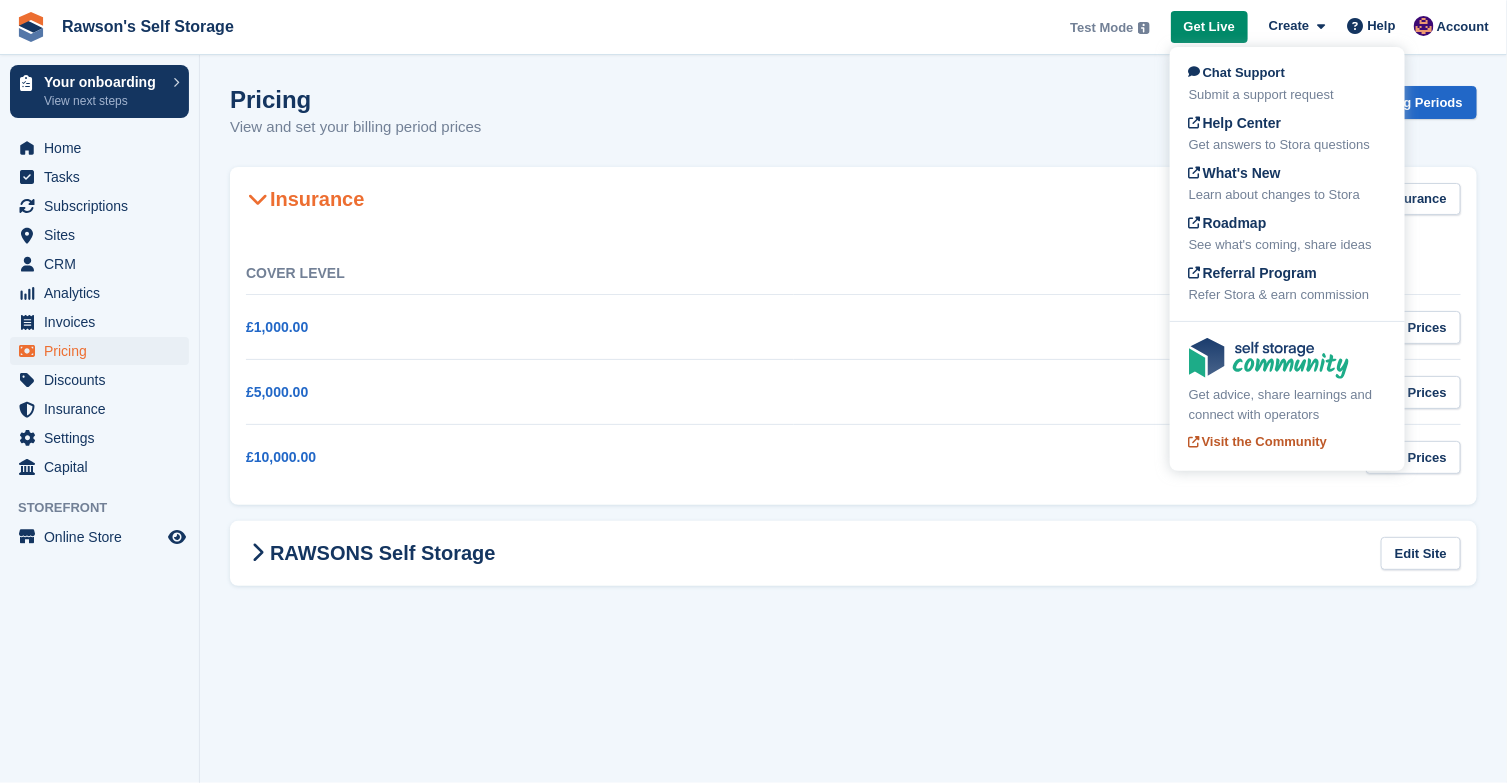 click on "Visit the Community" at bounding box center [1258, 441] 